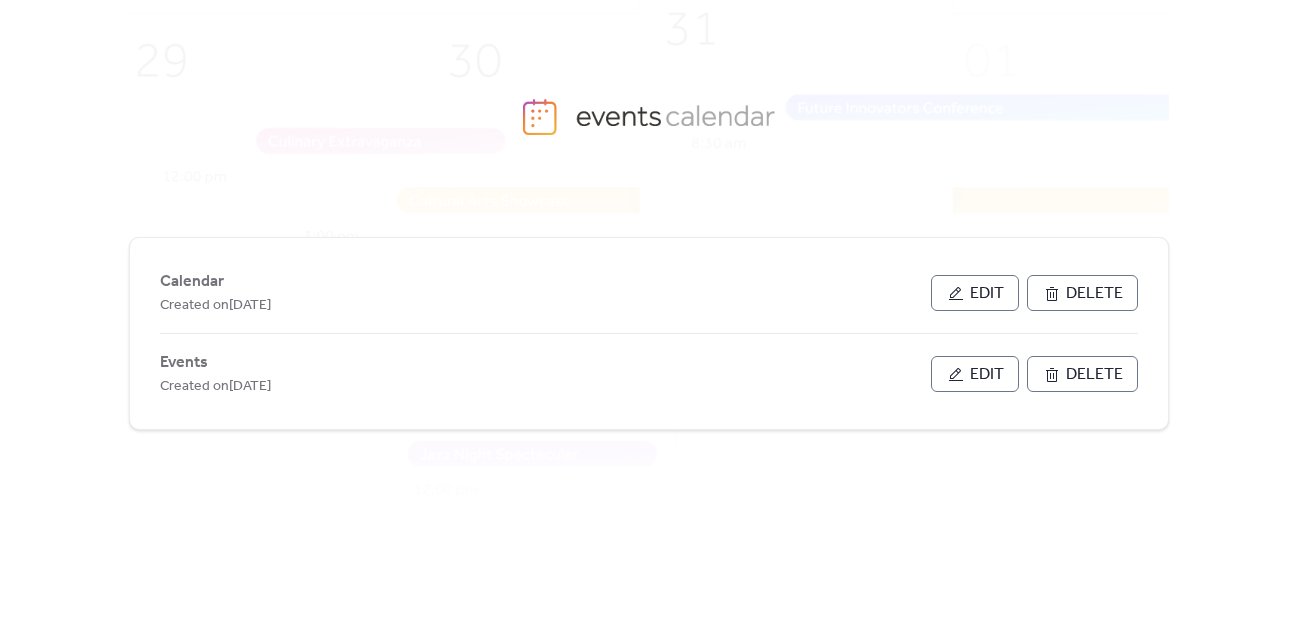 scroll, scrollTop: 0, scrollLeft: 0, axis: both 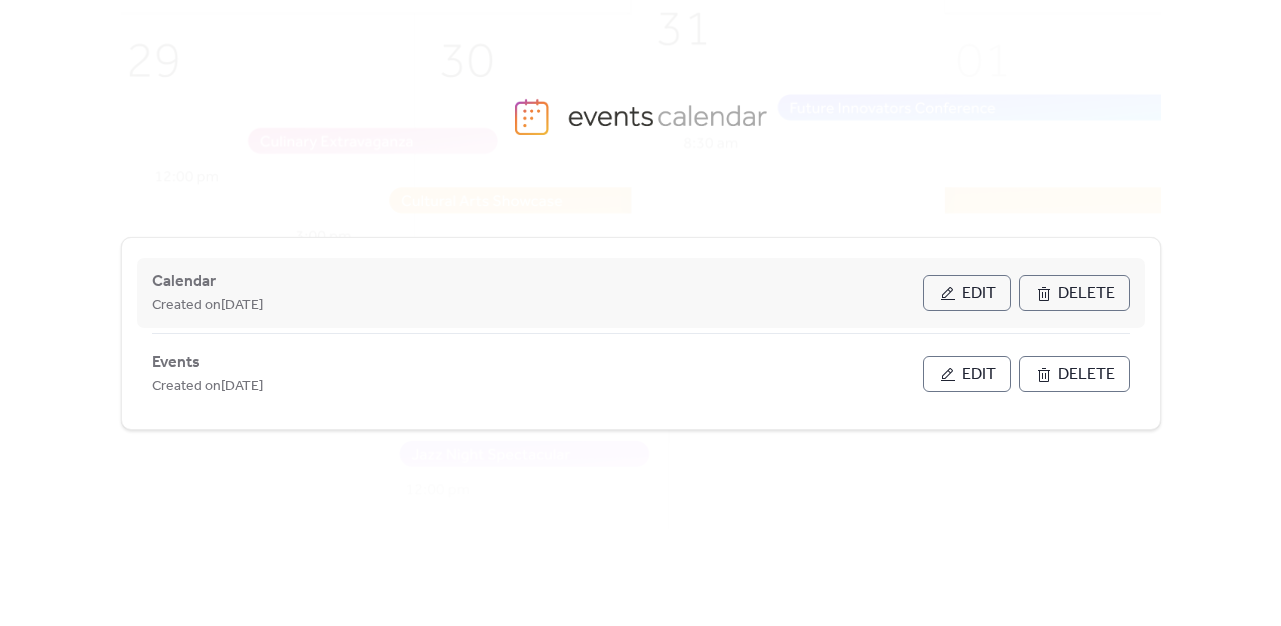 click on "Edit" at bounding box center (979, 294) 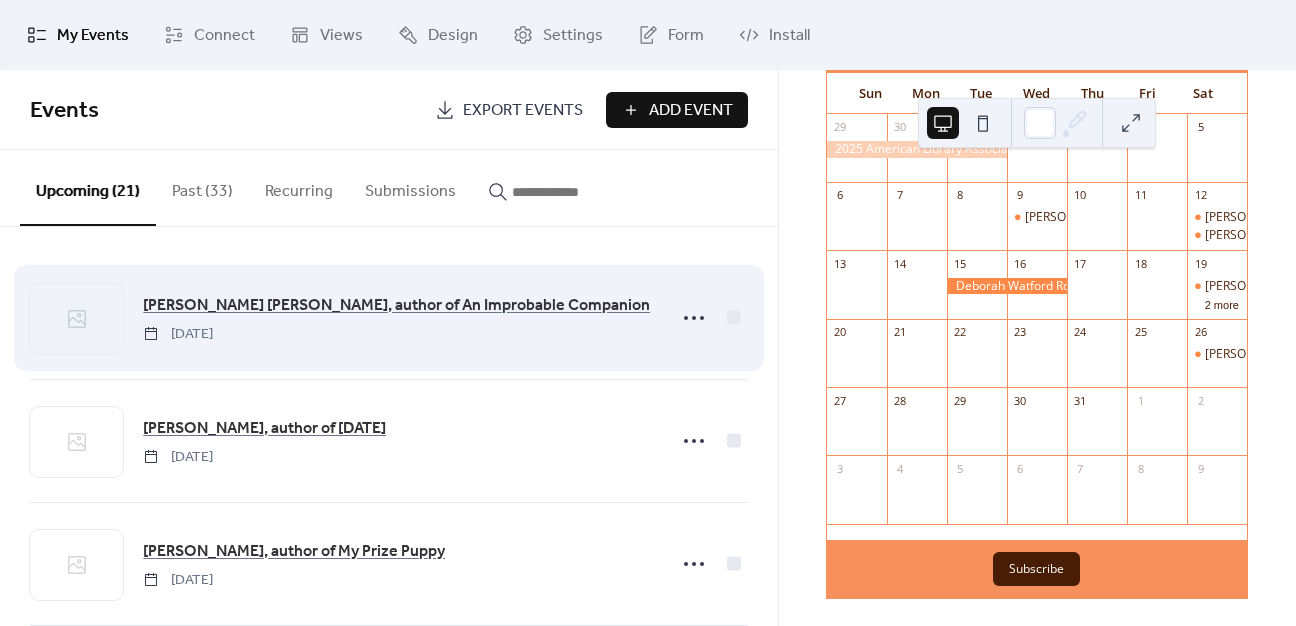 scroll, scrollTop: 192, scrollLeft: 0, axis: vertical 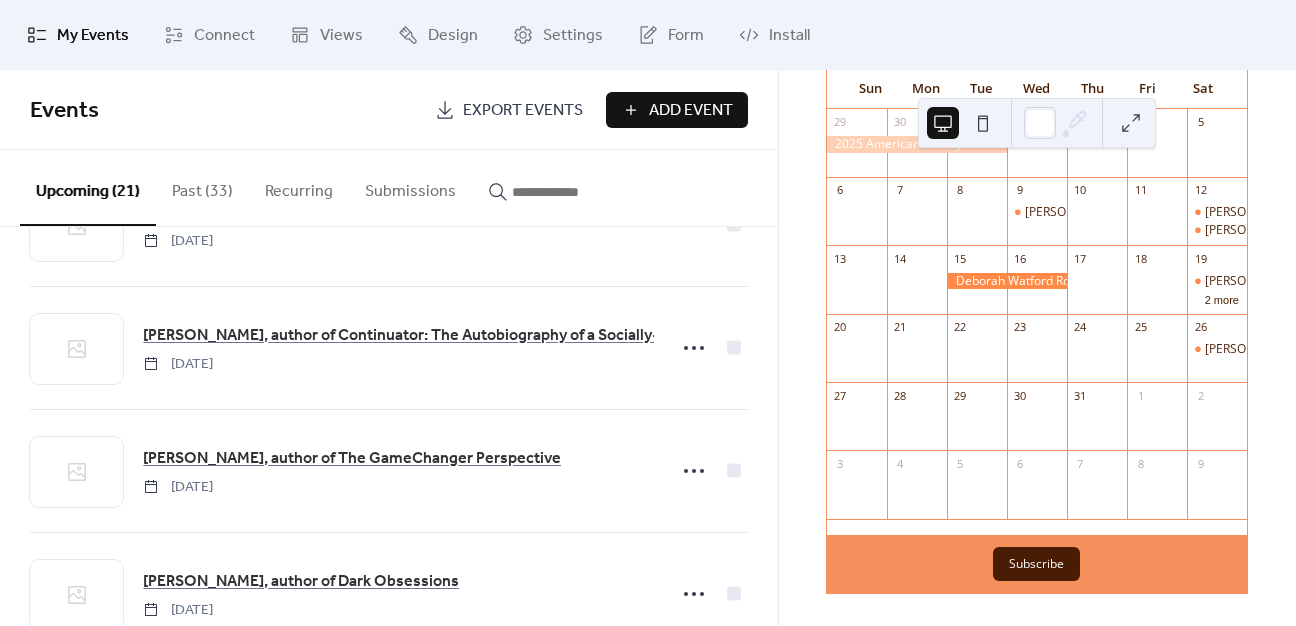 click on "Add Event" at bounding box center [691, 111] 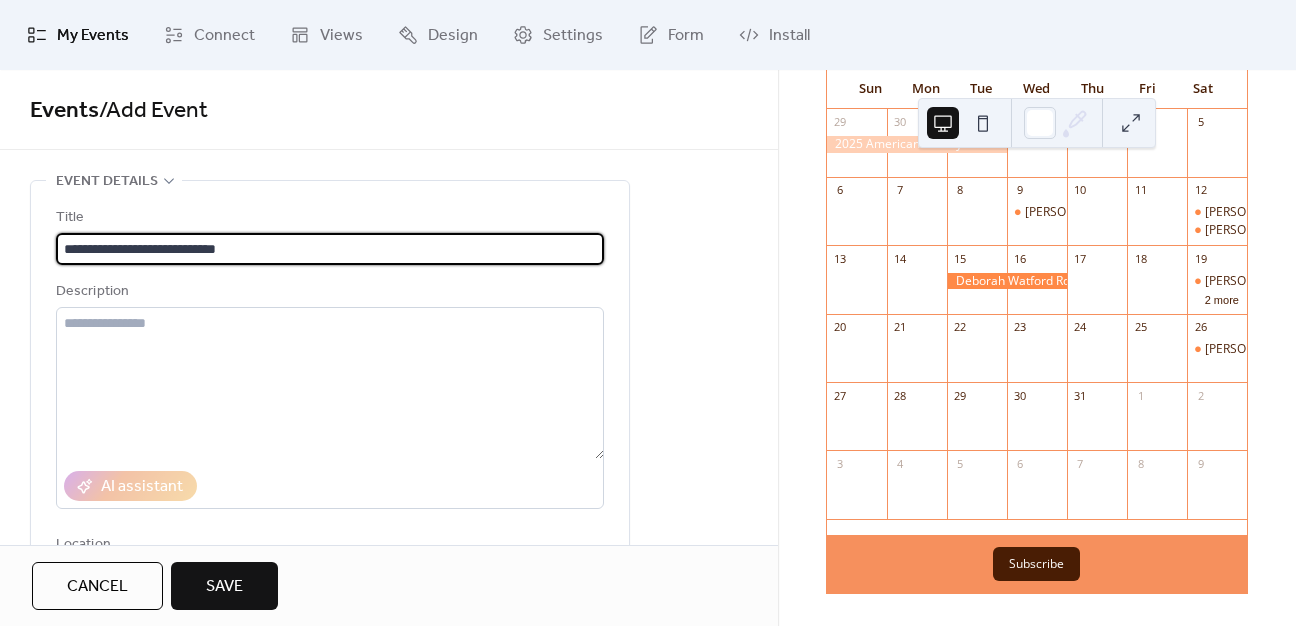 paste on "**********" 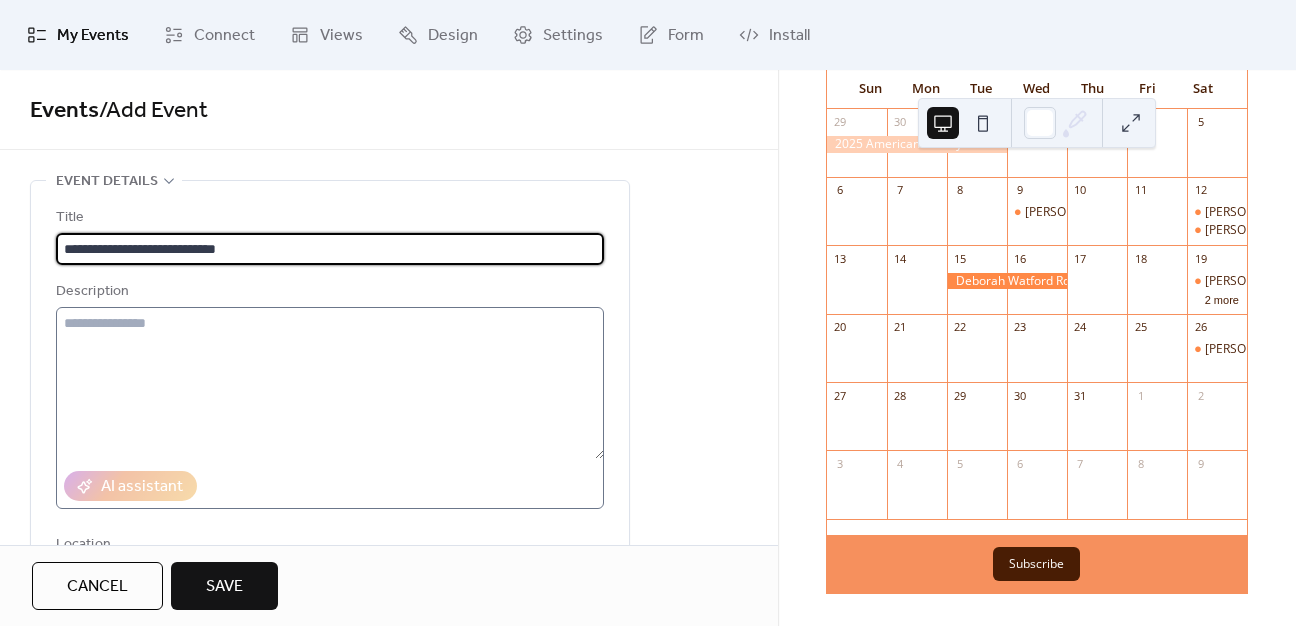 scroll, scrollTop: 0, scrollLeft: 0, axis: both 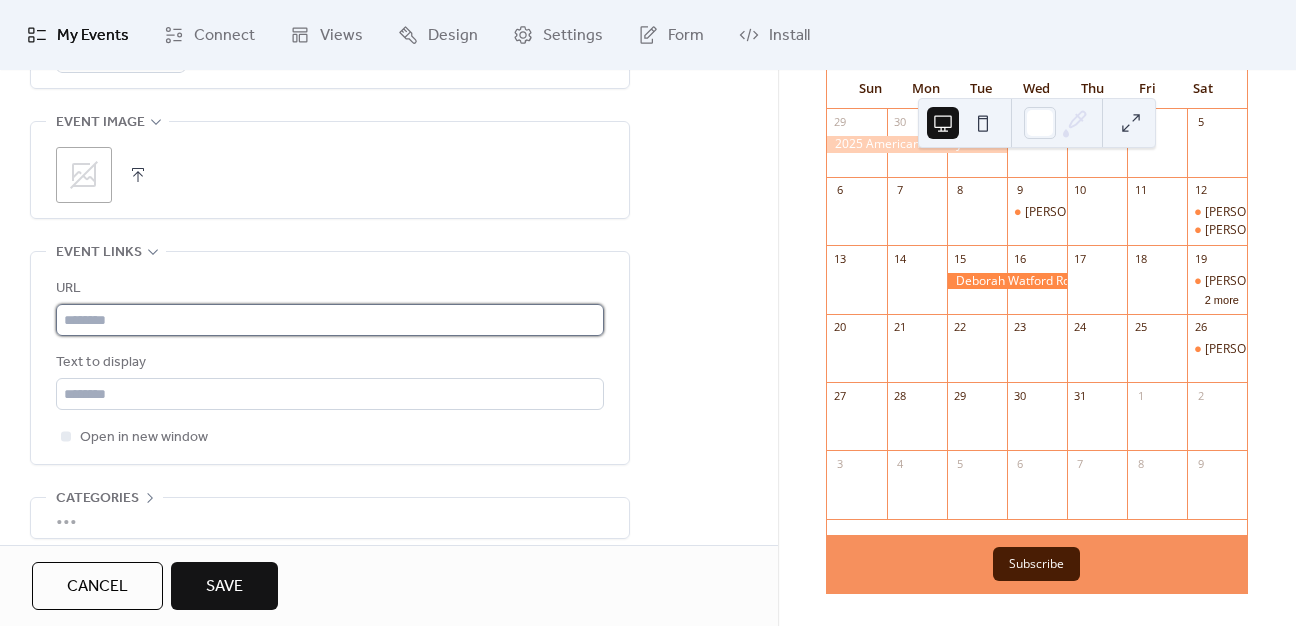 click at bounding box center [330, 320] 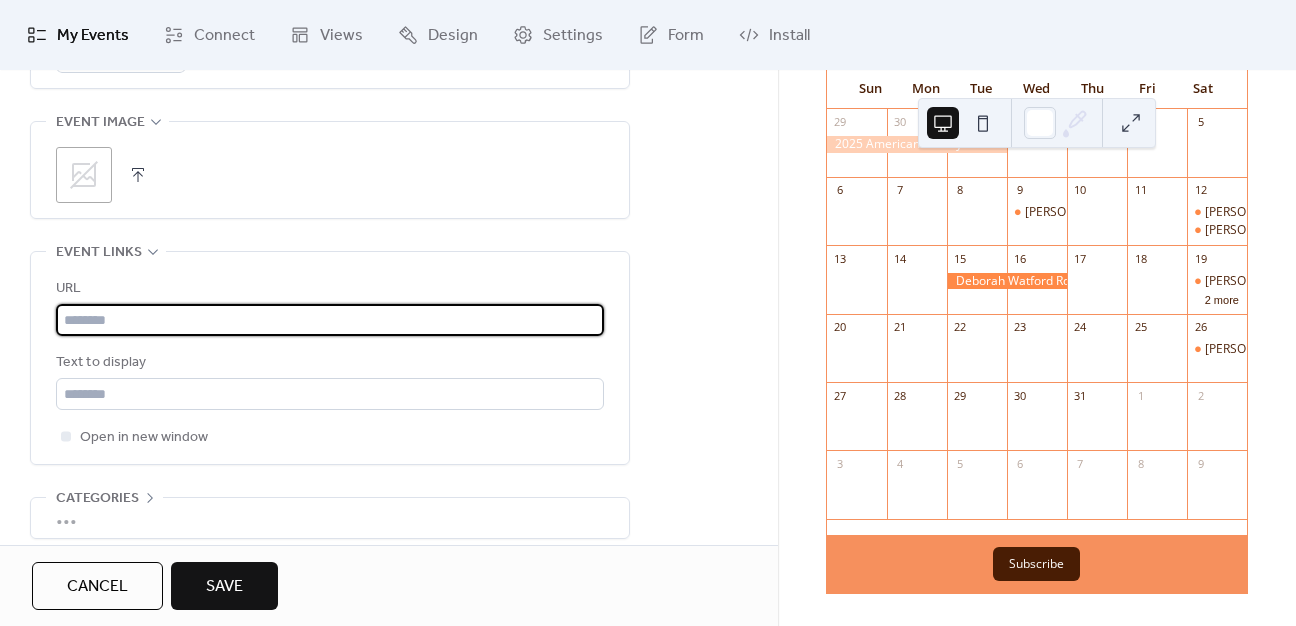 paste on "**********" 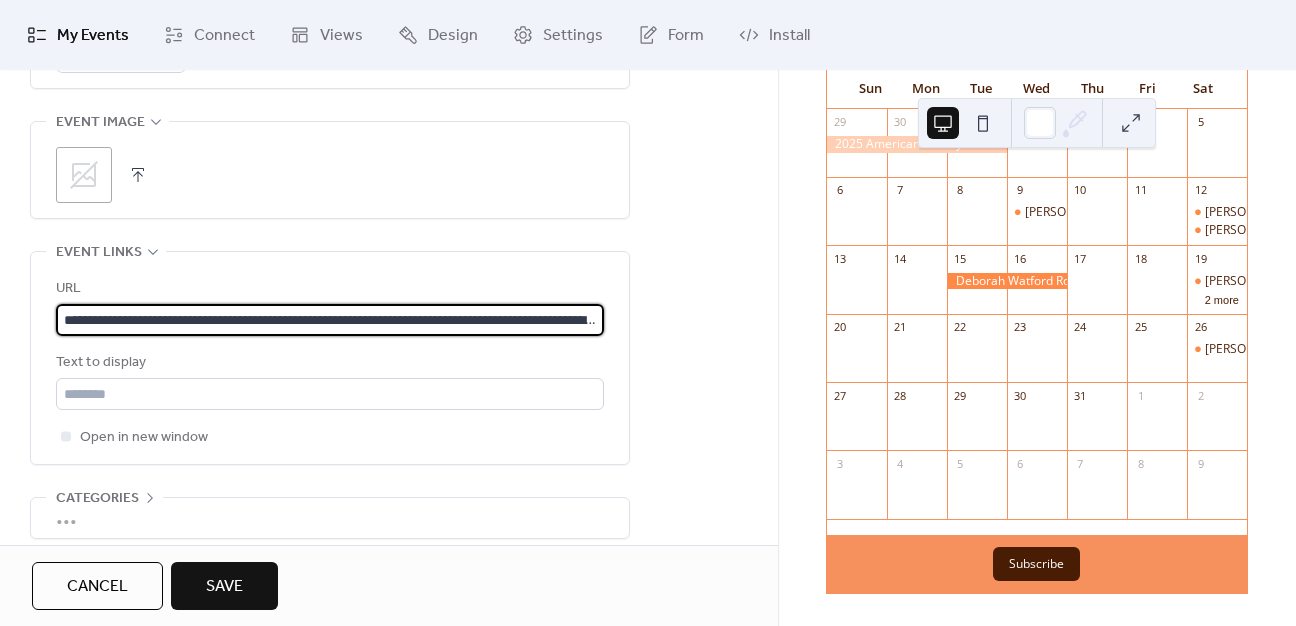 scroll, scrollTop: 0, scrollLeft: 484, axis: horizontal 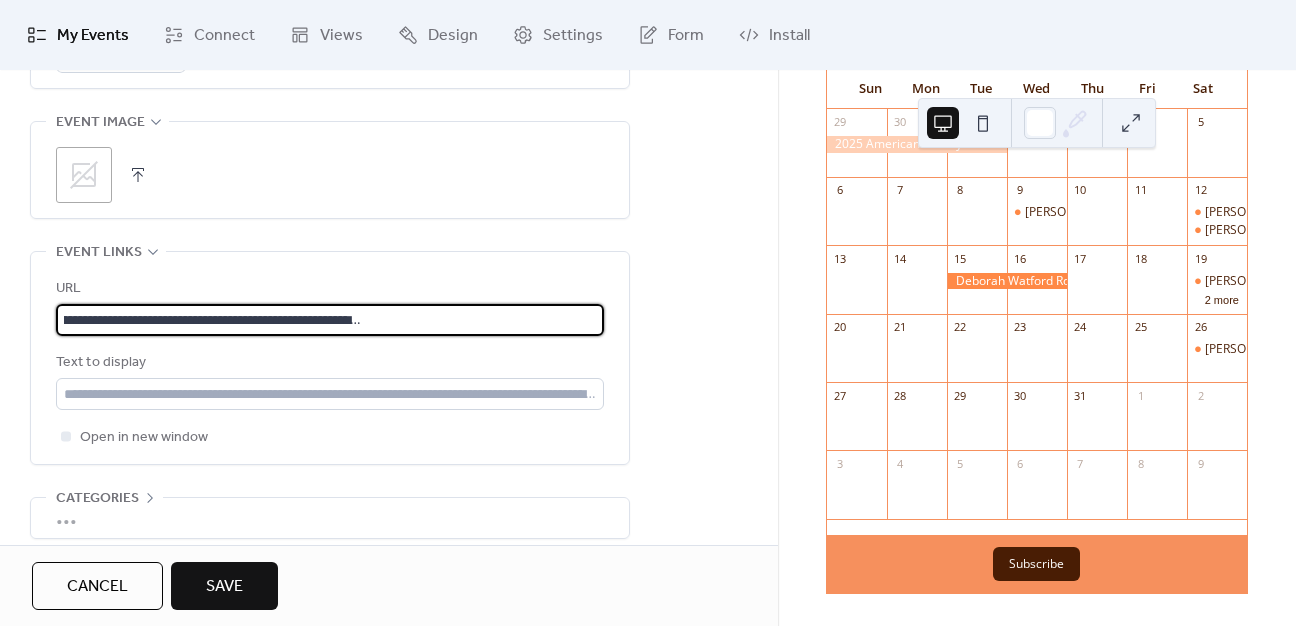 type on "**********" 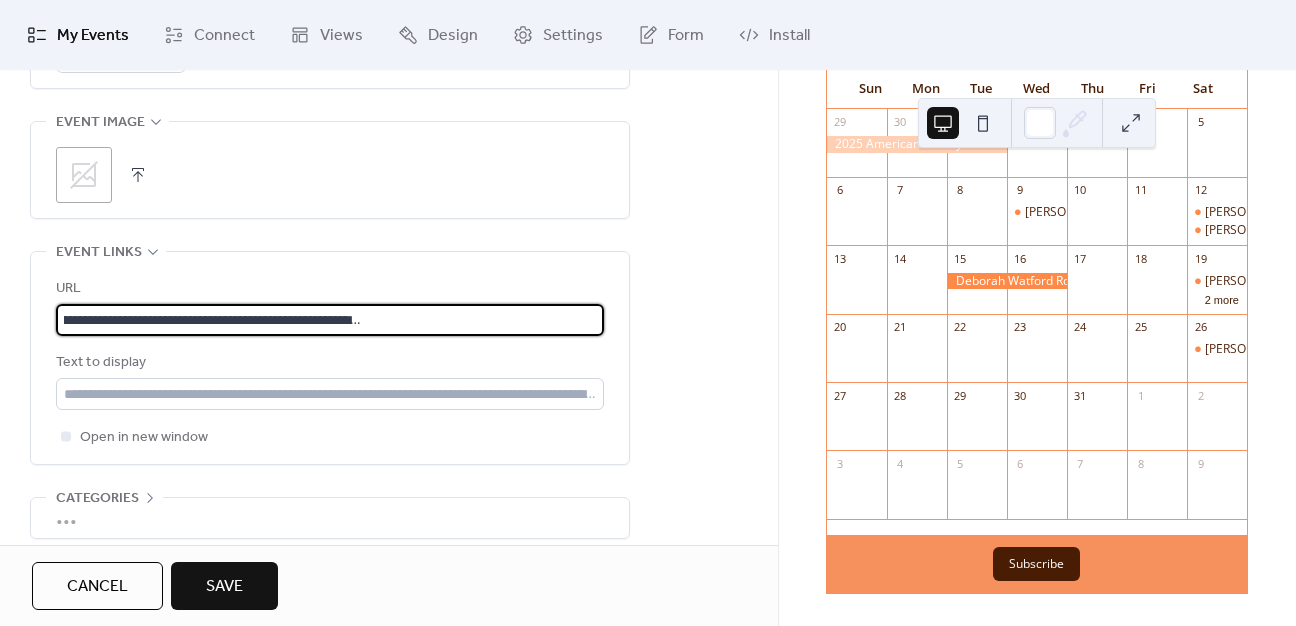 scroll, scrollTop: 0, scrollLeft: 0, axis: both 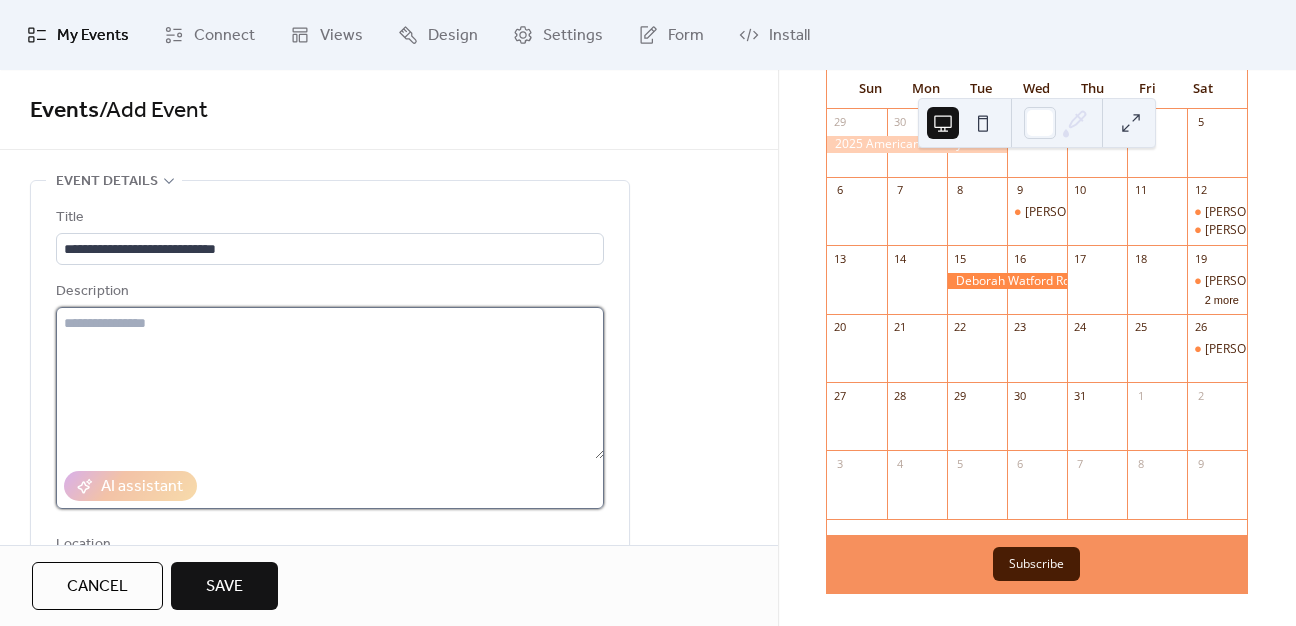 click at bounding box center [330, 383] 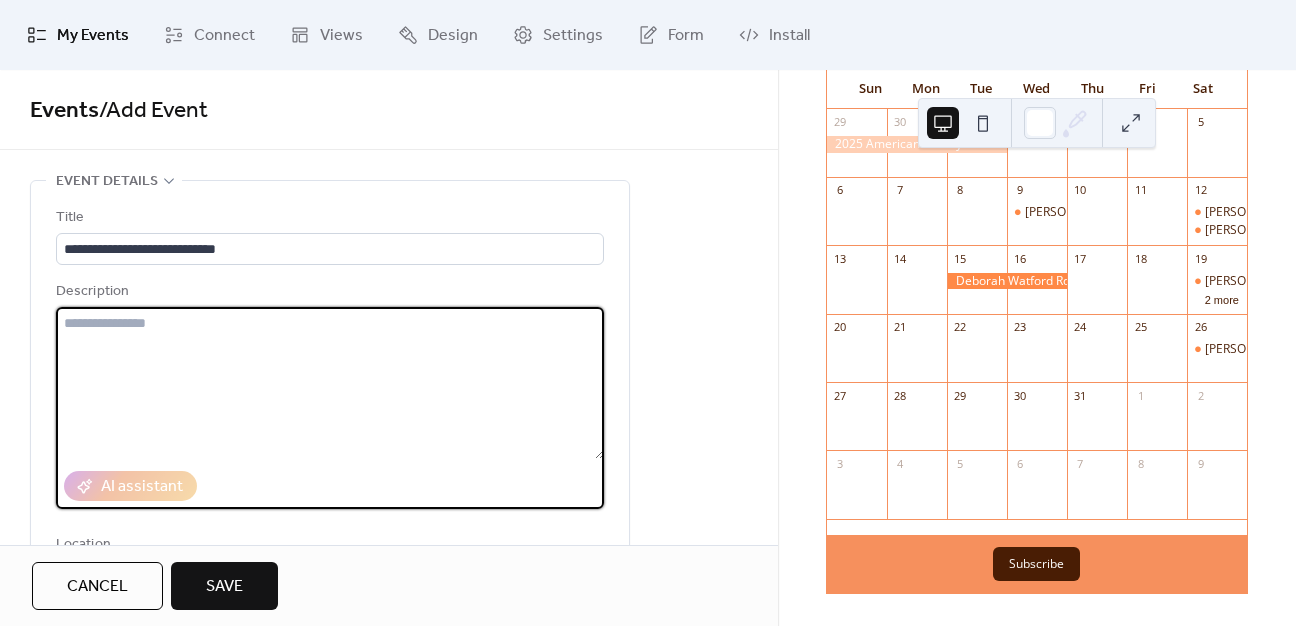 paste on "**********" 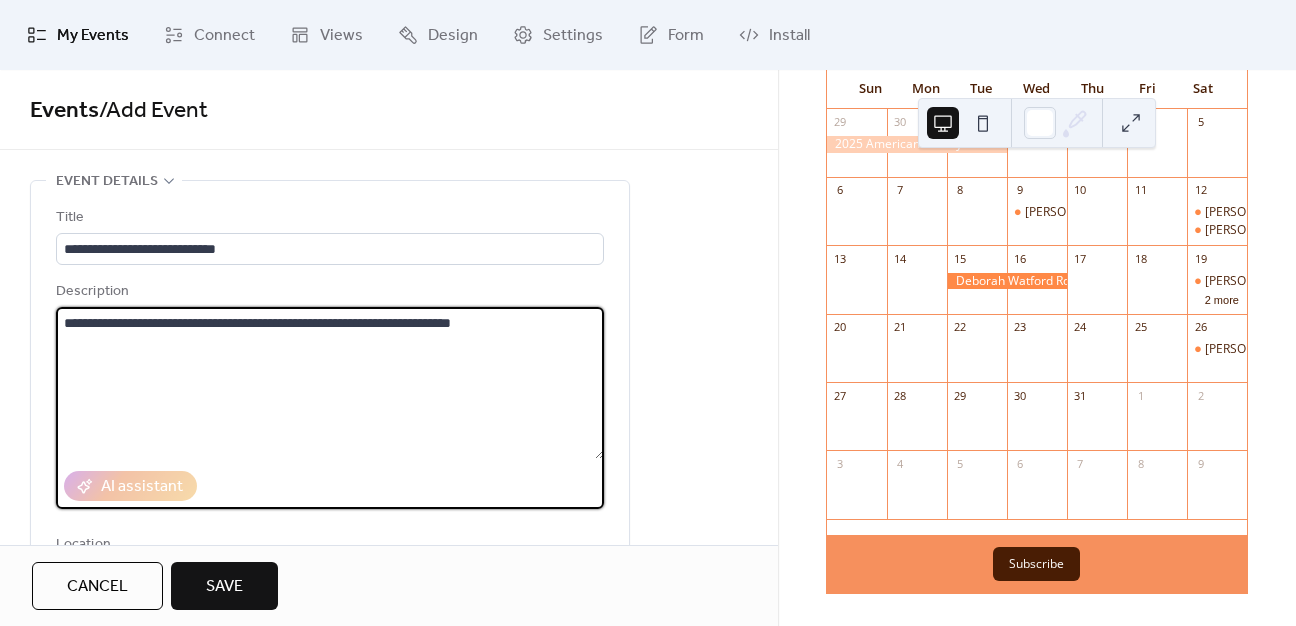 type 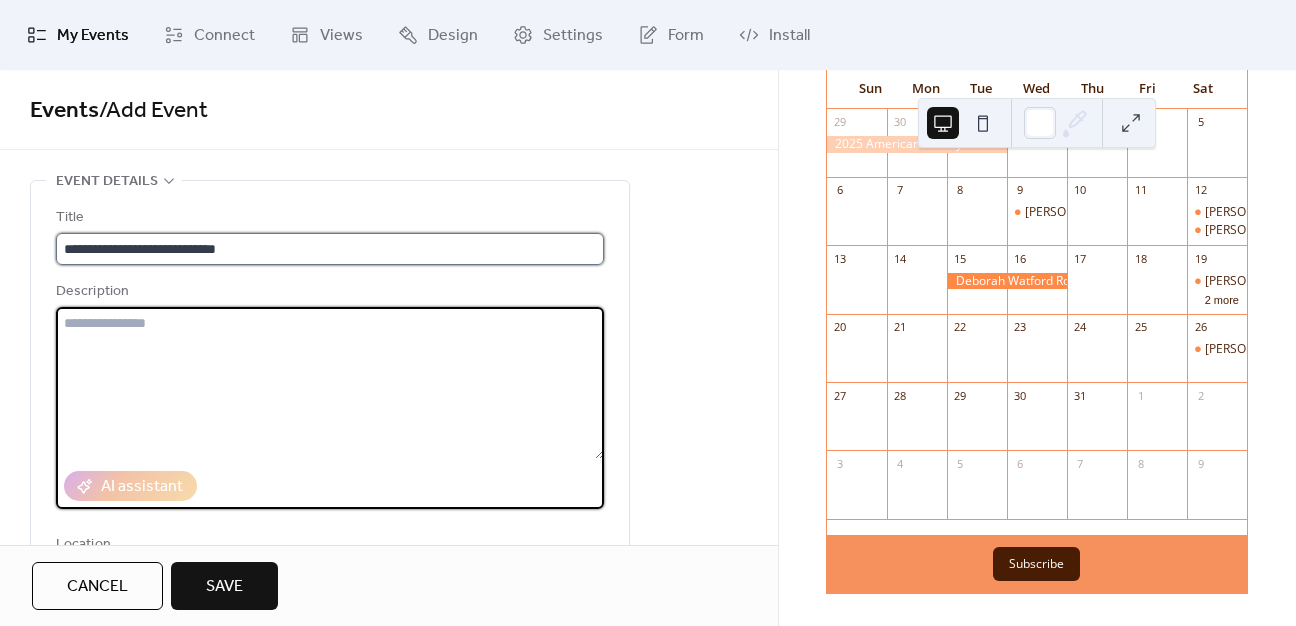 click on "**********" at bounding box center [330, 249] 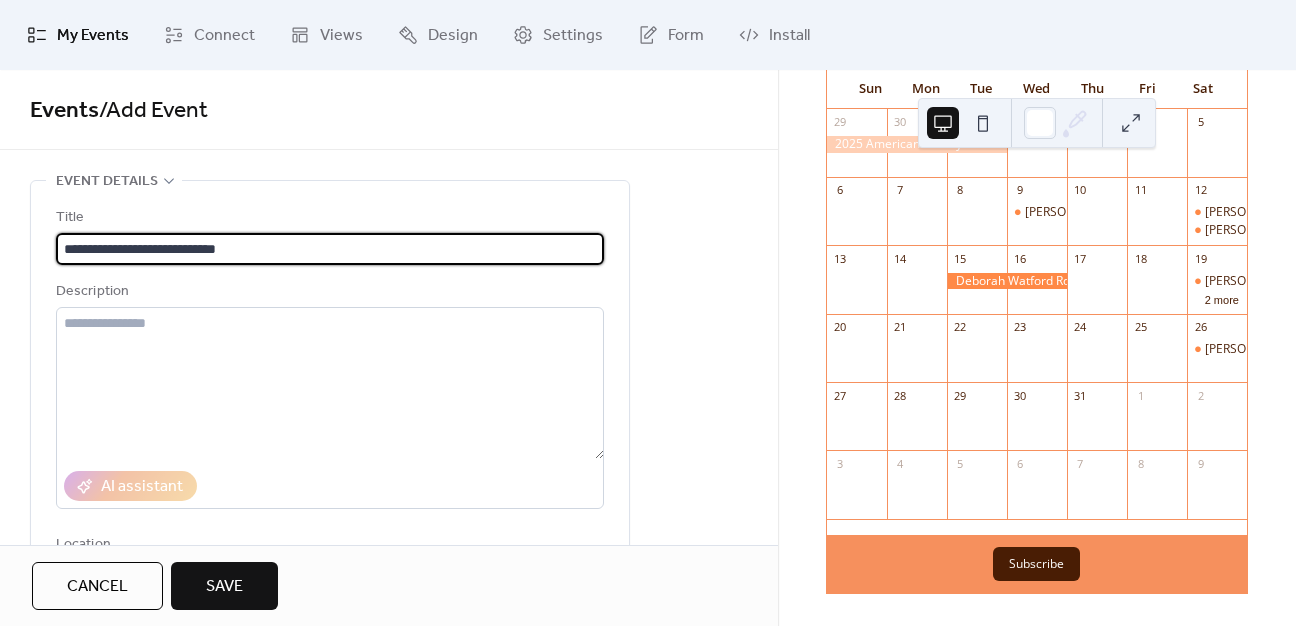 paste on "**********" 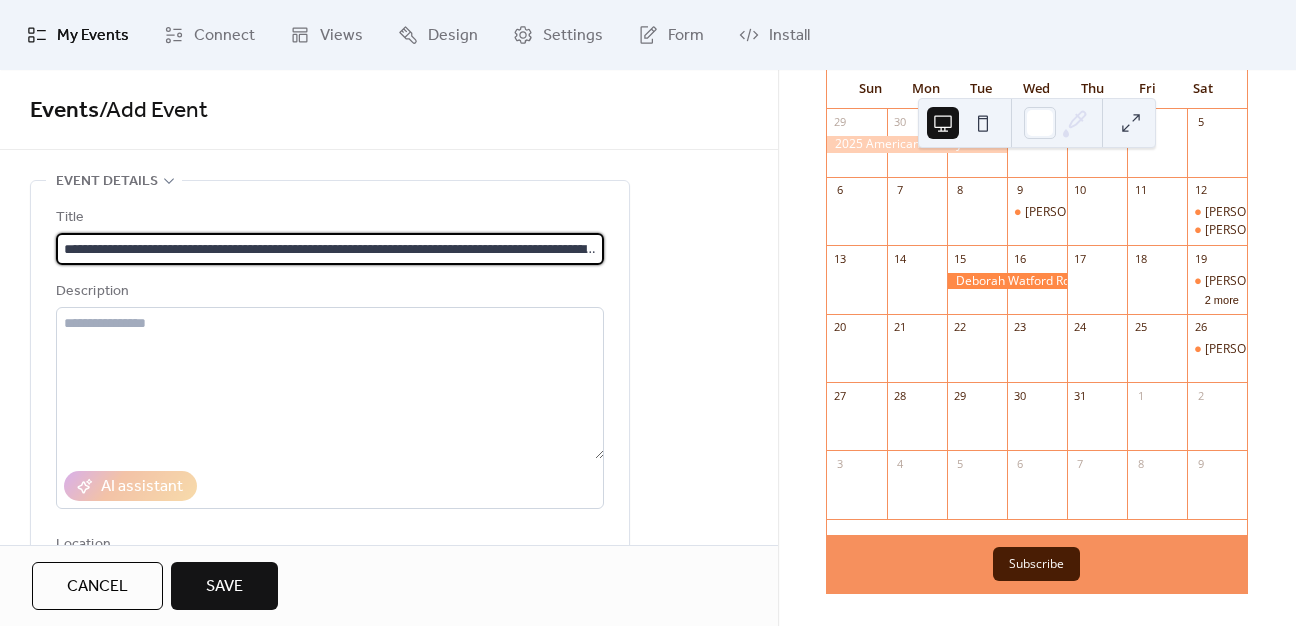 scroll, scrollTop: 0, scrollLeft: 148, axis: horizontal 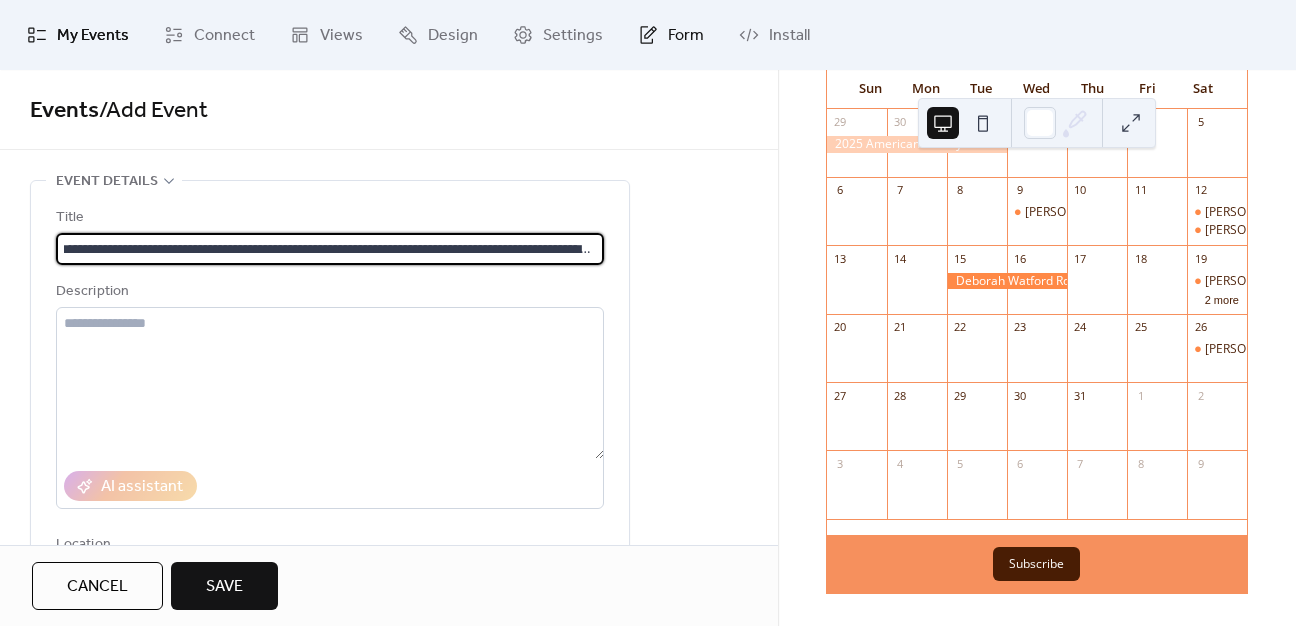 type on "**********" 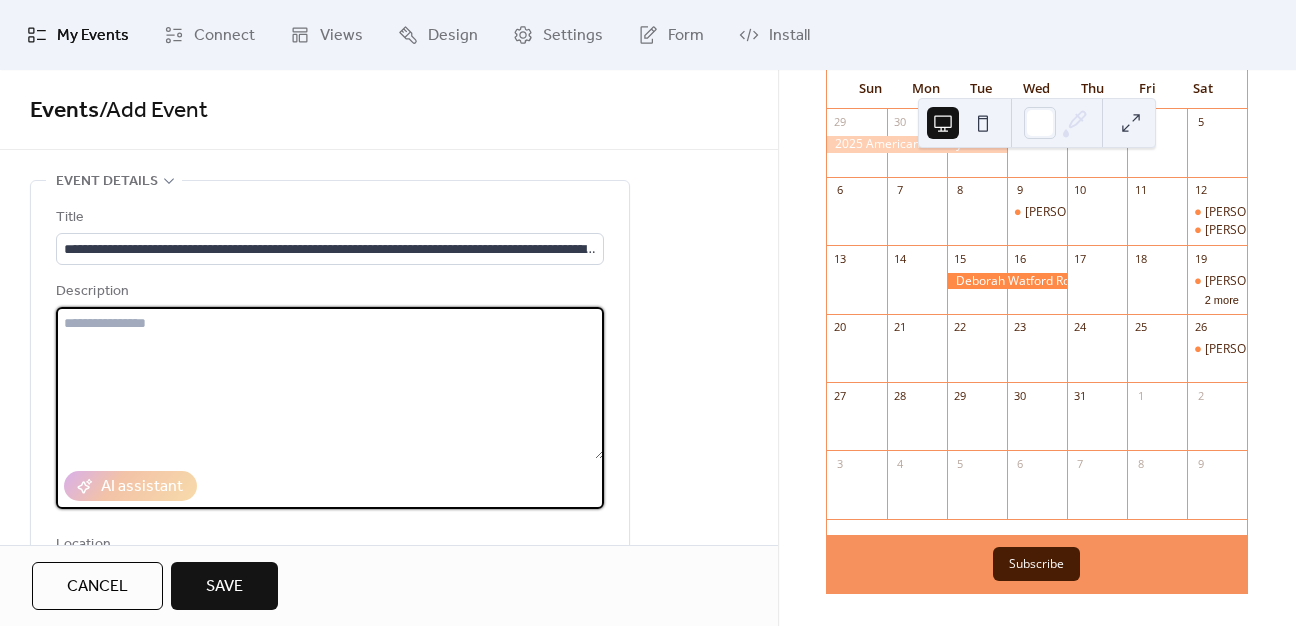 click at bounding box center (330, 383) 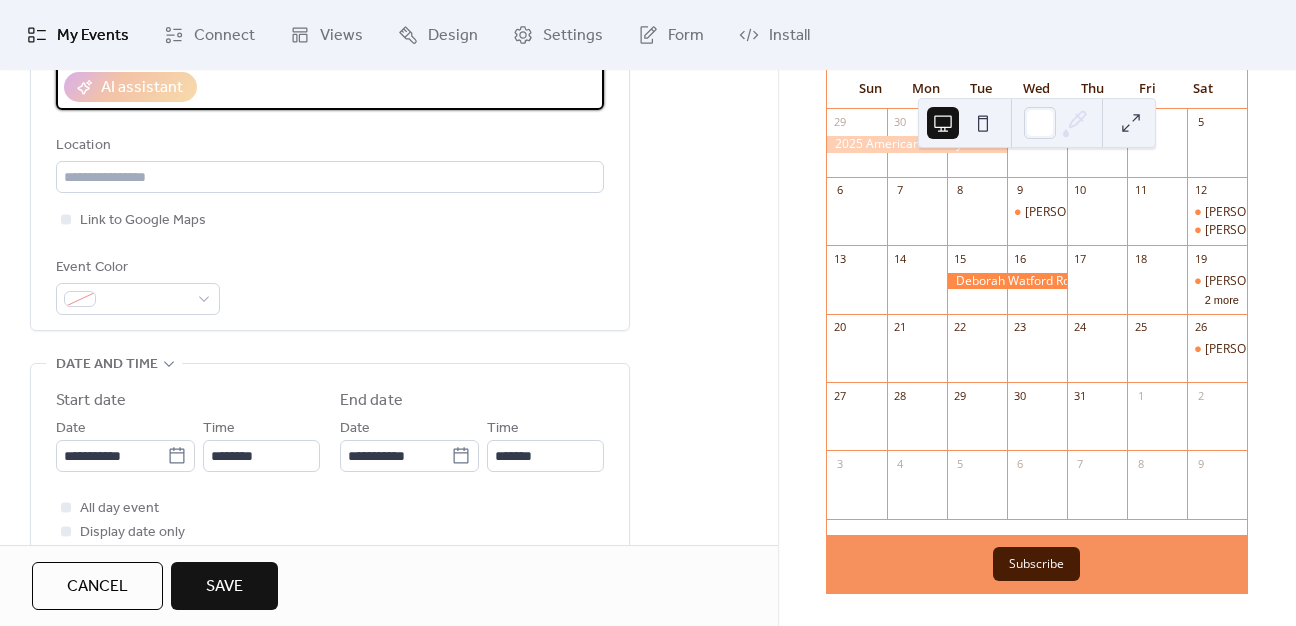 scroll, scrollTop: 400, scrollLeft: 0, axis: vertical 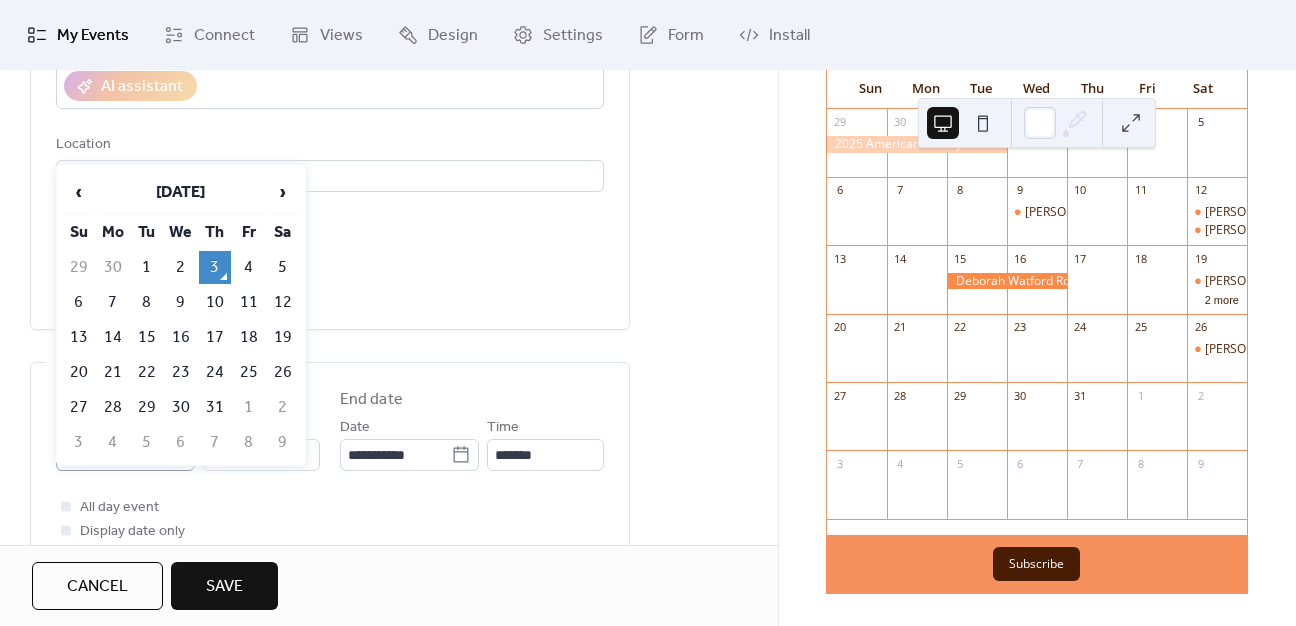 click 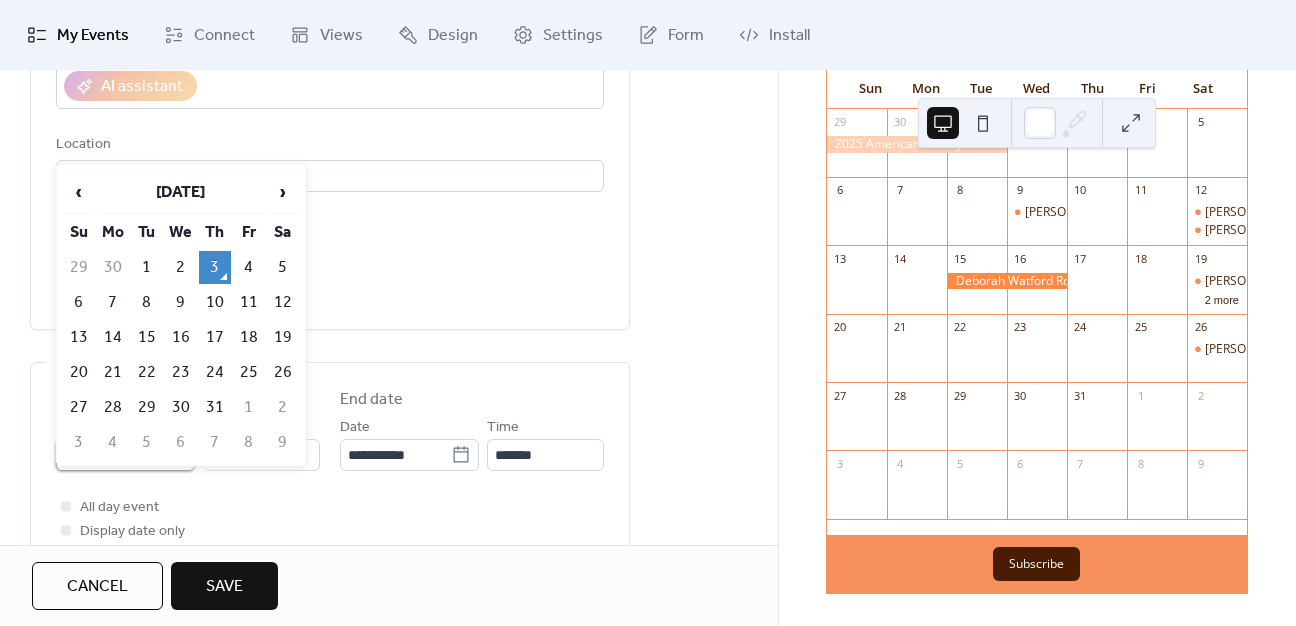 click on "**********" at bounding box center [111, 455] 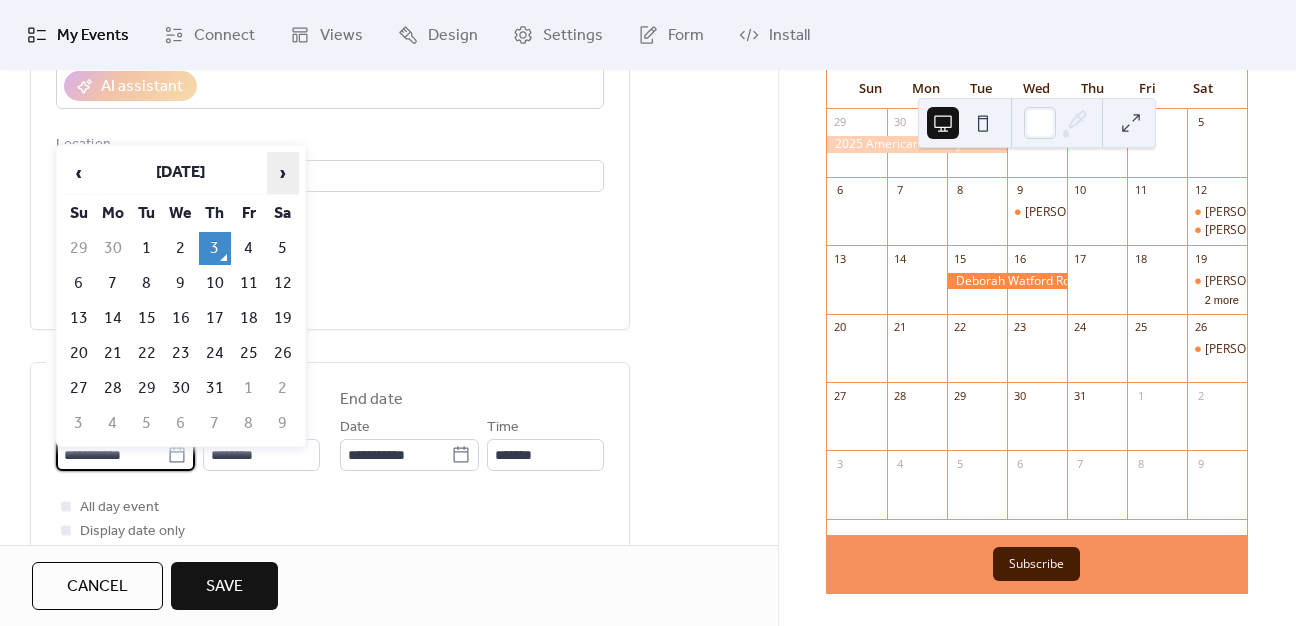 click on "›" at bounding box center (283, 173) 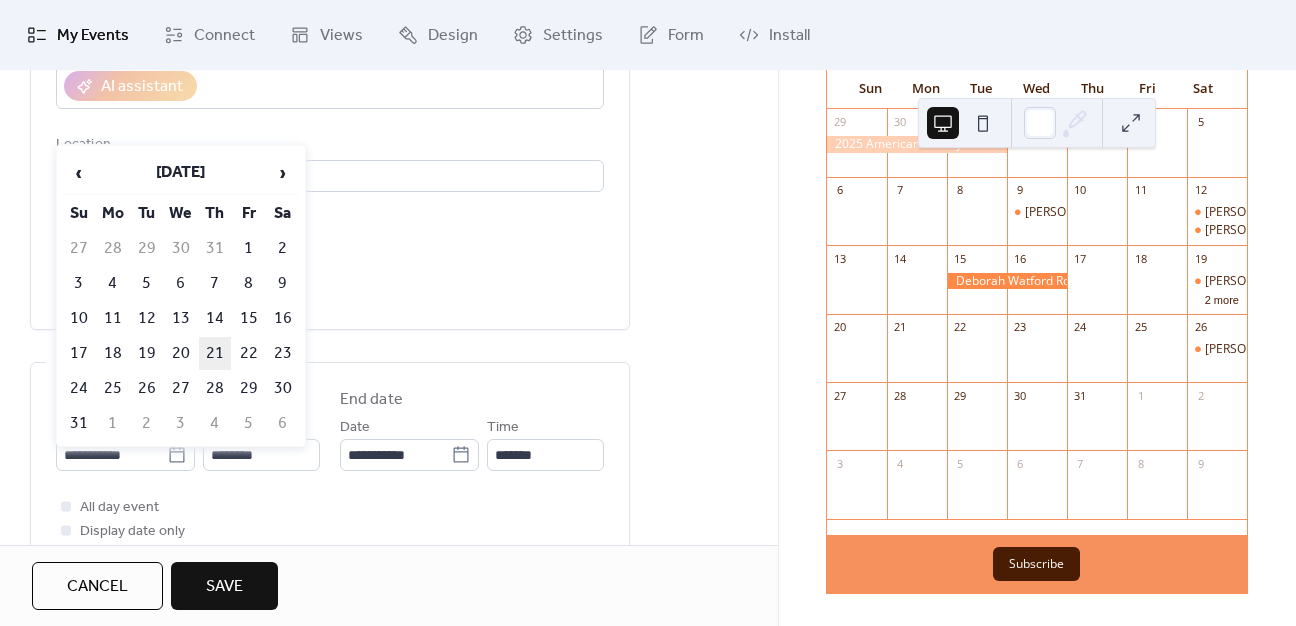 click on "21" at bounding box center [215, 353] 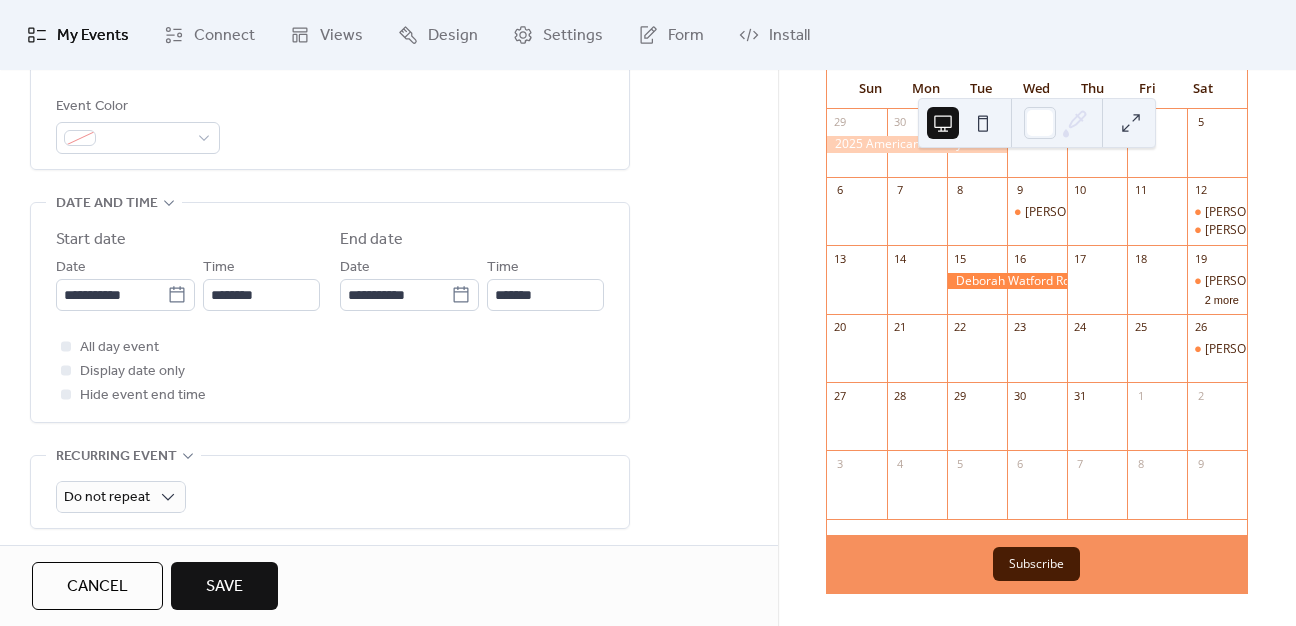 scroll, scrollTop: 600, scrollLeft: 0, axis: vertical 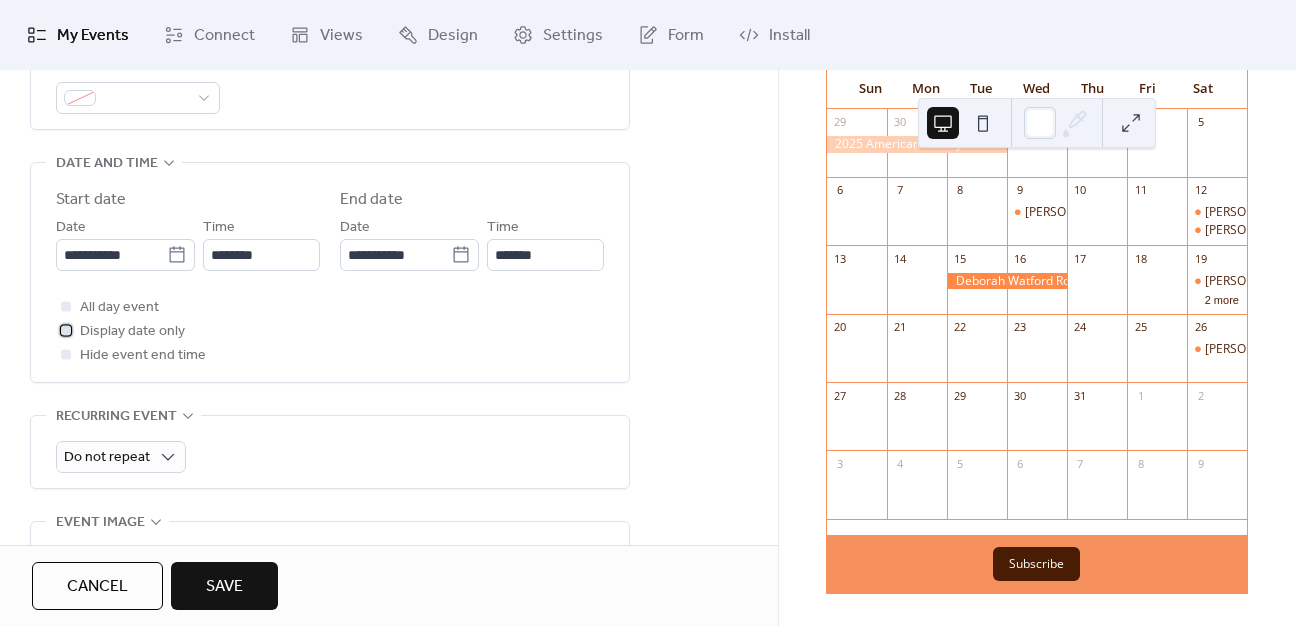 click at bounding box center [66, 330] 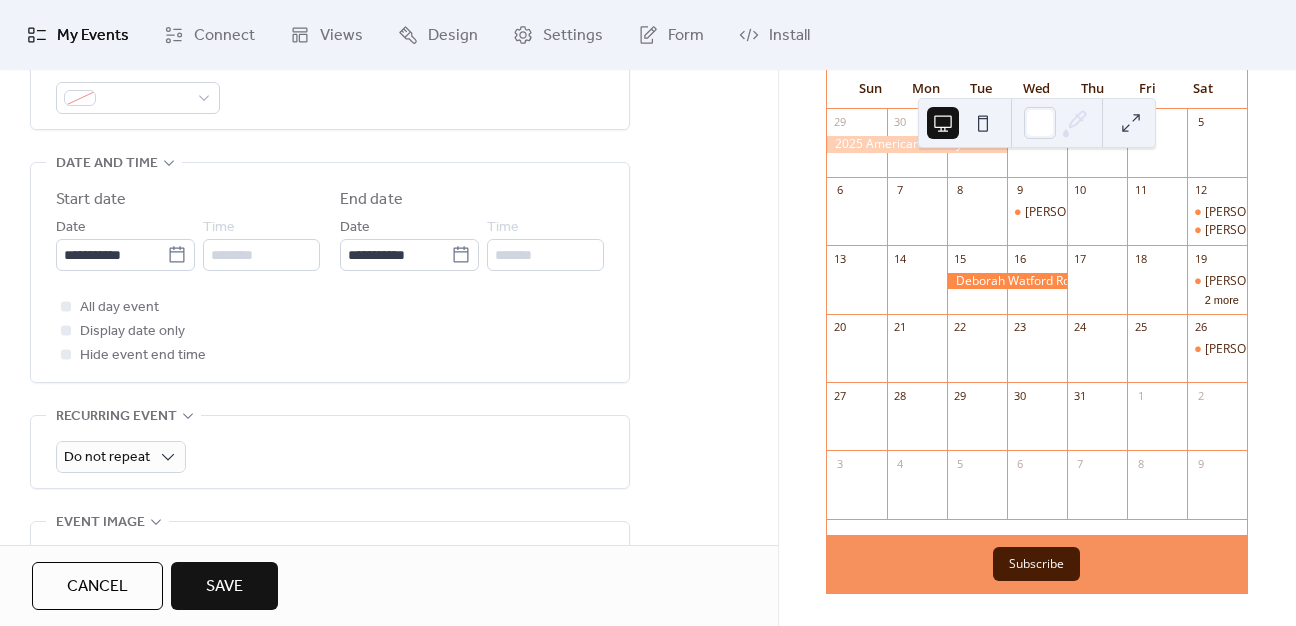 click on "All day event Display date only Hide event end time" at bounding box center (330, 331) 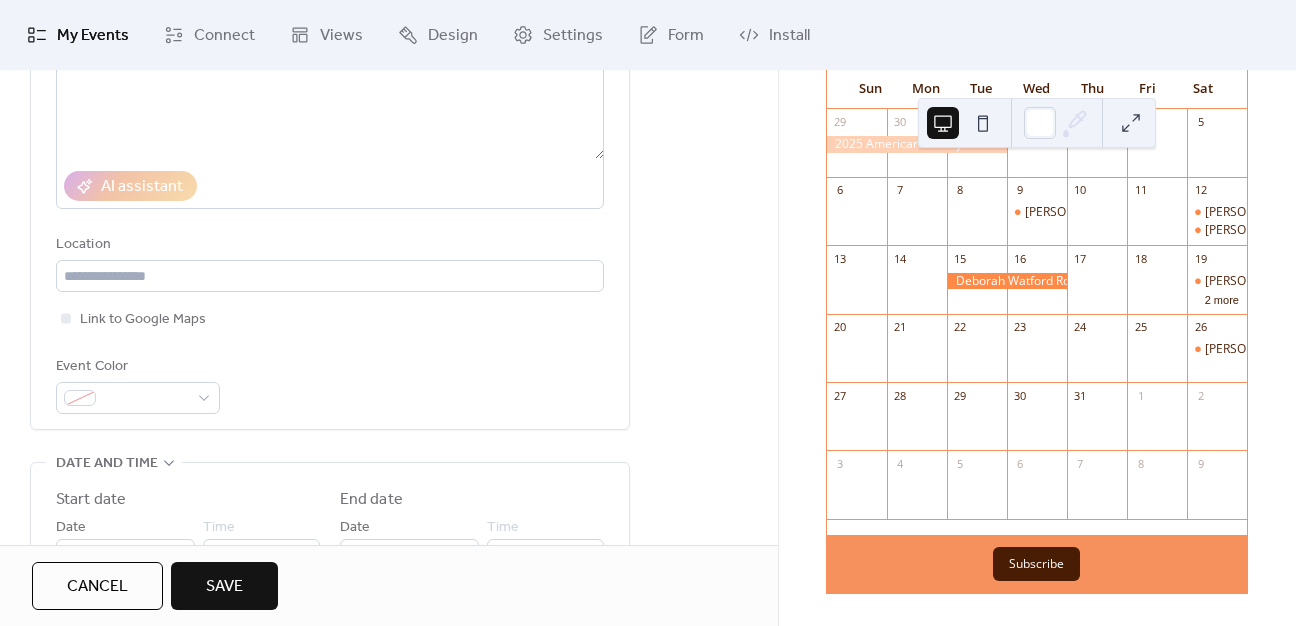 scroll, scrollTop: 100, scrollLeft: 0, axis: vertical 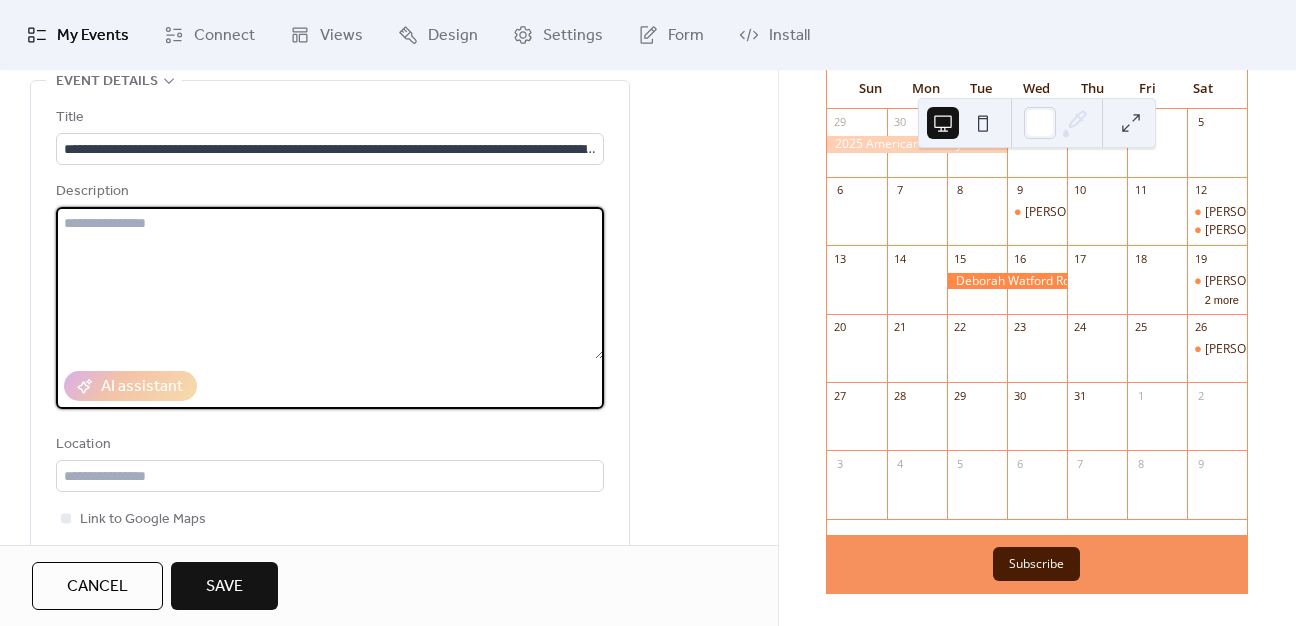 click at bounding box center [330, 283] 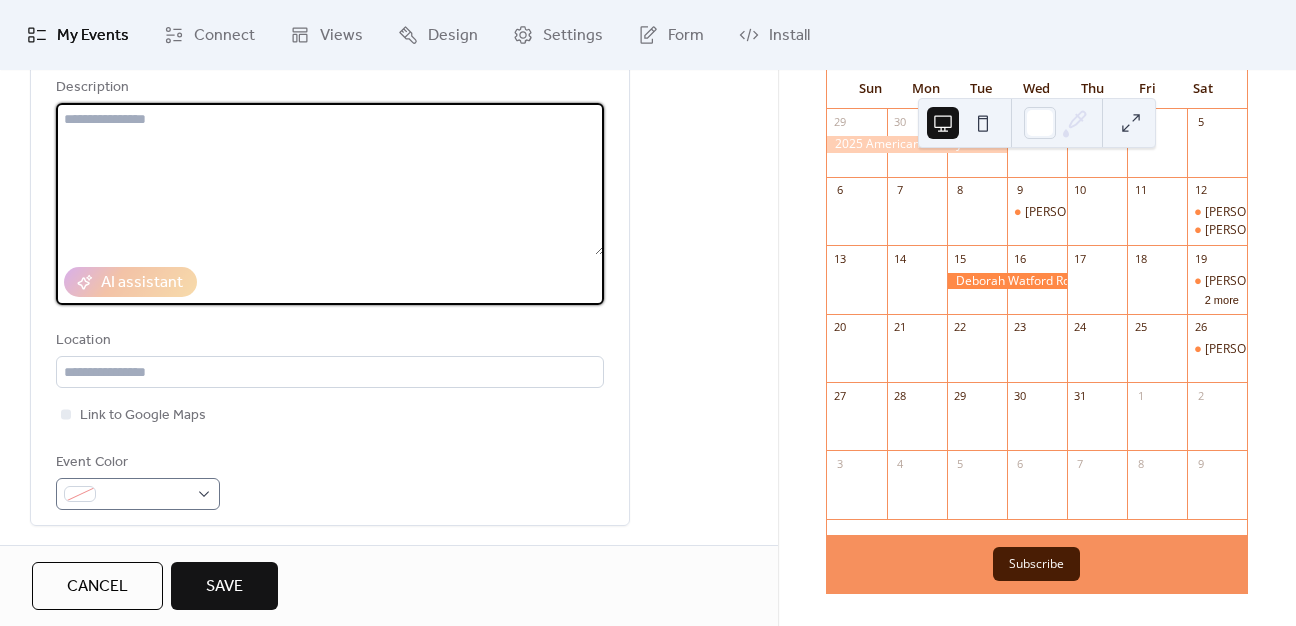 scroll, scrollTop: 200, scrollLeft: 0, axis: vertical 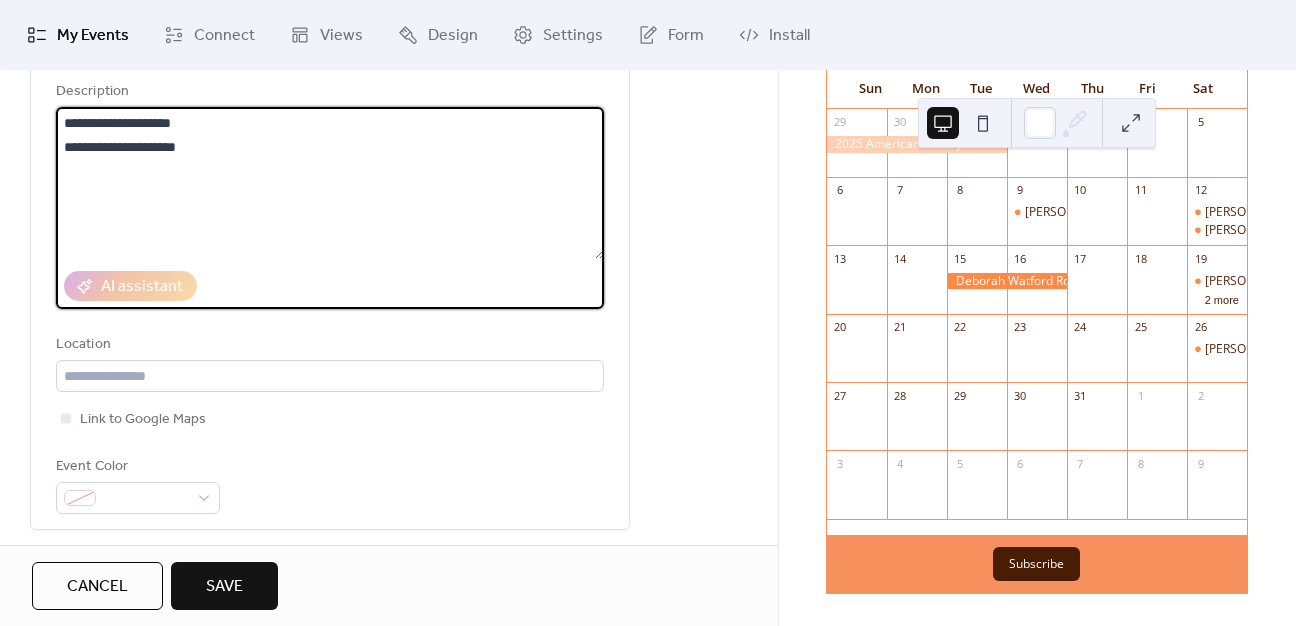 paste on "**********" 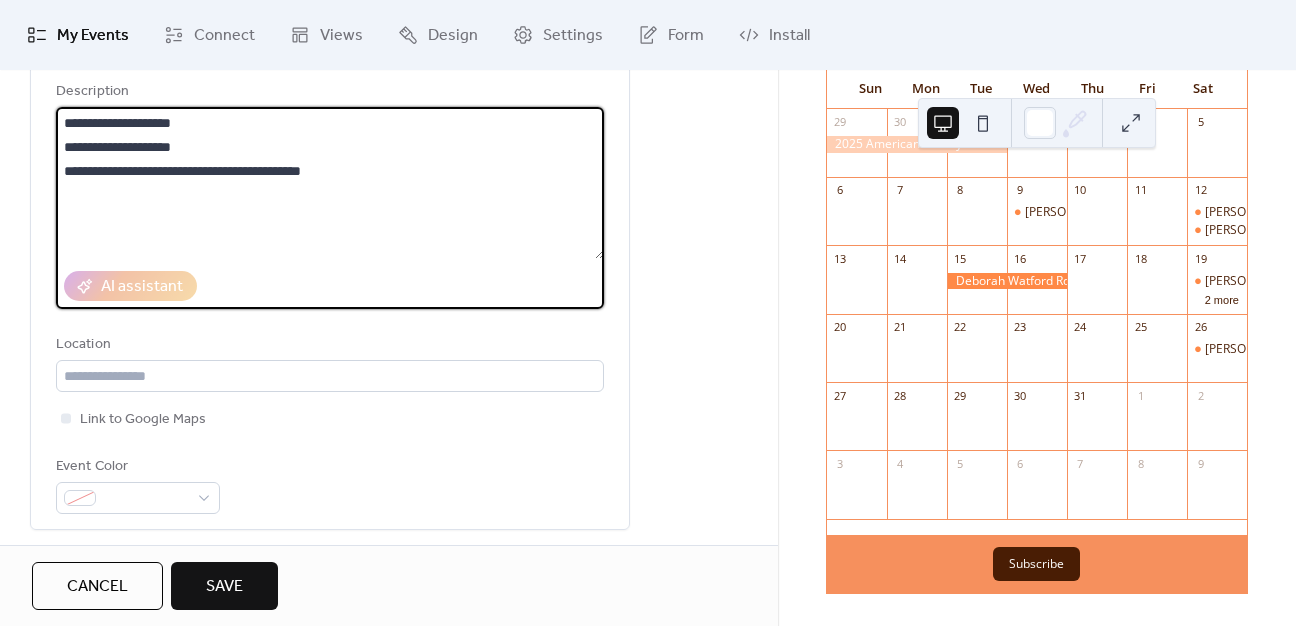 click on "**********" at bounding box center (330, 183) 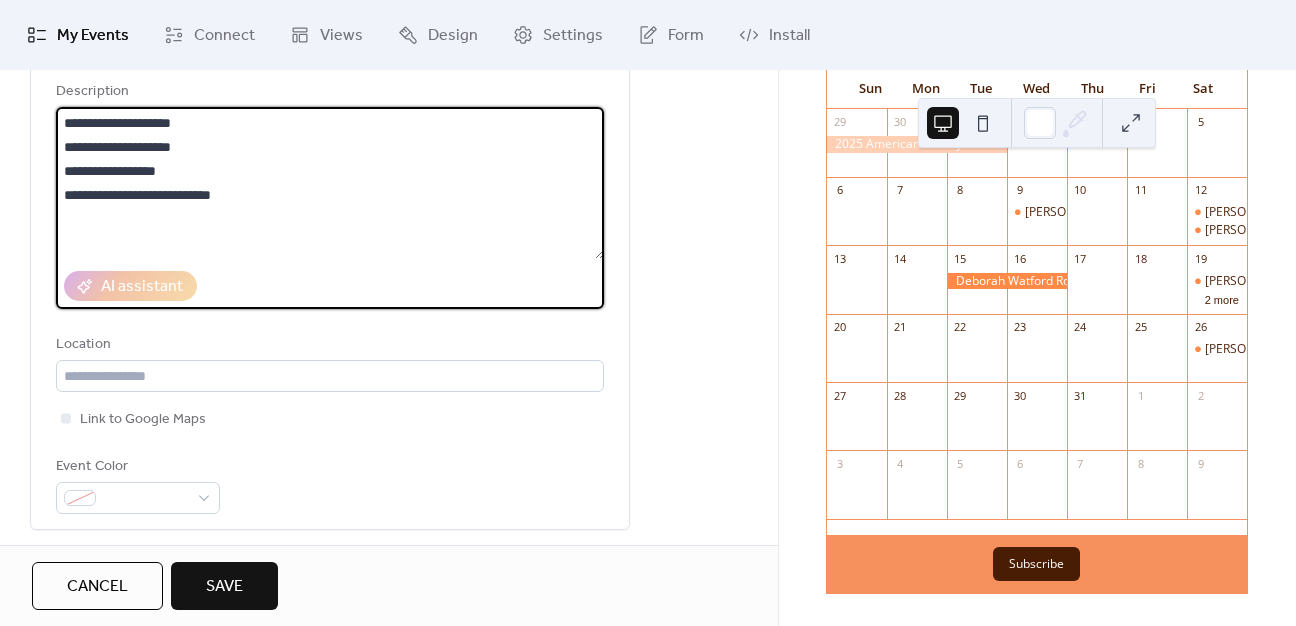 click on "**********" at bounding box center [330, 183] 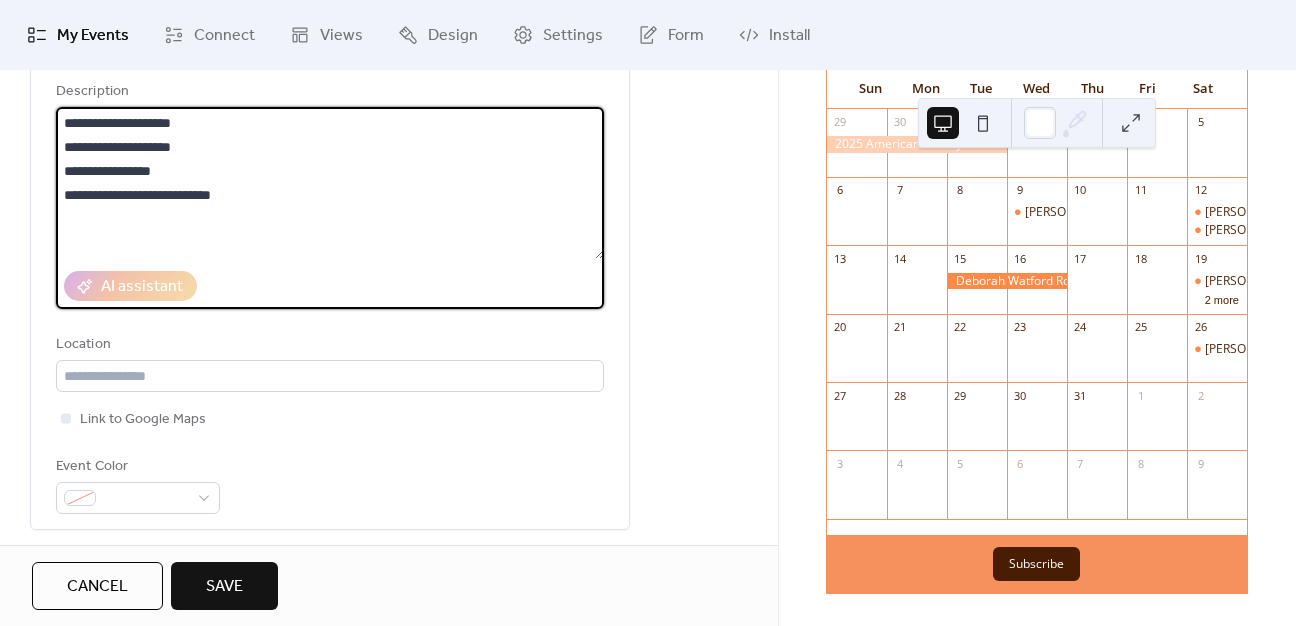 click on "**********" at bounding box center (330, 183) 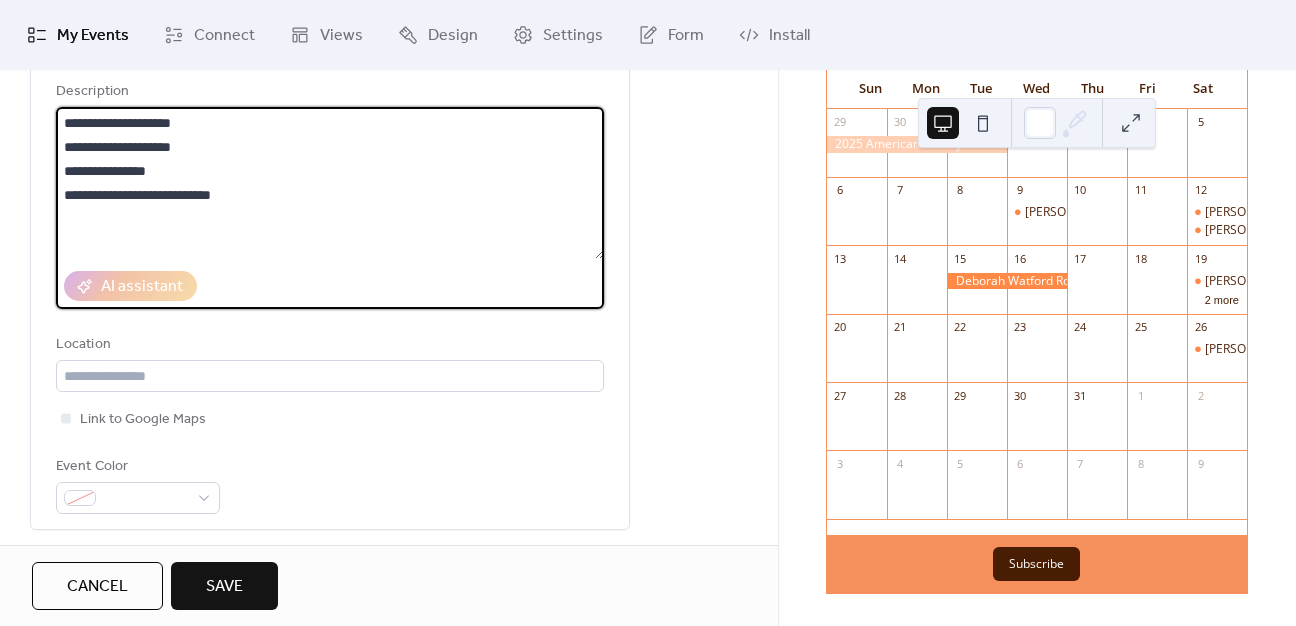 click on "**********" at bounding box center (330, 183) 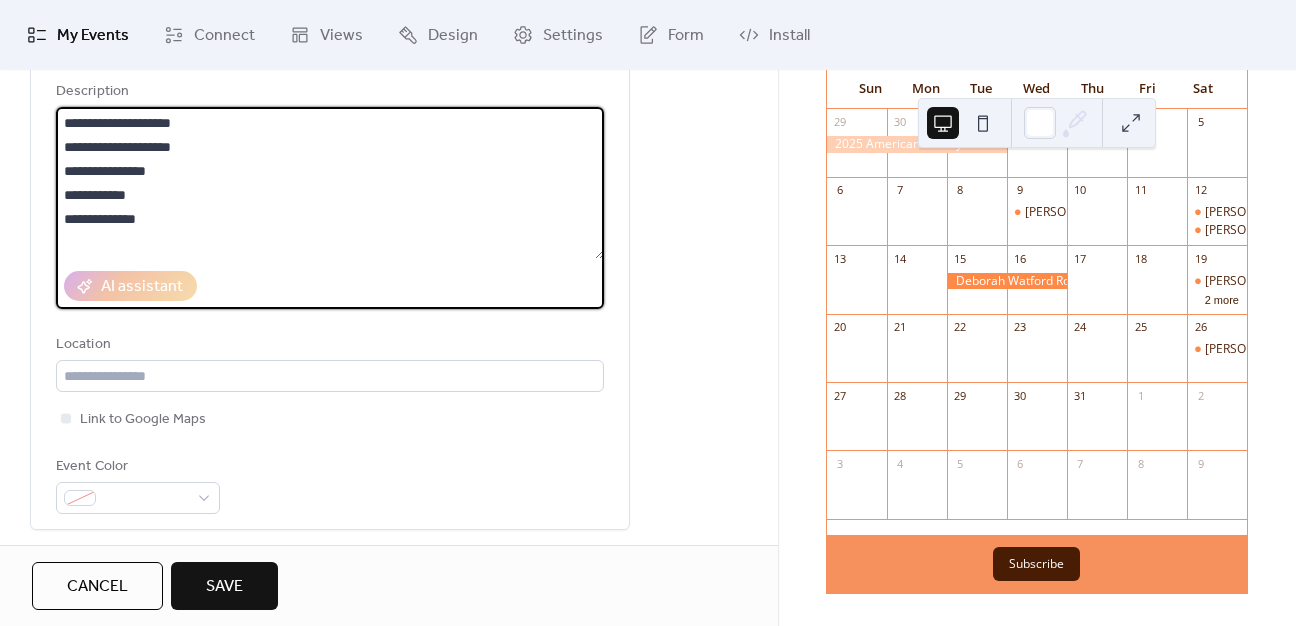click on "**********" at bounding box center [330, 183] 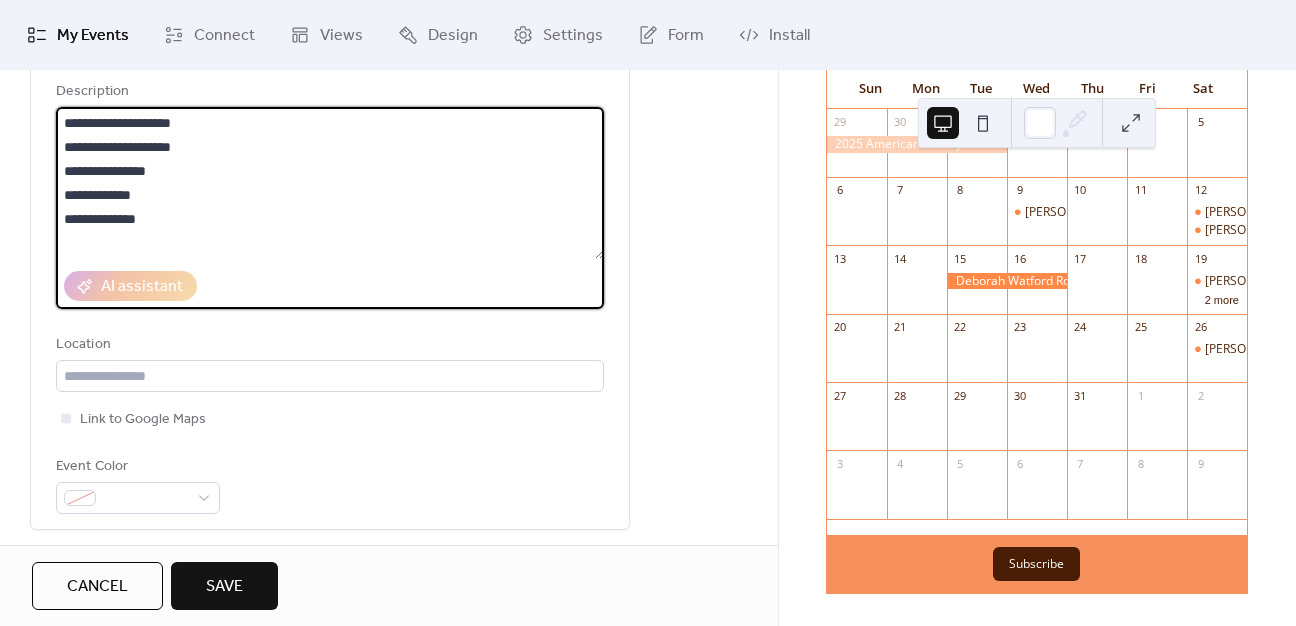 click on "**********" at bounding box center (330, 183) 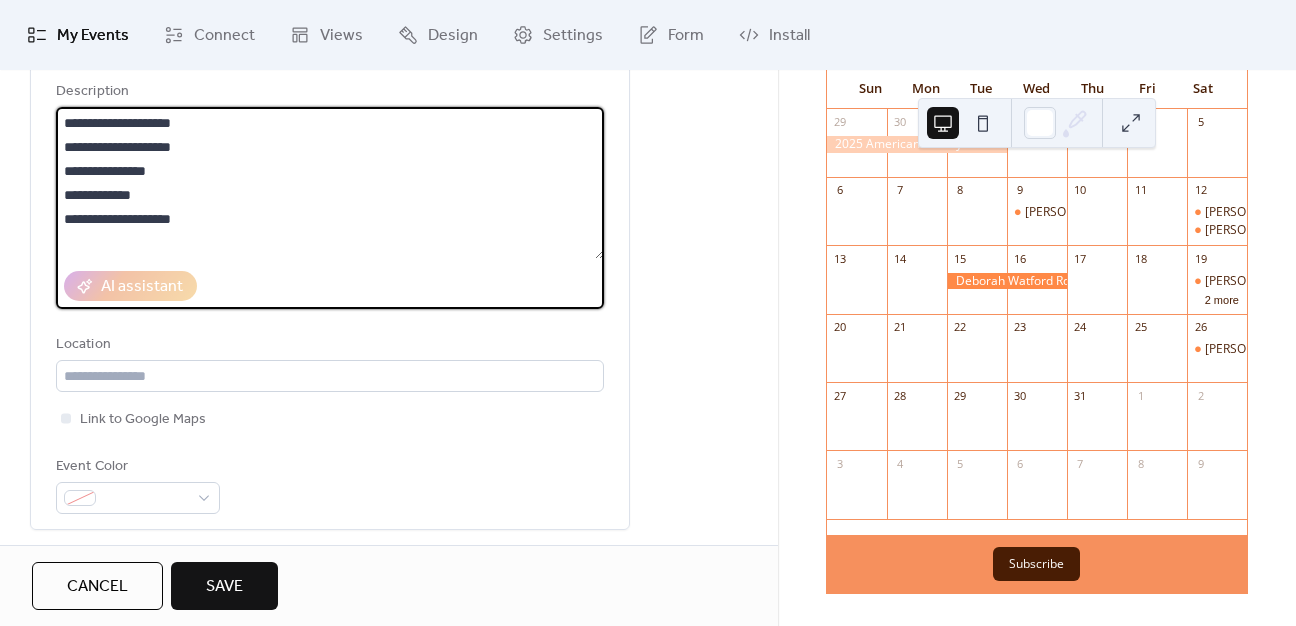 paste on "**********" 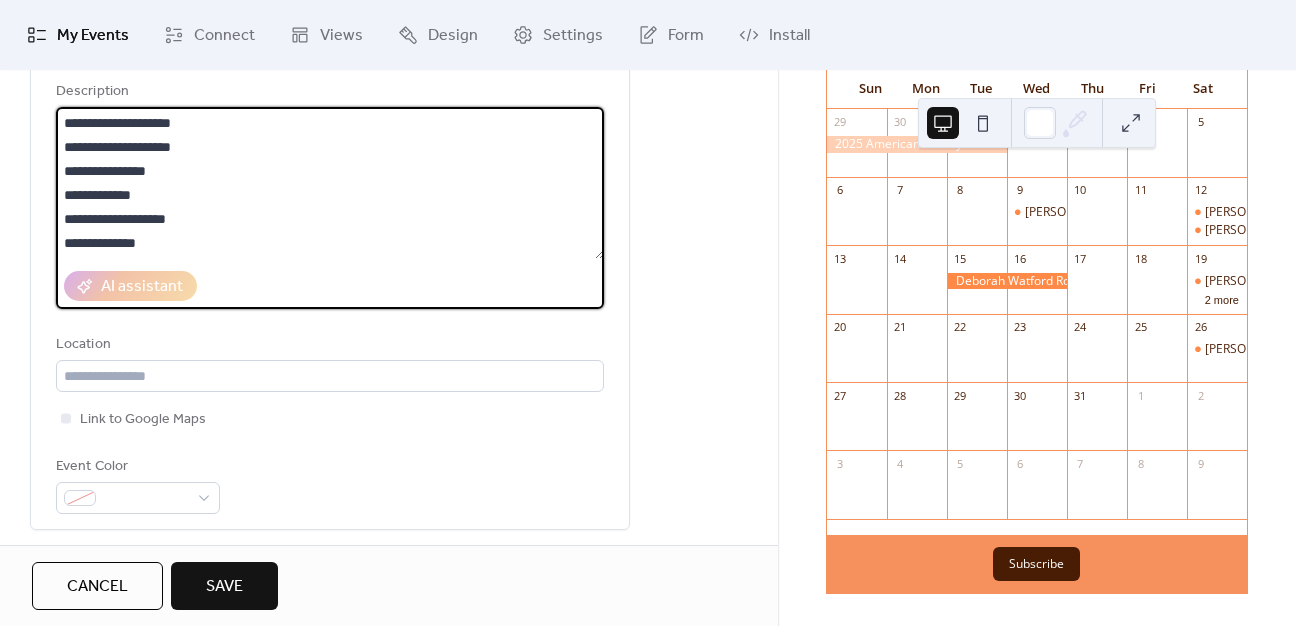click on "**********" at bounding box center [330, 183] 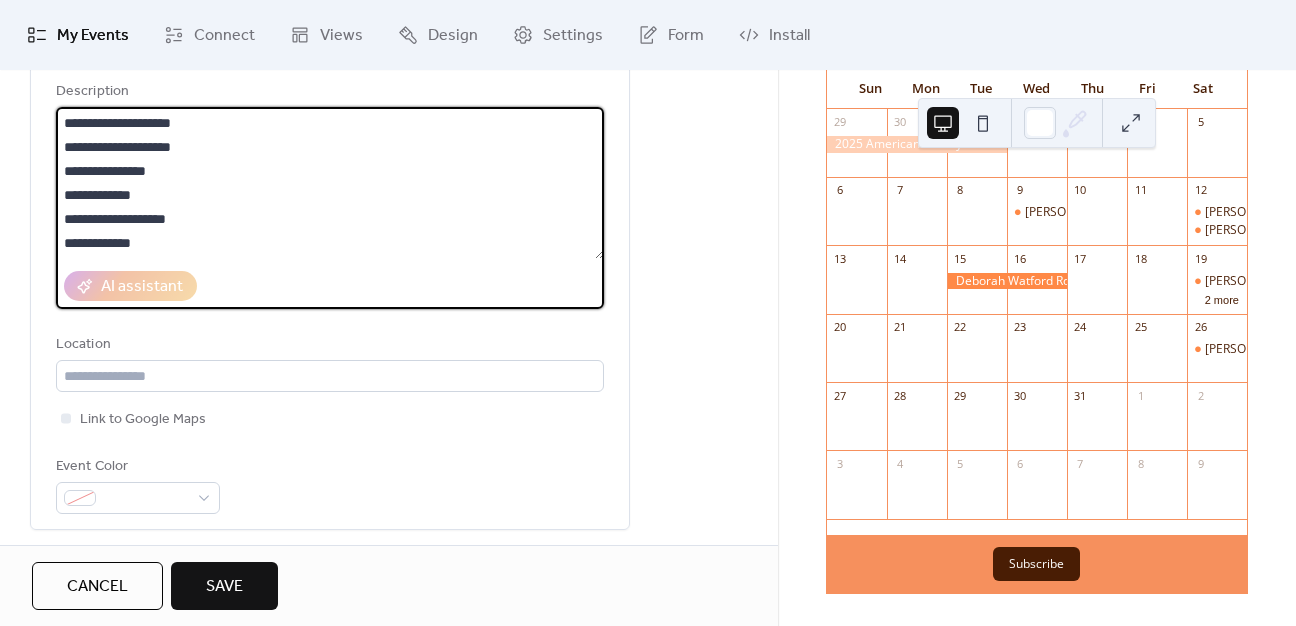 drag, startPoint x: 69, startPoint y: 241, endPoint x: 72, endPoint y: 229, distance: 12.369317 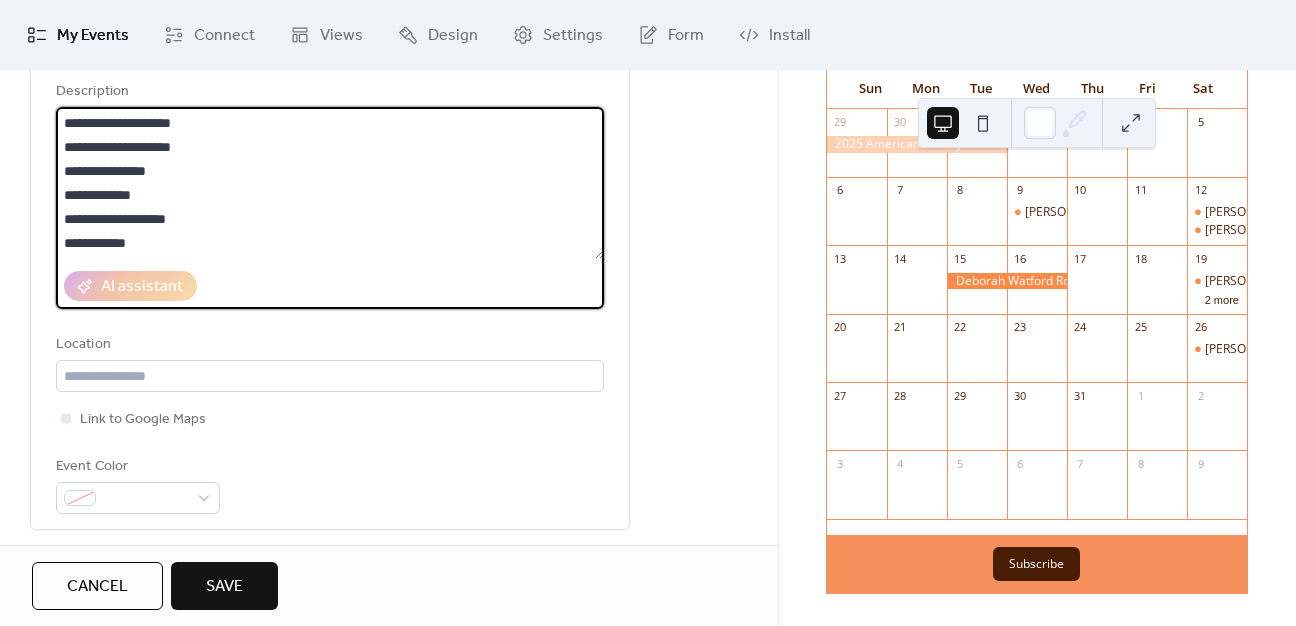 click on "**********" at bounding box center (330, 183) 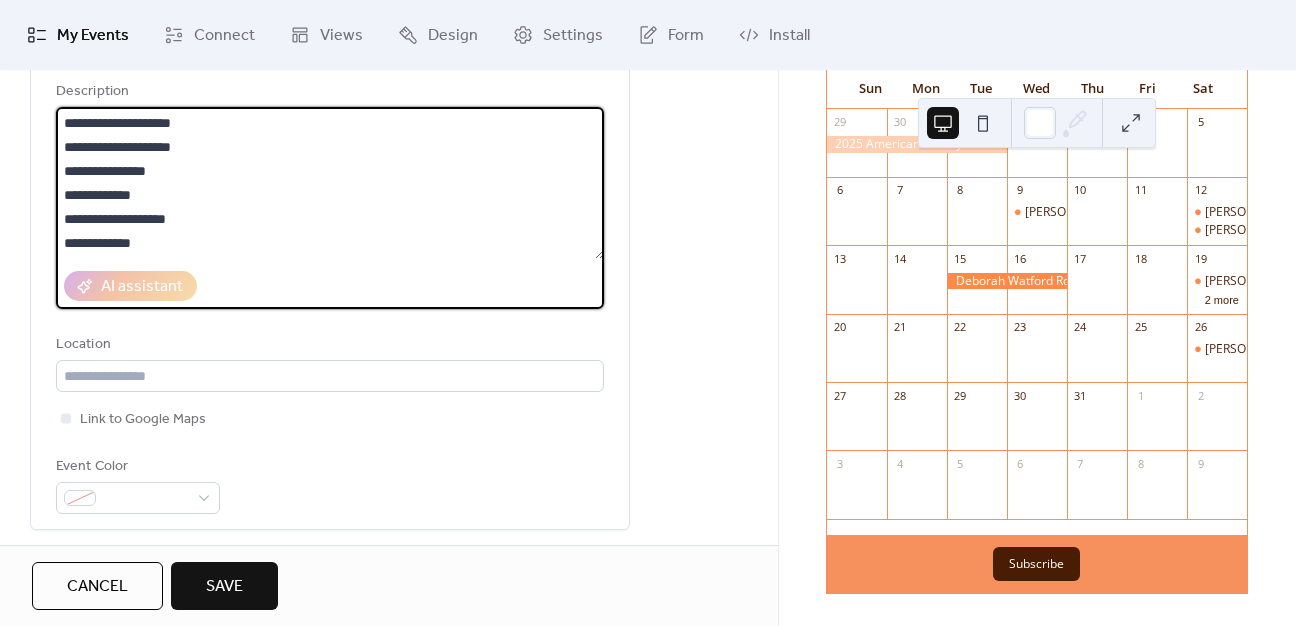 scroll, scrollTop: 21, scrollLeft: 0, axis: vertical 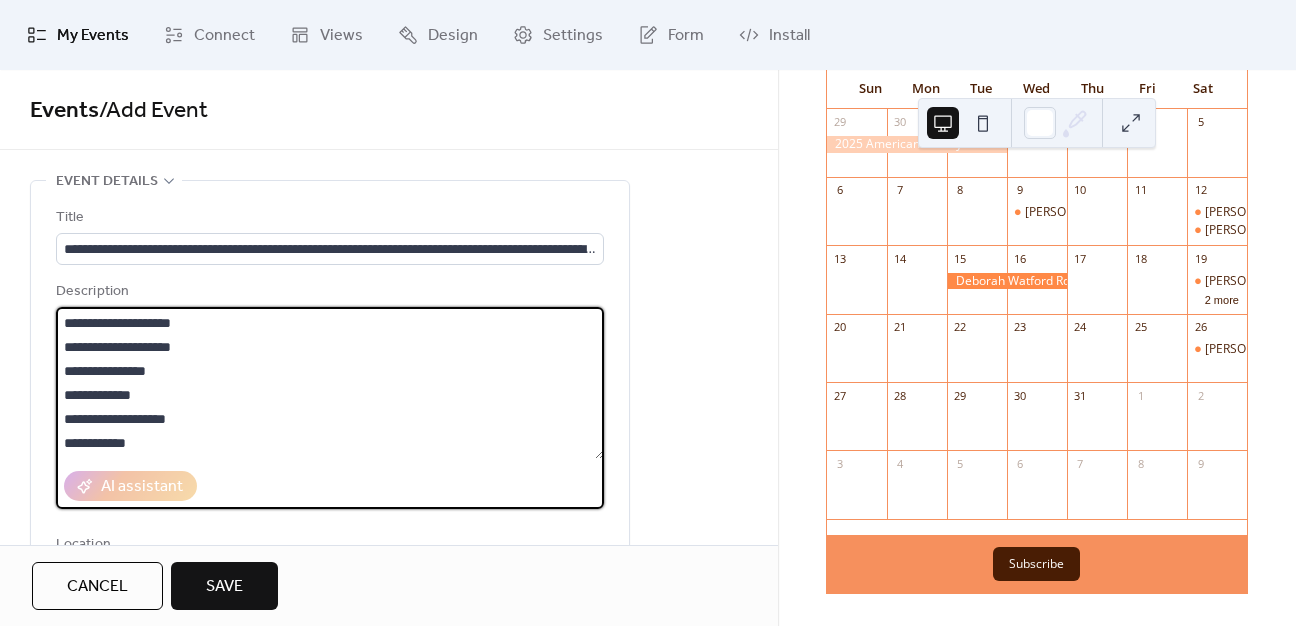 drag, startPoint x: 176, startPoint y: 237, endPoint x: 256, endPoint y: 266, distance: 85.09406 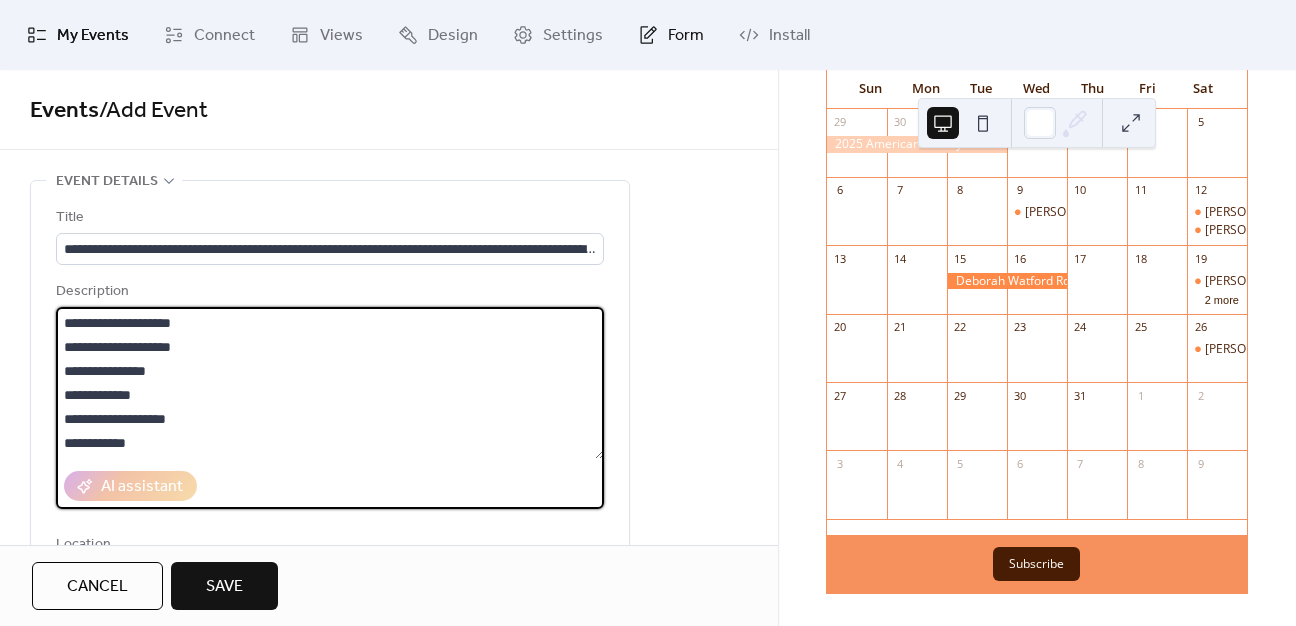 type on "**********" 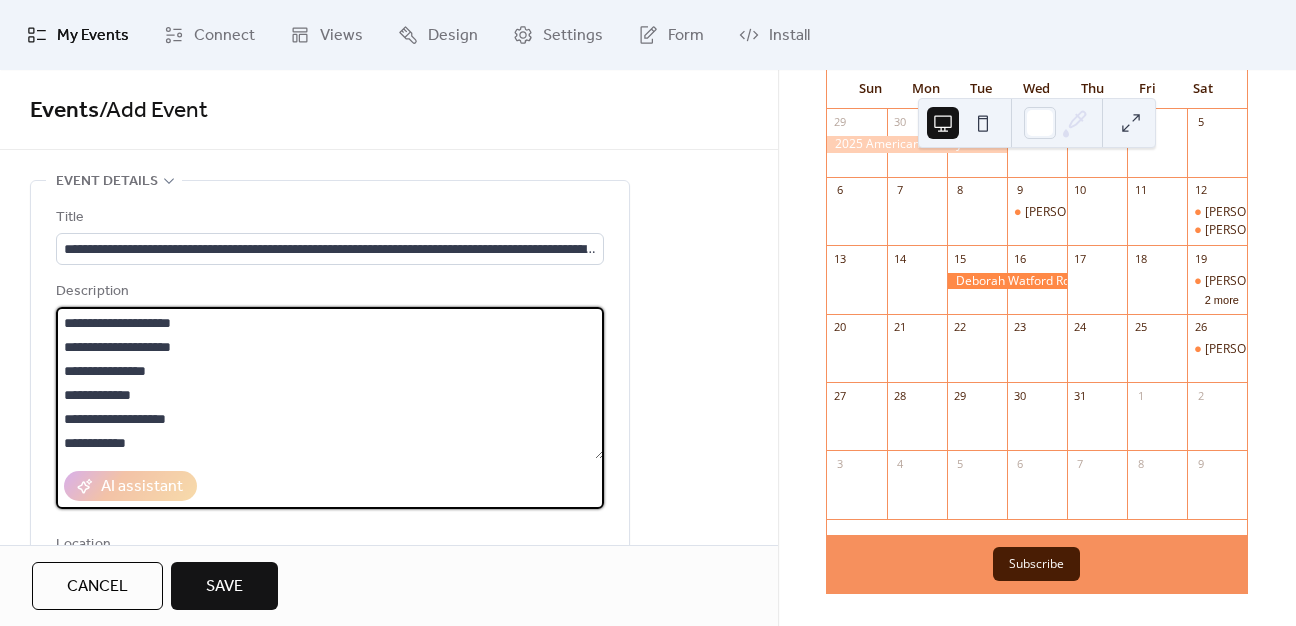 click on "Save" at bounding box center (224, 586) 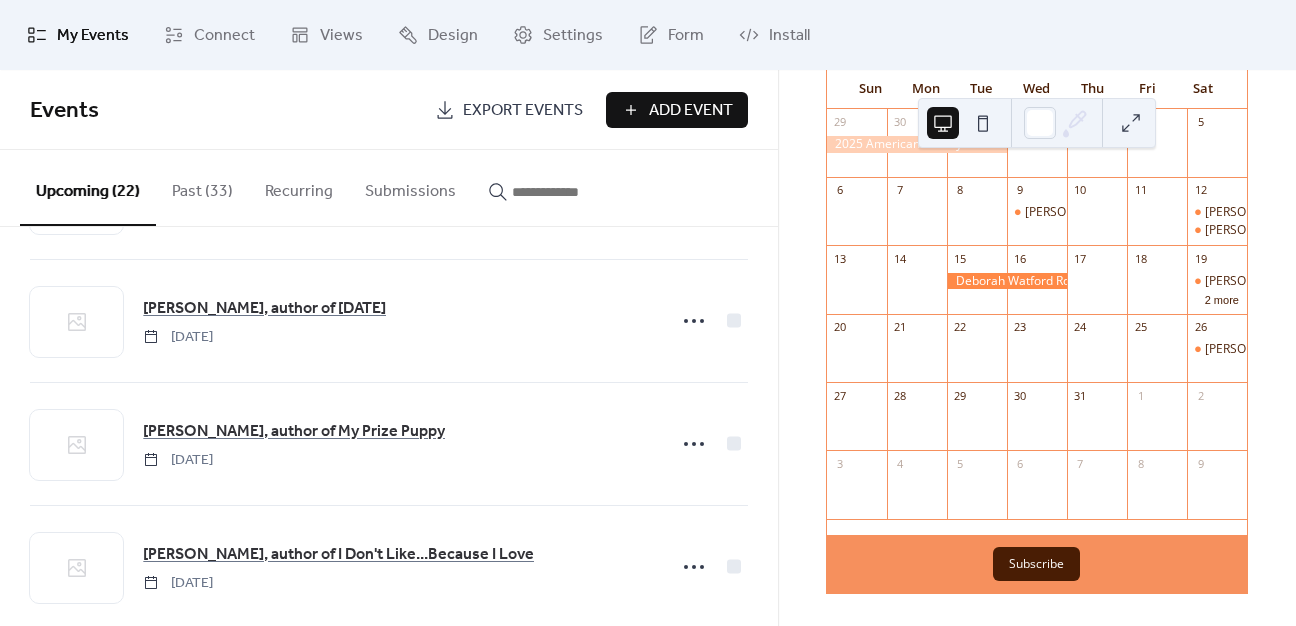scroll, scrollTop: 200, scrollLeft: 0, axis: vertical 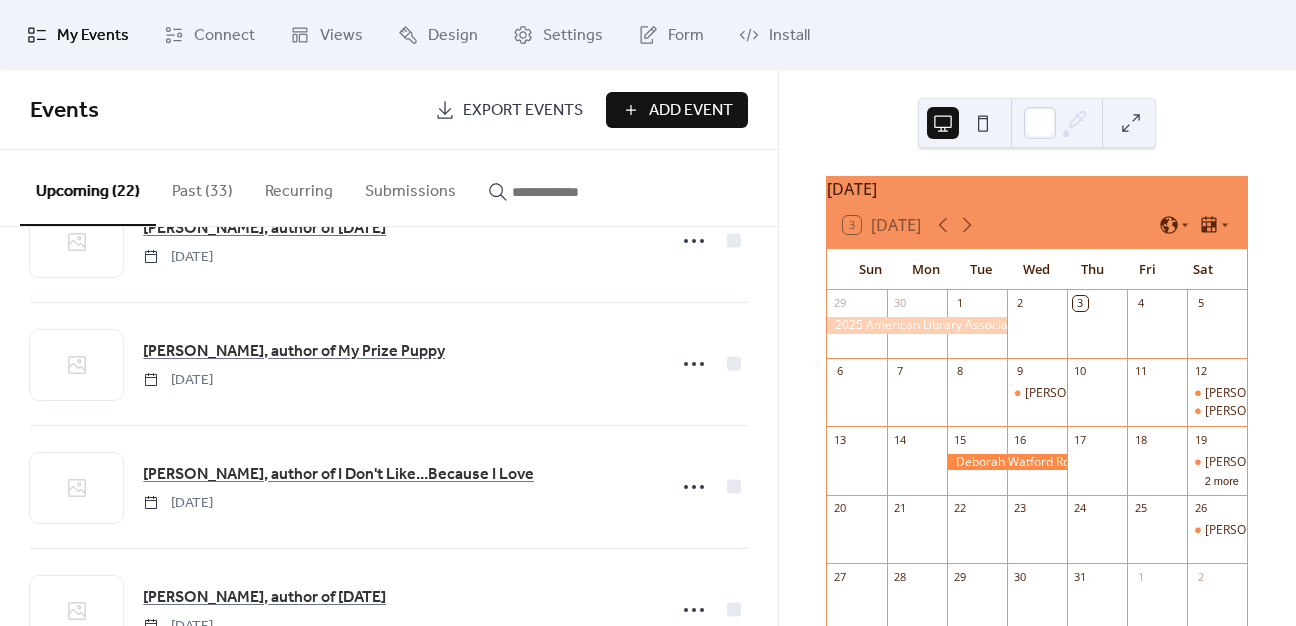 click on "3 Today" at bounding box center (1037, 225) 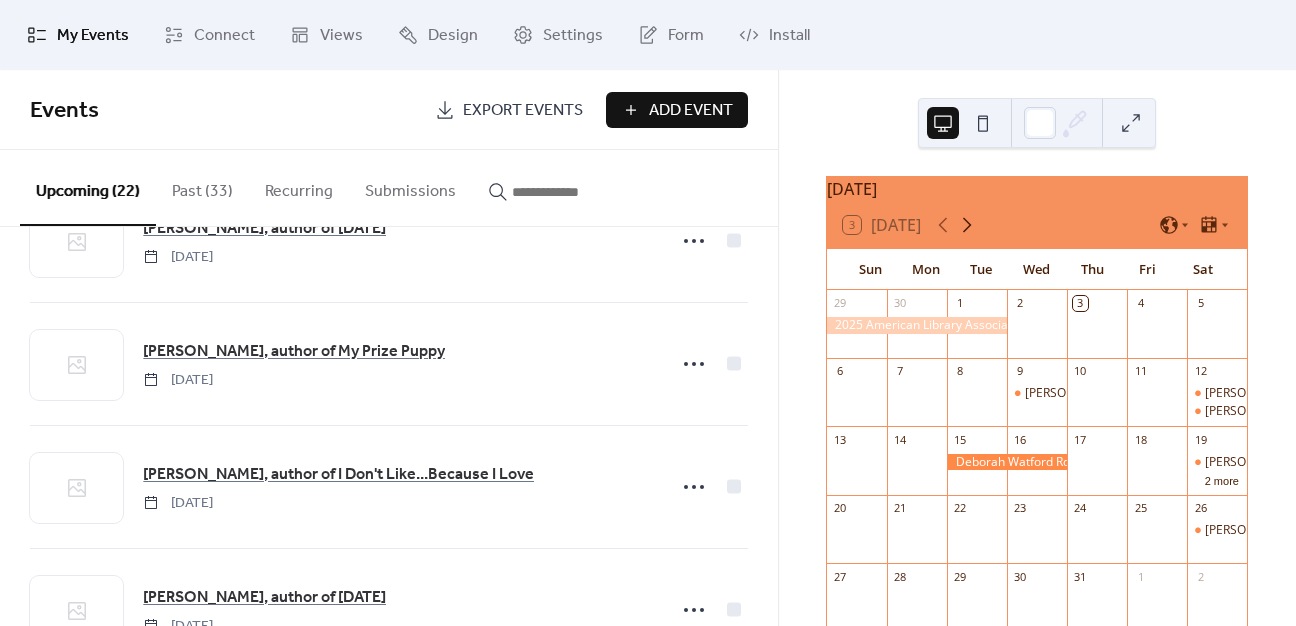 click 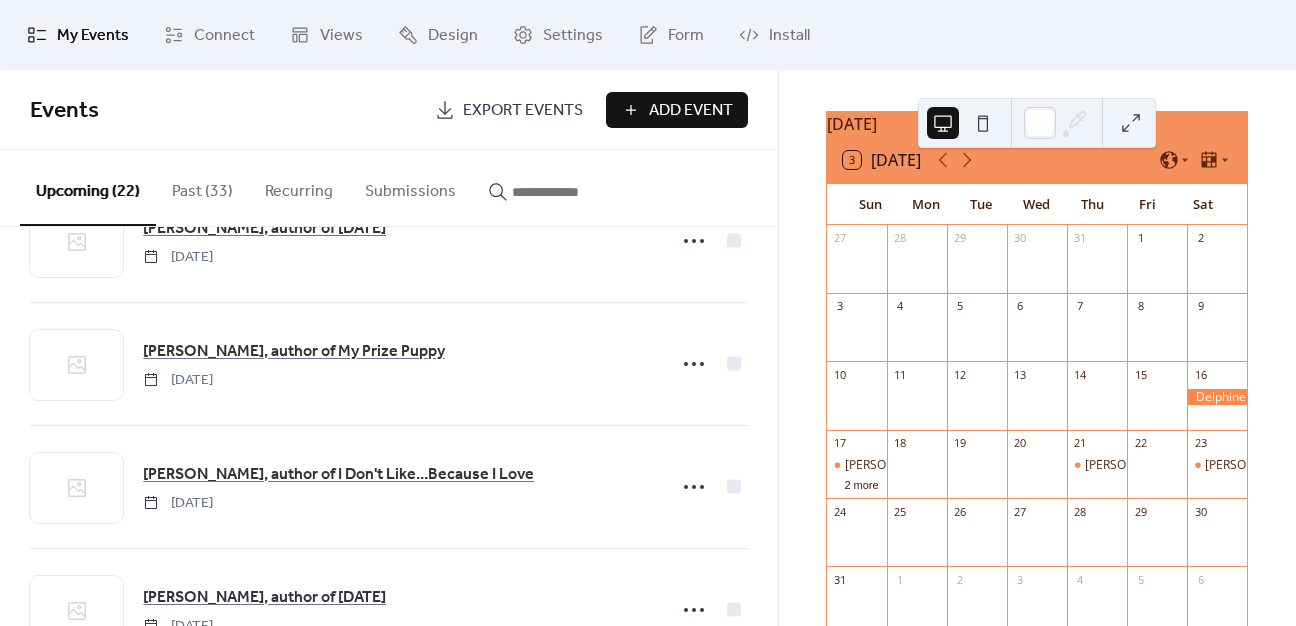 scroll, scrollTop: 100, scrollLeft: 0, axis: vertical 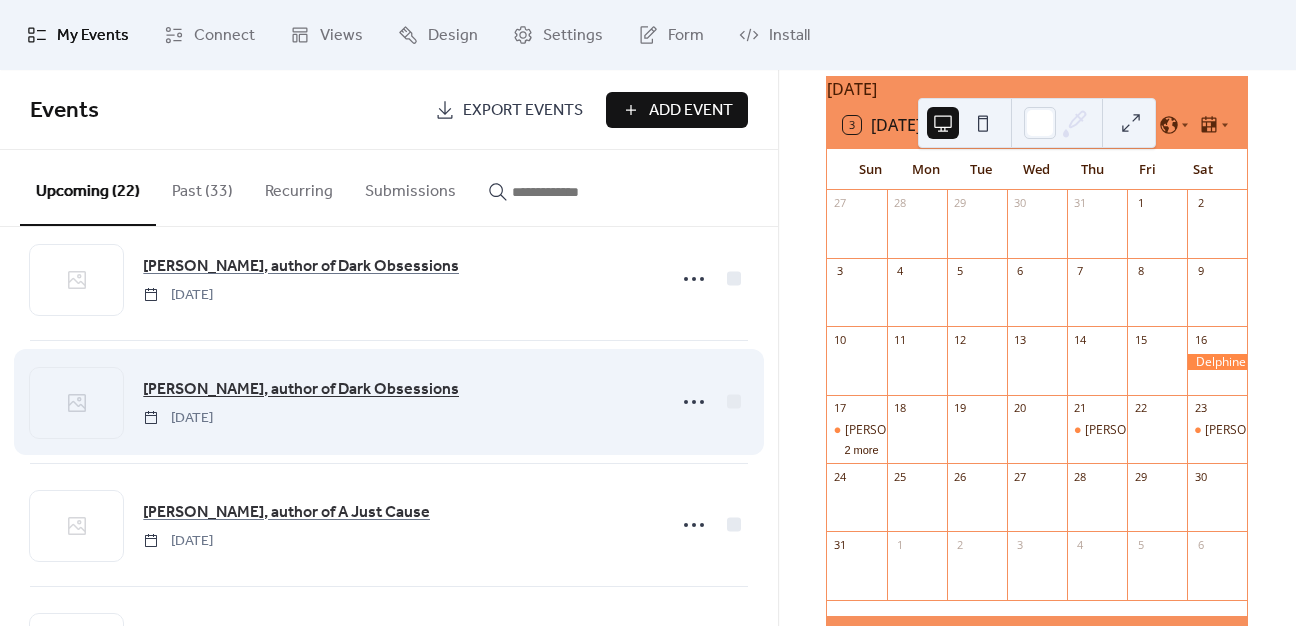 click on "[PERSON_NAME], author of Dark Obsessions" at bounding box center [301, 390] 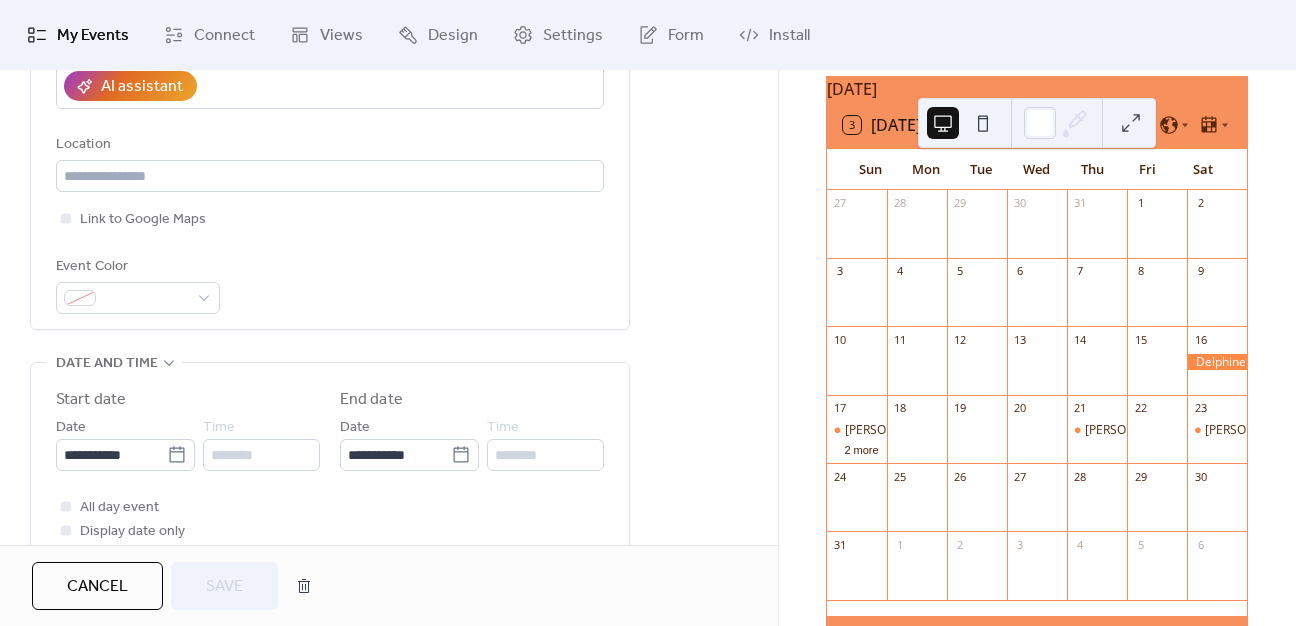 scroll, scrollTop: 600, scrollLeft: 0, axis: vertical 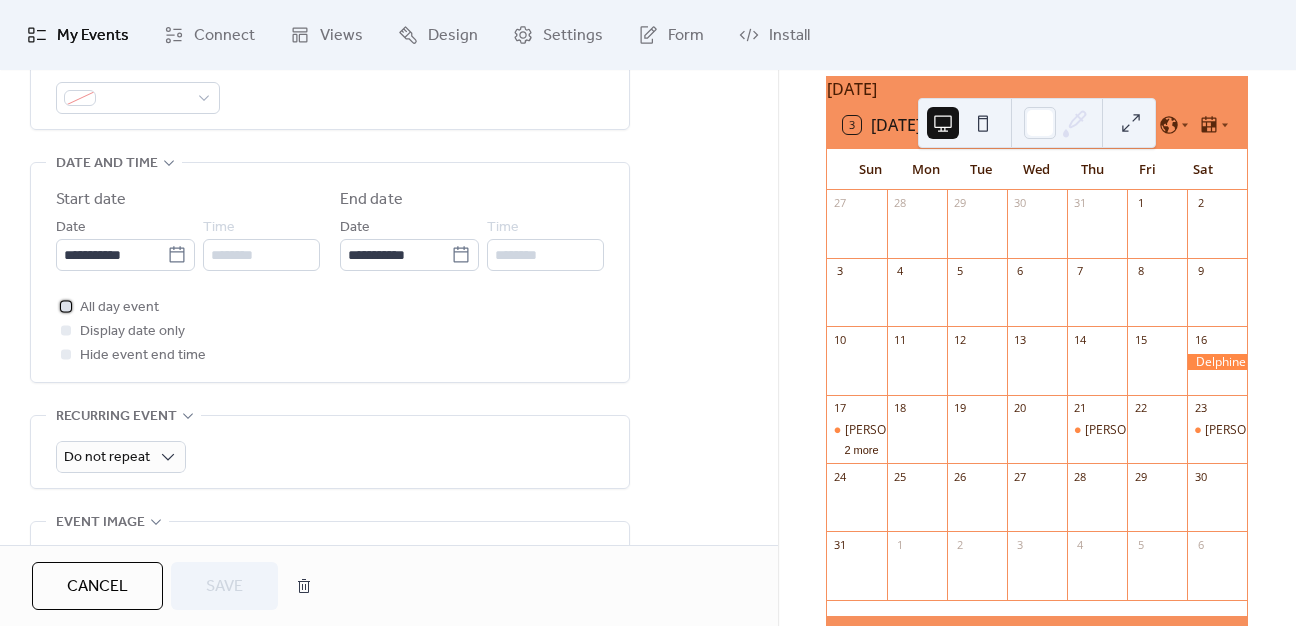 click at bounding box center (66, 306) 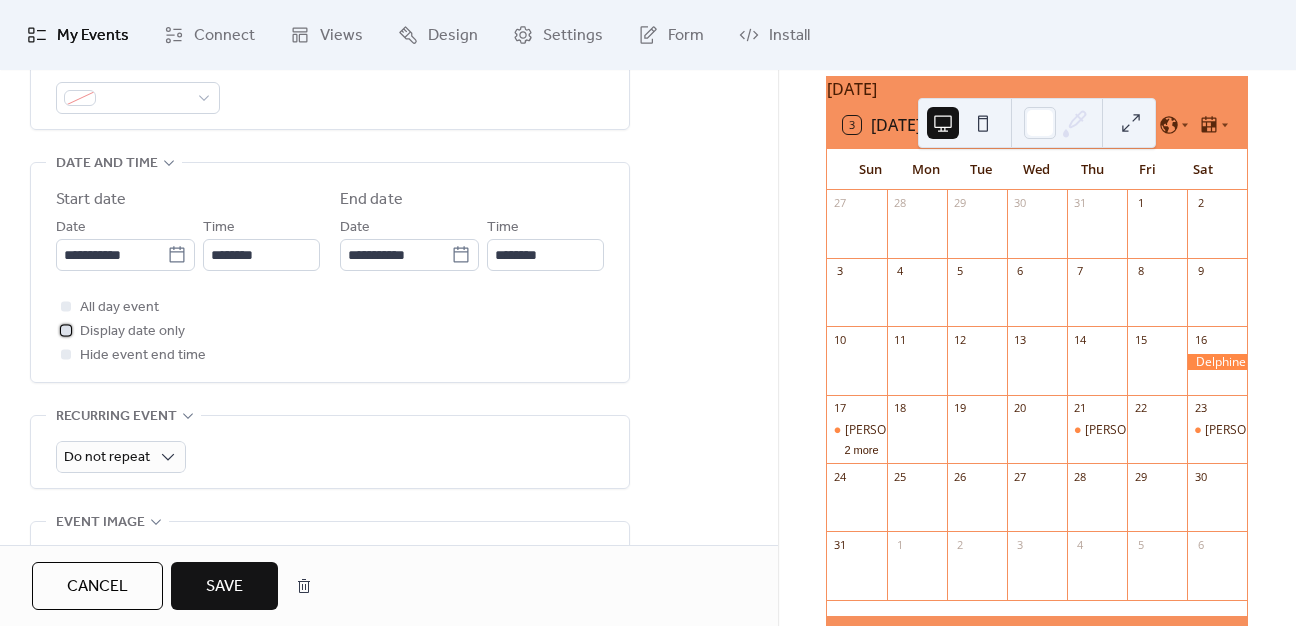click at bounding box center [66, 330] 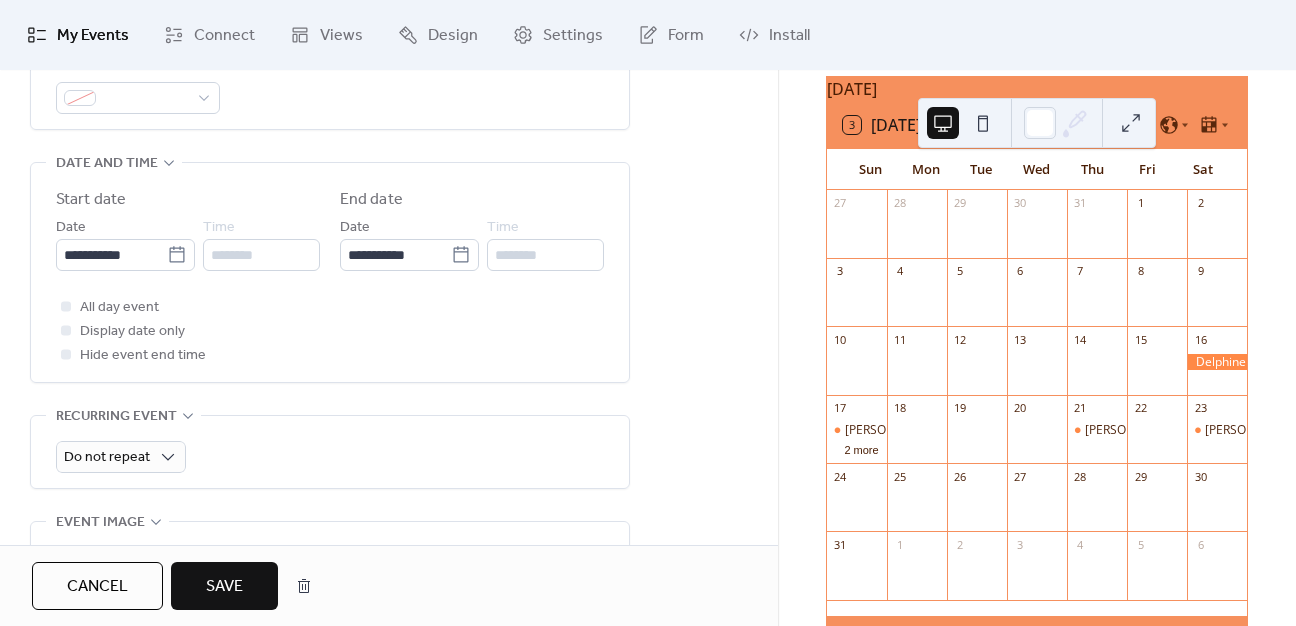 click on "Save" at bounding box center (224, 587) 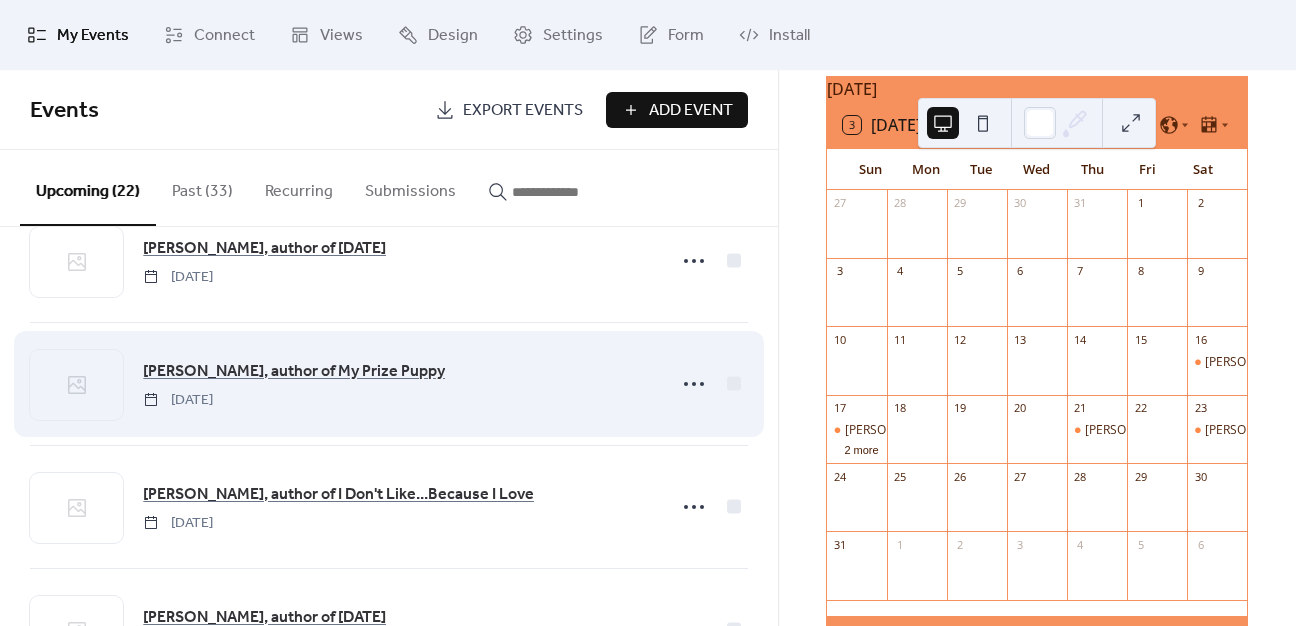 scroll, scrollTop: 200, scrollLeft: 0, axis: vertical 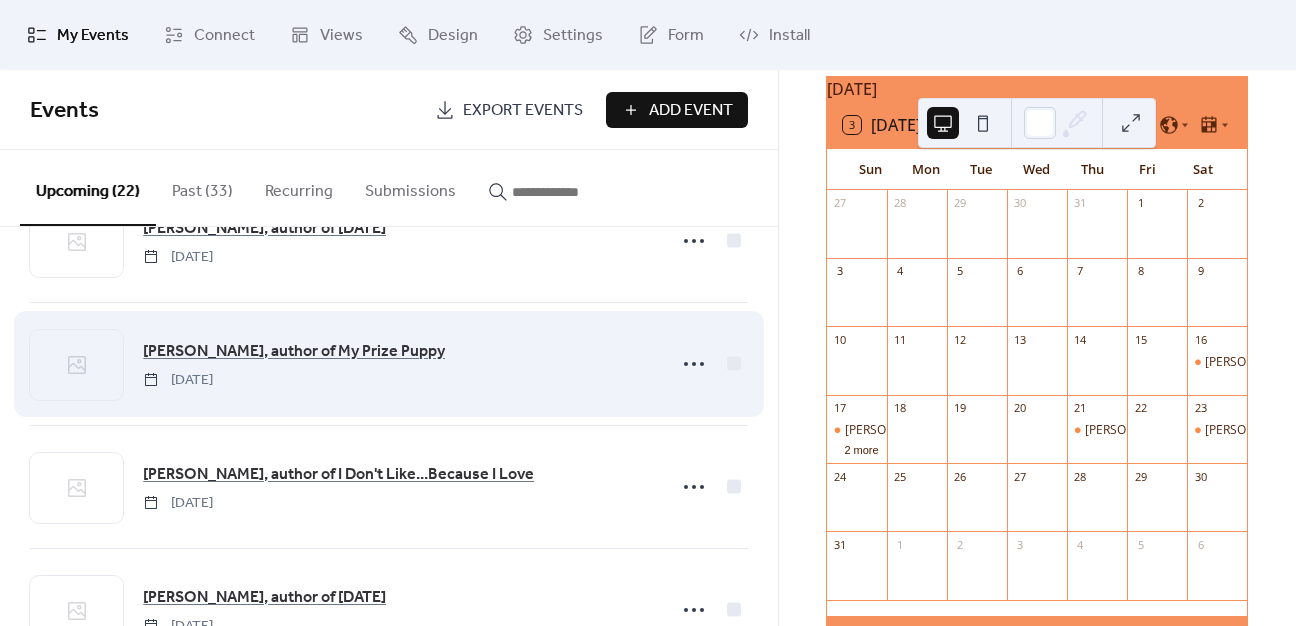 click on "Stephanie Lafitte, author of My Prize Puppy Saturday, July 12, 2025" at bounding box center [398, 364] 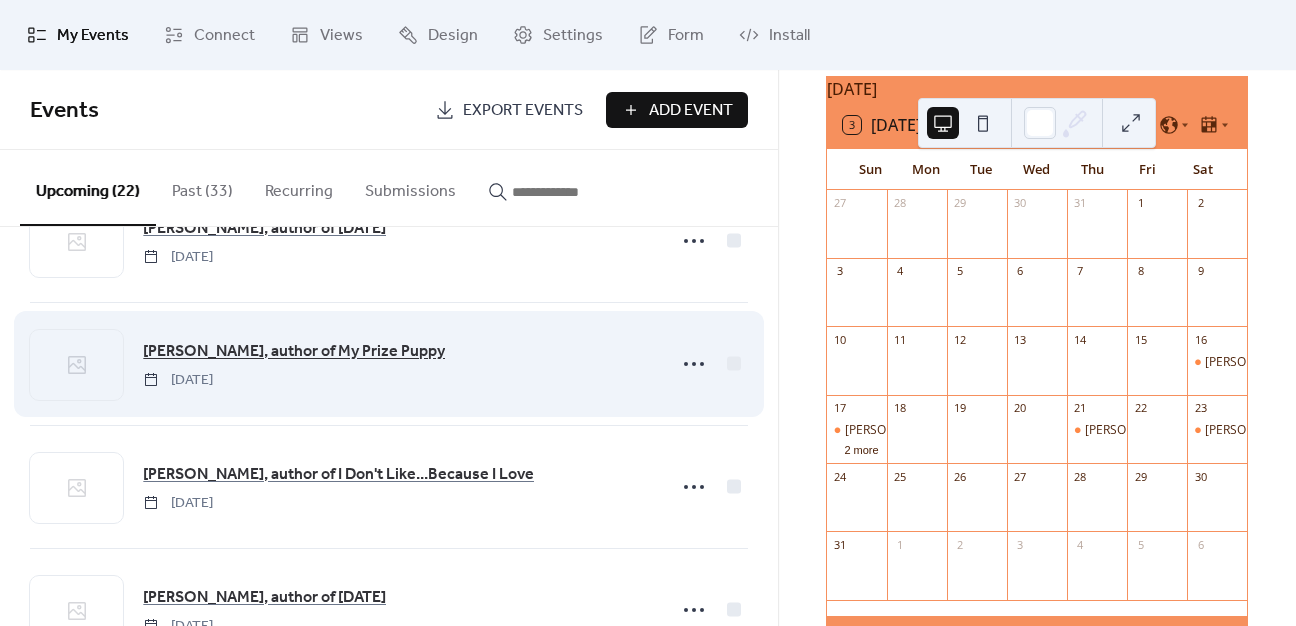 click on "[PERSON_NAME], author of My Prize Puppy" at bounding box center [294, 352] 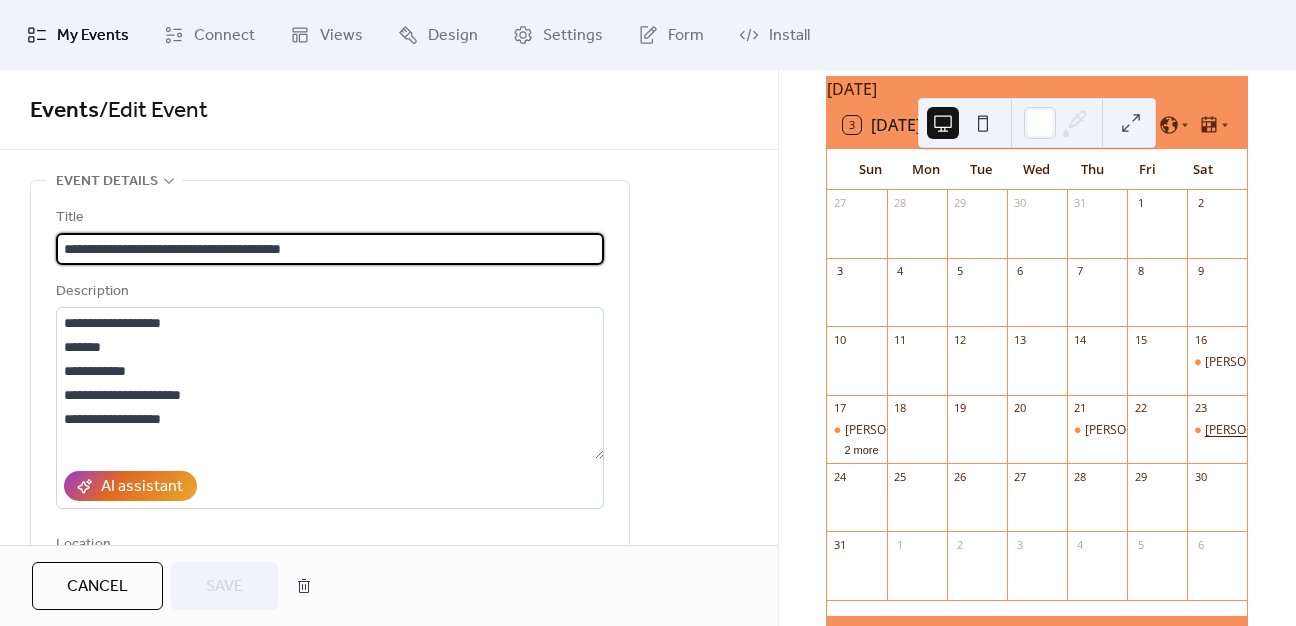 click on "[PERSON_NAME], author of Dark Obsessions" at bounding box center (1329, 430) 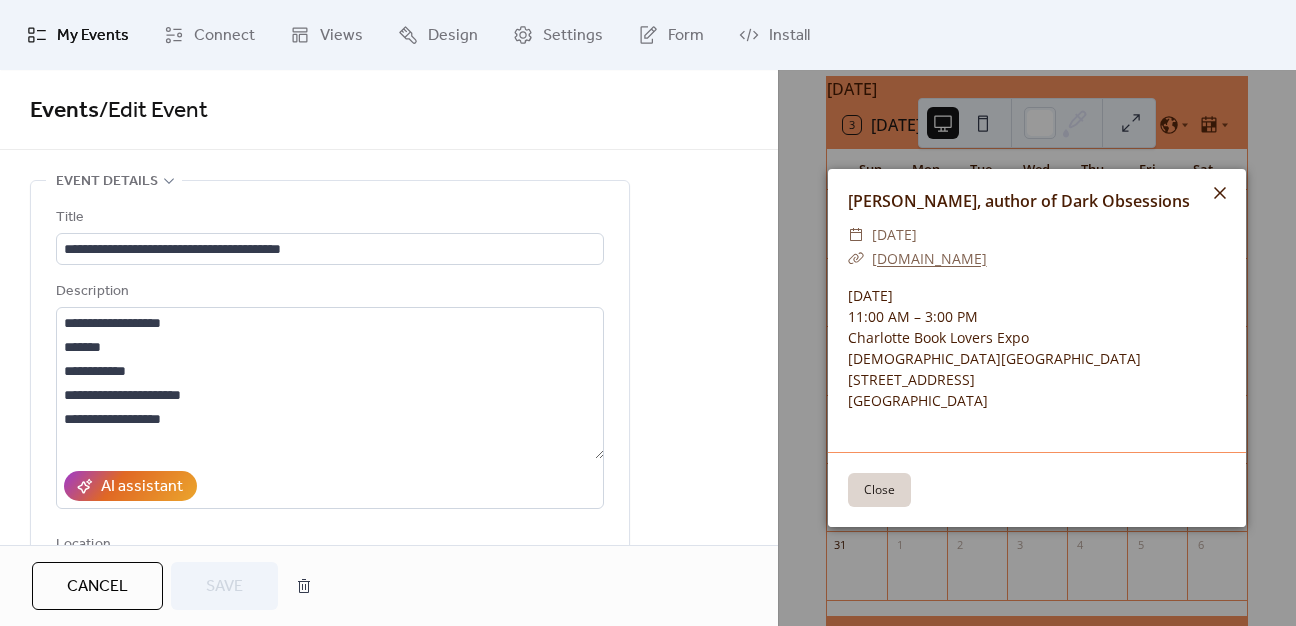click 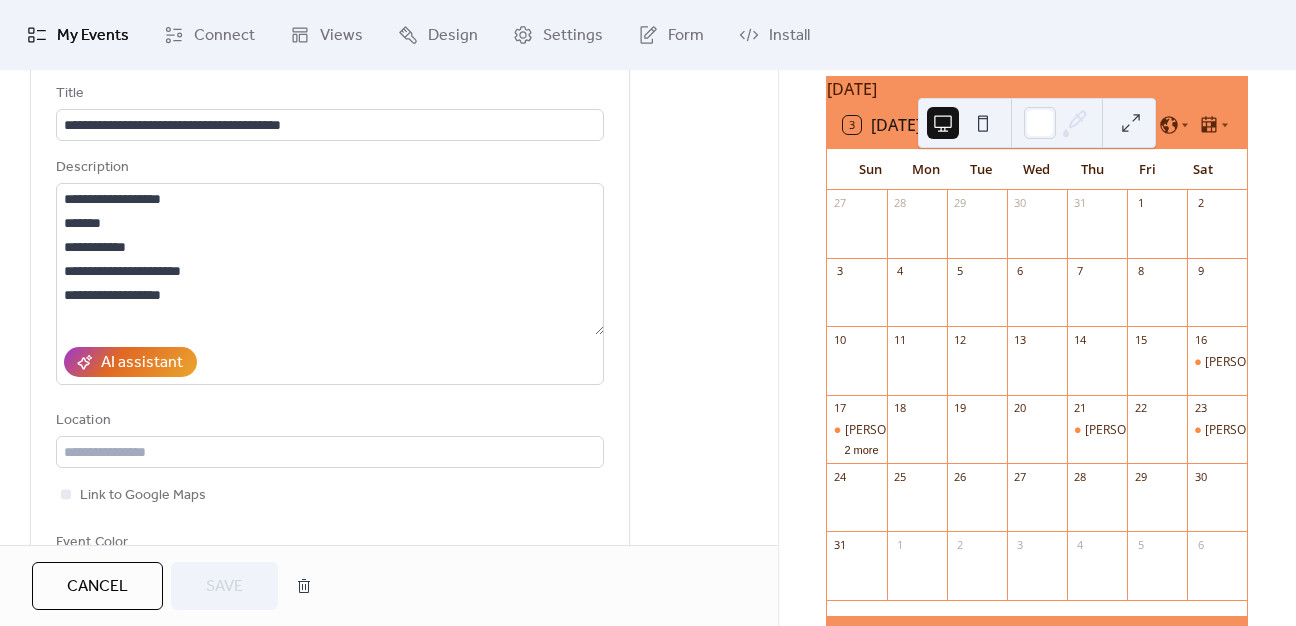 scroll, scrollTop: 400, scrollLeft: 0, axis: vertical 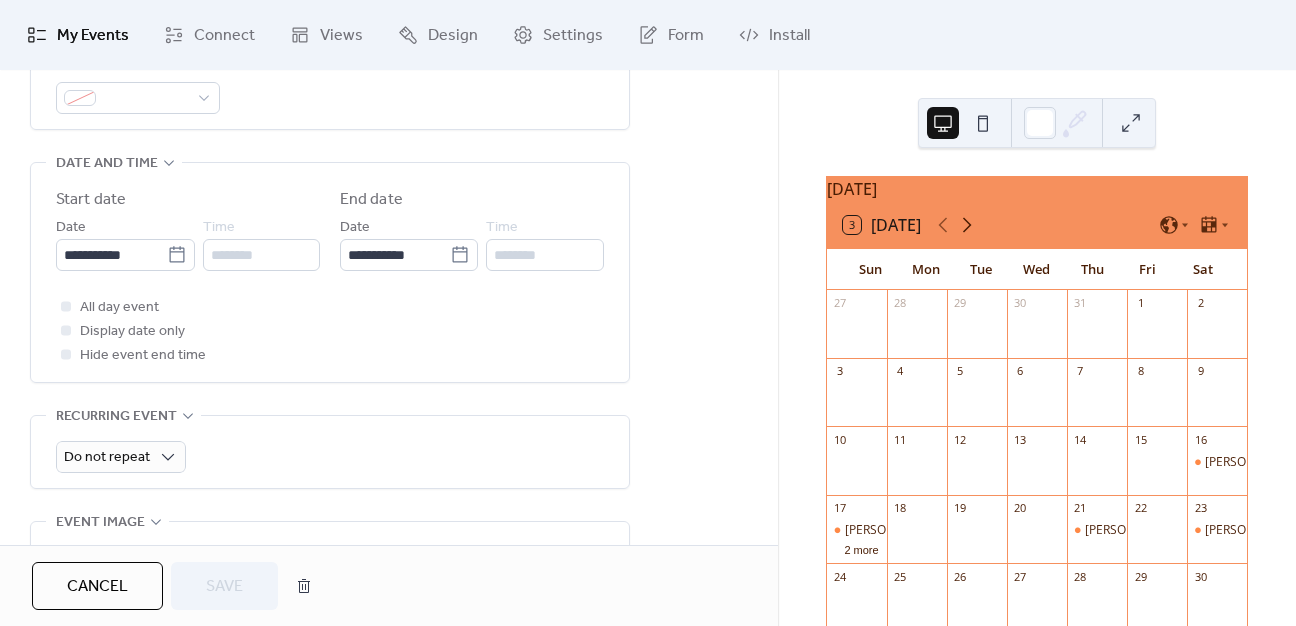 click 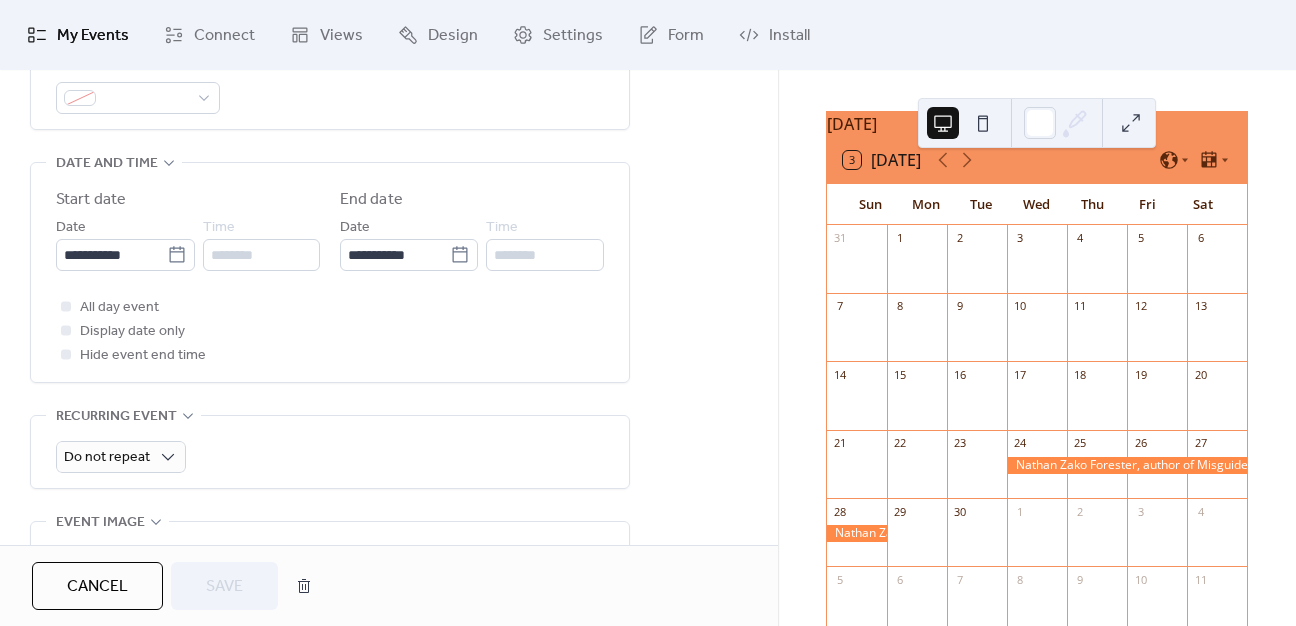 scroll, scrollTop: 100, scrollLeft: 0, axis: vertical 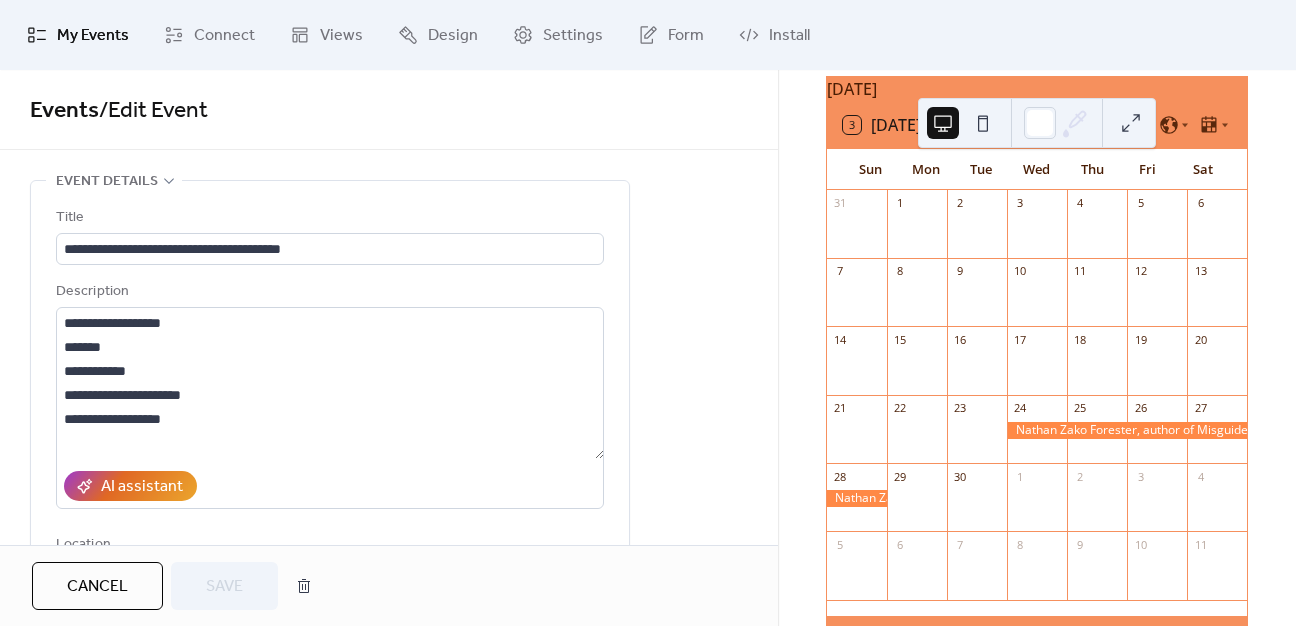 click on "Cancel" at bounding box center (97, 587) 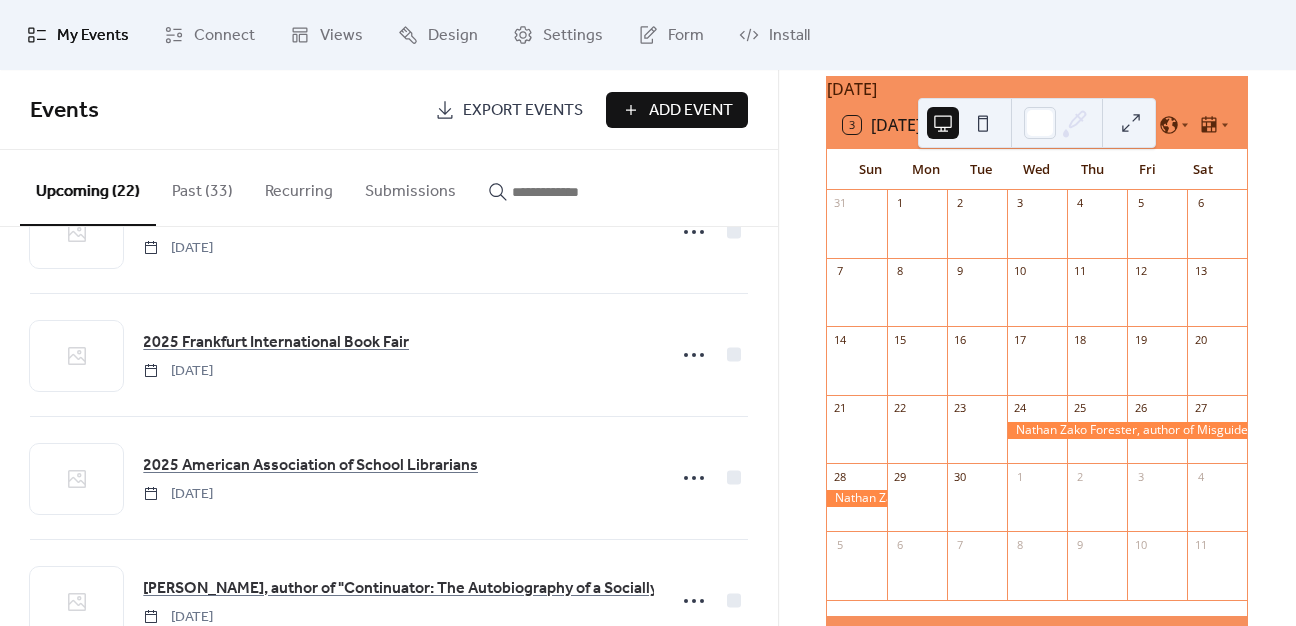 scroll, scrollTop: 1661, scrollLeft: 0, axis: vertical 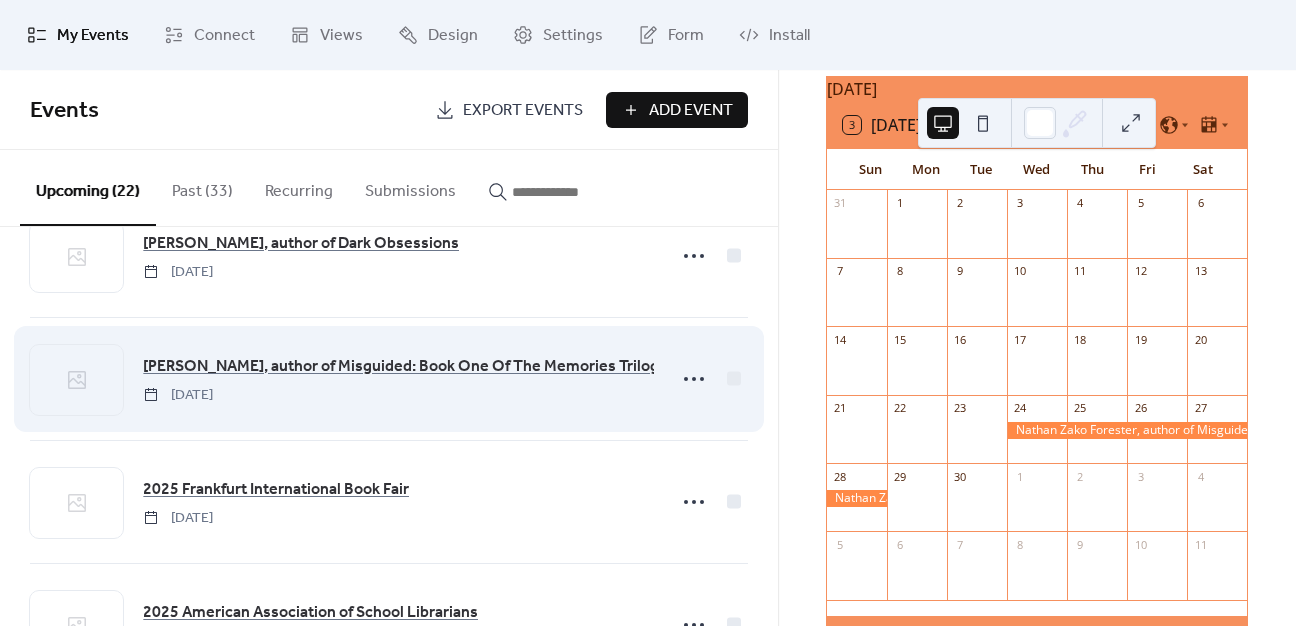 click on "Nathan Zako Forester, author of Misguided: Book One Of The Memories Trilogy Wednesday, September 24, 2025" at bounding box center (389, 379) 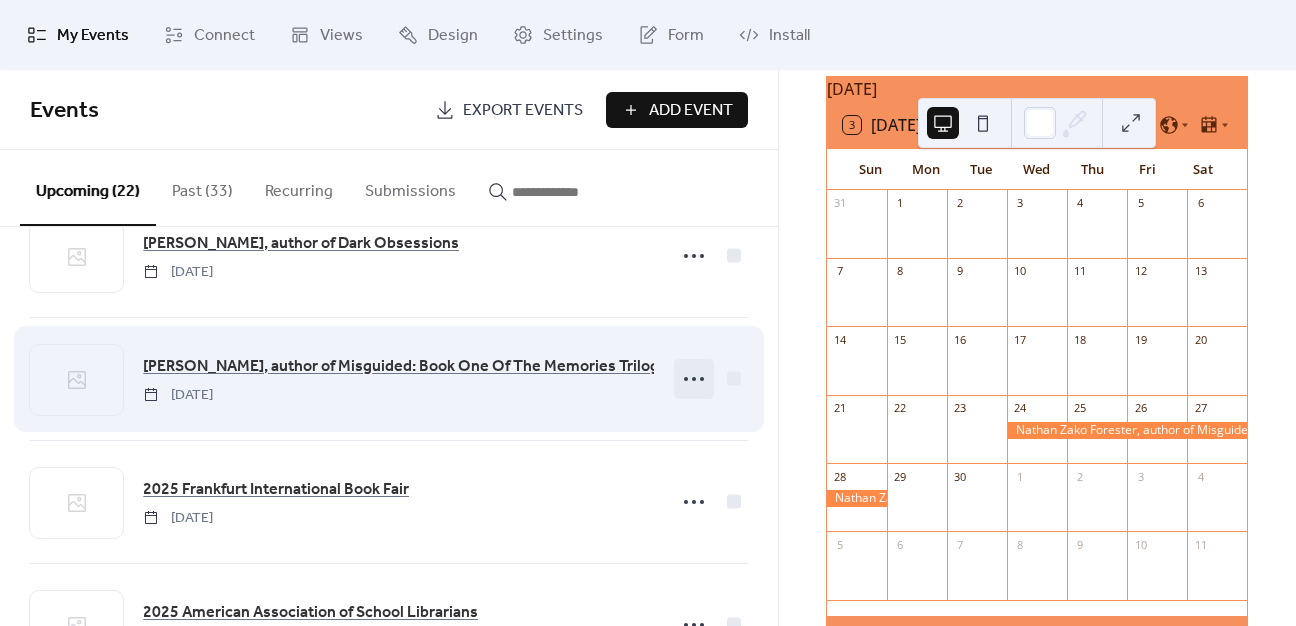 click 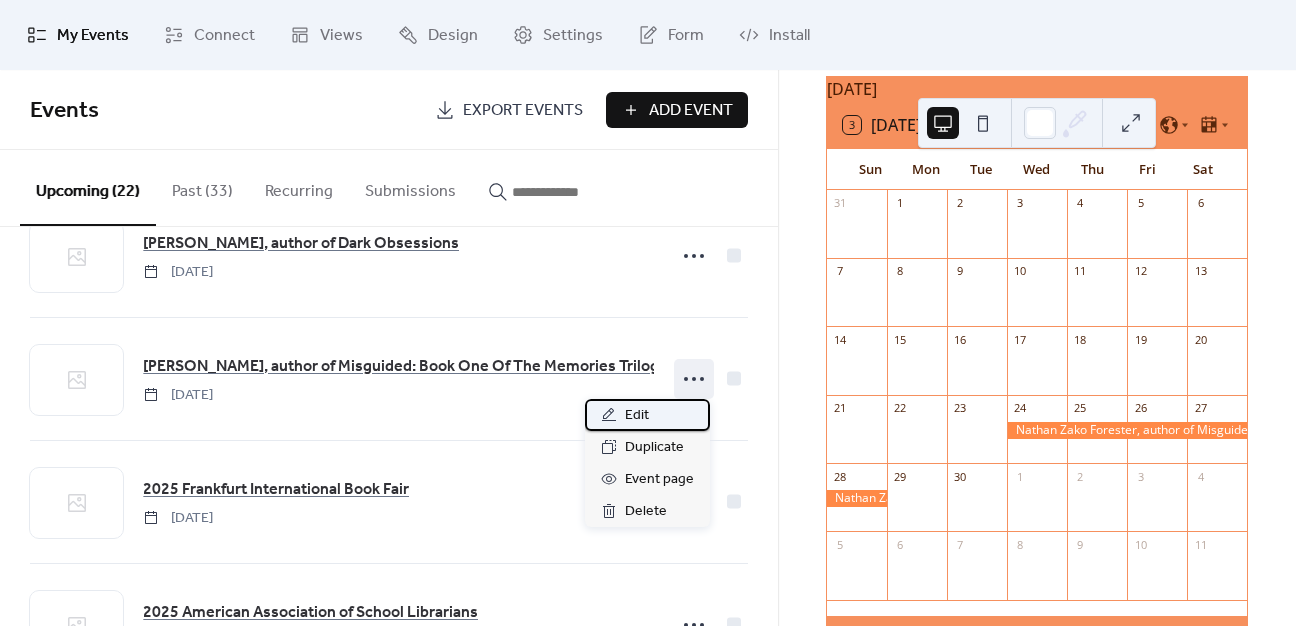 click on "Edit" at bounding box center (647, 415) 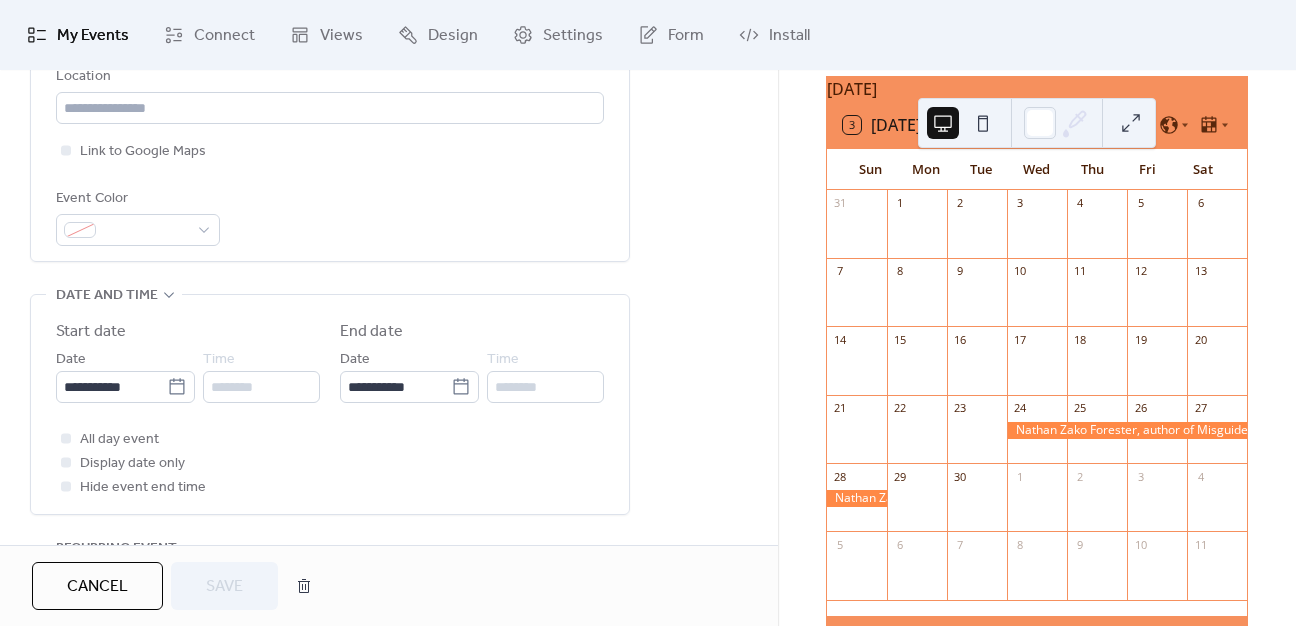 scroll, scrollTop: 500, scrollLeft: 0, axis: vertical 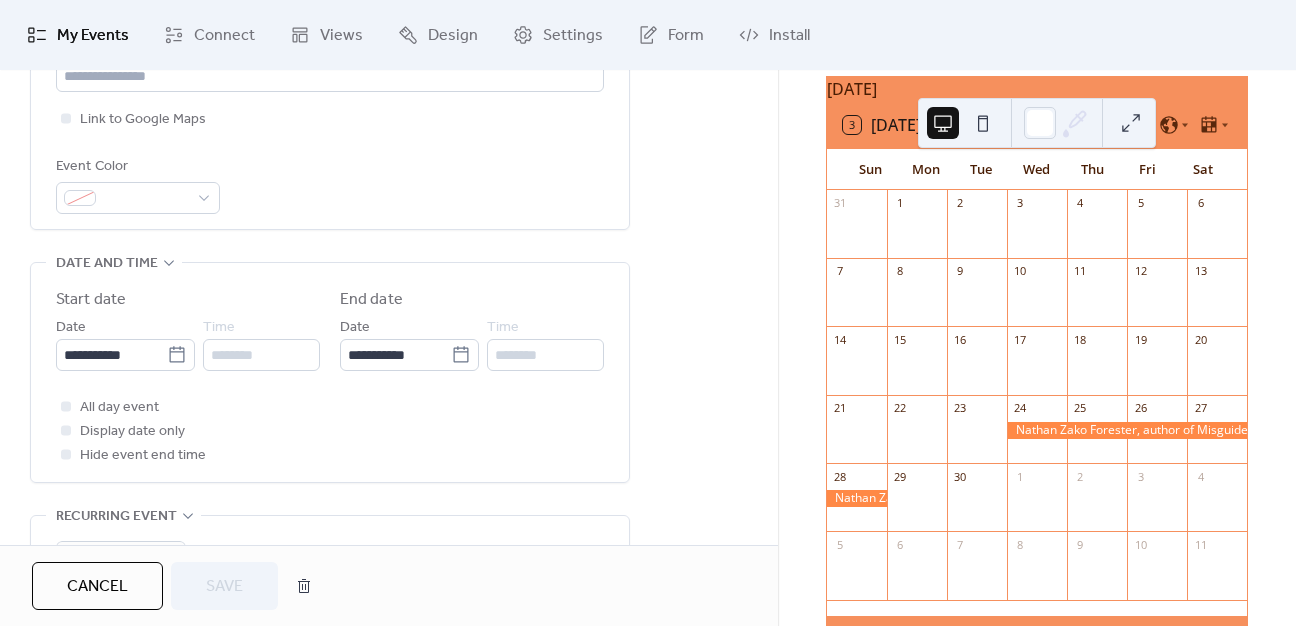 click at bounding box center [66, 406] 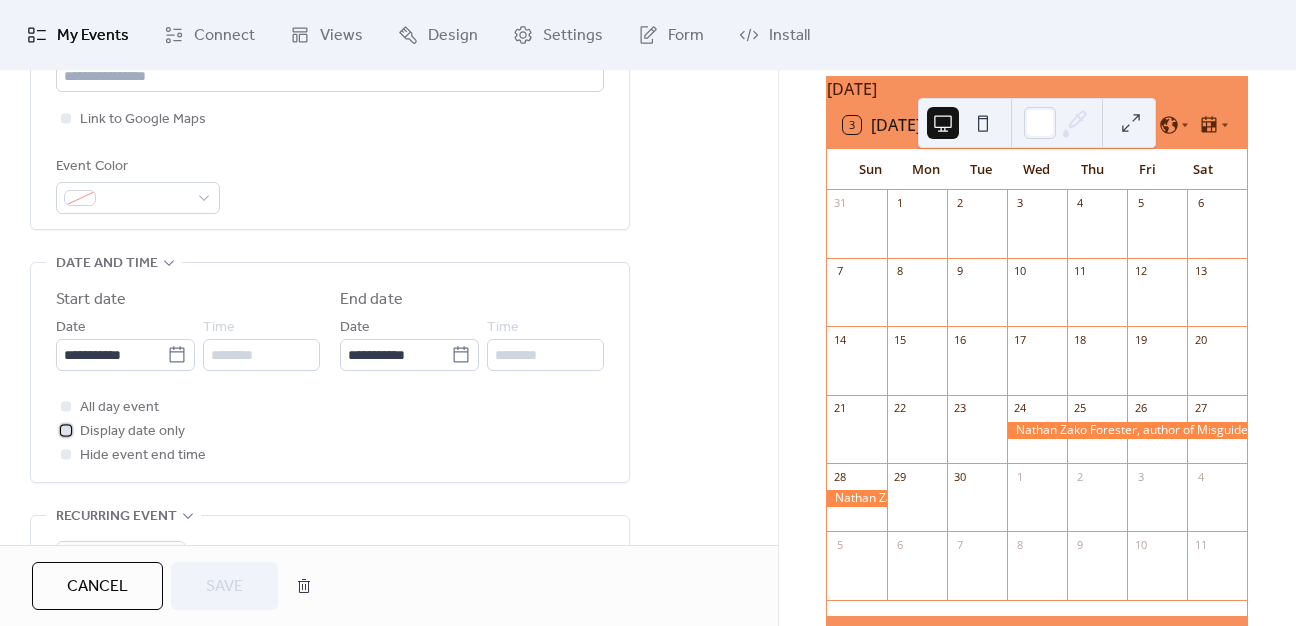 click 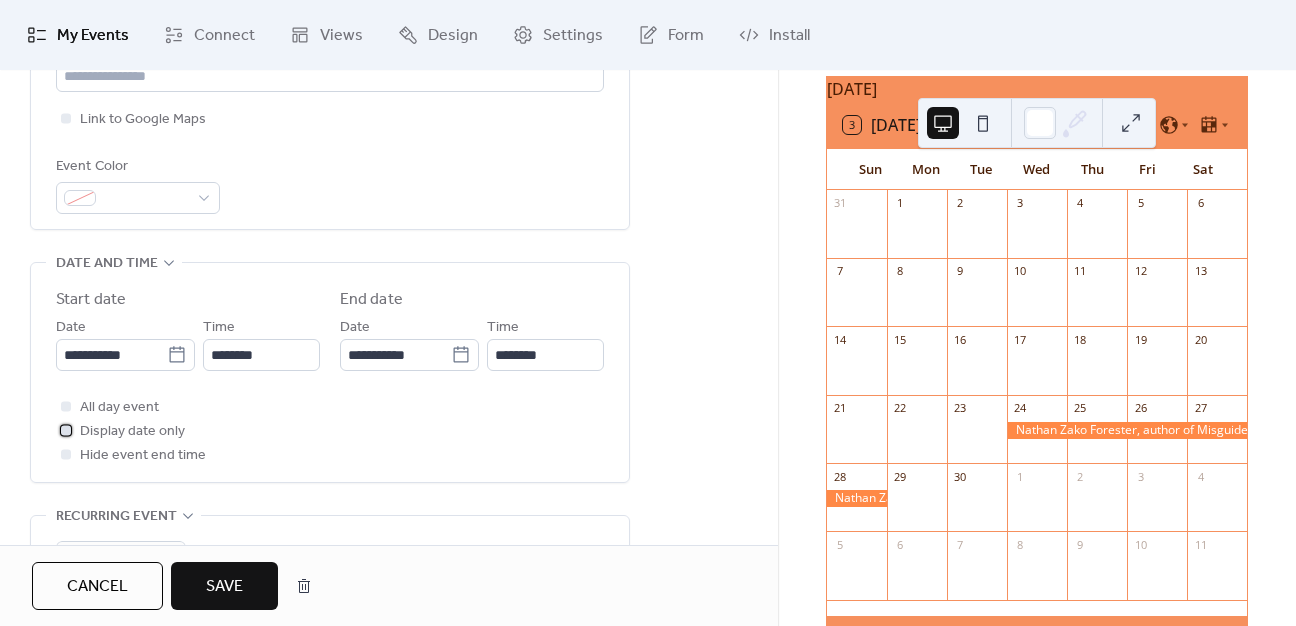 click at bounding box center (66, 430) 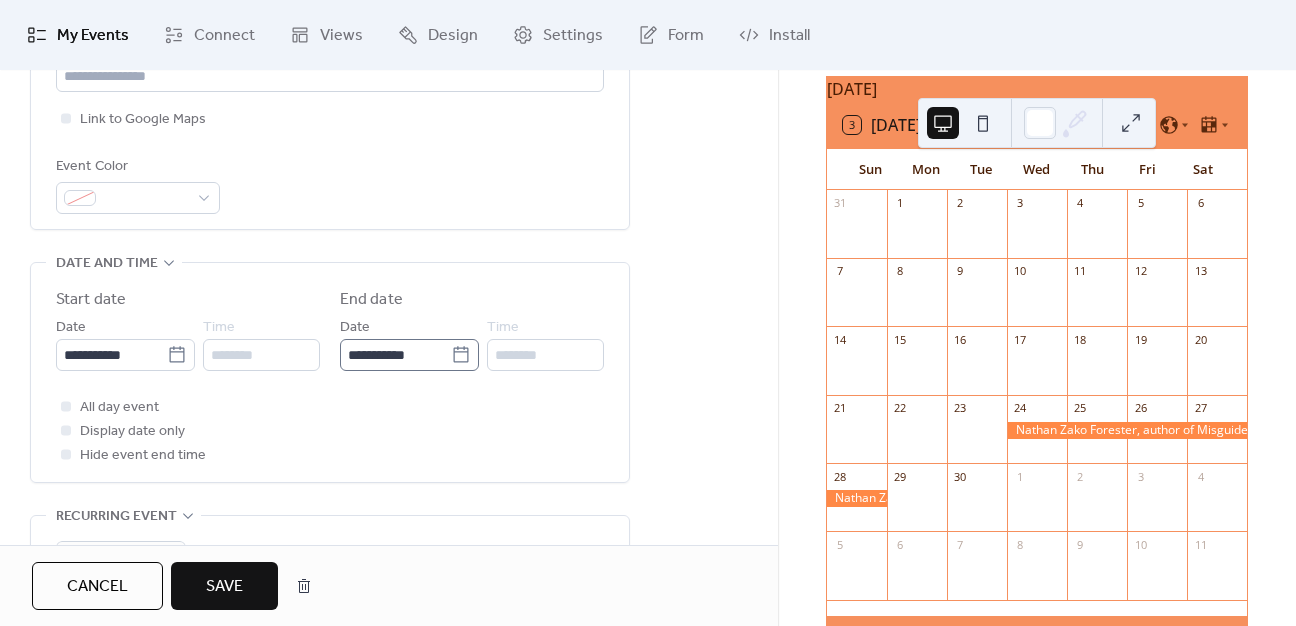 click 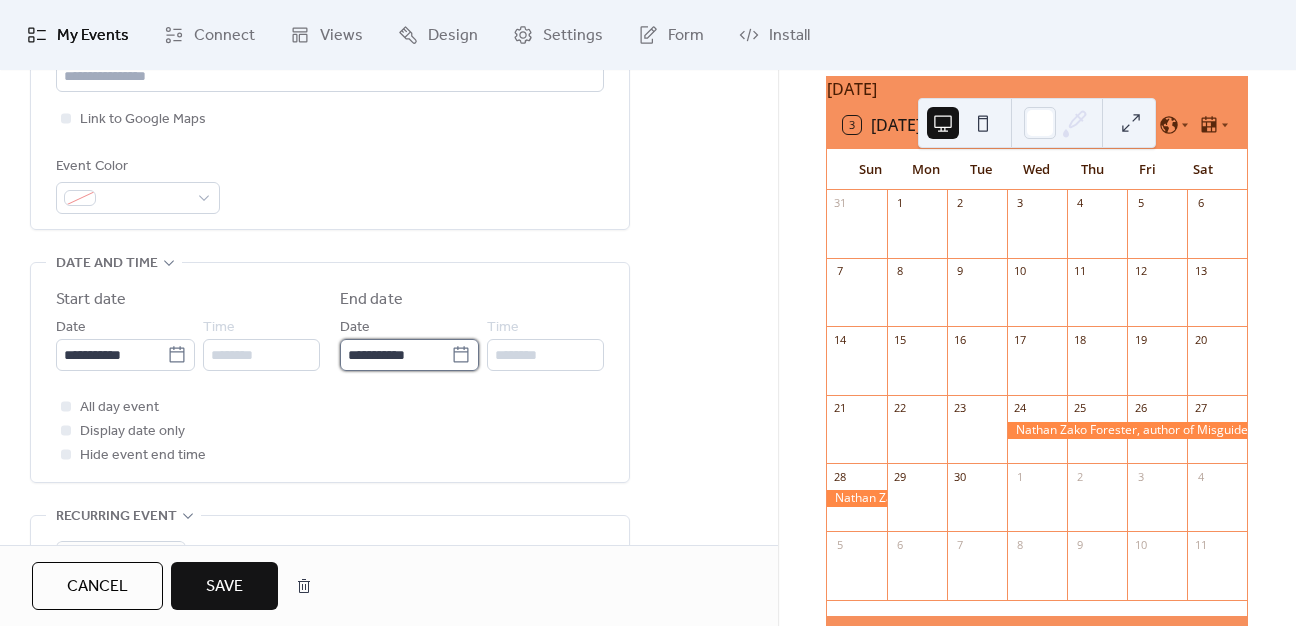 click on "**********" at bounding box center (395, 355) 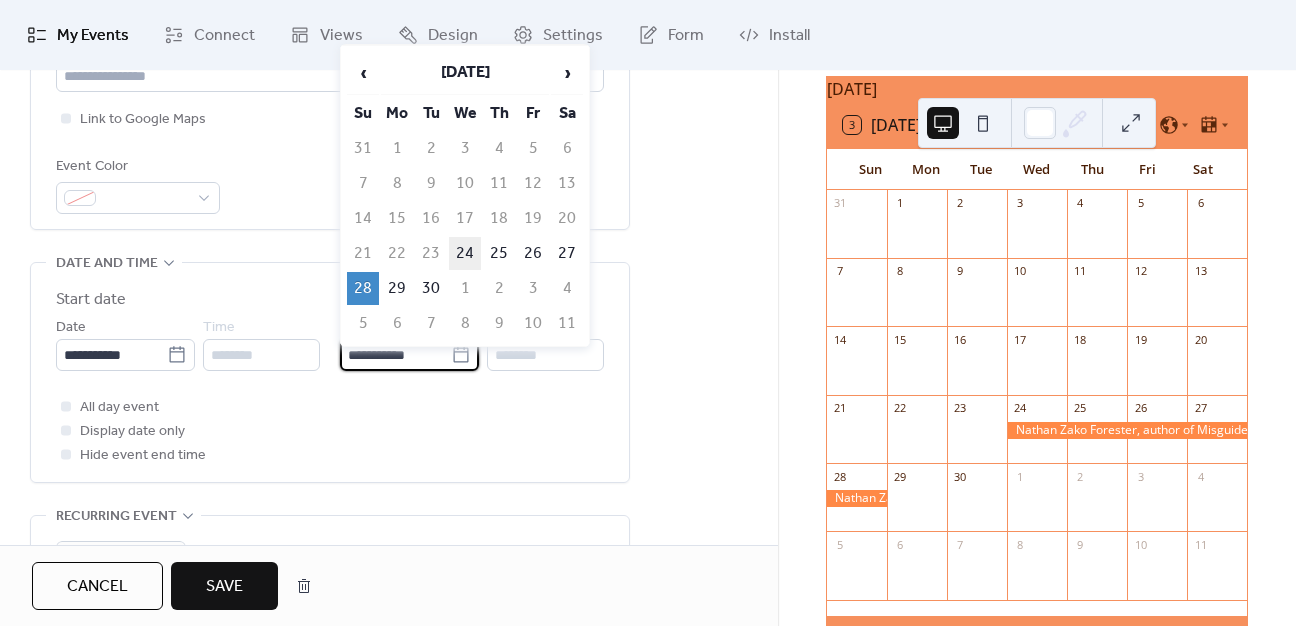 click on "24" at bounding box center (465, 253) 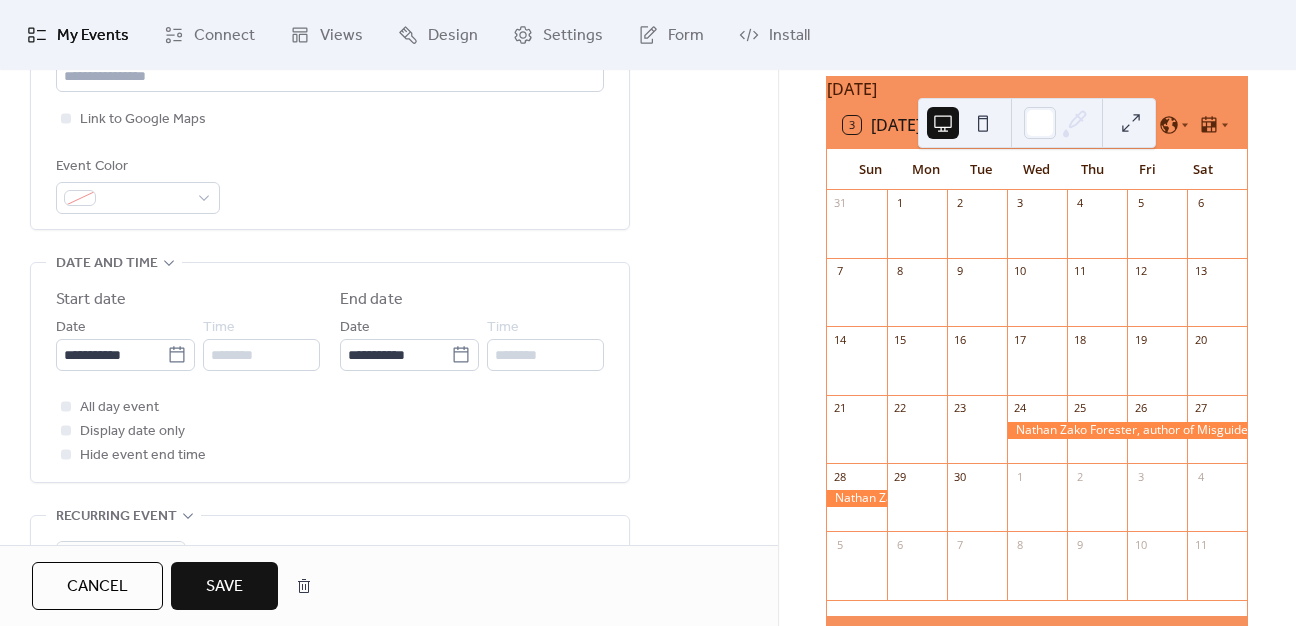 click on "All day event Display date only Hide event end time" at bounding box center (330, 431) 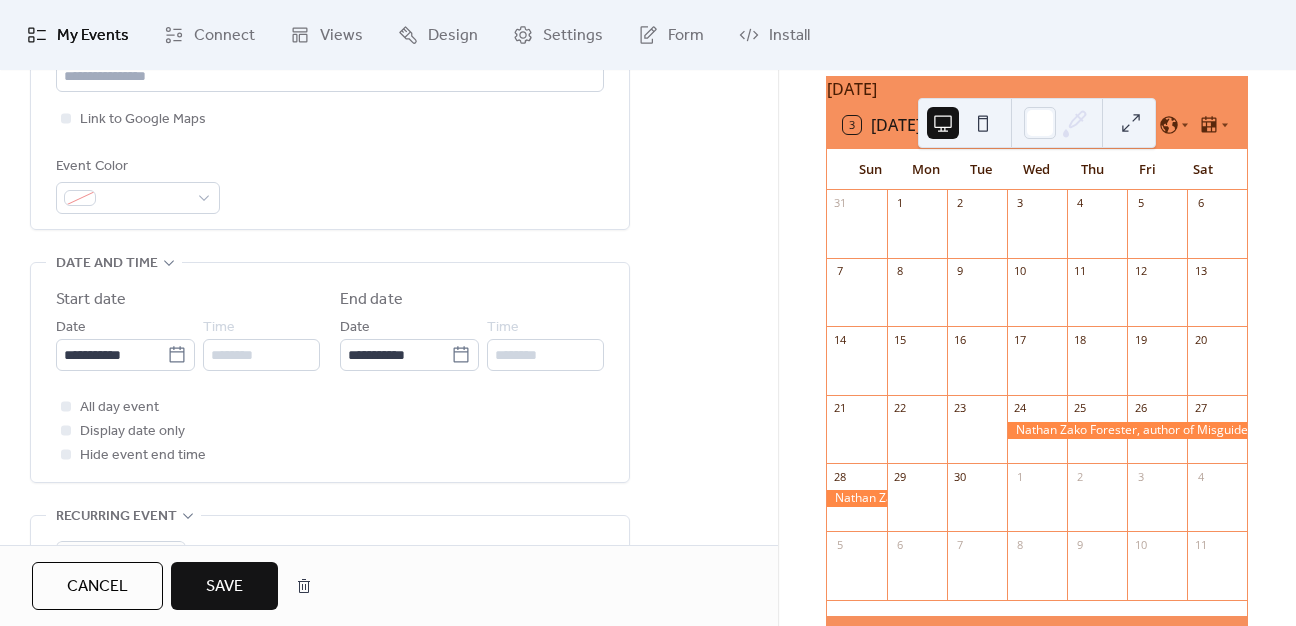 drag, startPoint x: 118, startPoint y: 587, endPoint x: 380, endPoint y: 477, distance: 284.15488 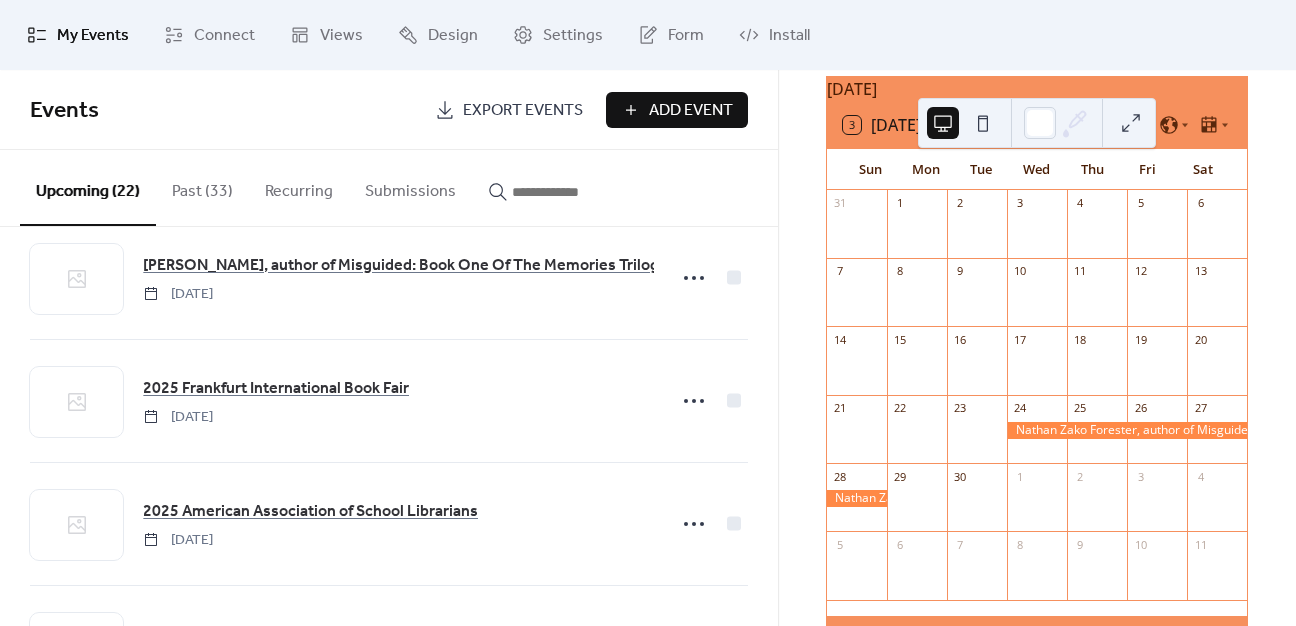 scroll, scrollTop: 1800, scrollLeft: 0, axis: vertical 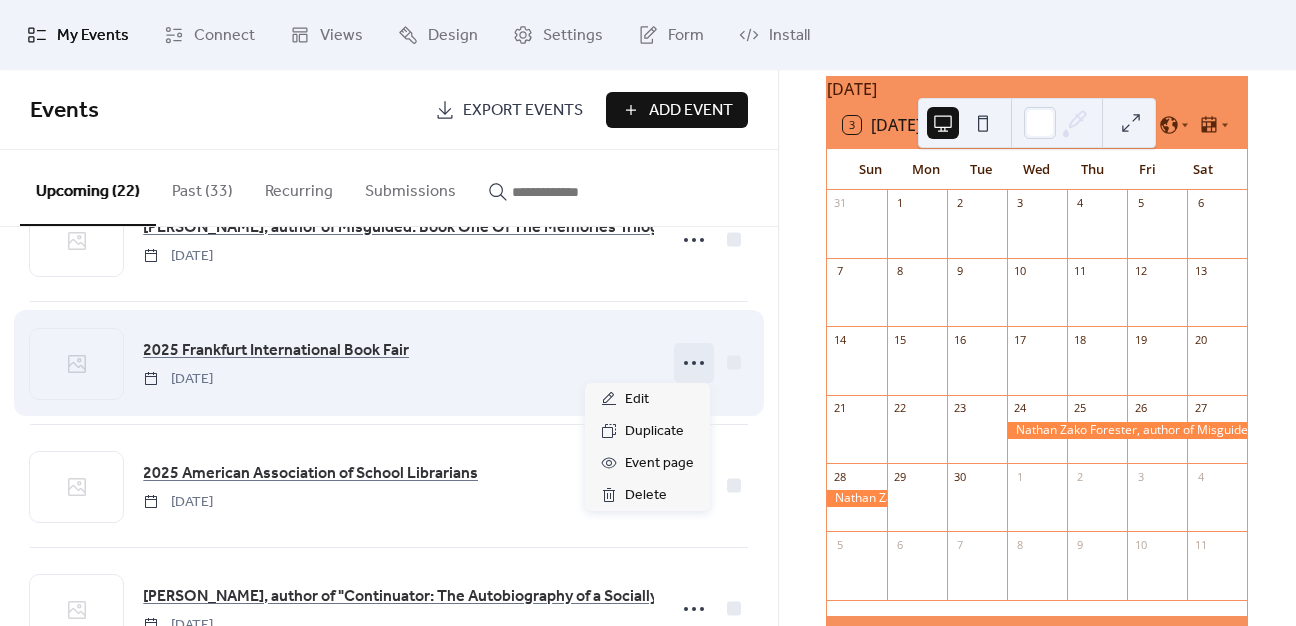 click 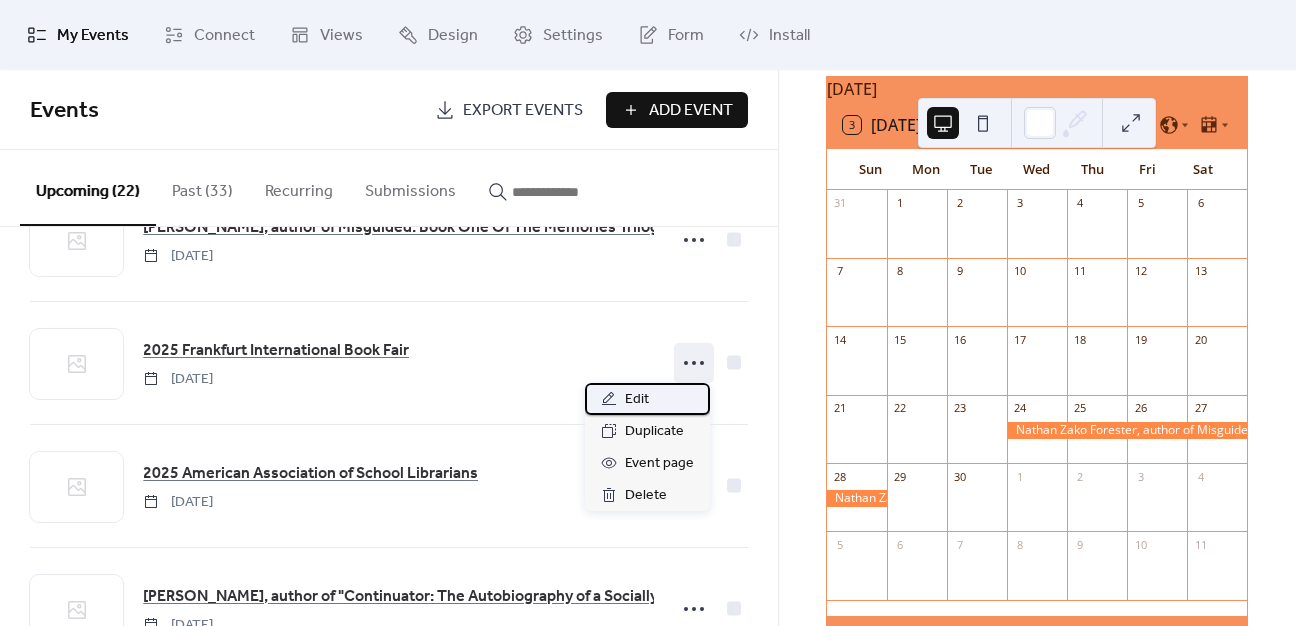 click on "Edit" at bounding box center (647, 399) 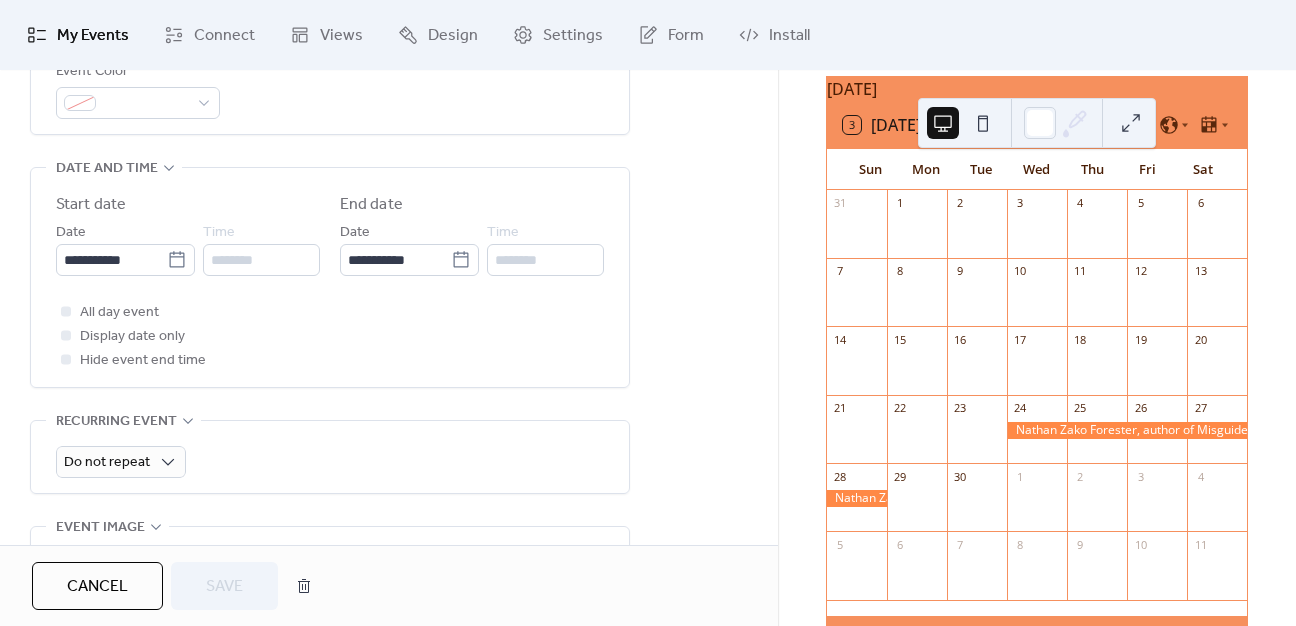 scroll, scrollTop: 600, scrollLeft: 0, axis: vertical 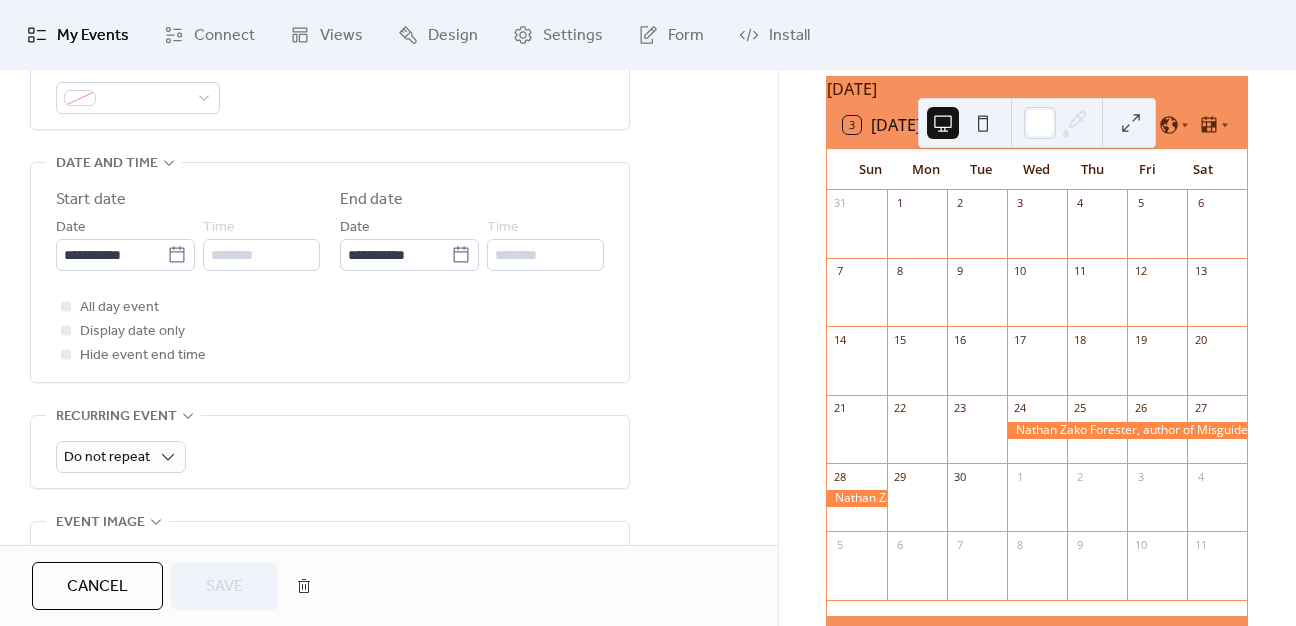 click on "Cancel" at bounding box center (97, 587) 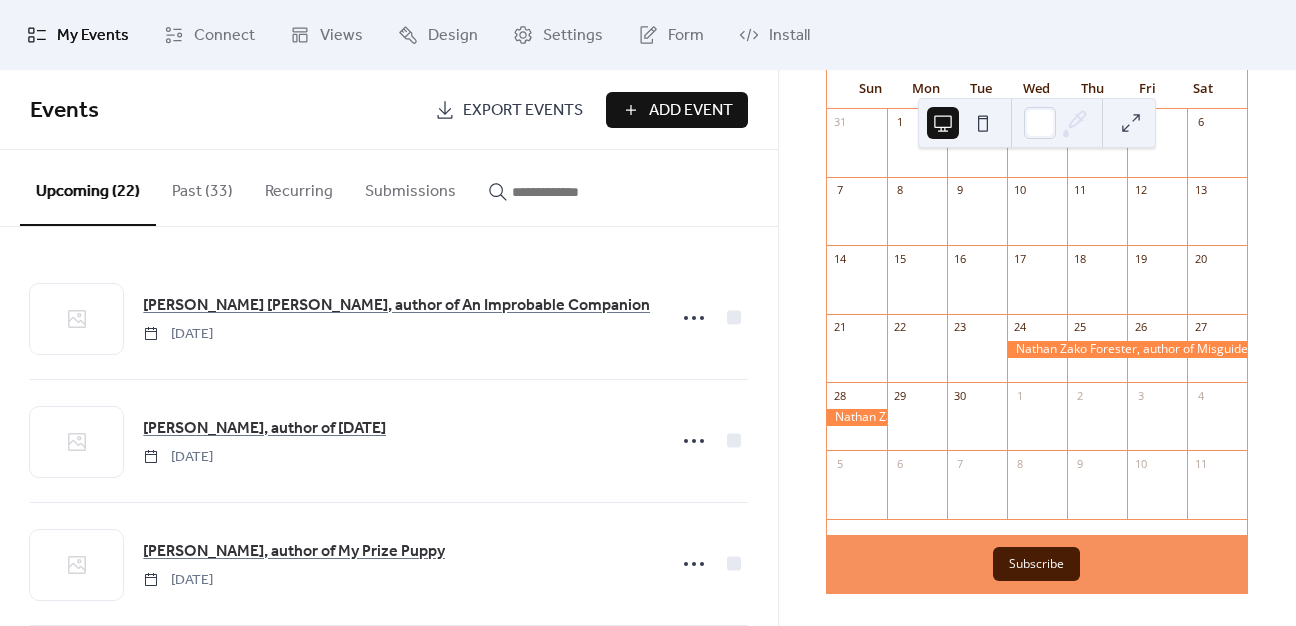 scroll, scrollTop: 0, scrollLeft: 0, axis: both 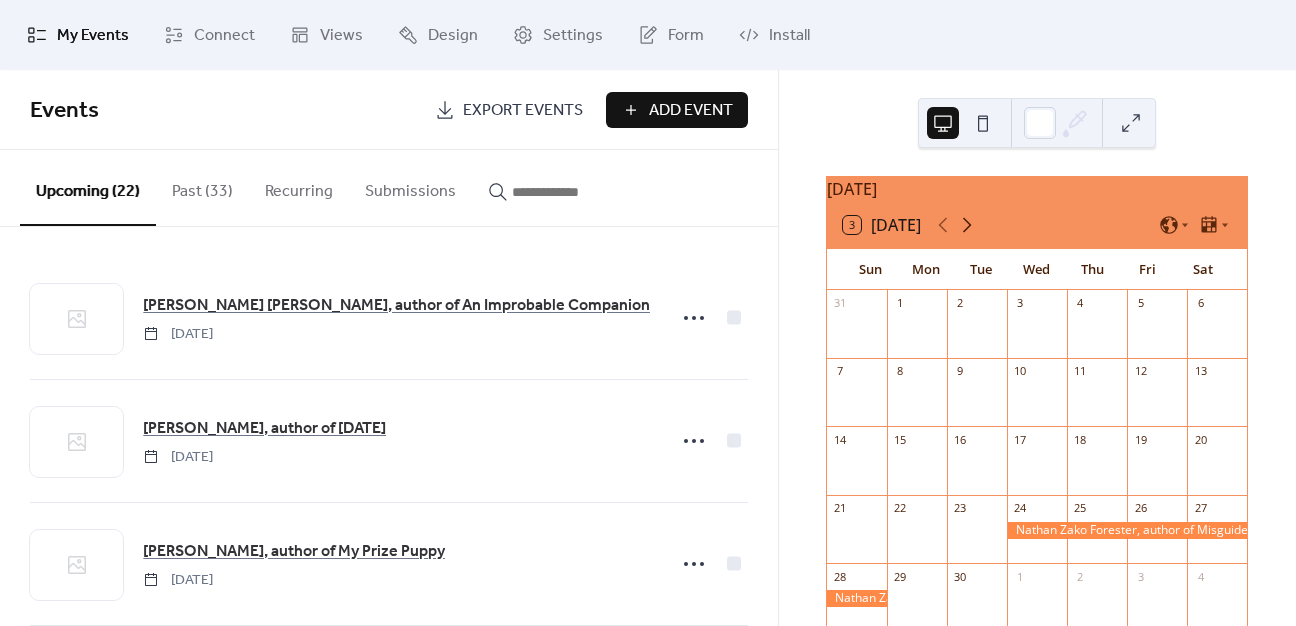 click 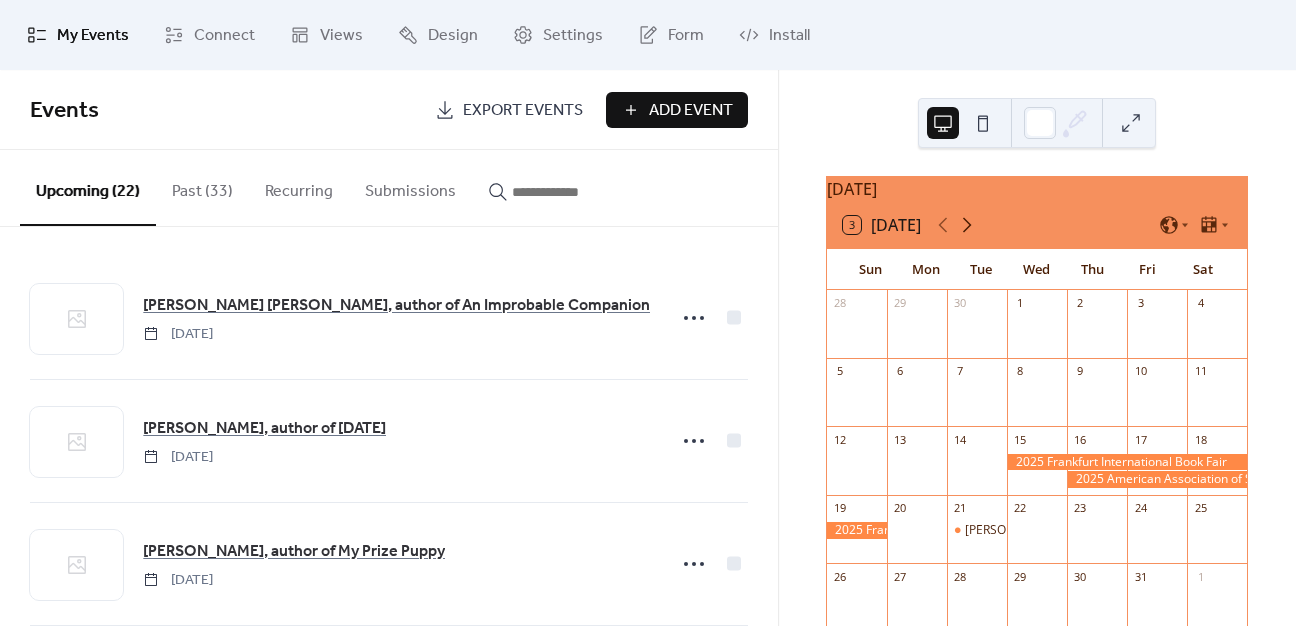 click 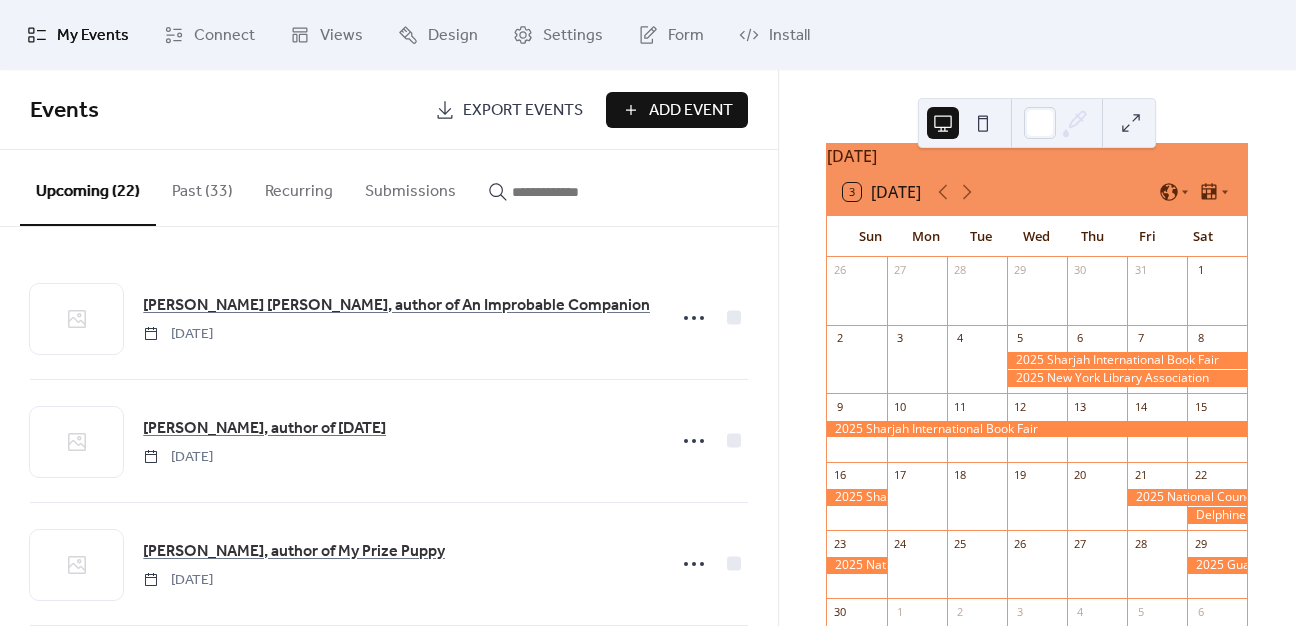 scroll, scrollTop: 0, scrollLeft: 0, axis: both 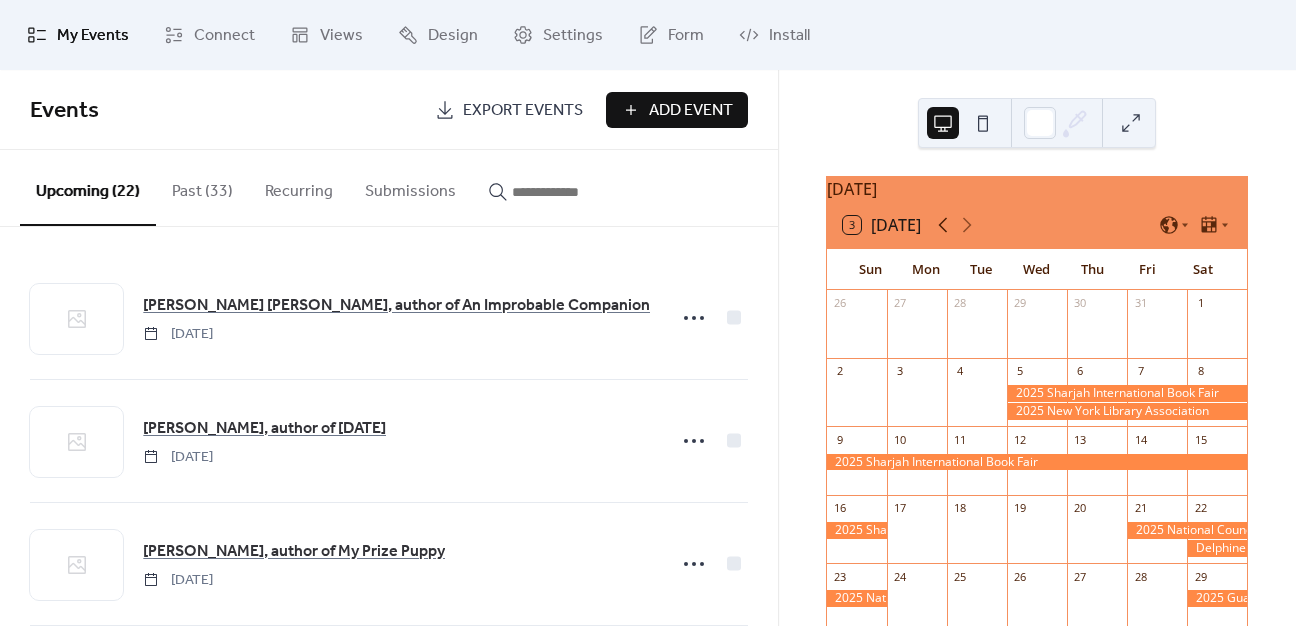 click 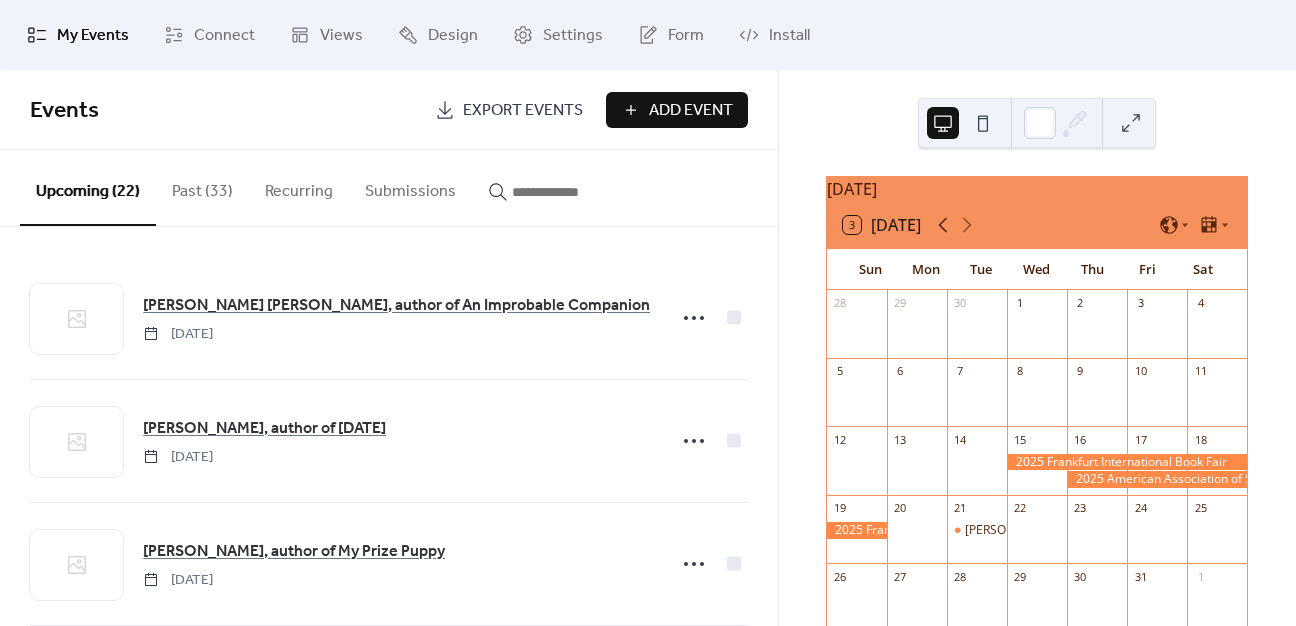 click 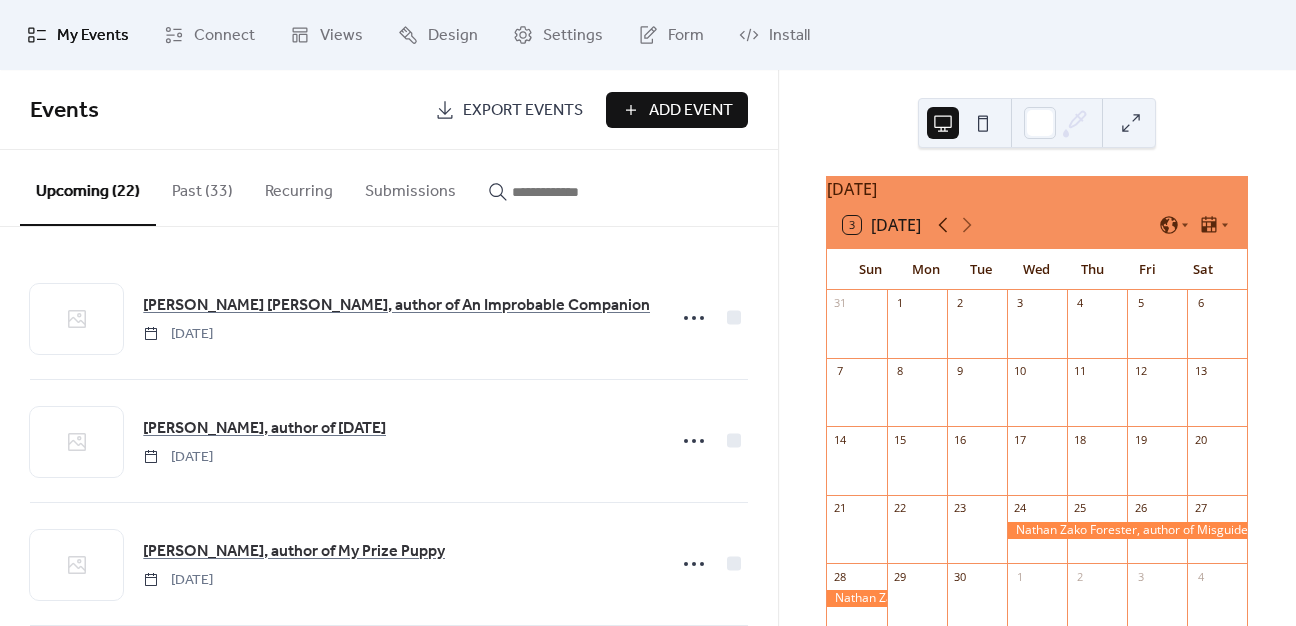 click 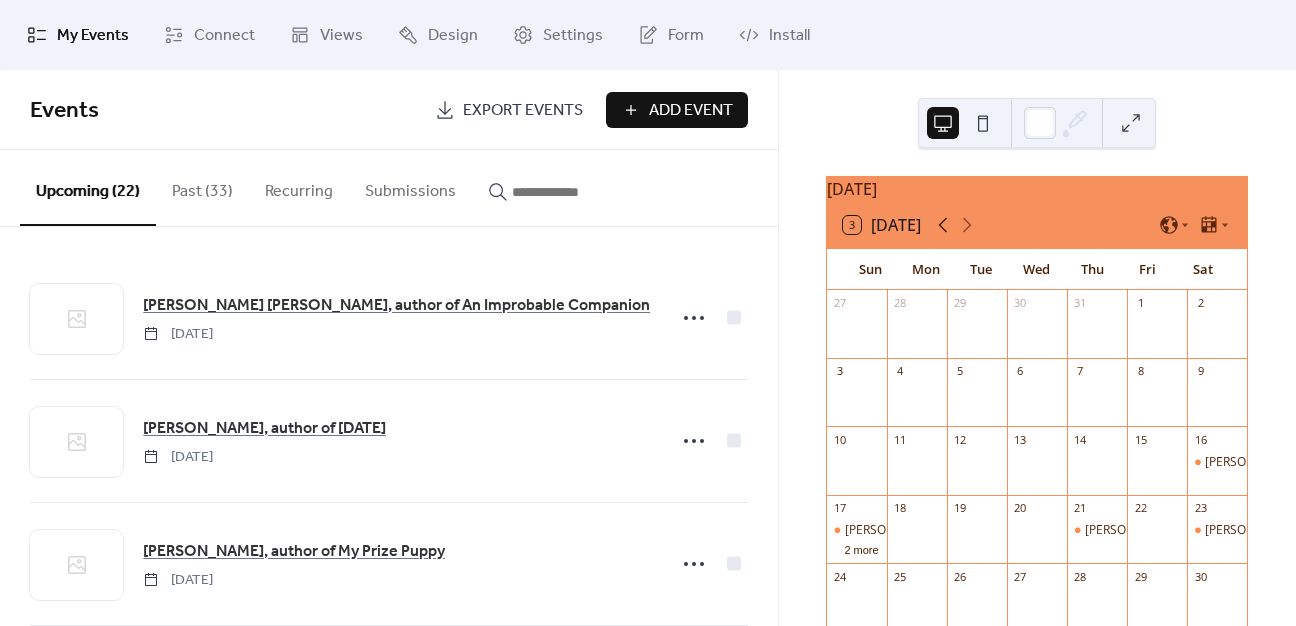 click 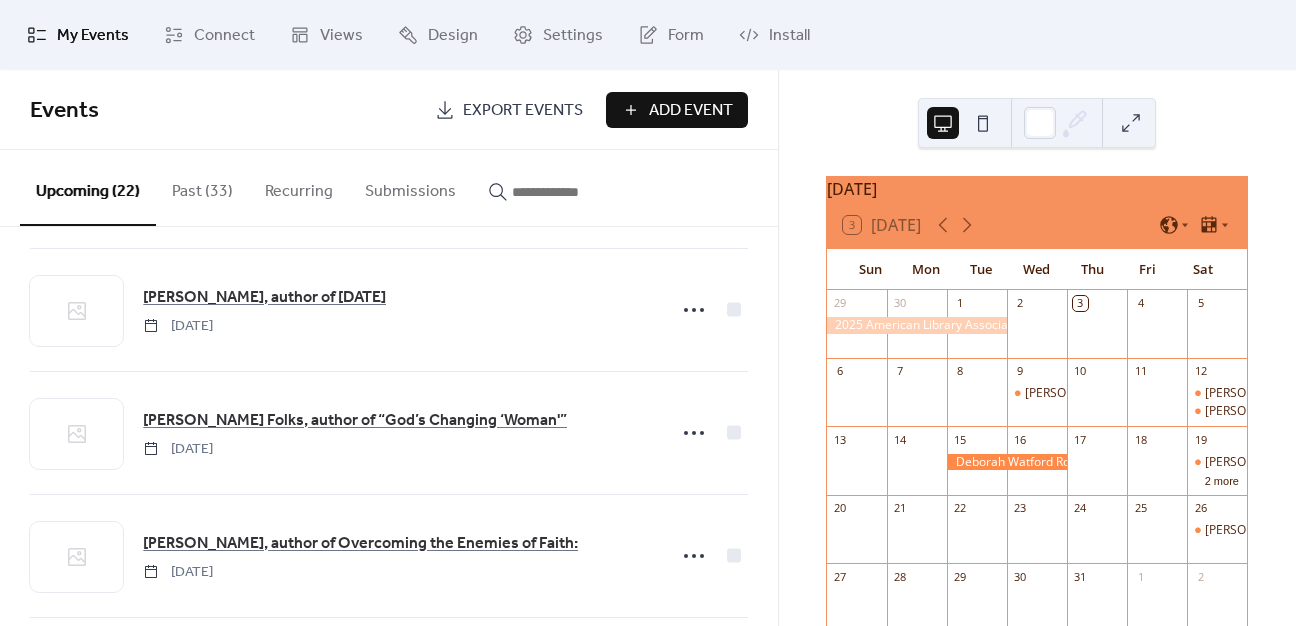 scroll, scrollTop: 1200, scrollLeft: 0, axis: vertical 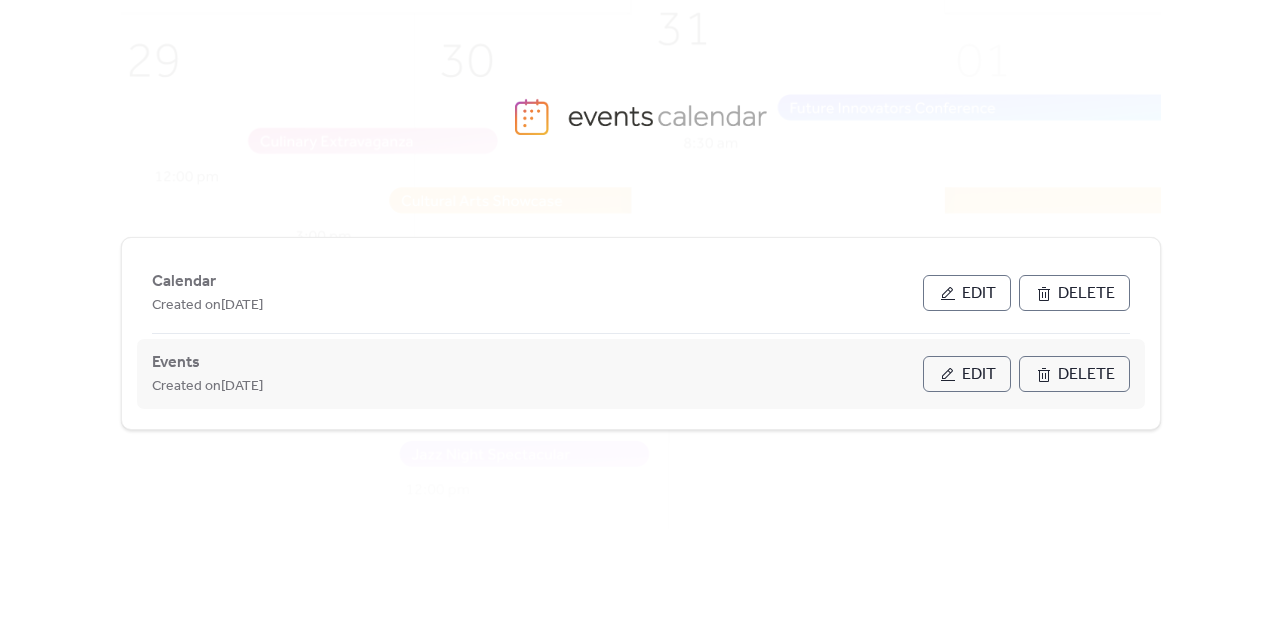 click on "Edit" at bounding box center (967, 374) 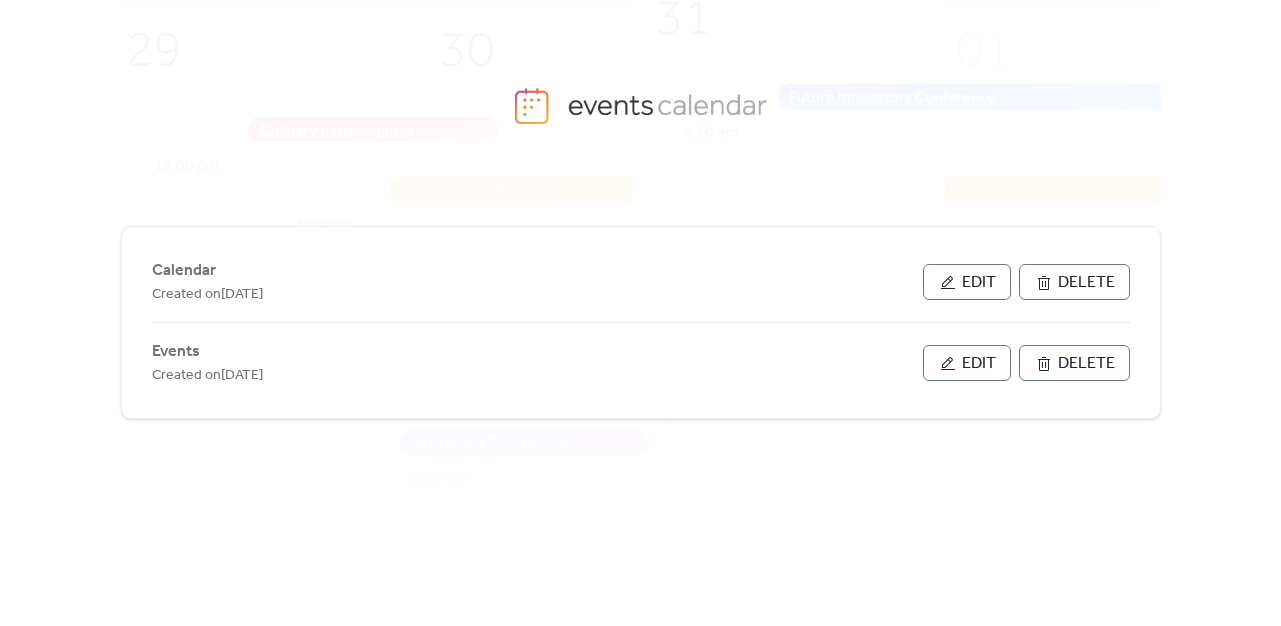 scroll, scrollTop: 13, scrollLeft: 0, axis: vertical 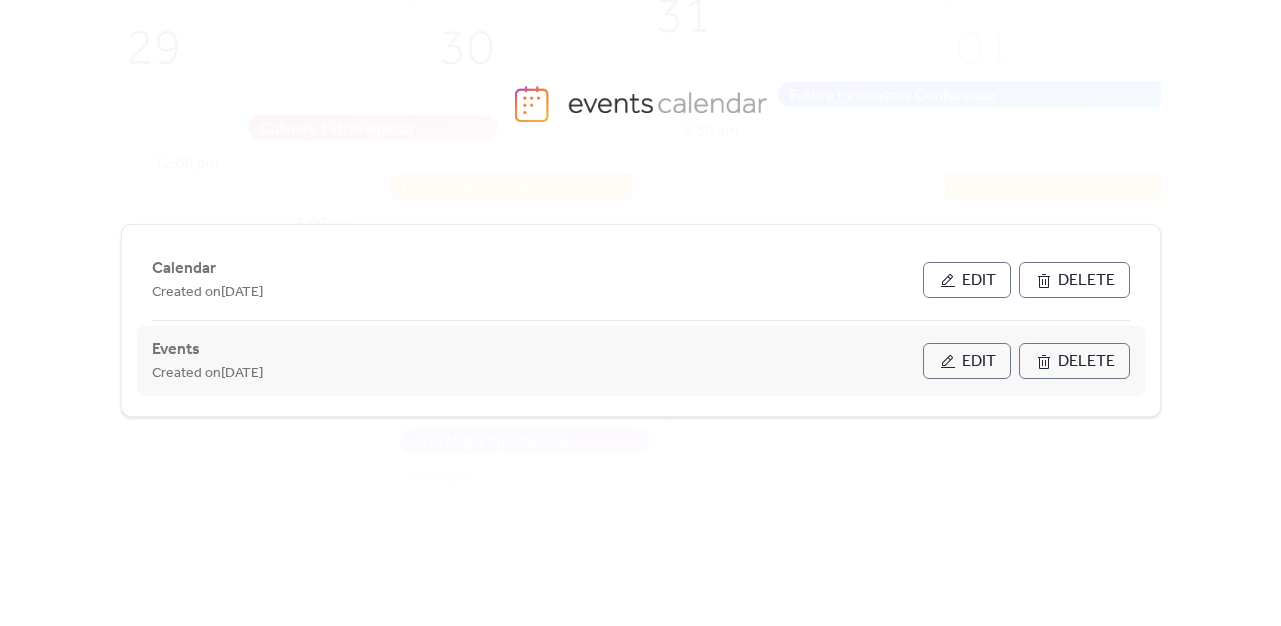 click on "Edit" at bounding box center (967, 361) 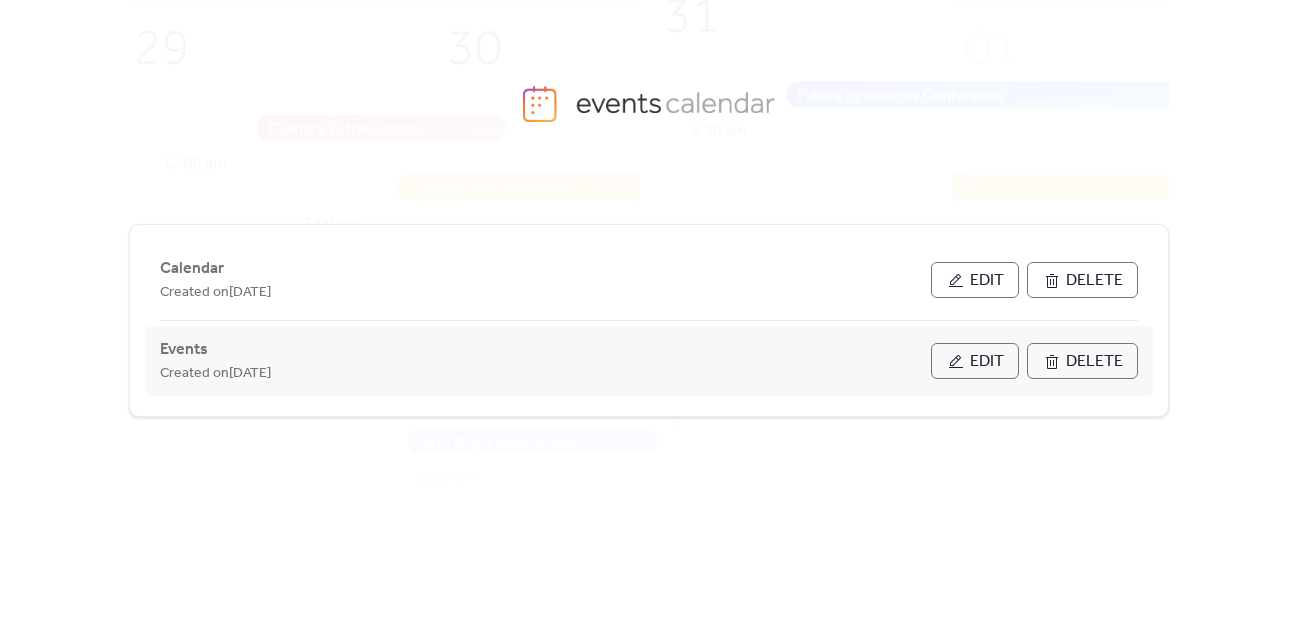 scroll, scrollTop: 0, scrollLeft: 0, axis: both 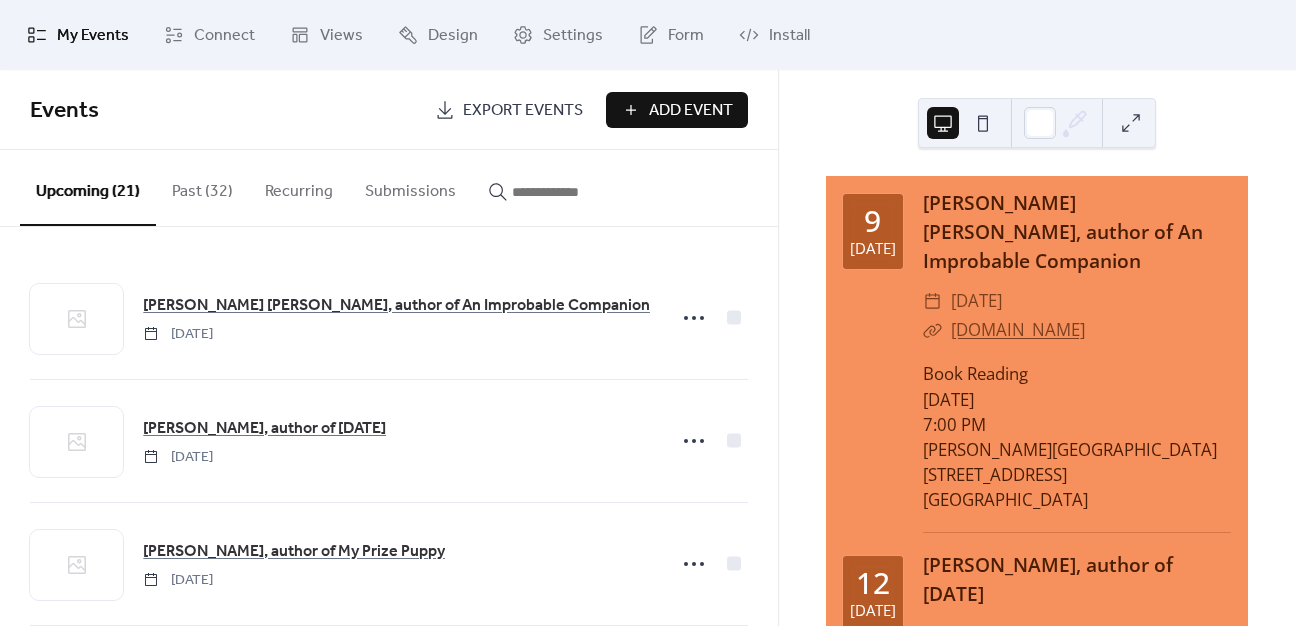 click on "Add Event" at bounding box center [691, 111] 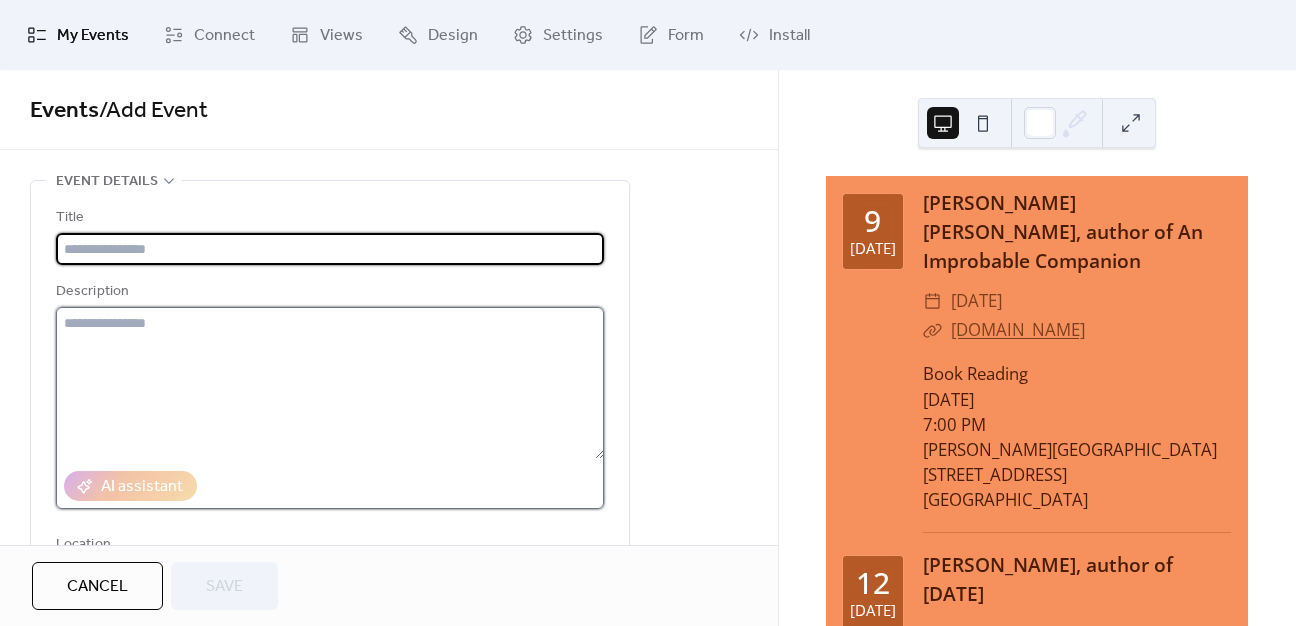 click at bounding box center (330, 383) 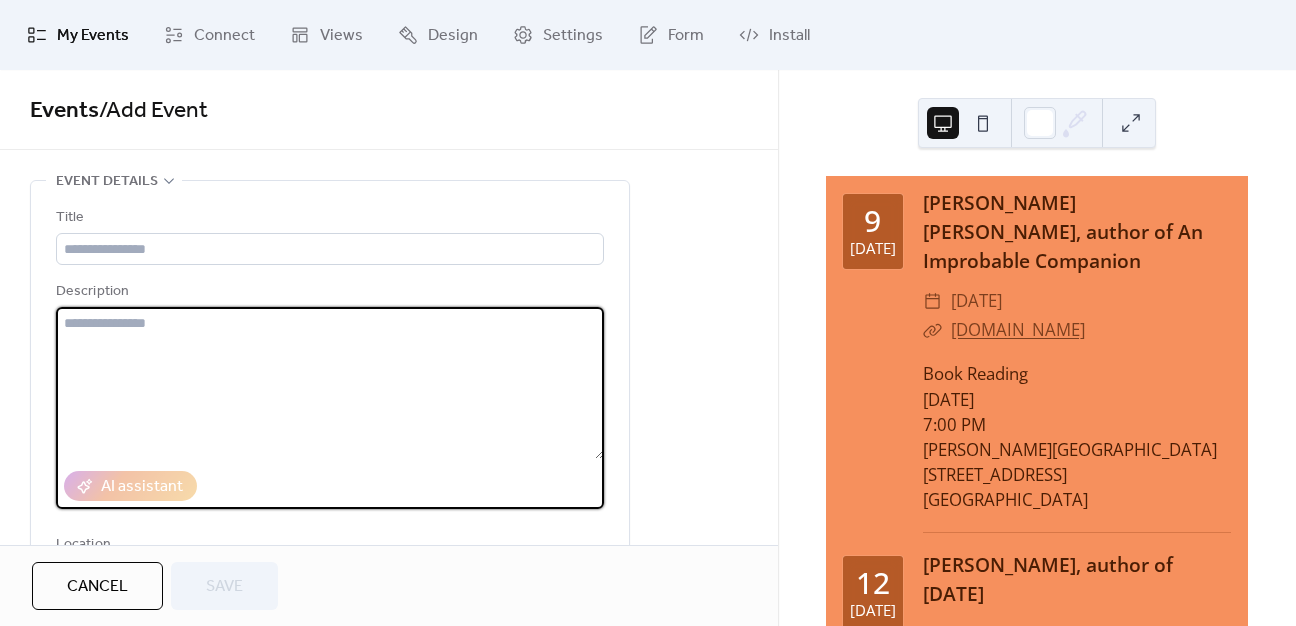 paste on "**********" 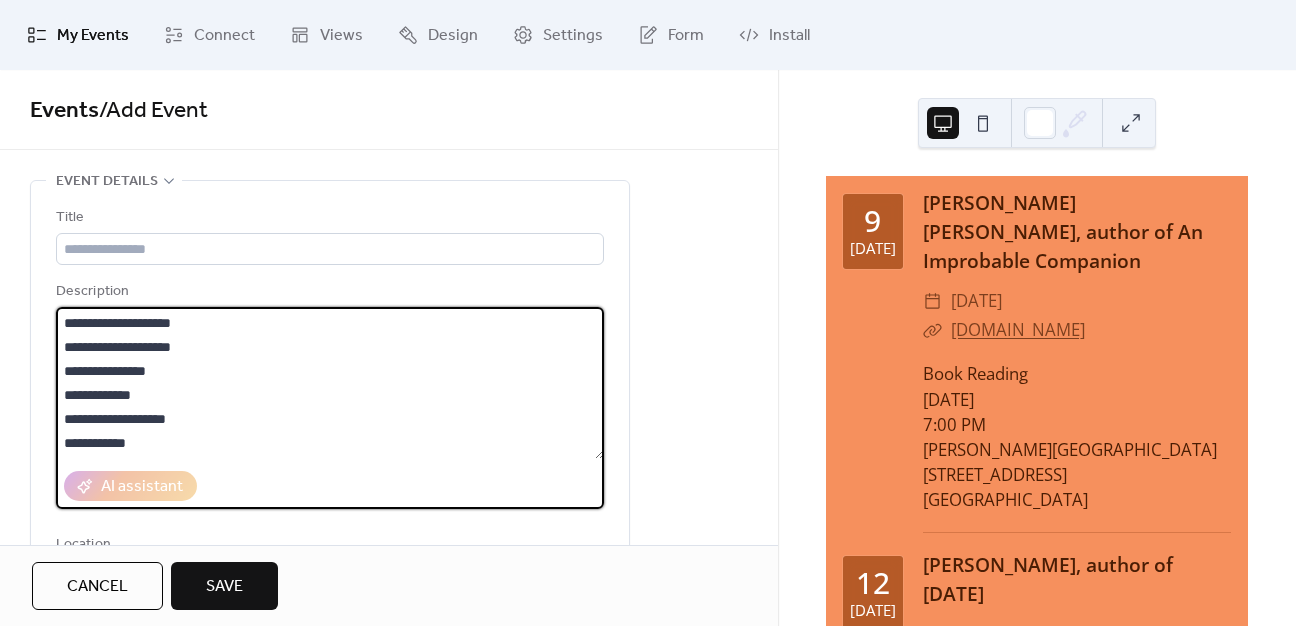 scroll, scrollTop: 21, scrollLeft: 0, axis: vertical 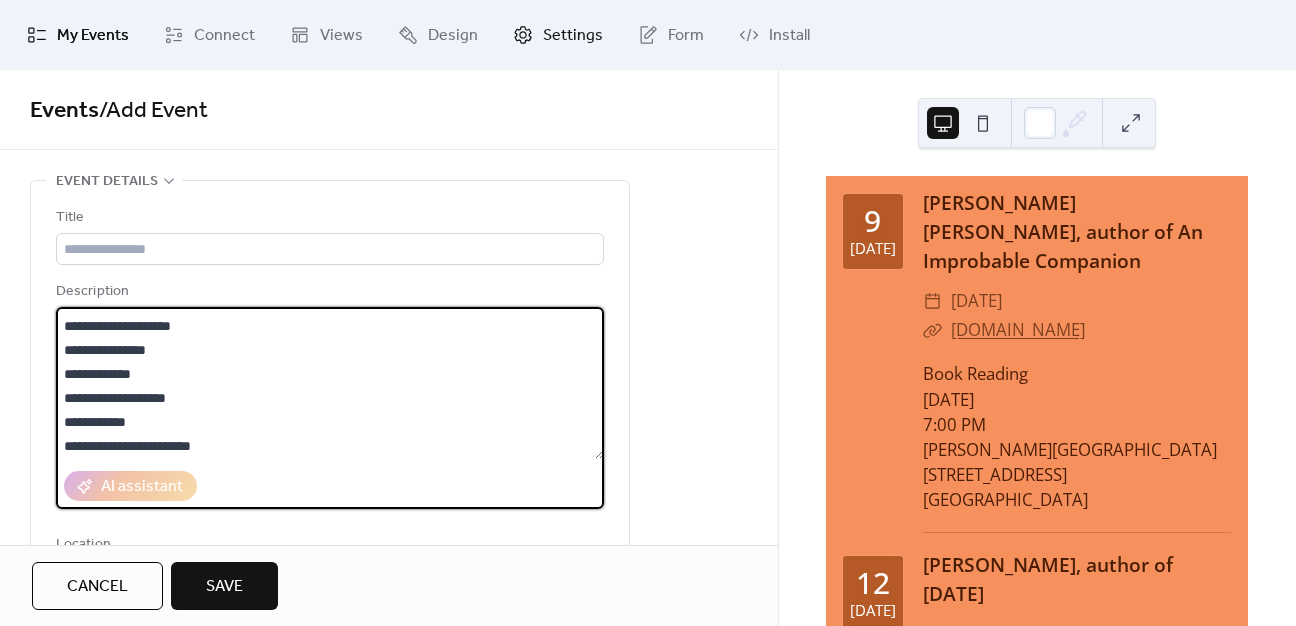 type on "**********" 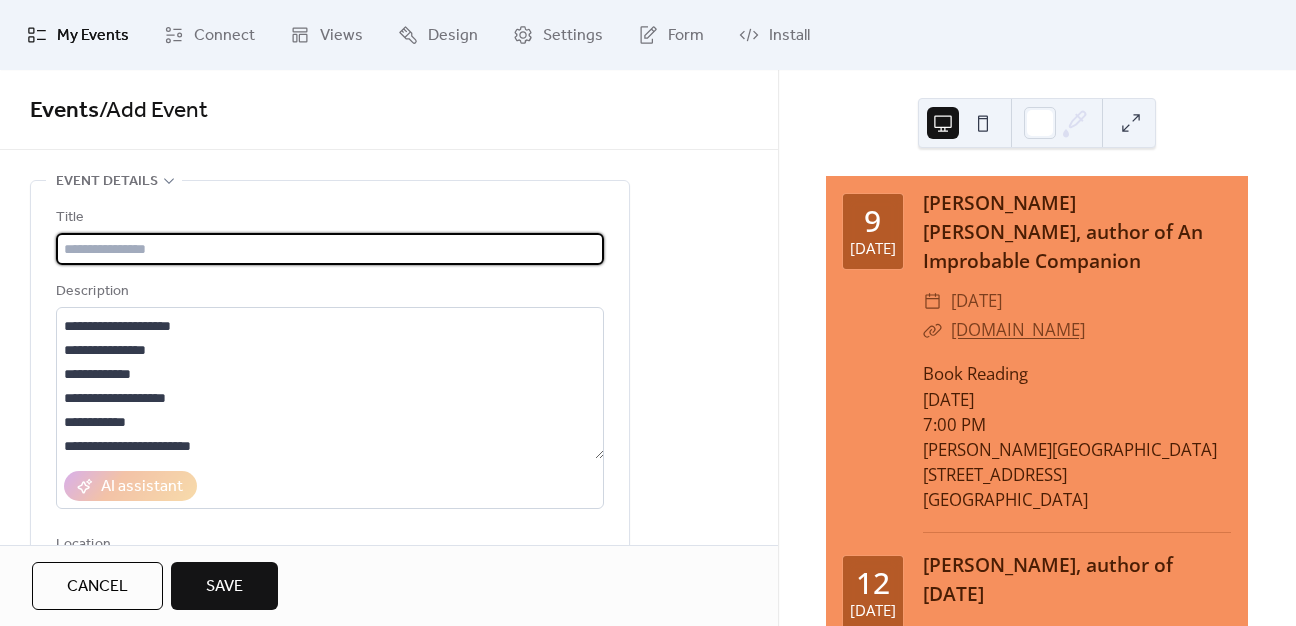 click at bounding box center [330, 249] 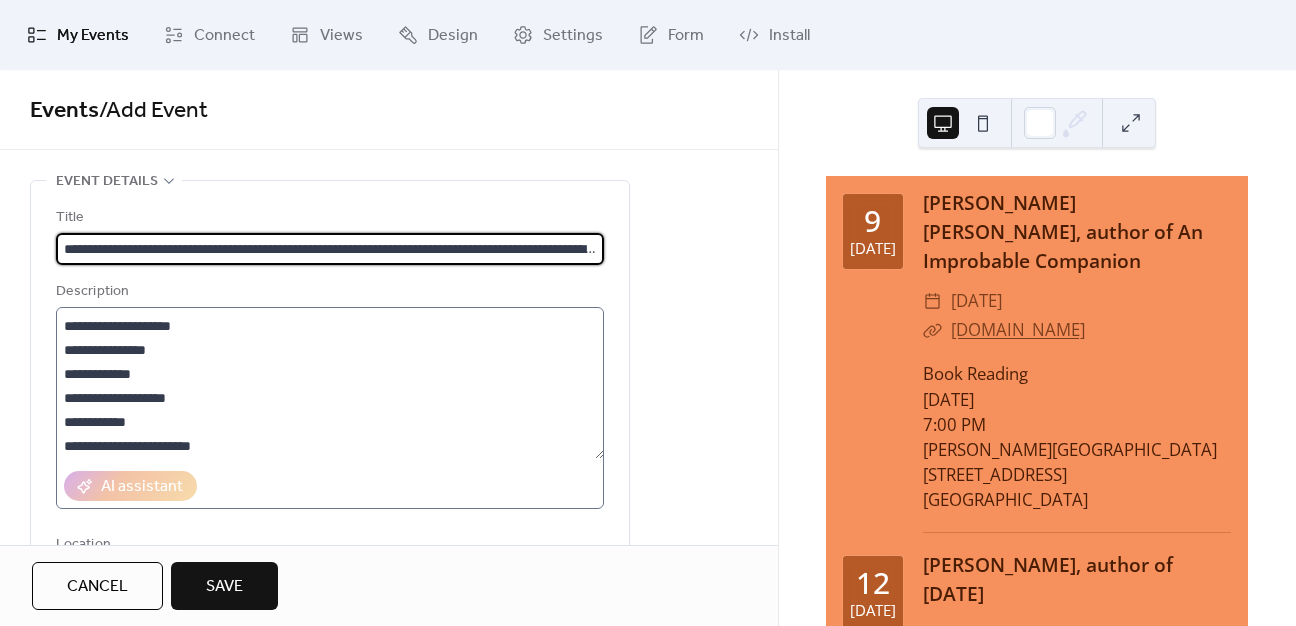 scroll, scrollTop: 0, scrollLeft: 148, axis: horizontal 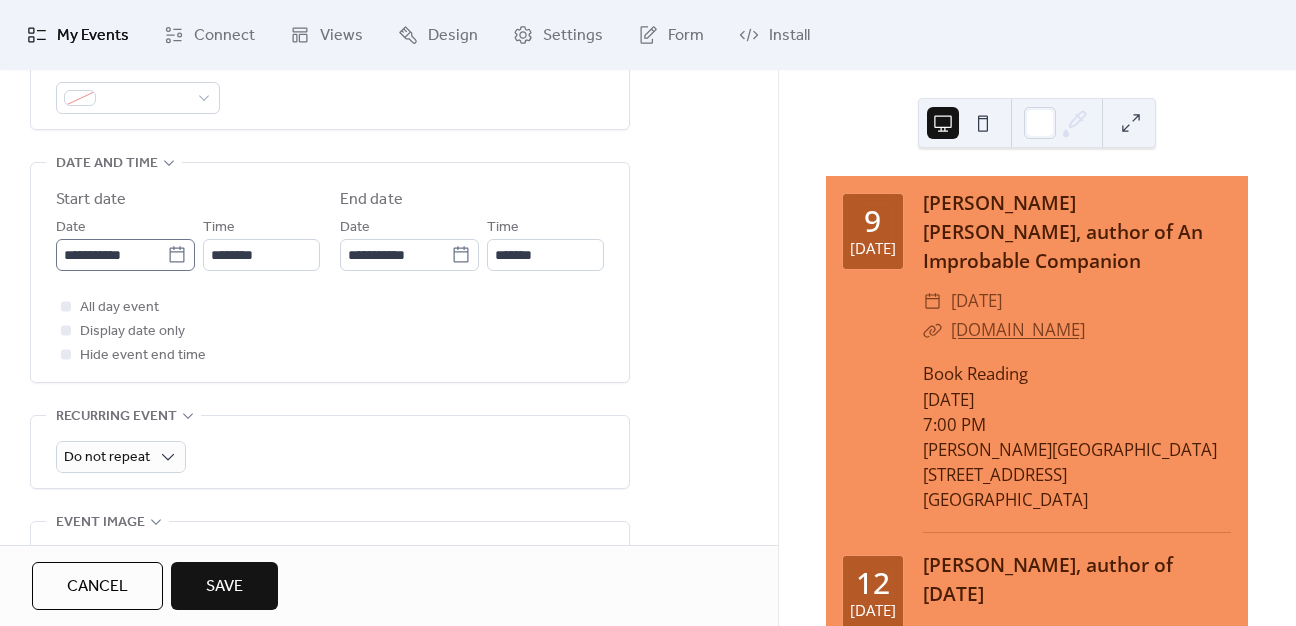 type on "**********" 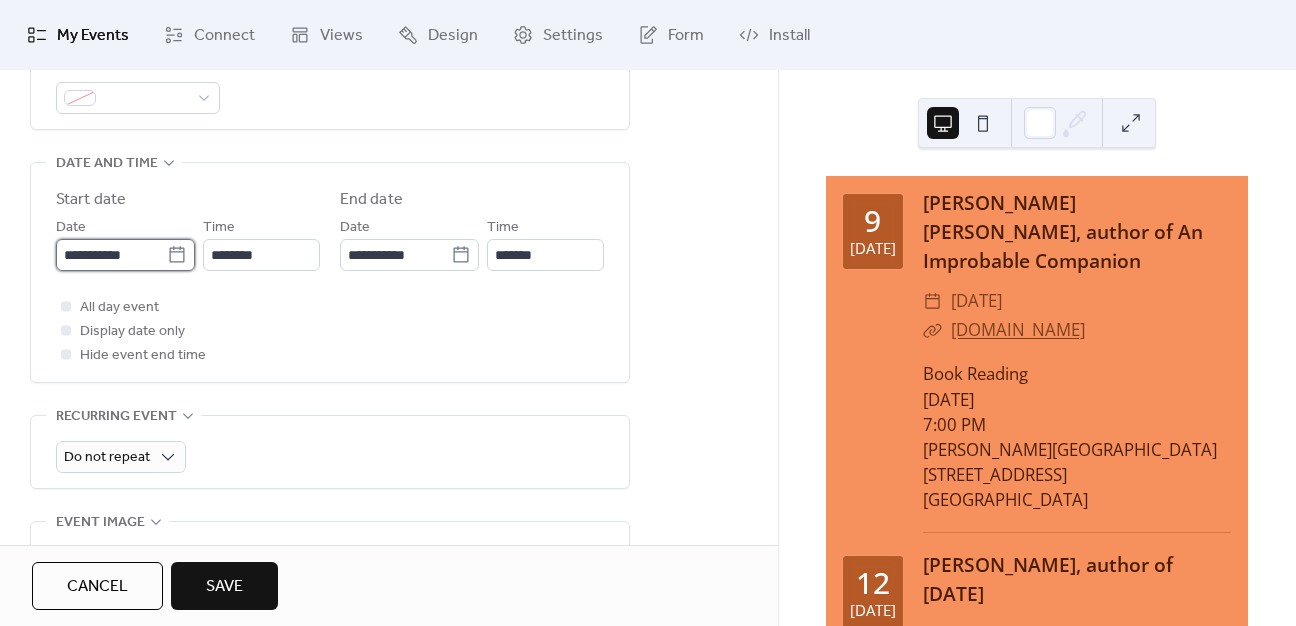 click on "**********" at bounding box center (111, 255) 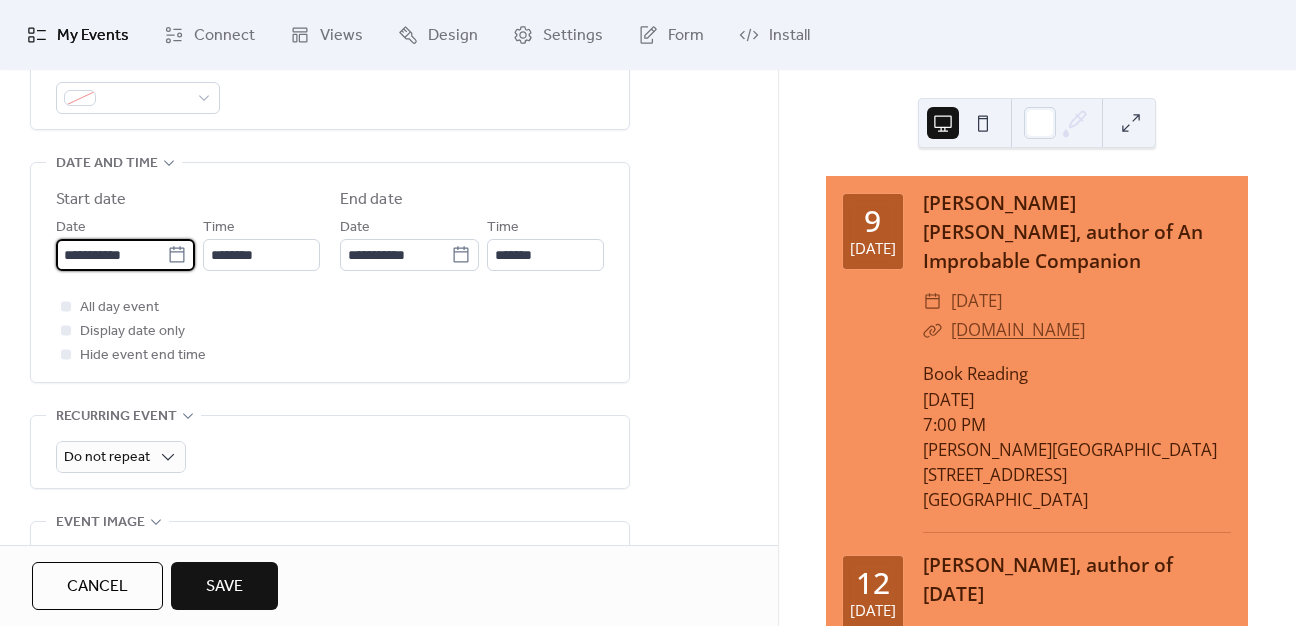 scroll, scrollTop: 0, scrollLeft: 0, axis: both 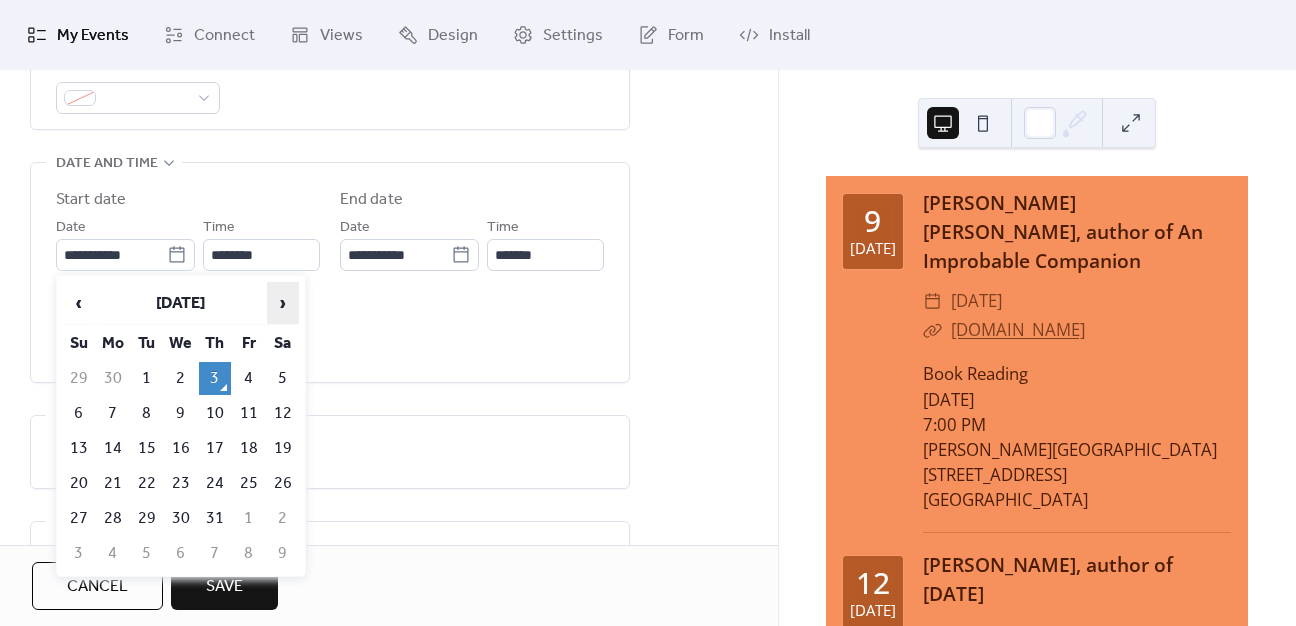 click on "›" at bounding box center [283, 303] 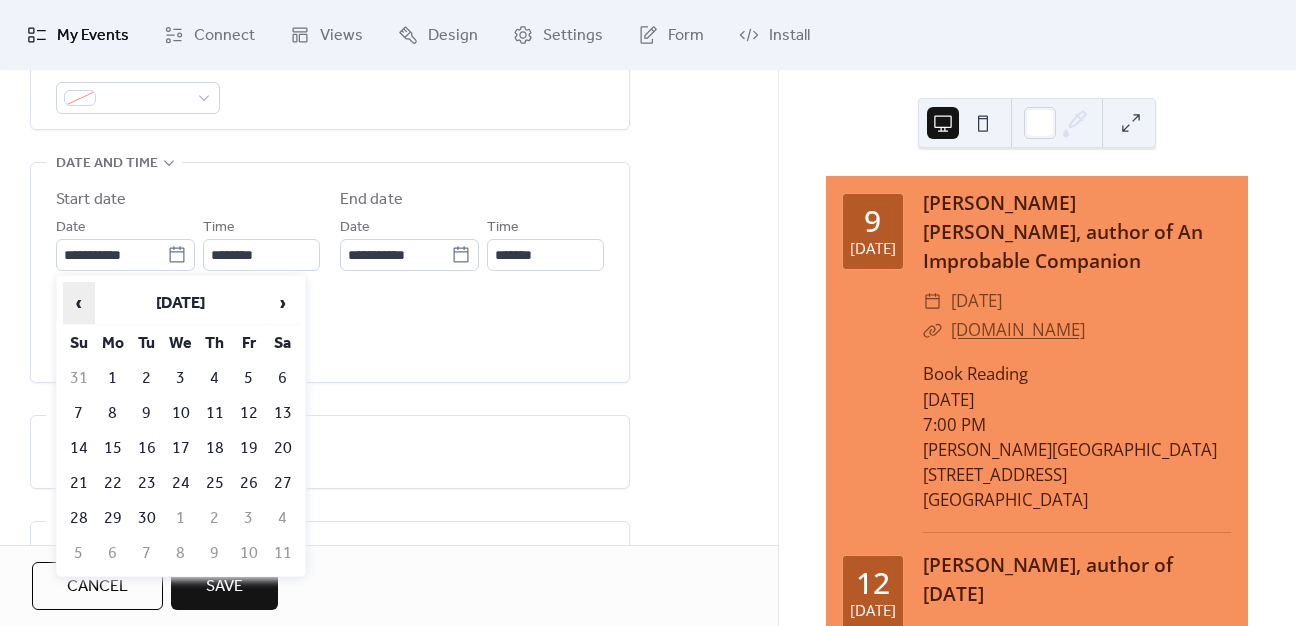 click on "‹" at bounding box center [79, 303] 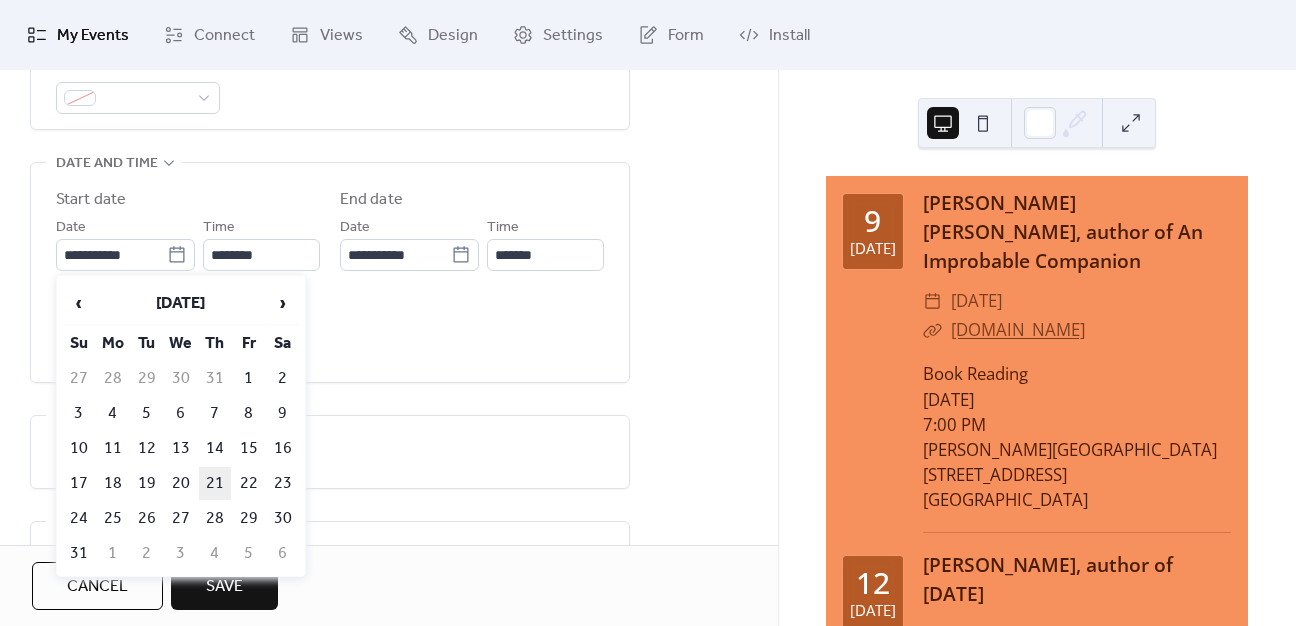 click on "21" at bounding box center [215, 483] 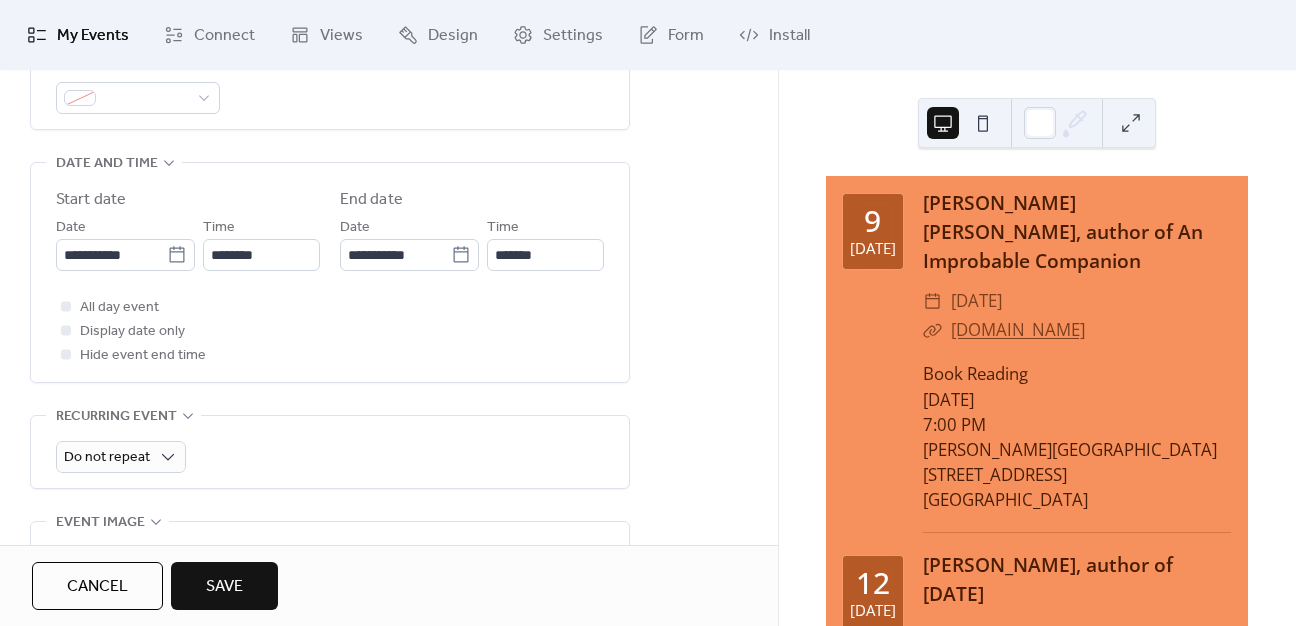 click on "All day event Display date only Hide event end time" at bounding box center (330, 331) 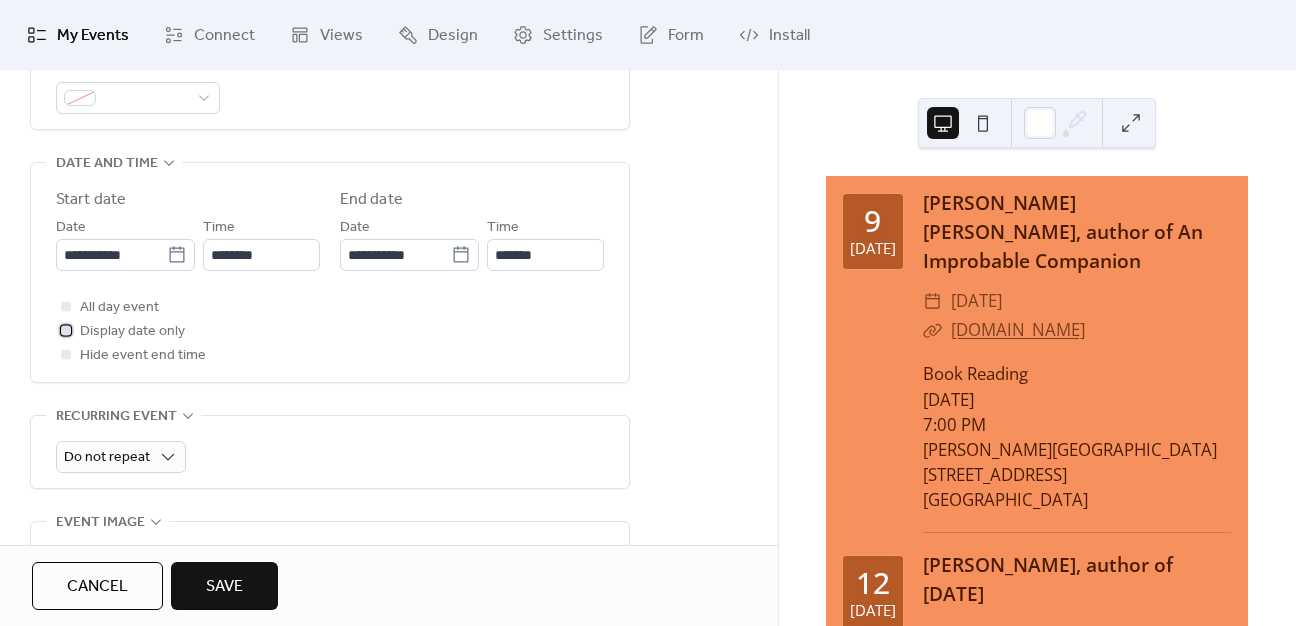 drag, startPoint x: 60, startPoint y: 325, endPoint x: 144, endPoint y: 338, distance: 85 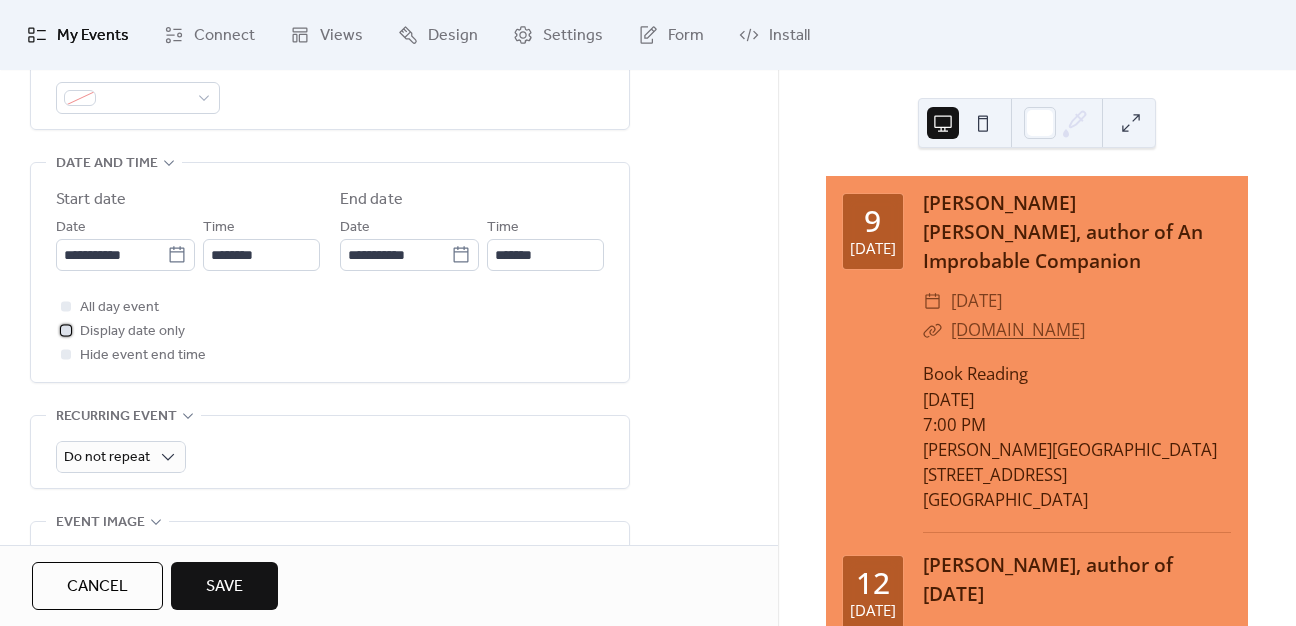 click at bounding box center [66, 330] 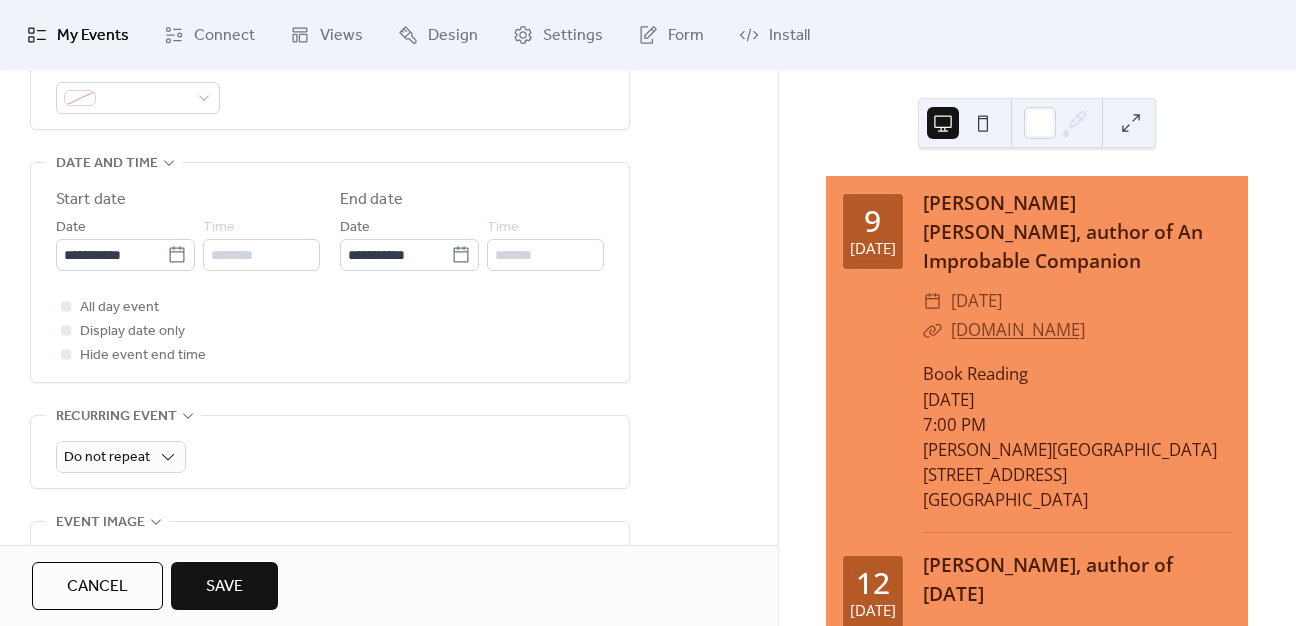 click on "All day event Display date only Hide event end time" at bounding box center [330, 331] 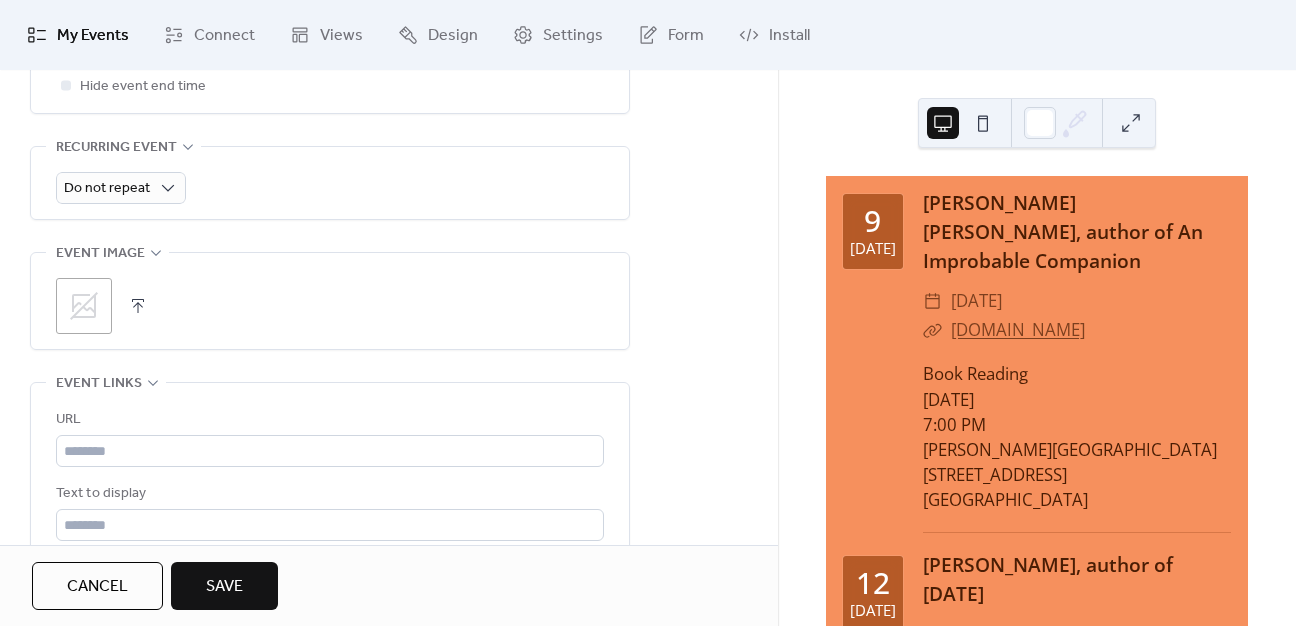 scroll, scrollTop: 900, scrollLeft: 0, axis: vertical 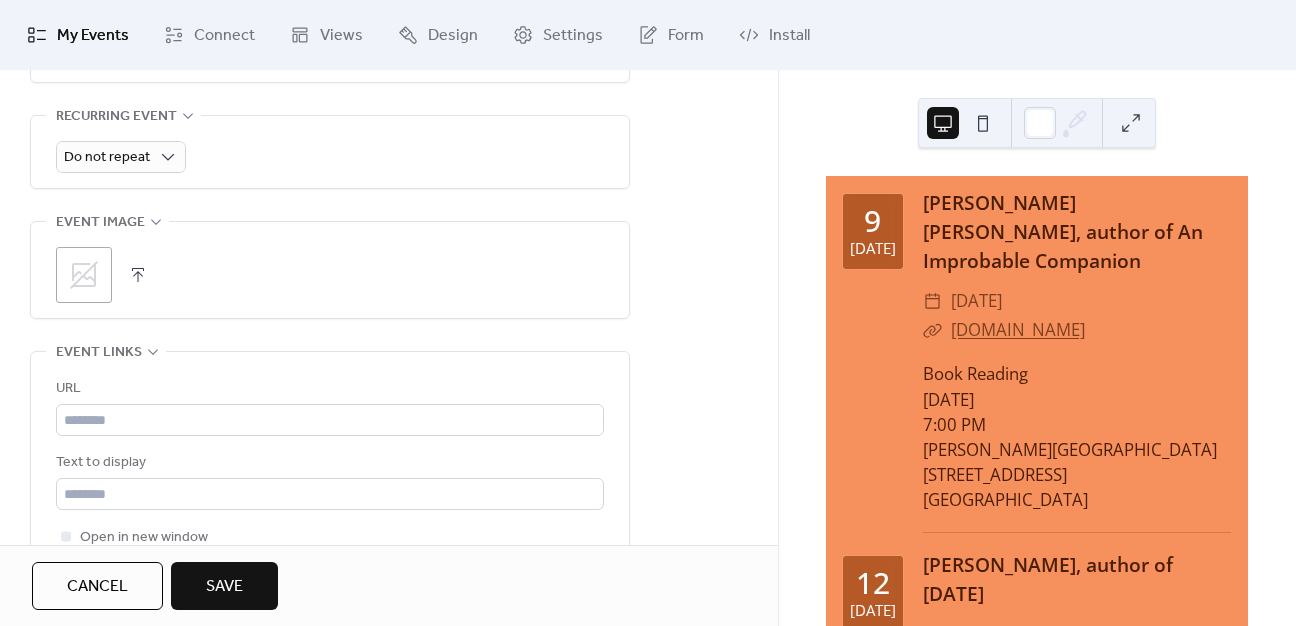 click on "Save" at bounding box center (224, 586) 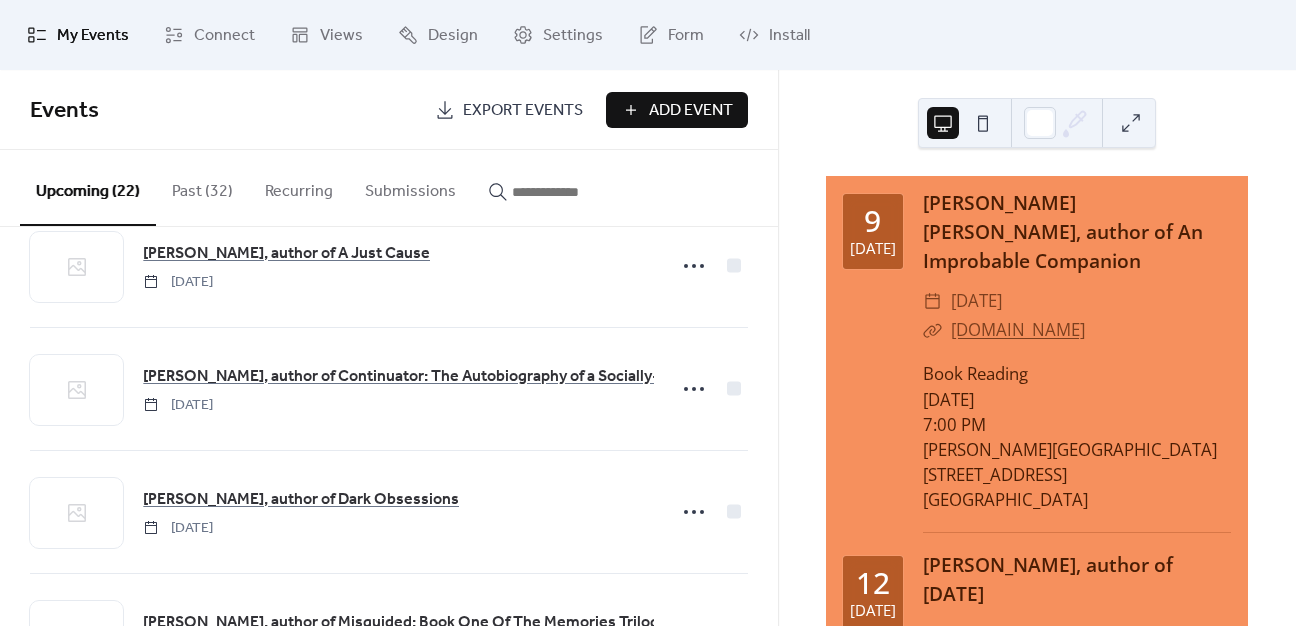 scroll, scrollTop: 1300, scrollLeft: 0, axis: vertical 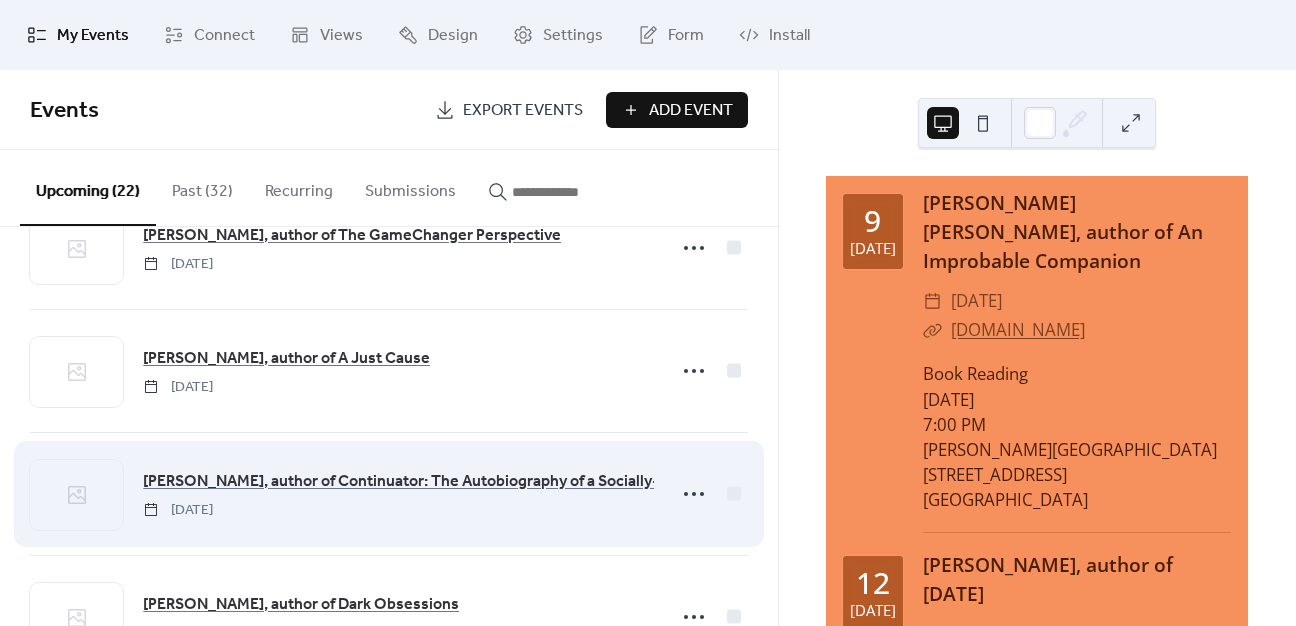 click on "Leonard J. Lehrman, author of Continuator: The Autobiography of a Socially-Conscious, Cosmopolitan Composer Thursday, August 21, 2025" at bounding box center (389, 494) 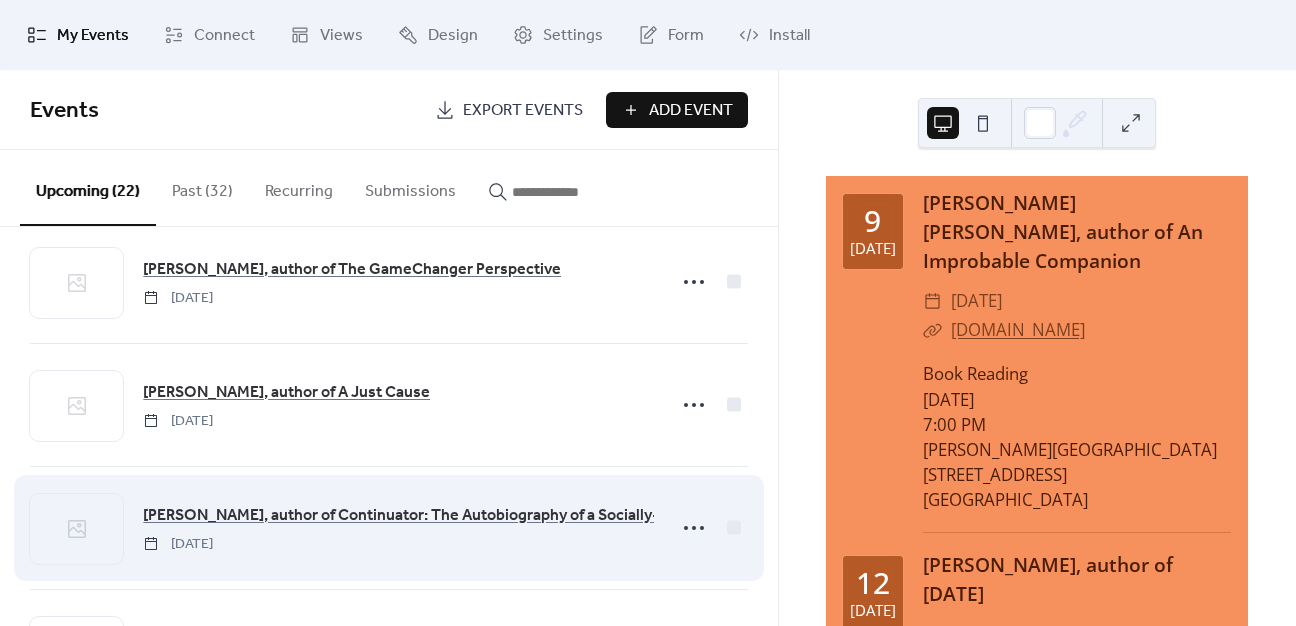 scroll, scrollTop: 1300, scrollLeft: 0, axis: vertical 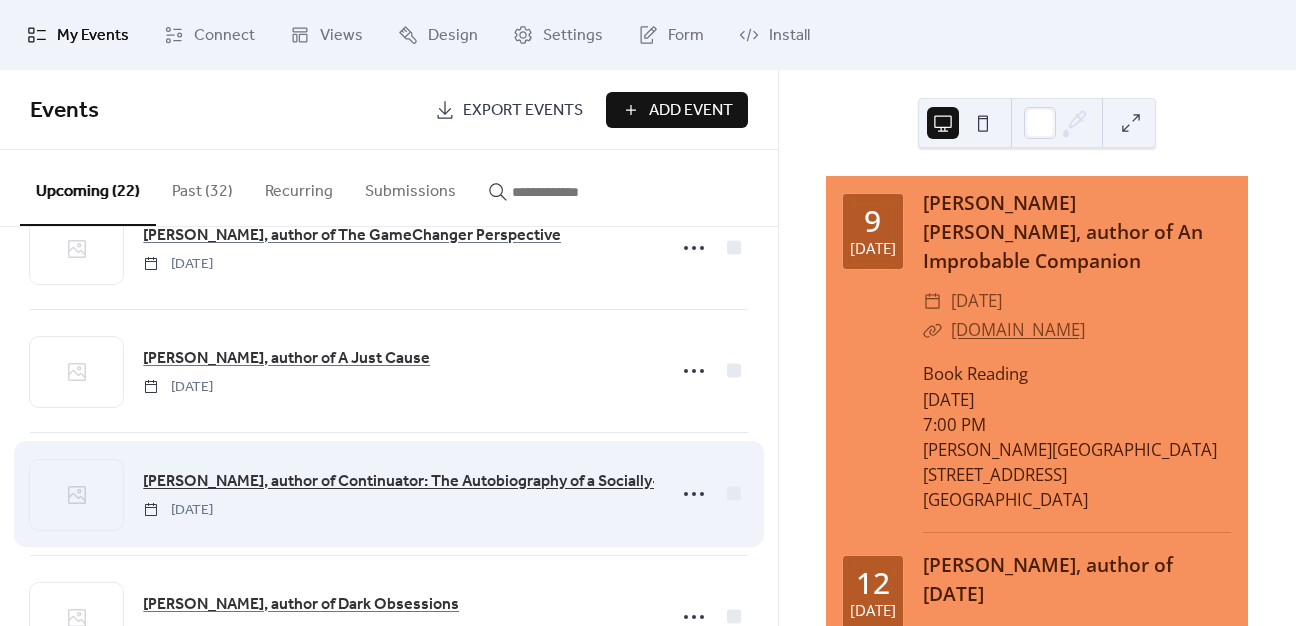 click on "[PERSON_NAME], author of Continuator: The Autobiography of a Socially-Conscious, Cosmopolitan Composer" at bounding box center [531, 482] 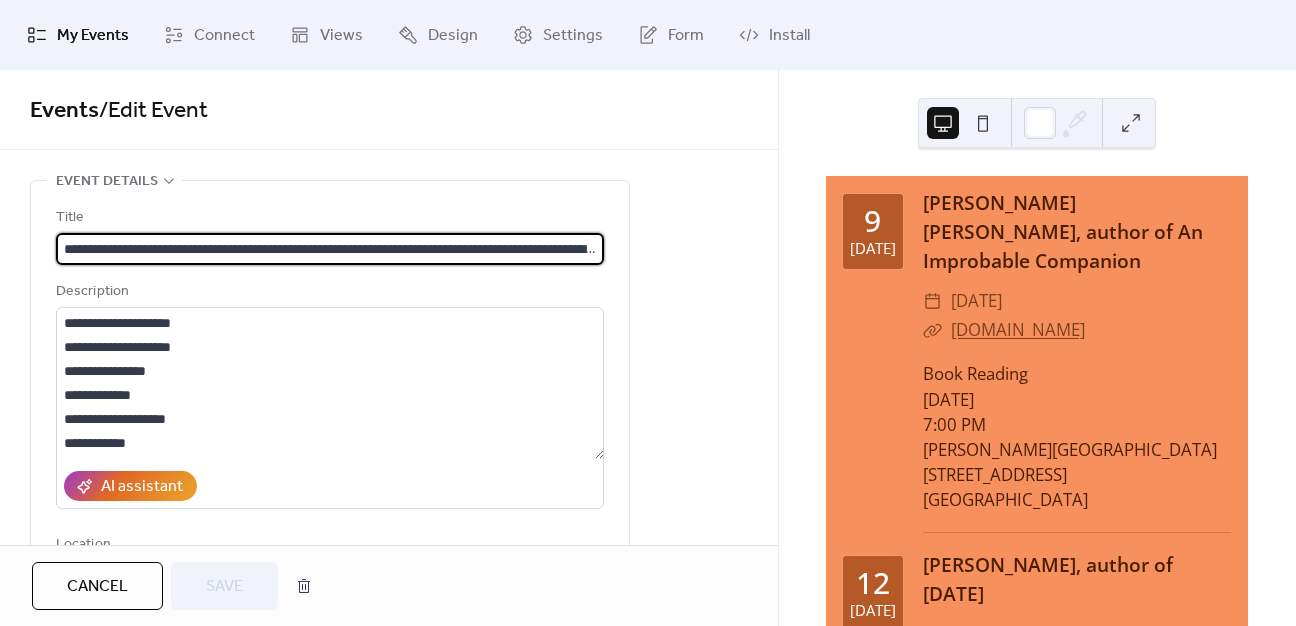 scroll, scrollTop: 0, scrollLeft: 148, axis: horizontal 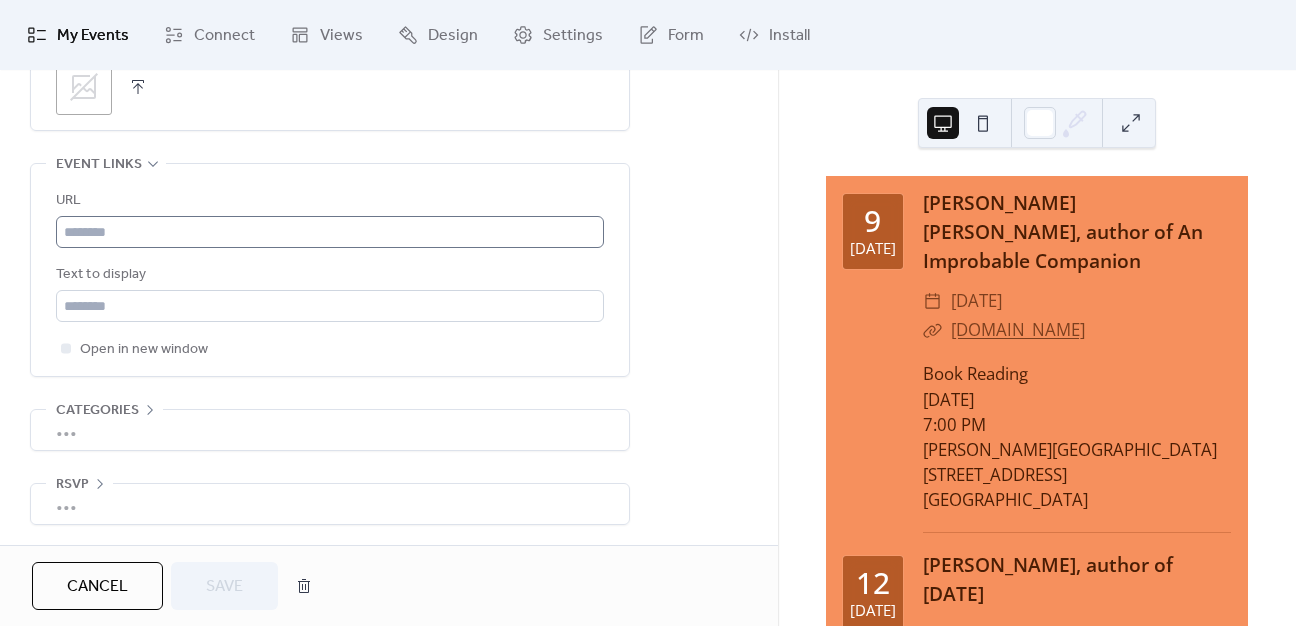 drag, startPoint x: 245, startPoint y: 250, endPoint x: 245, endPoint y: 231, distance: 19 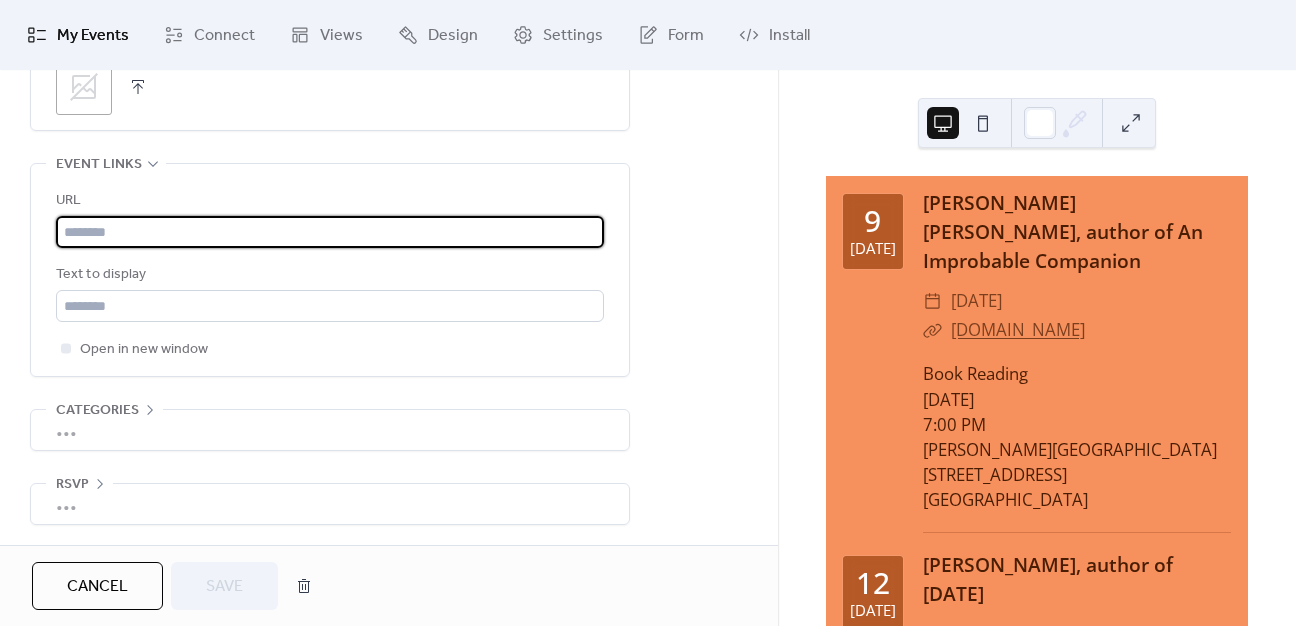 click at bounding box center [330, 232] 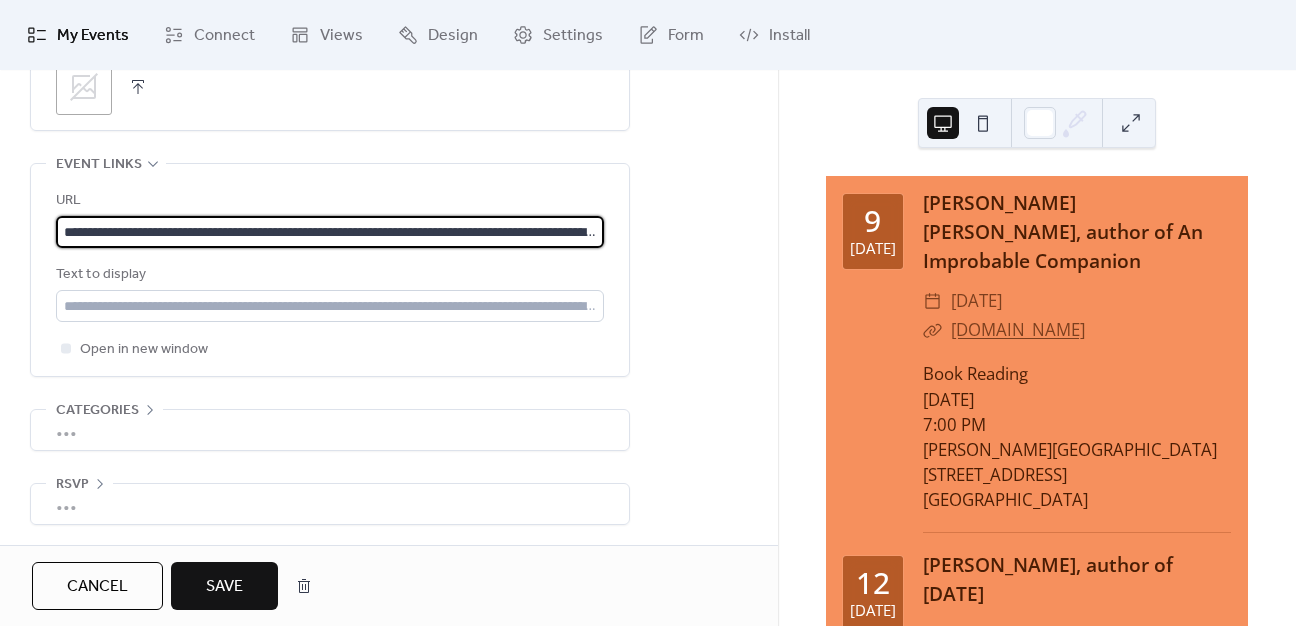 scroll, scrollTop: 0, scrollLeft: 484, axis: horizontal 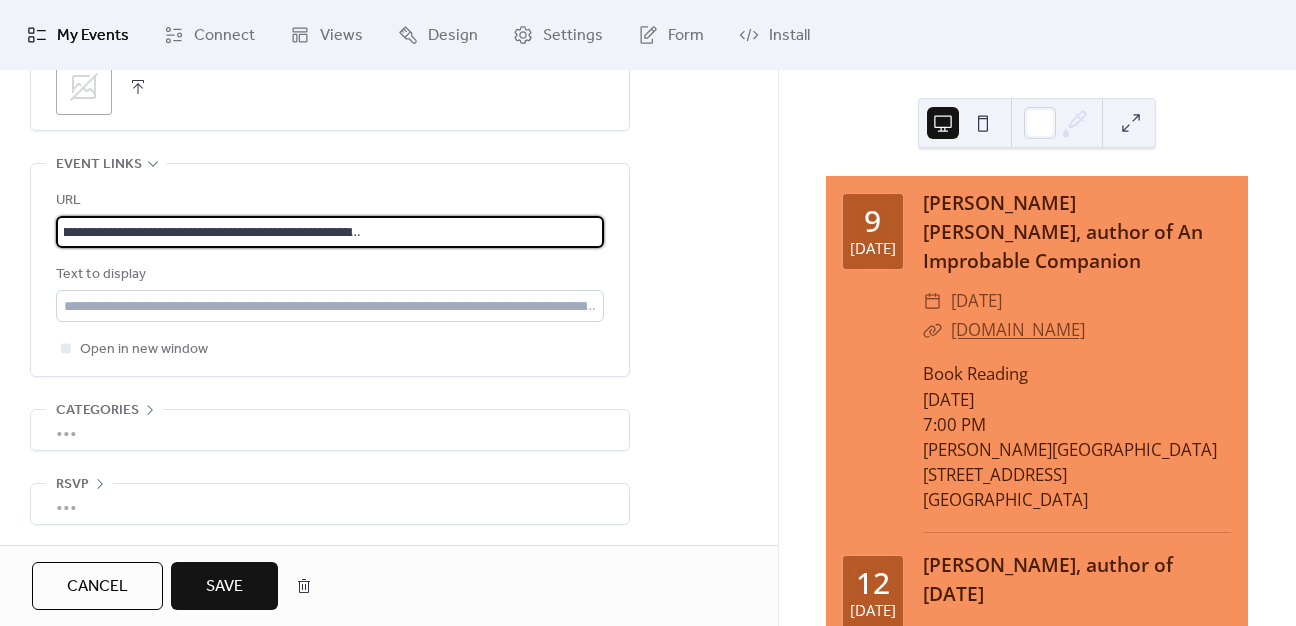 type on "**********" 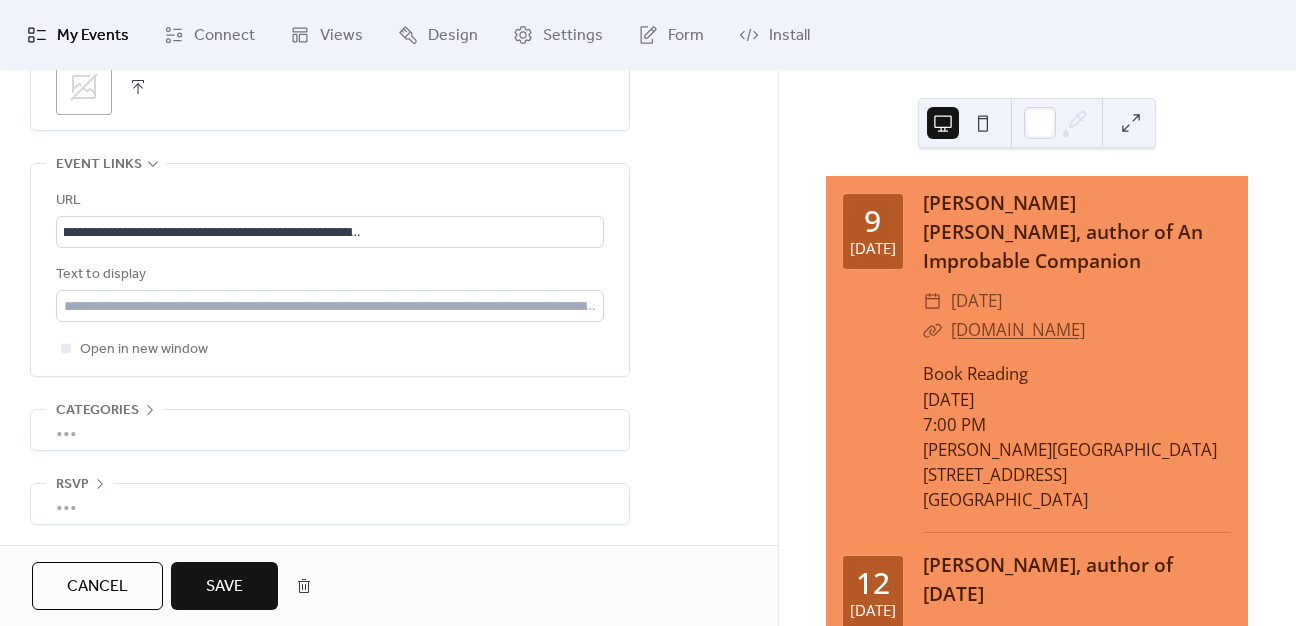 click on "URL" at bounding box center [328, 201] 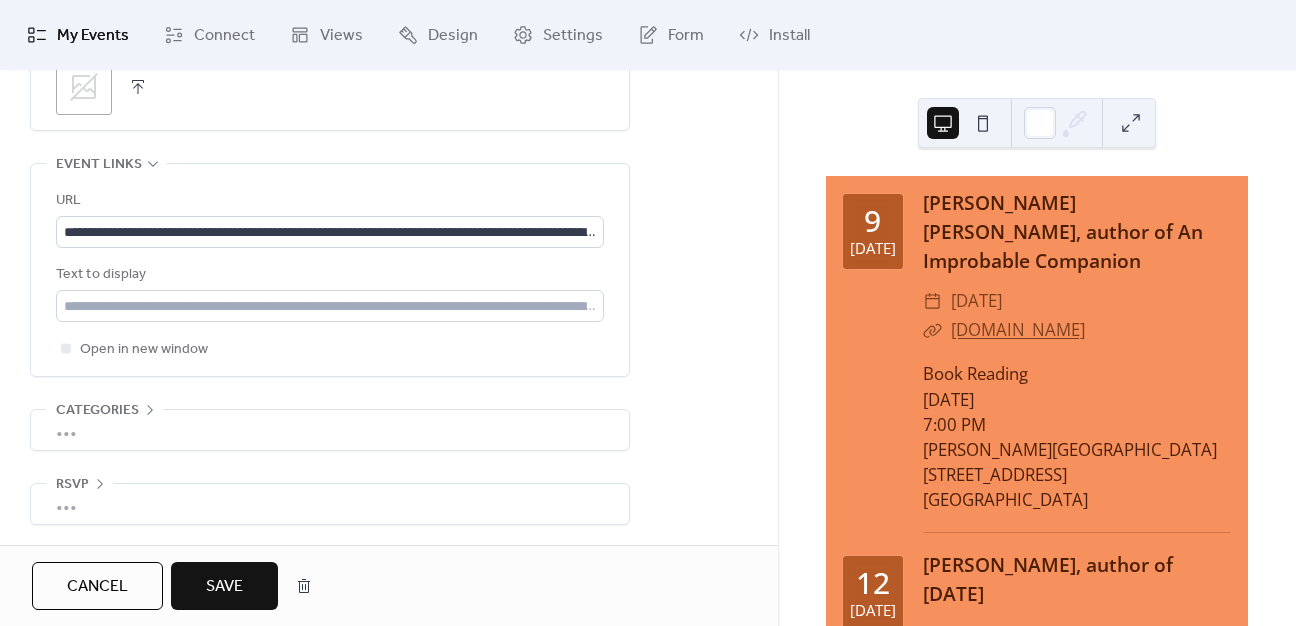 click on "Save" at bounding box center [224, 587] 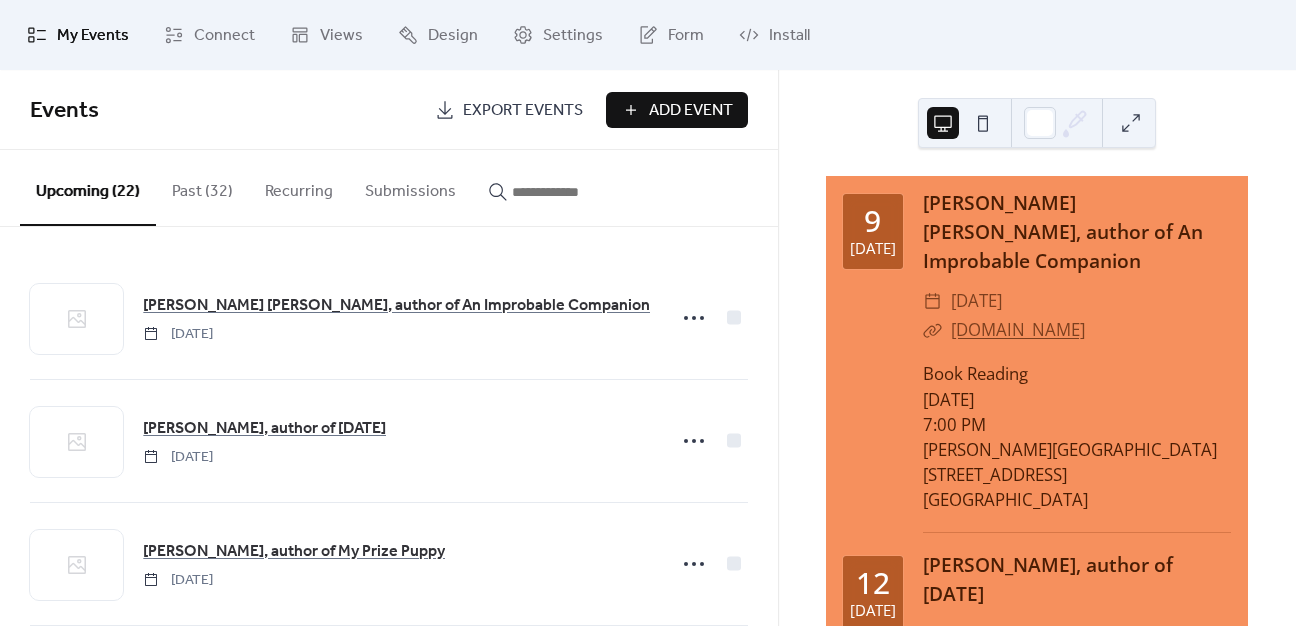 drag, startPoint x: 1214, startPoint y: 1, endPoint x: 1213, endPoint y: -18, distance: 19.026299 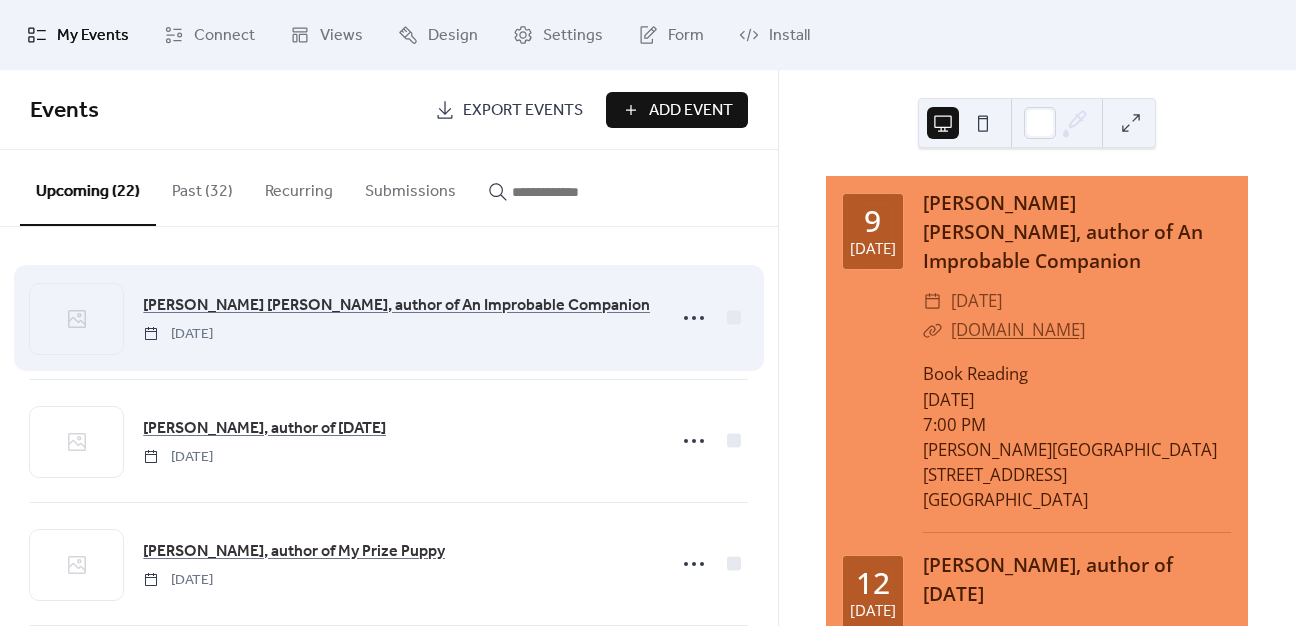click on "[PERSON_NAME] [PERSON_NAME], author of An Improbable Companion [DATE]" at bounding box center [398, 318] 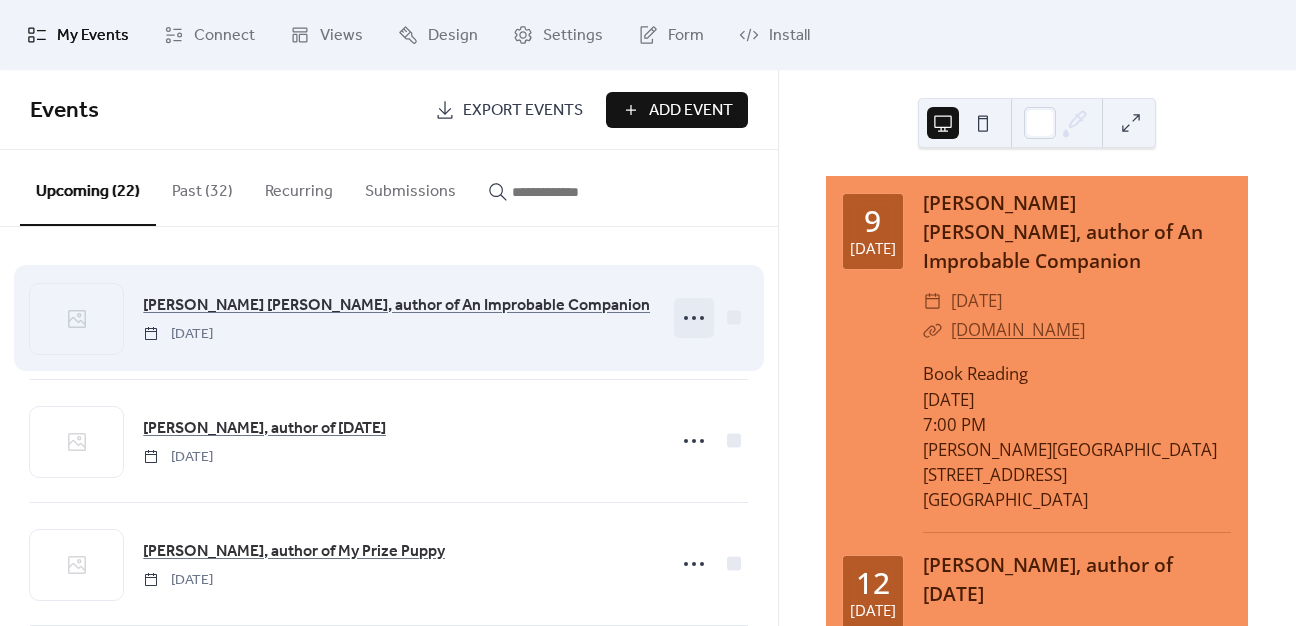 click 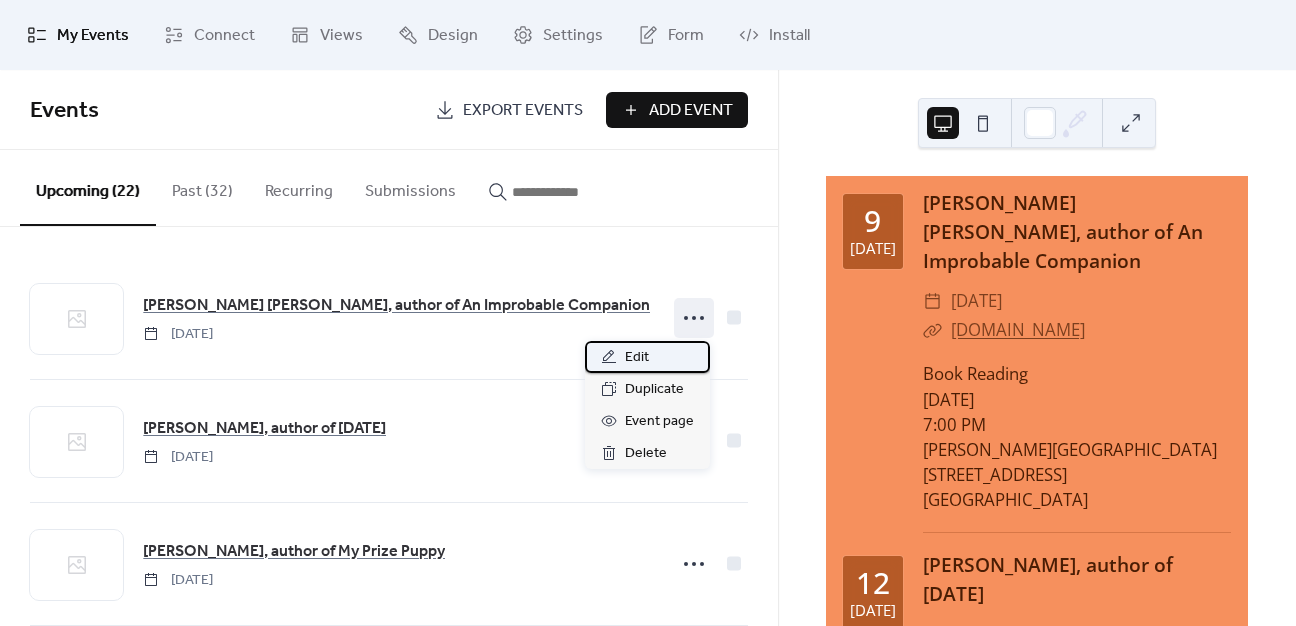 click on "Edit" at bounding box center [637, 358] 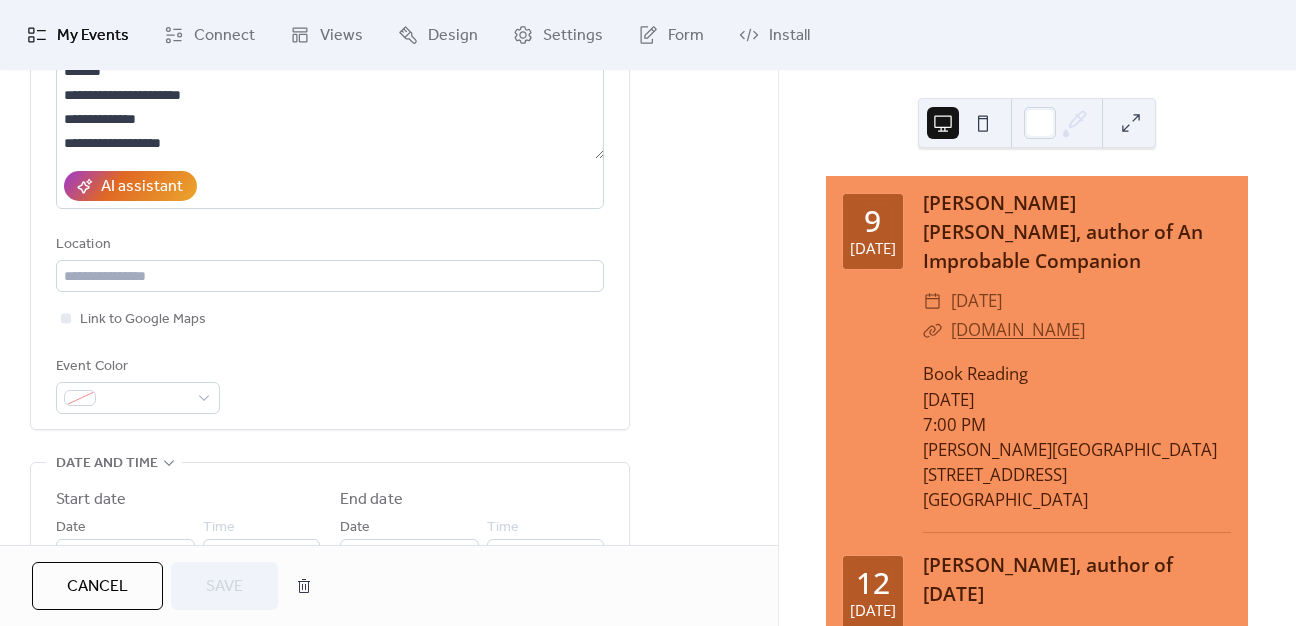 scroll, scrollTop: 500, scrollLeft: 0, axis: vertical 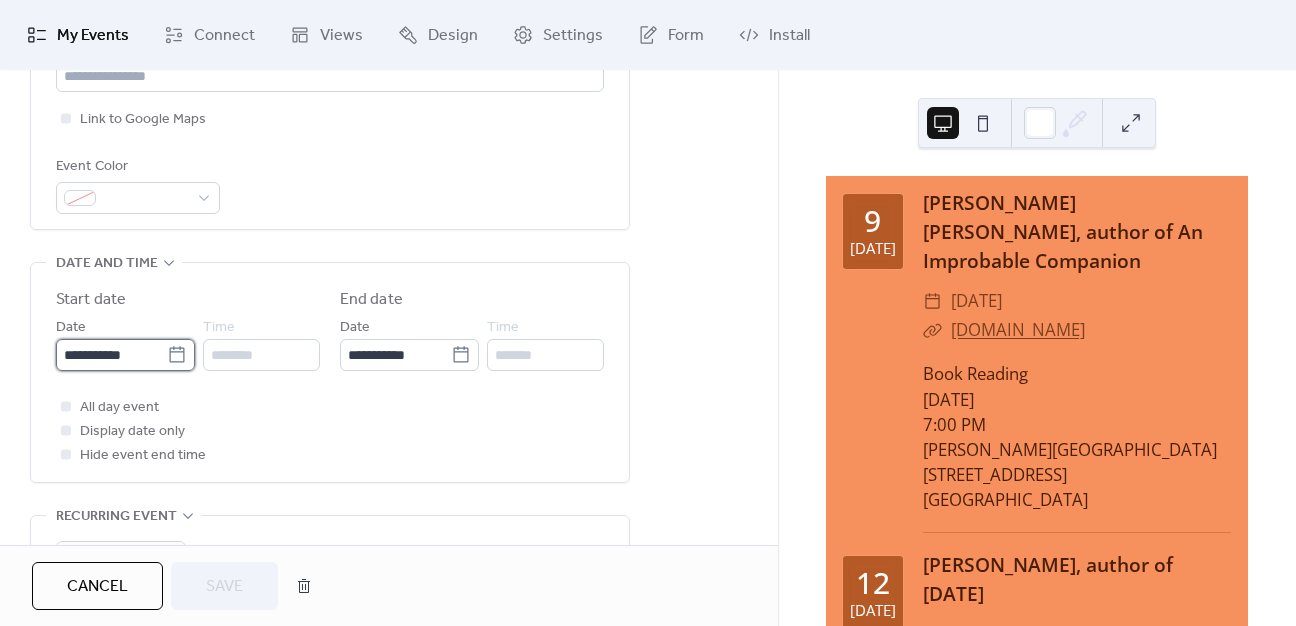 click on "**********" at bounding box center (111, 355) 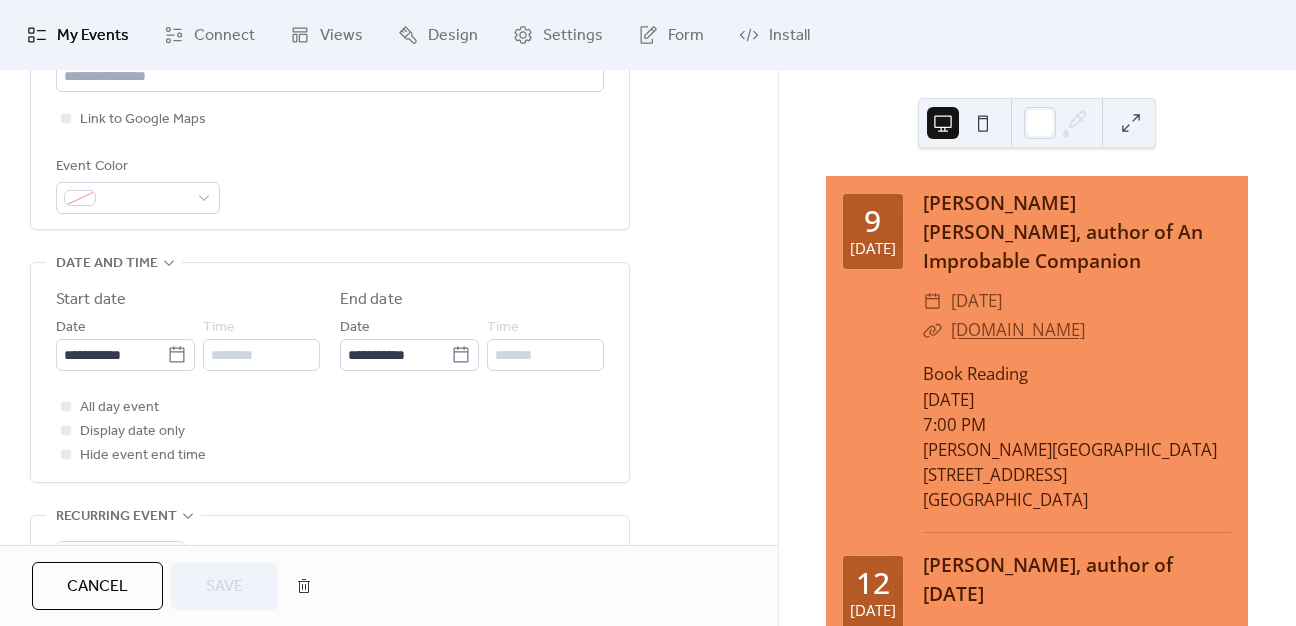 click on "All day event Display date only Hide event end time" at bounding box center [330, 431] 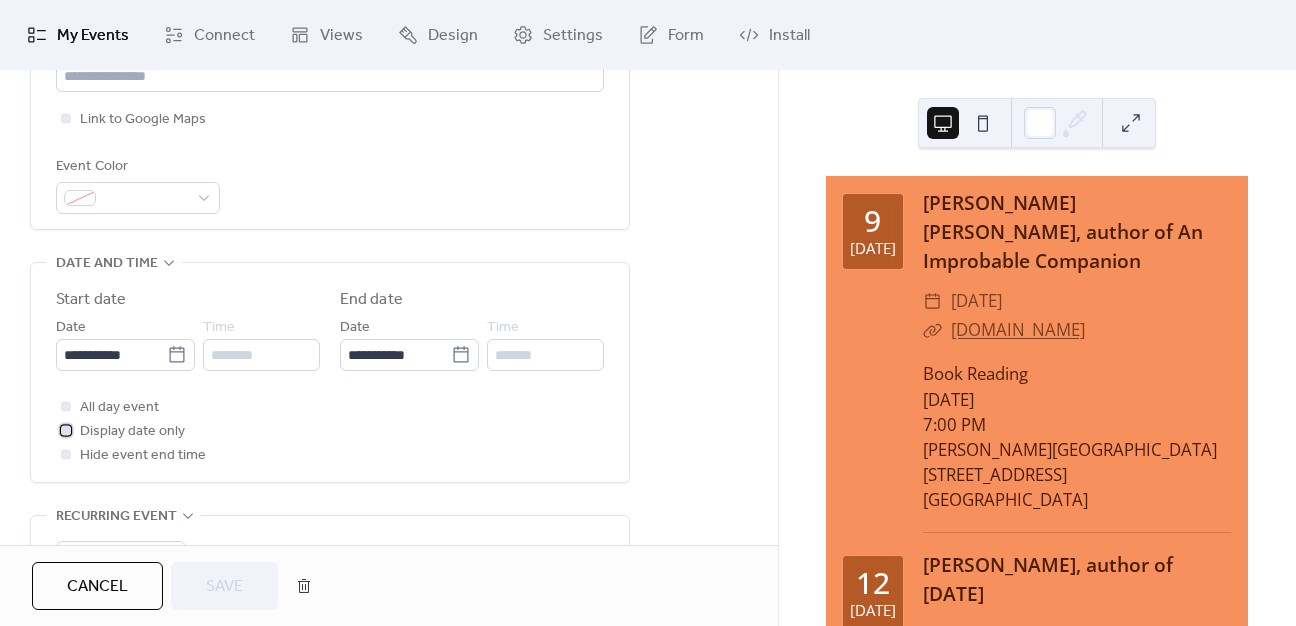 click at bounding box center (66, 430) 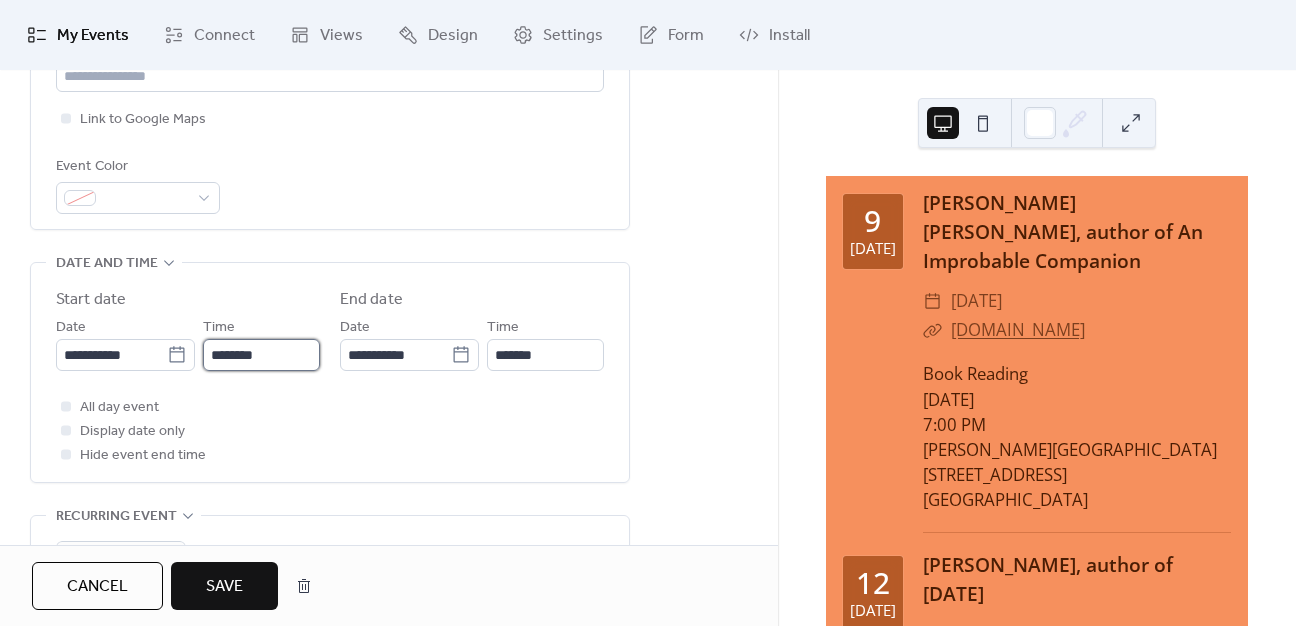 click on "********" at bounding box center [261, 355] 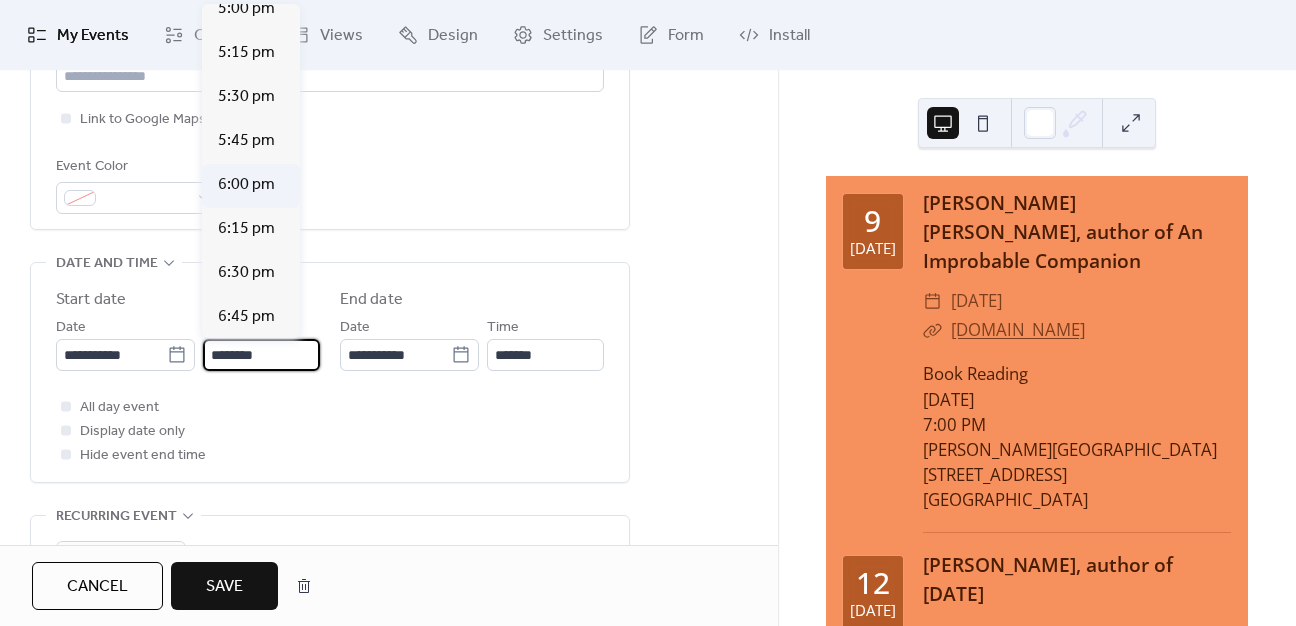 scroll, scrollTop: 3212, scrollLeft: 0, axis: vertical 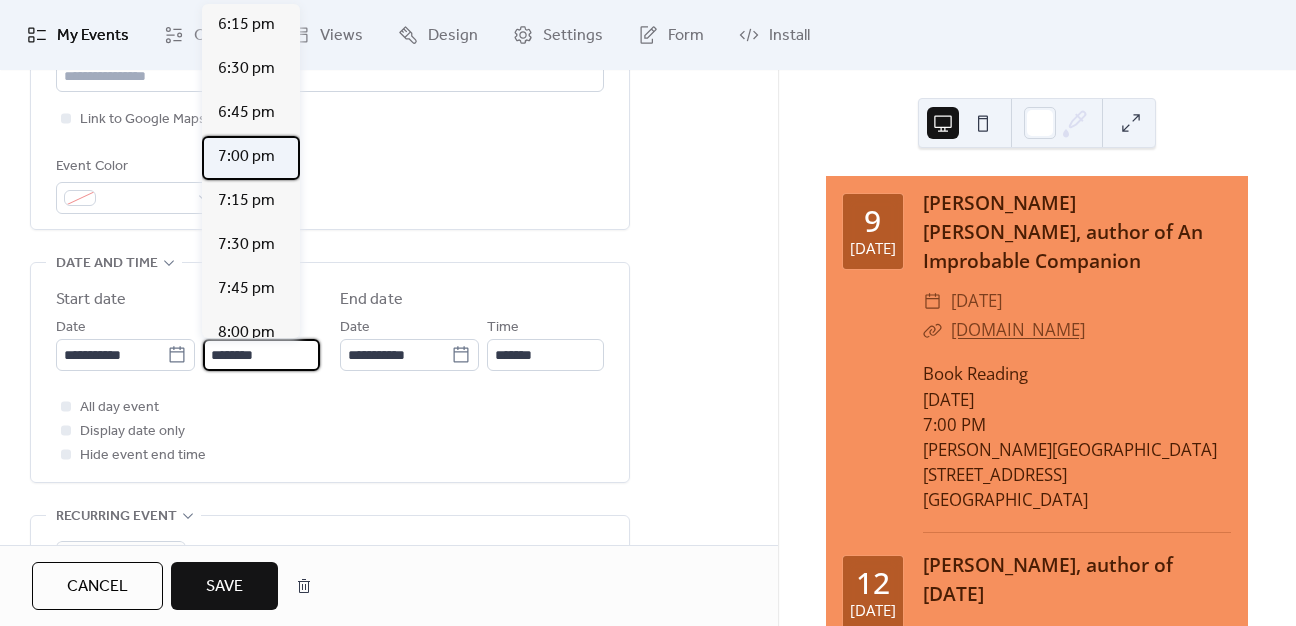 click on "7:00 pm" at bounding box center (246, 157) 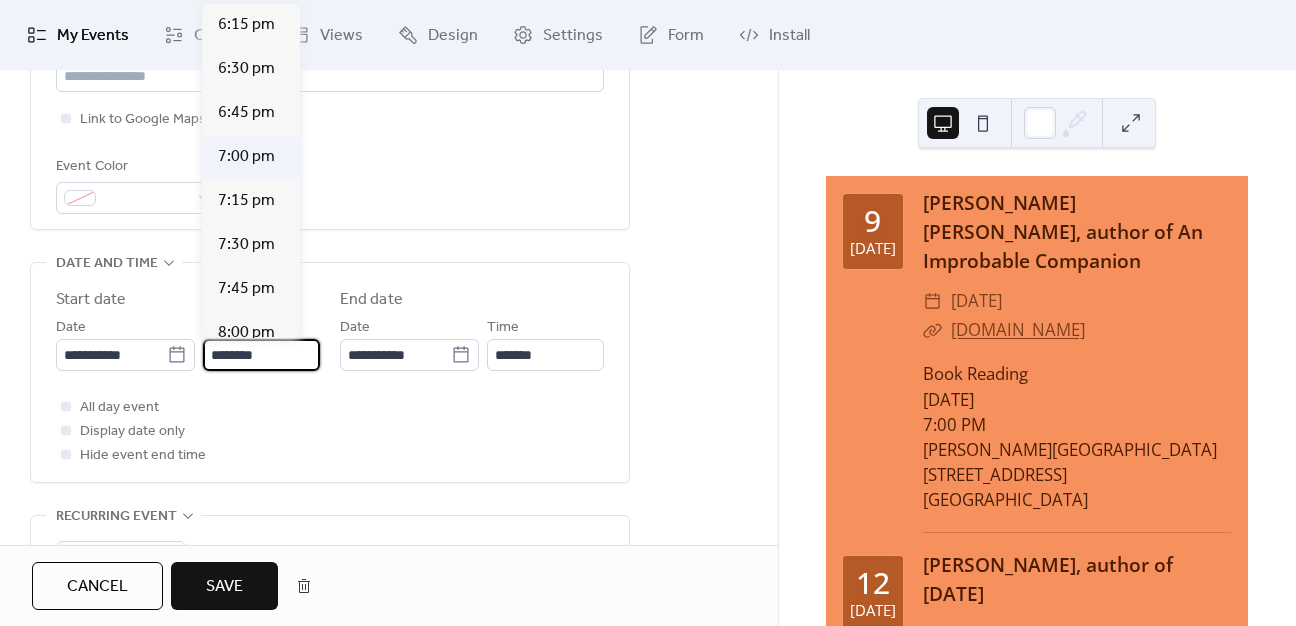 type on "*******" 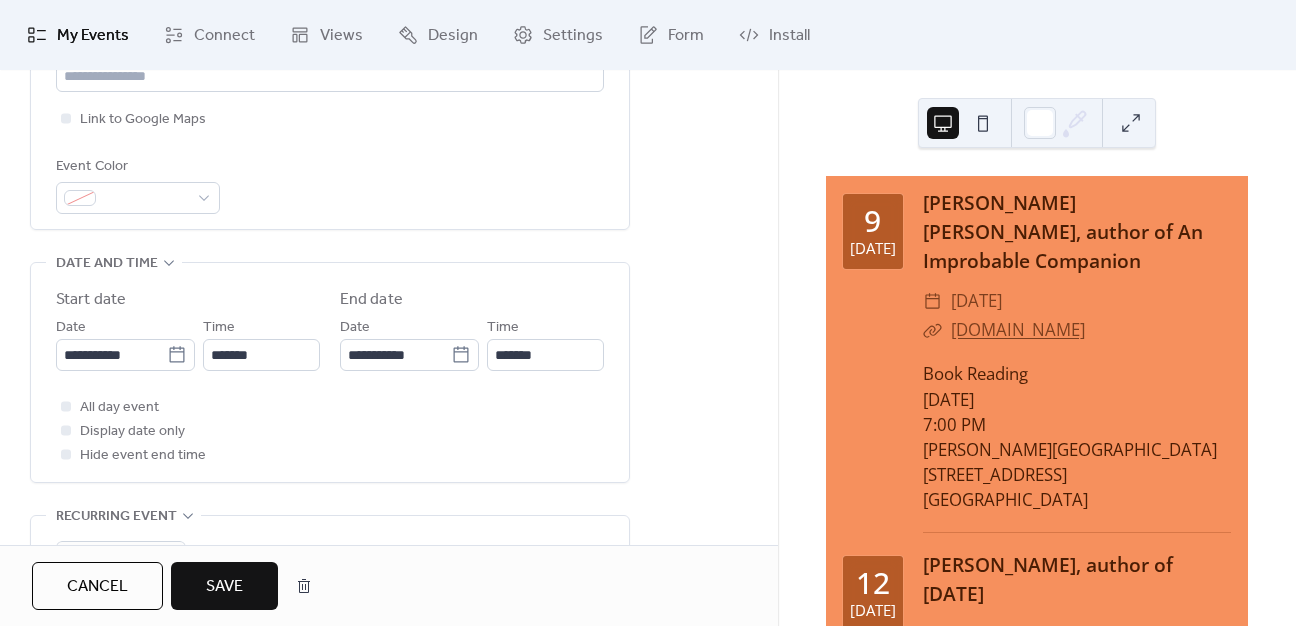 click on "All day event Display date only Hide event end time" at bounding box center [330, 431] 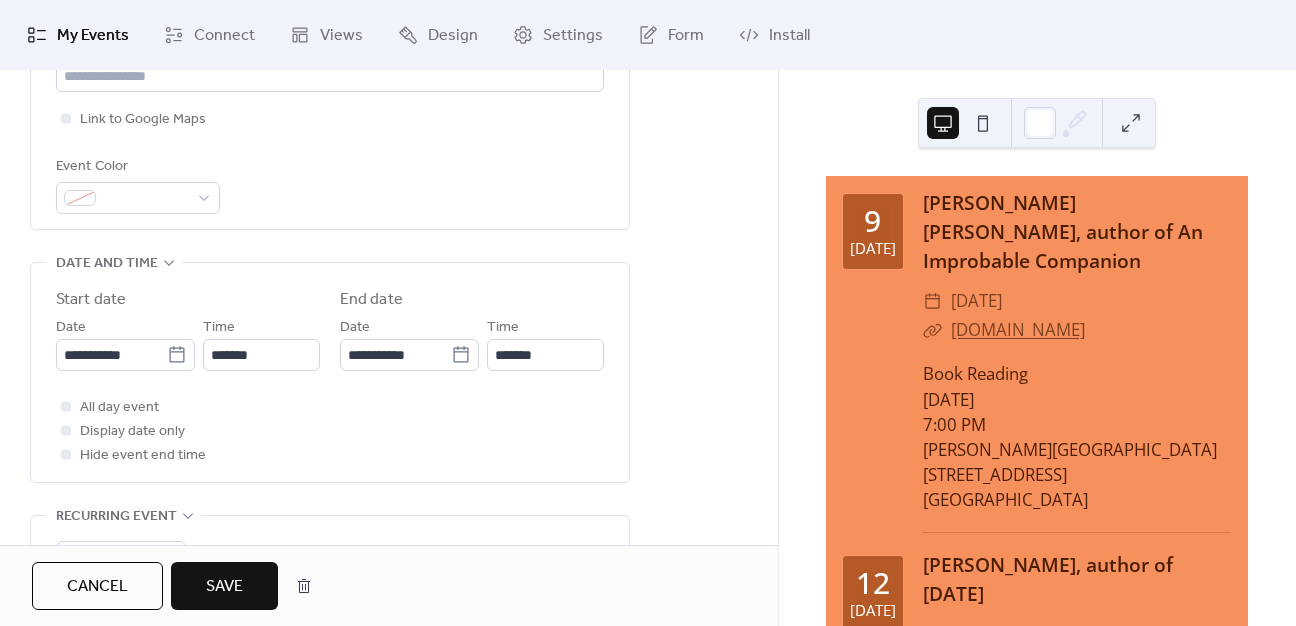click on "All day event Display date only Hide event end time" at bounding box center (330, 431) 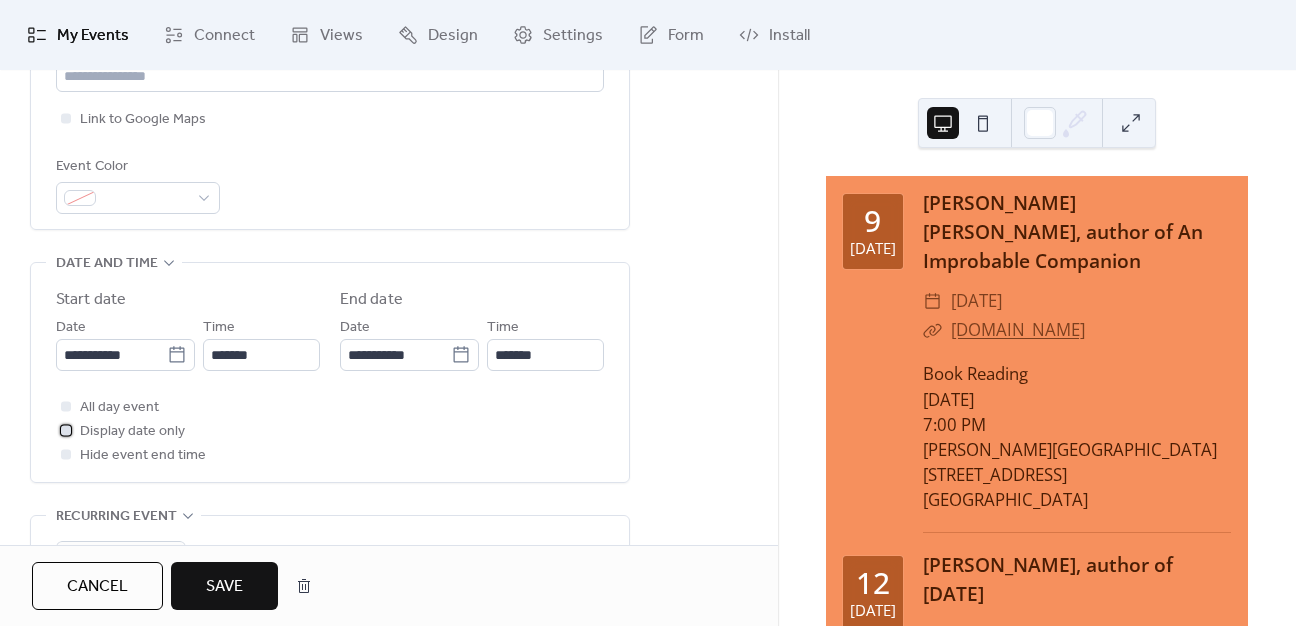 drag, startPoint x: 68, startPoint y: 430, endPoint x: 76, endPoint y: 437, distance: 10.630146 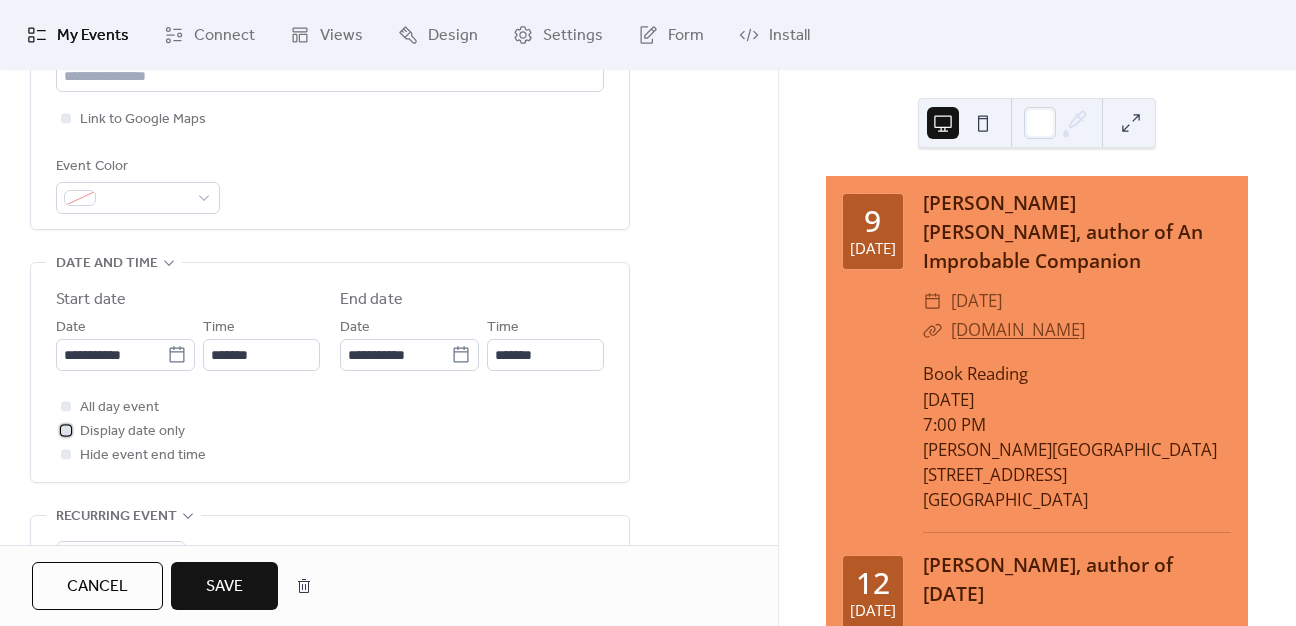 click at bounding box center (66, 430) 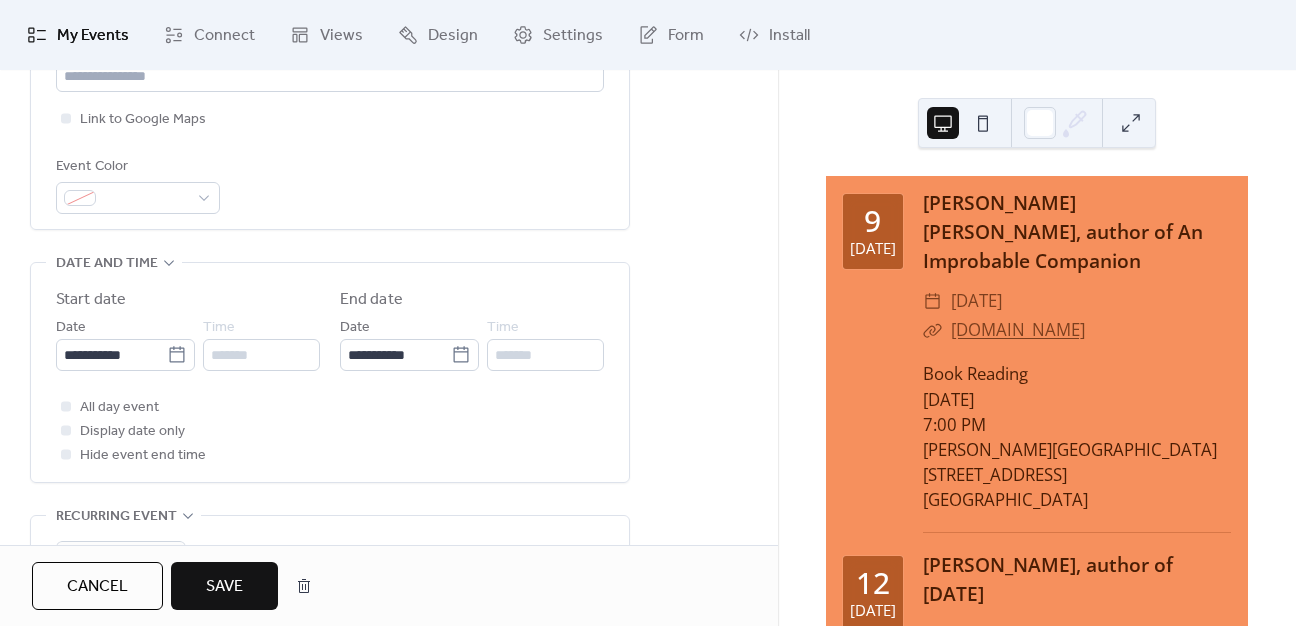 click on "Save" at bounding box center (224, 587) 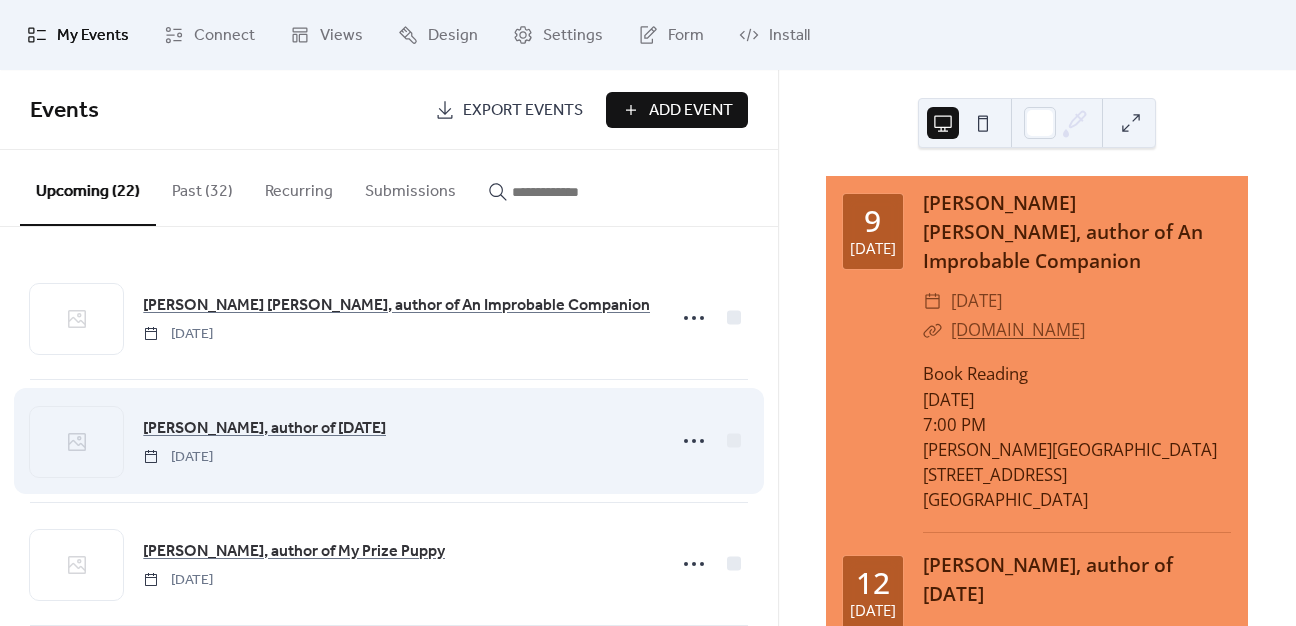 click on "[PERSON_NAME], author of [DATE] [DATE]" at bounding box center [398, 441] 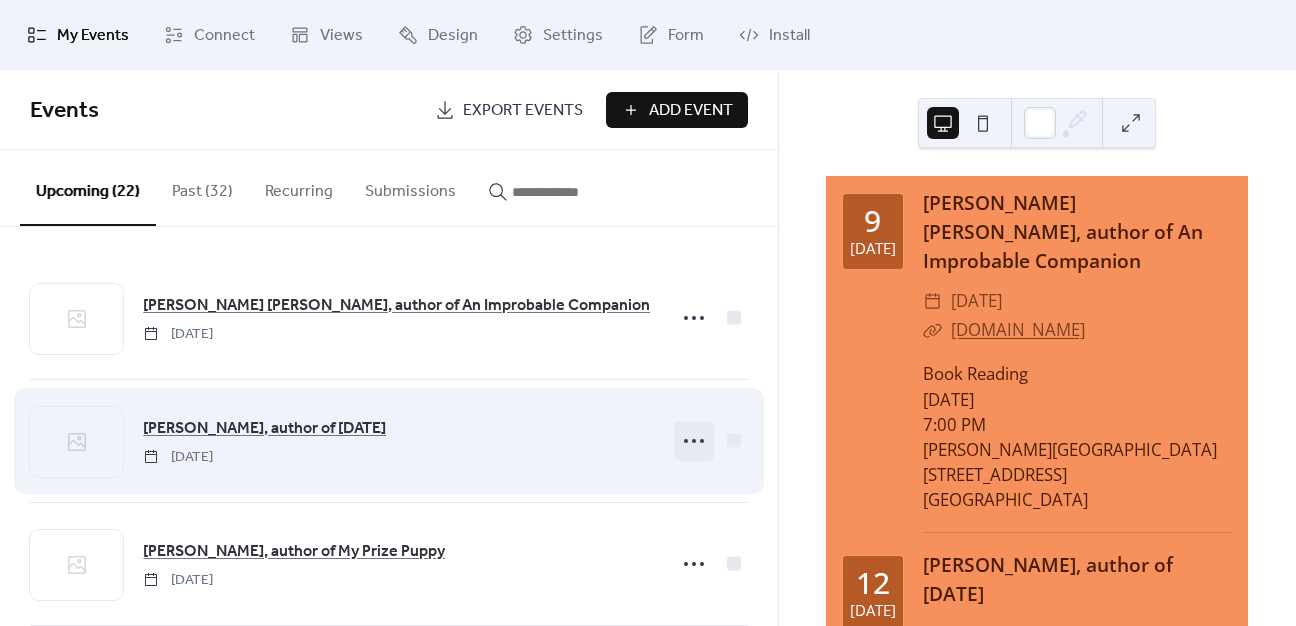 click 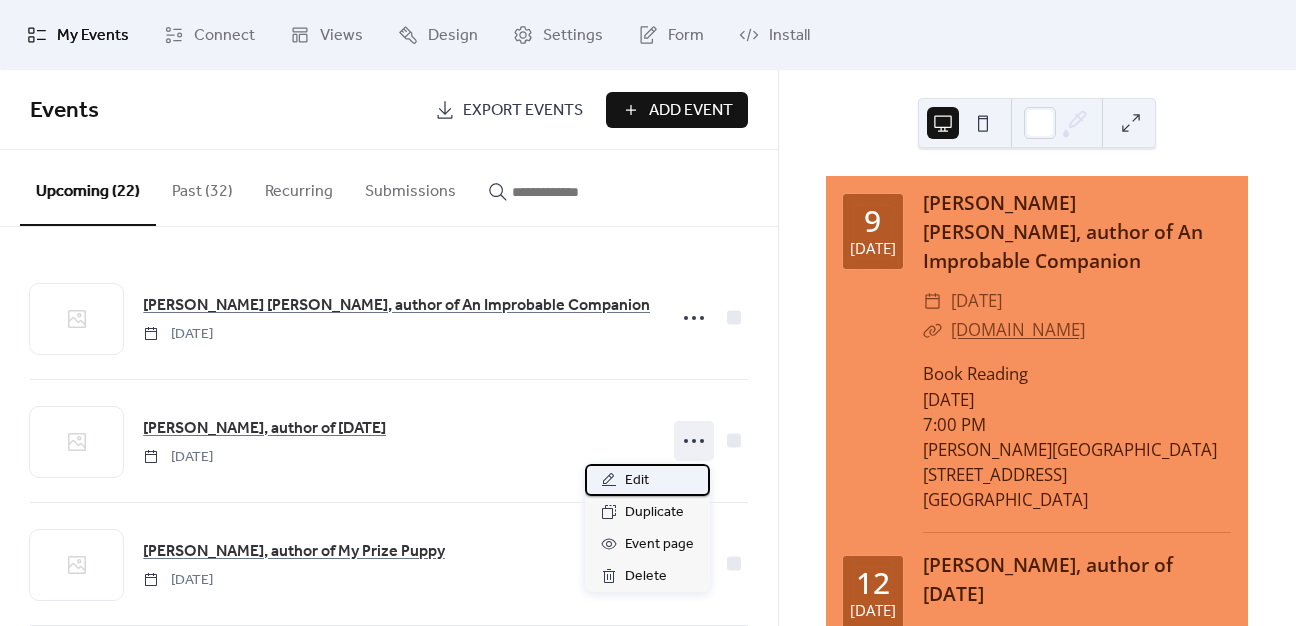 click on "Edit" at bounding box center [637, 481] 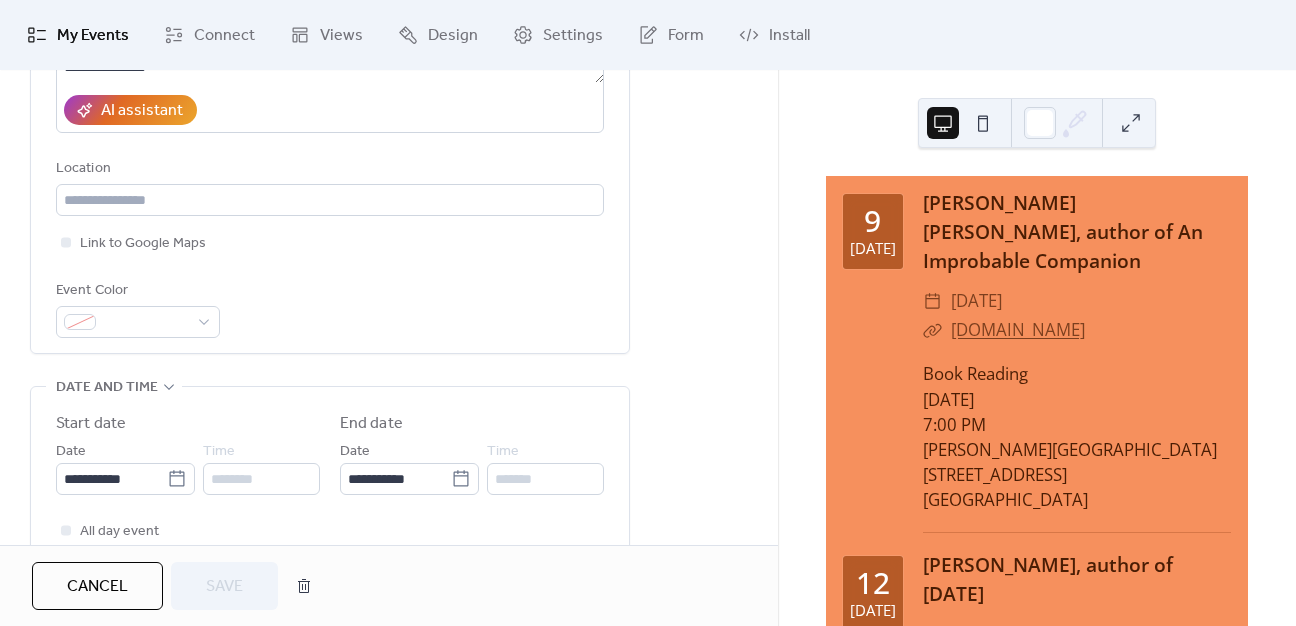 scroll, scrollTop: 500, scrollLeft: 0, axis: vertical 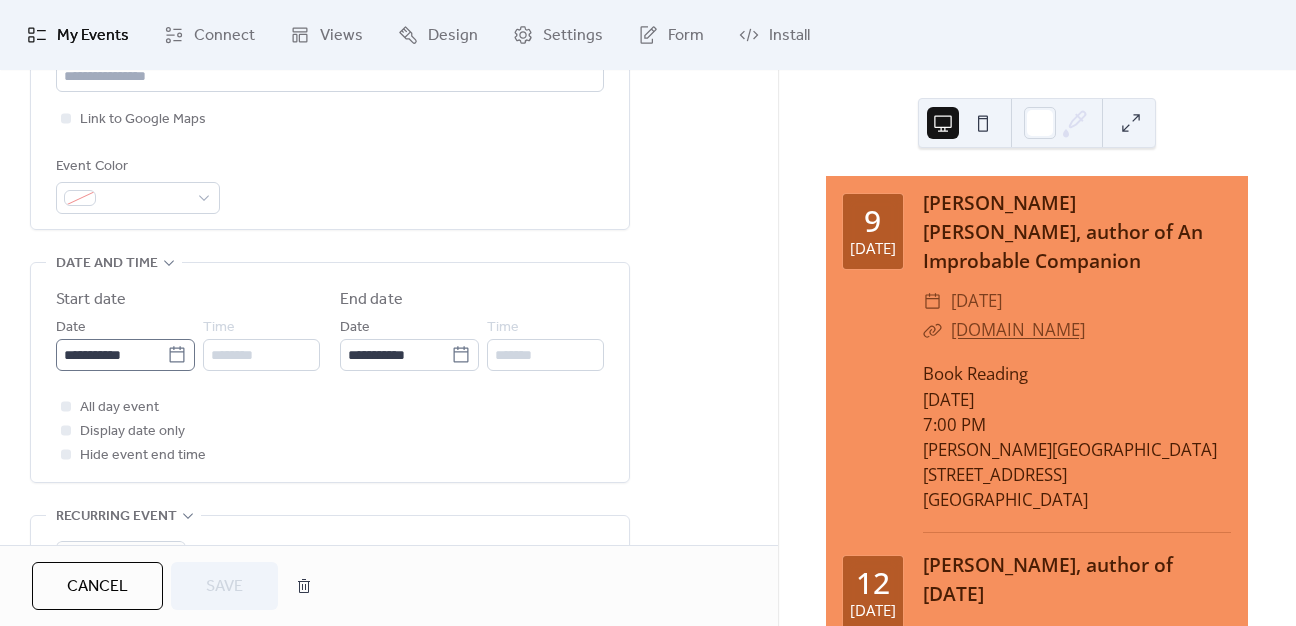 click 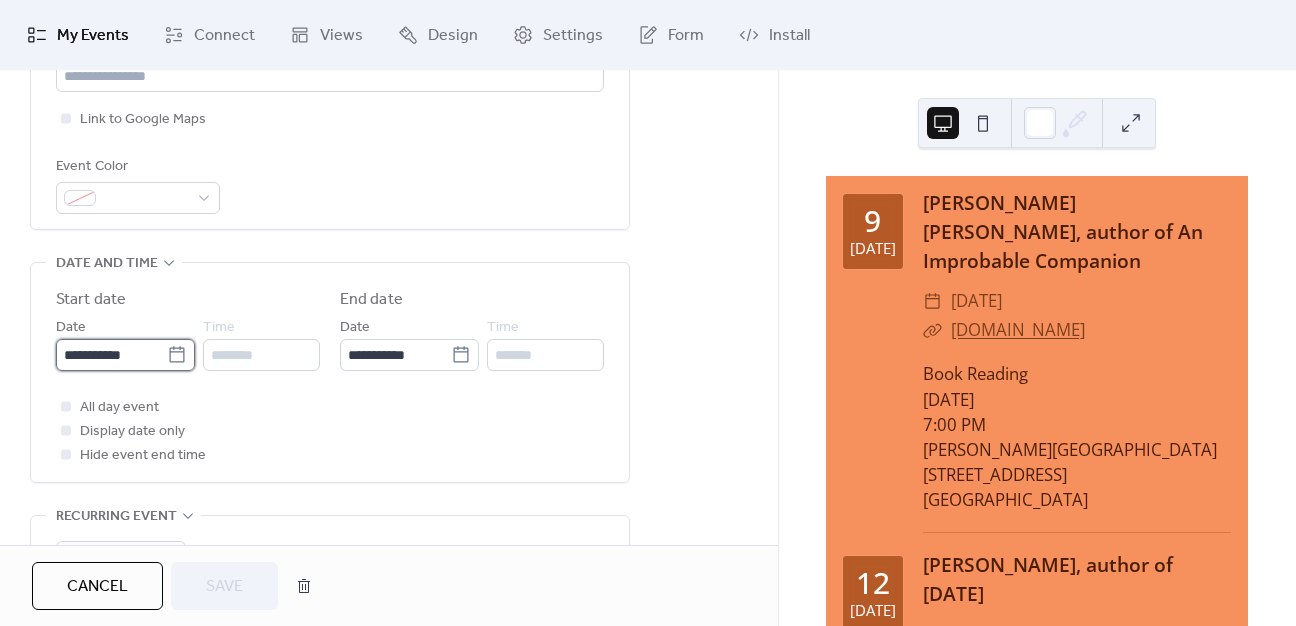 click on "**********" at bounding box center [111, 355] 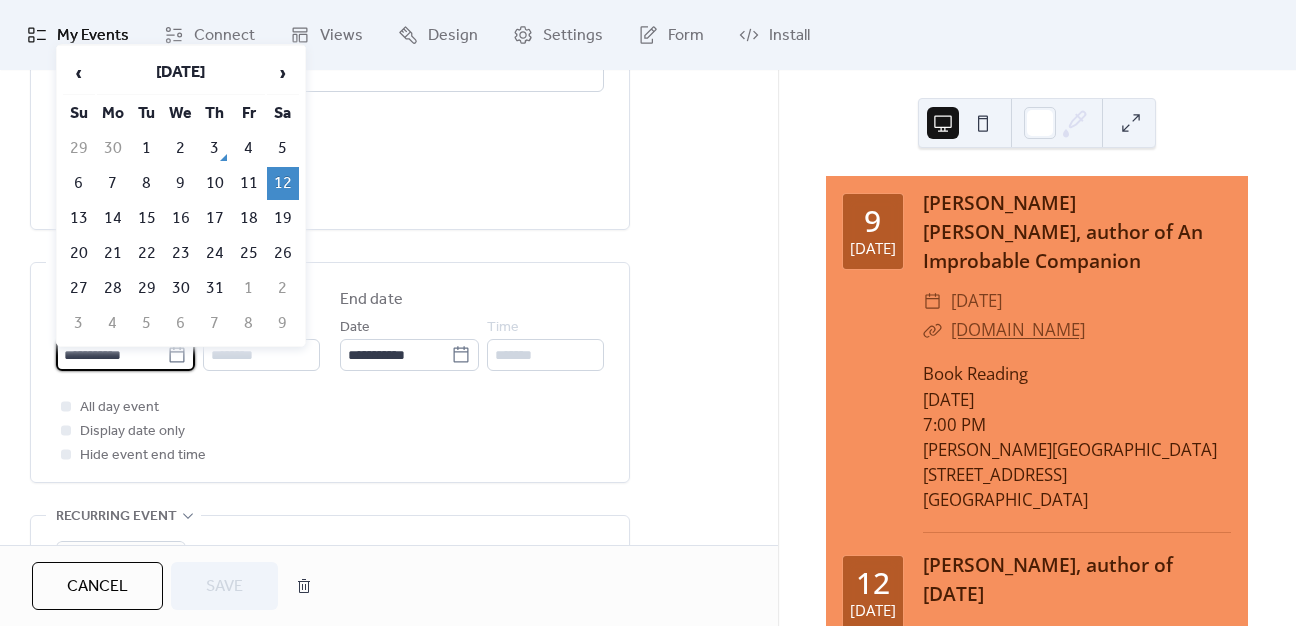 click 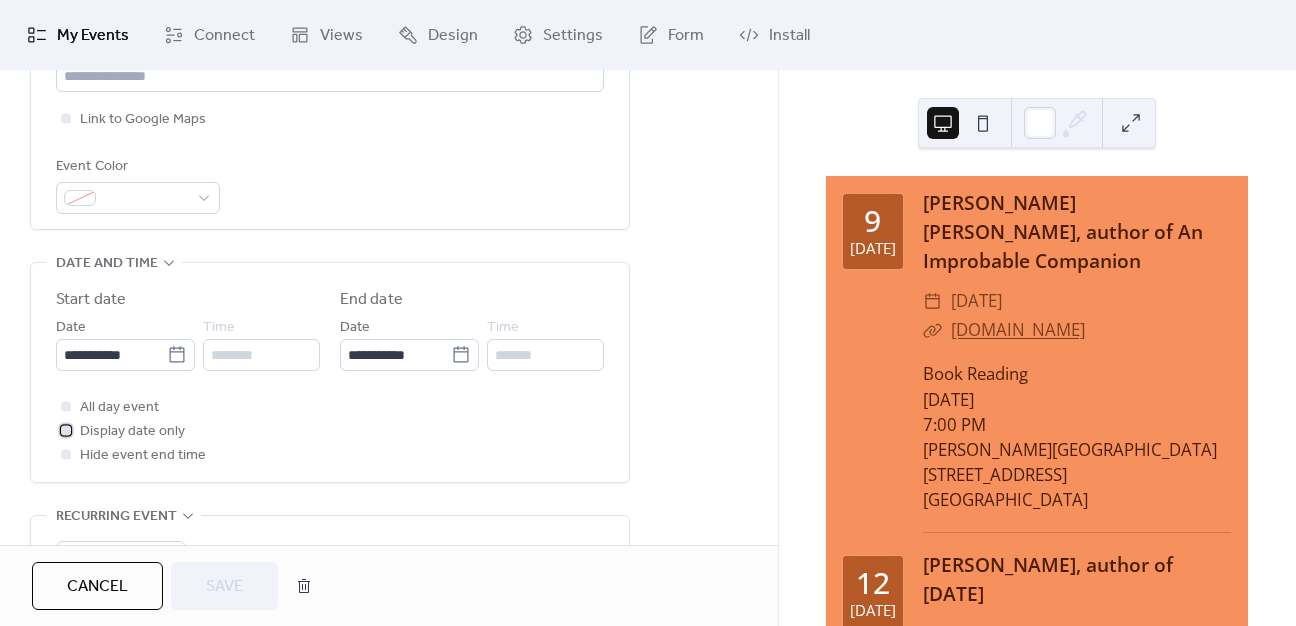 click at bounding box center [66, 430] 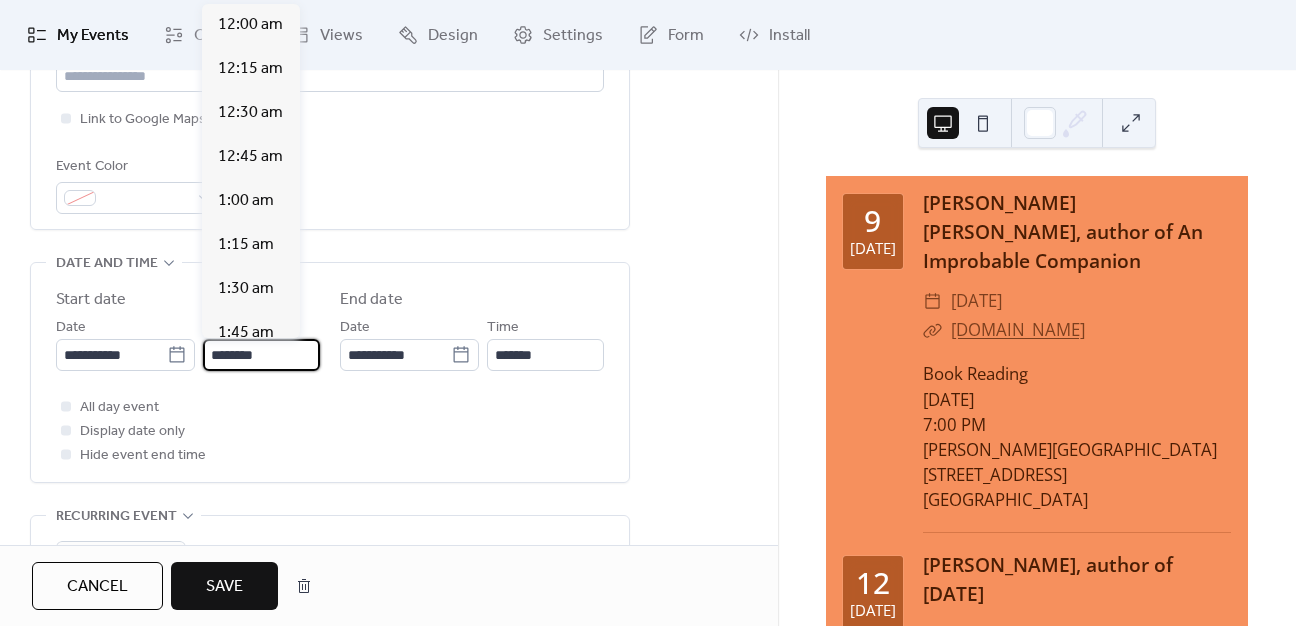 click on "********" at bounding box center [261, 355] 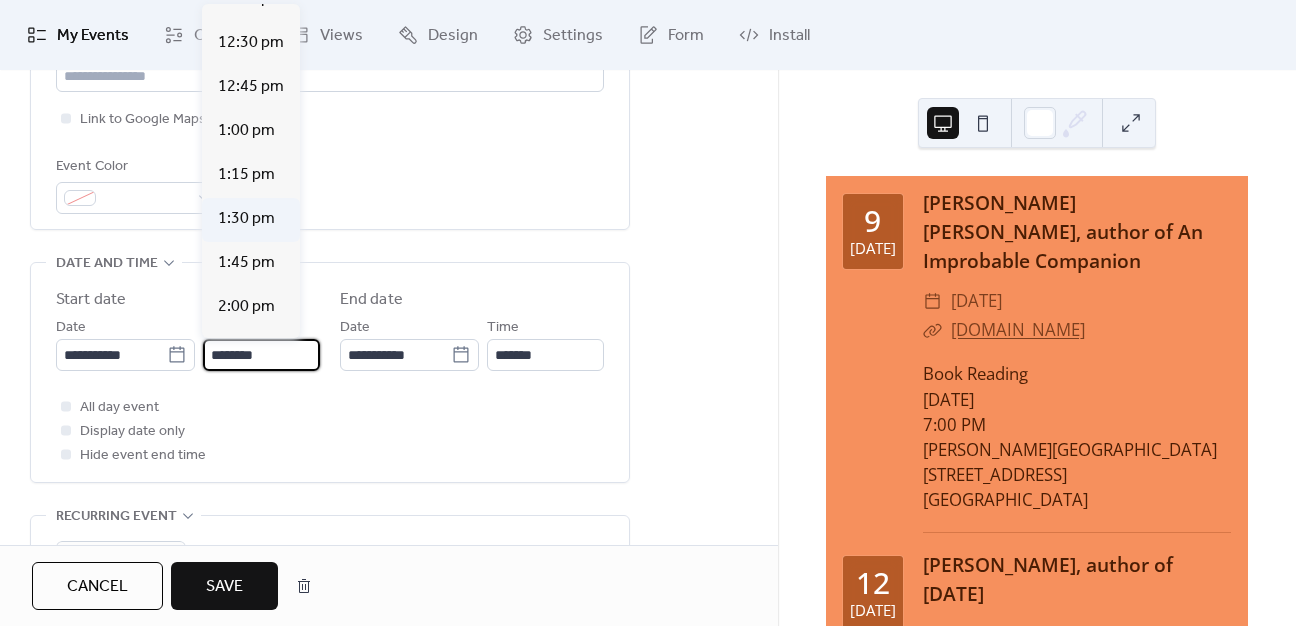 scroll, scrollTop: 2212, scrollLeft: 0, axis: vertical 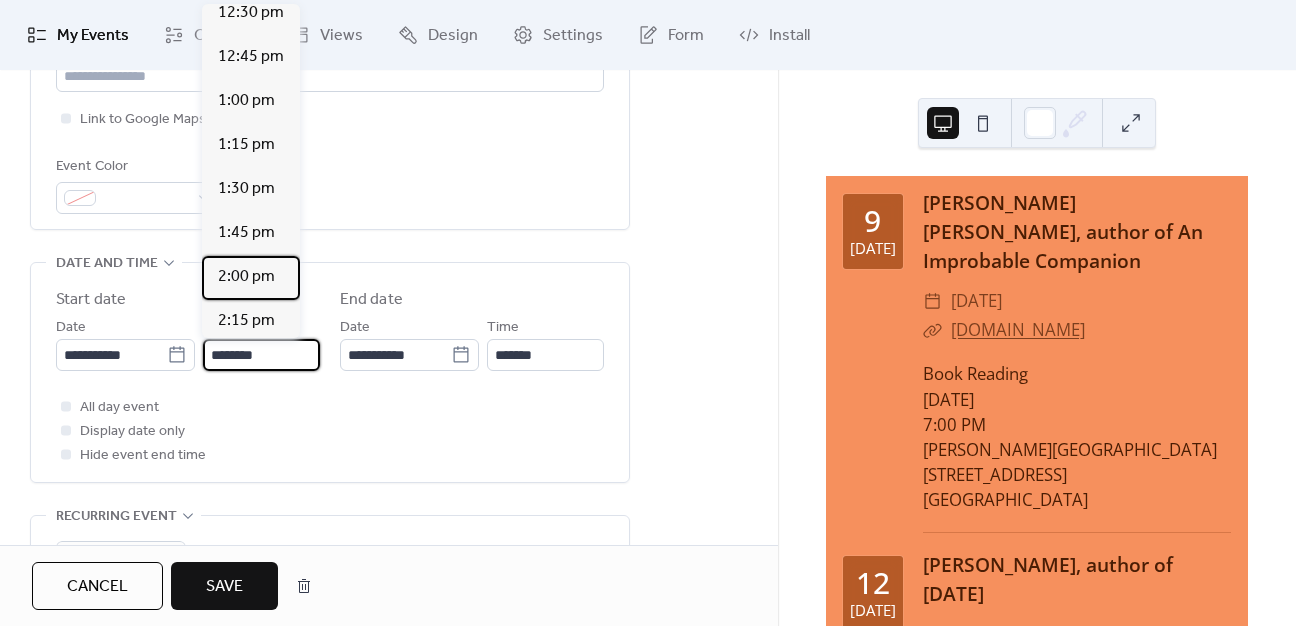 drag, startPoint x: 252, startPoint y: 285, endPoint x: 312, endPoint y: 384, distance: 115.76269 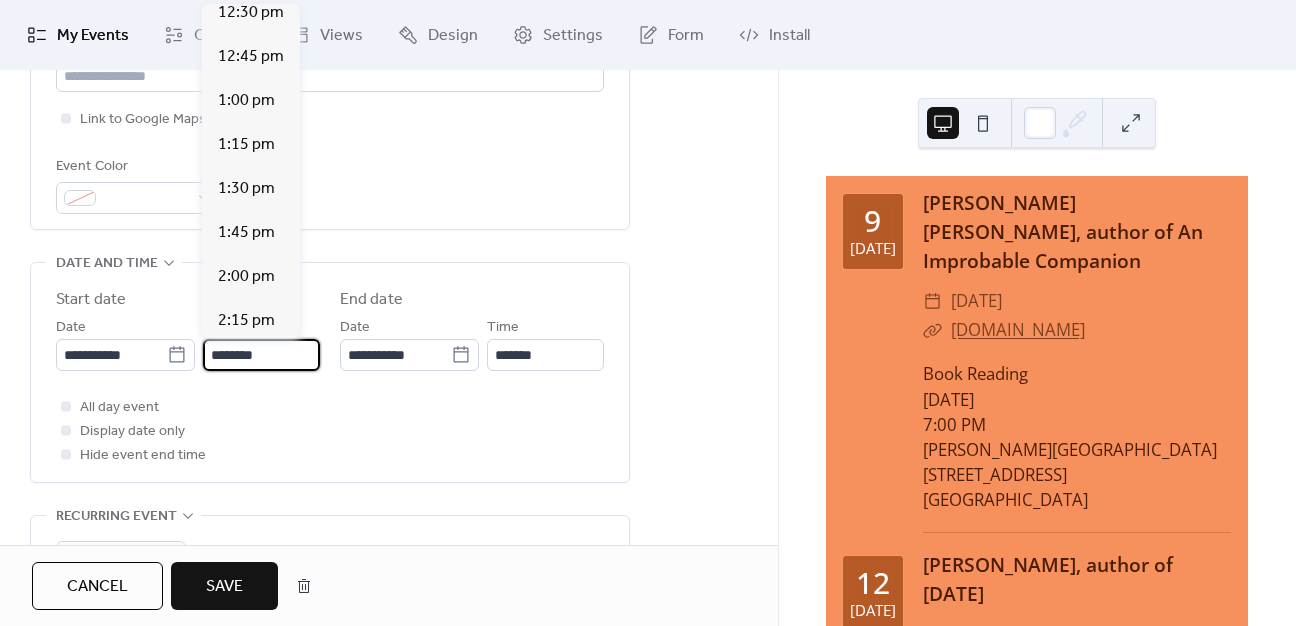 type on "*******" 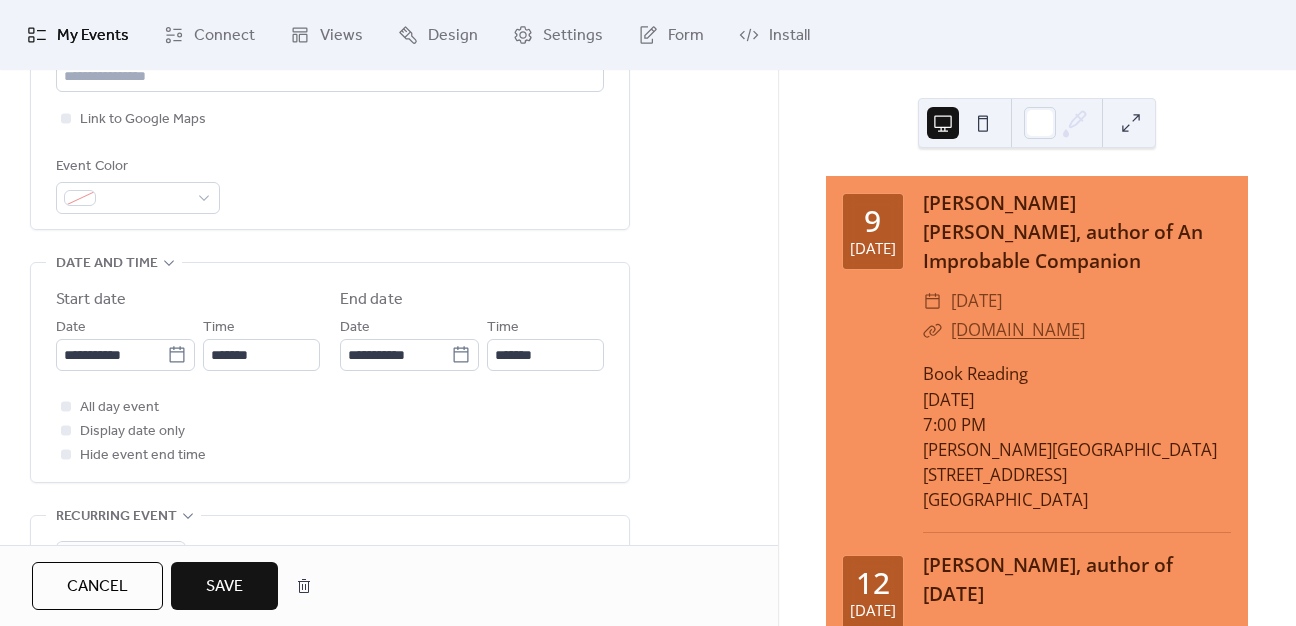 click on "All day event Display date only Hide event end time" at bounding box center [330, 431] 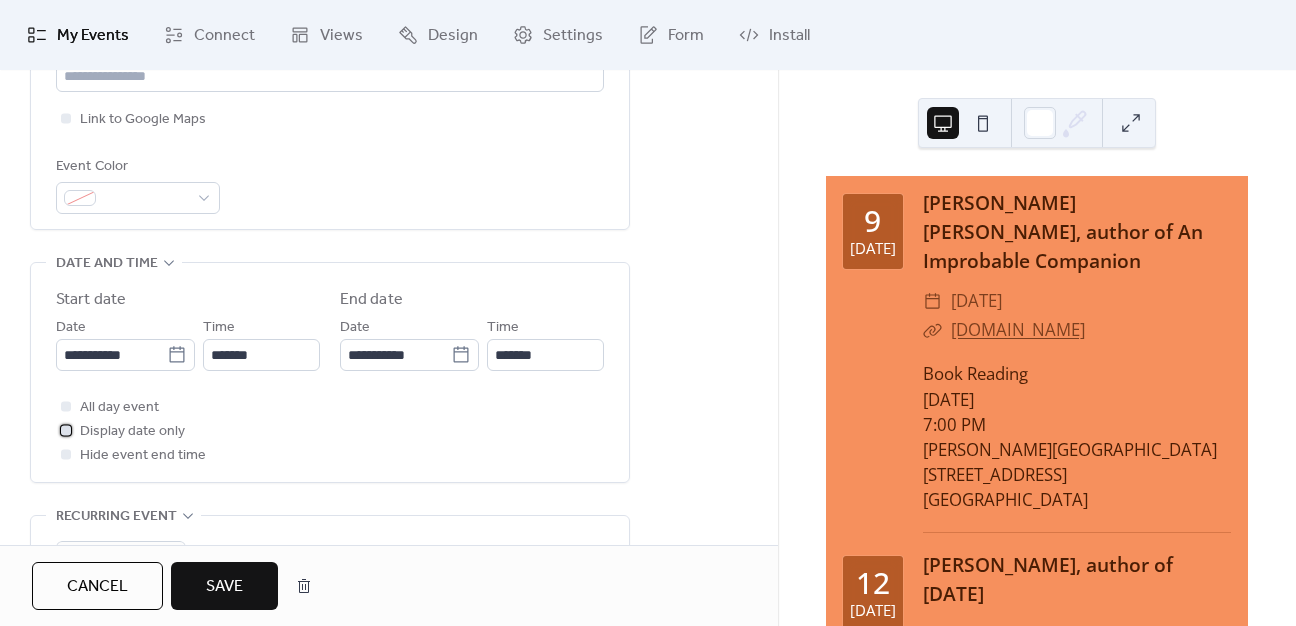 click at bounding box center [66, 430] 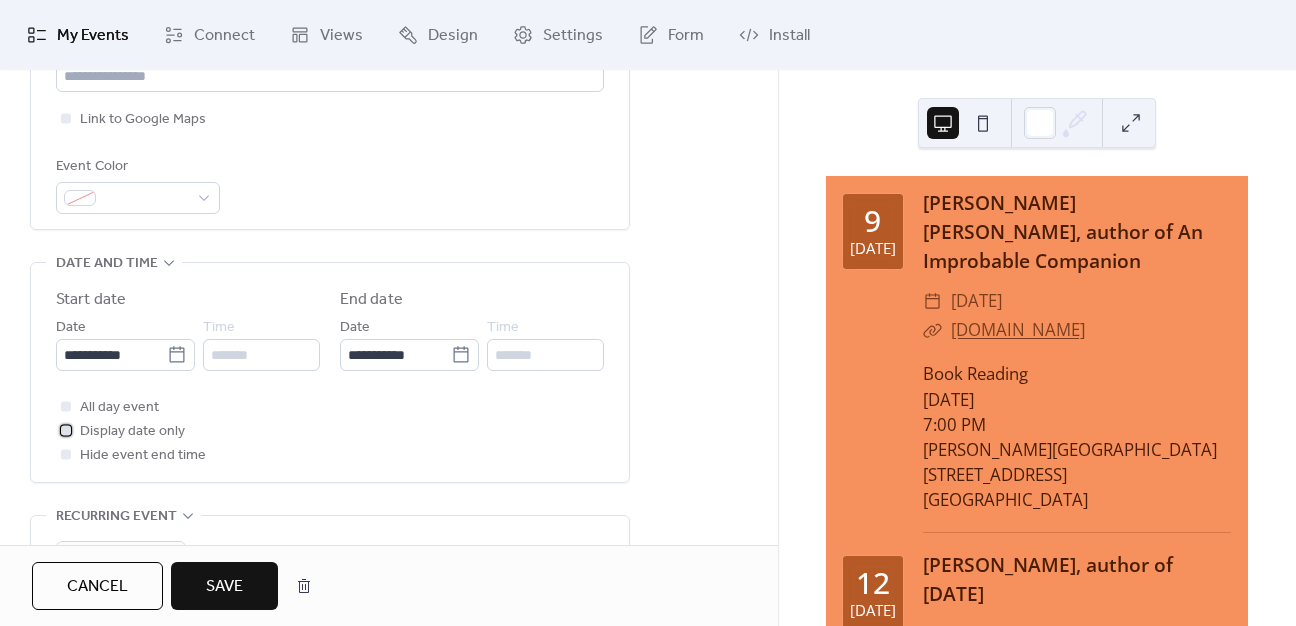 click at bounding box center [66, 430] 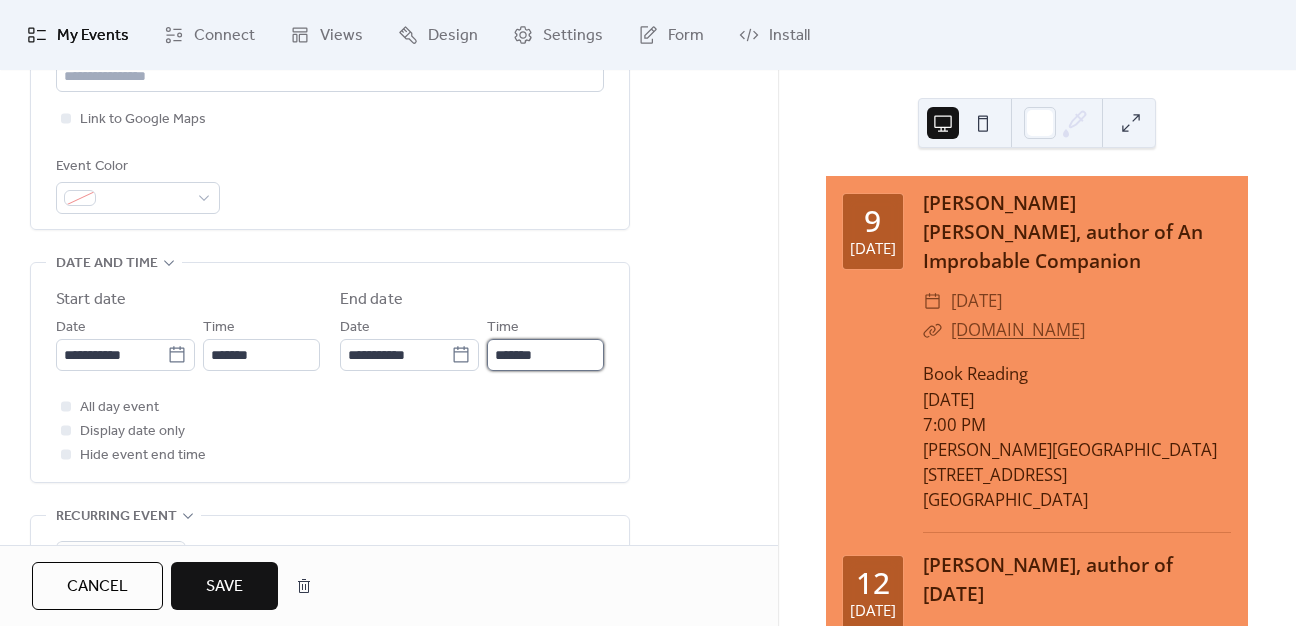 click on "*******" at bounding box center [545, 355] 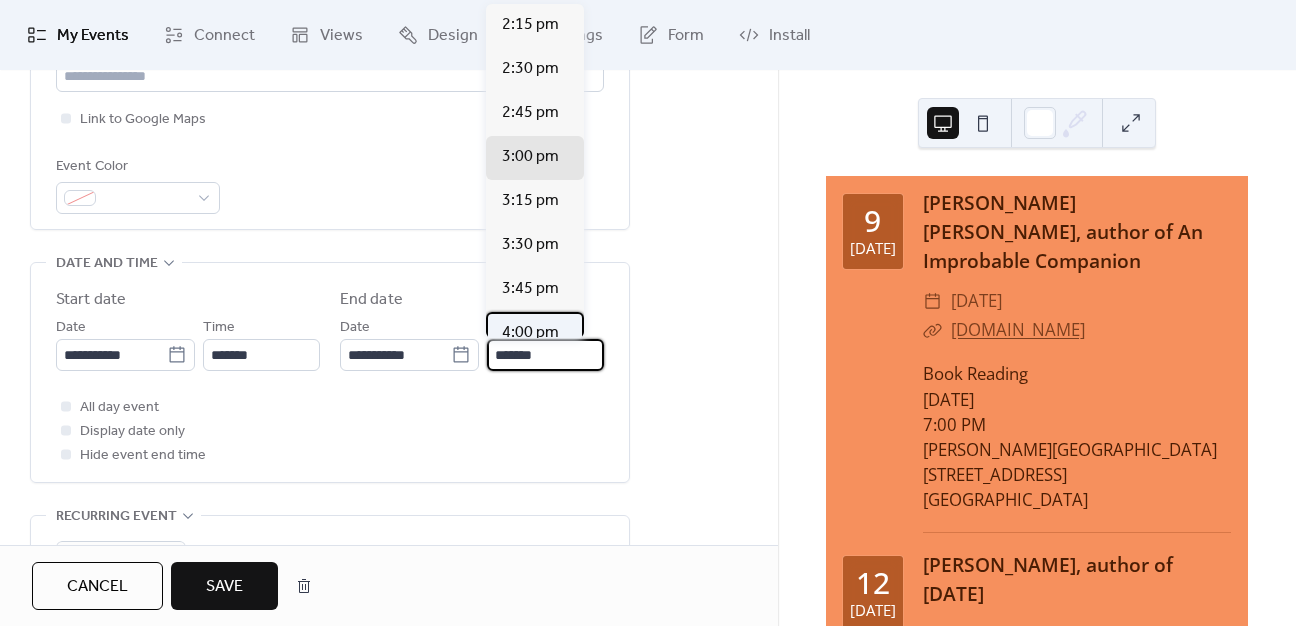 click on "4:00 pm" at bounding box center (530, 333) 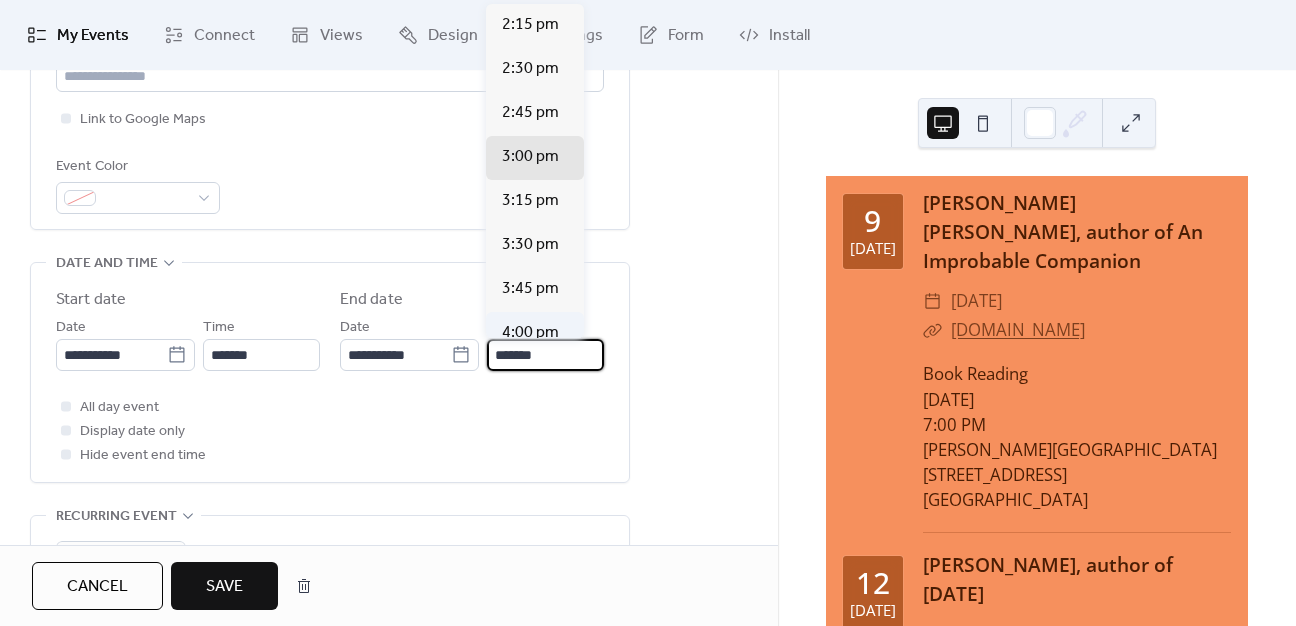 type on "*******" 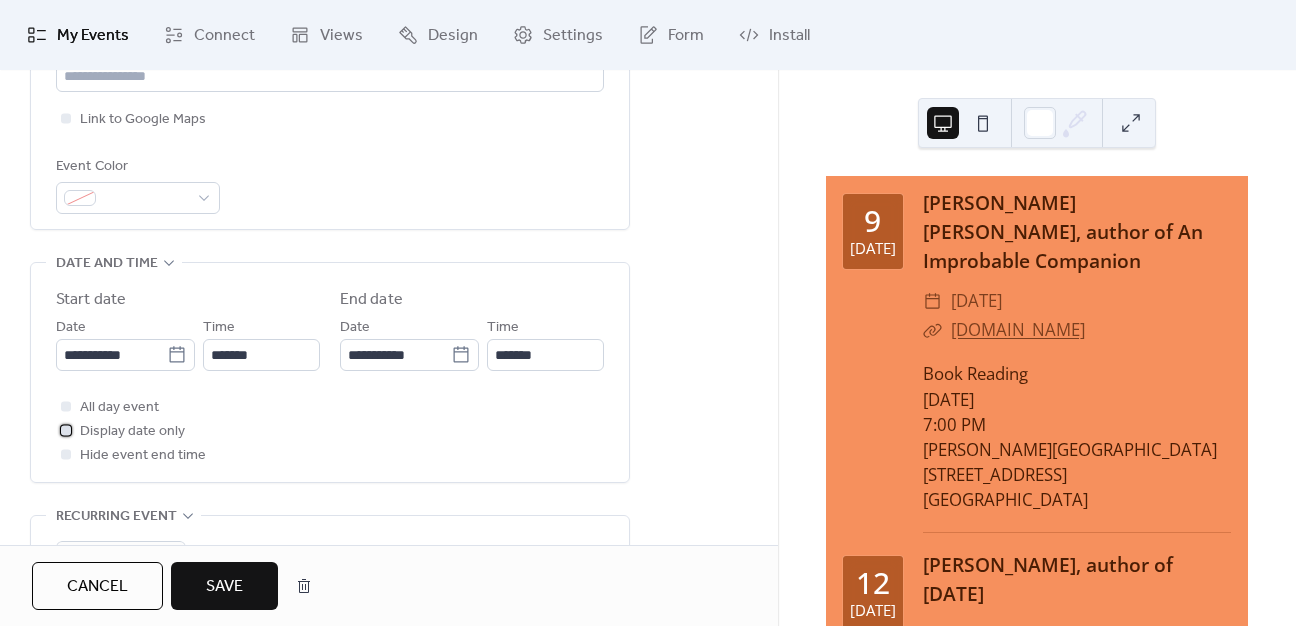 click on "Display date only" at bounding box center (120, 431) 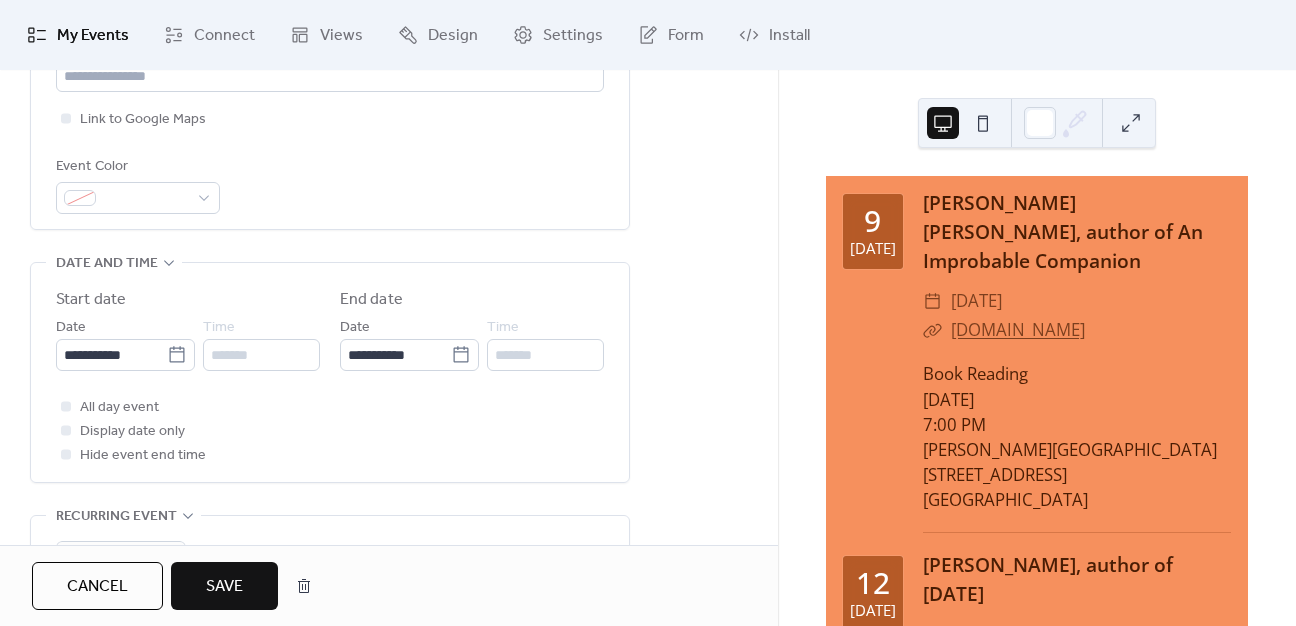 click on "Save" at bounding box center [224, 587] 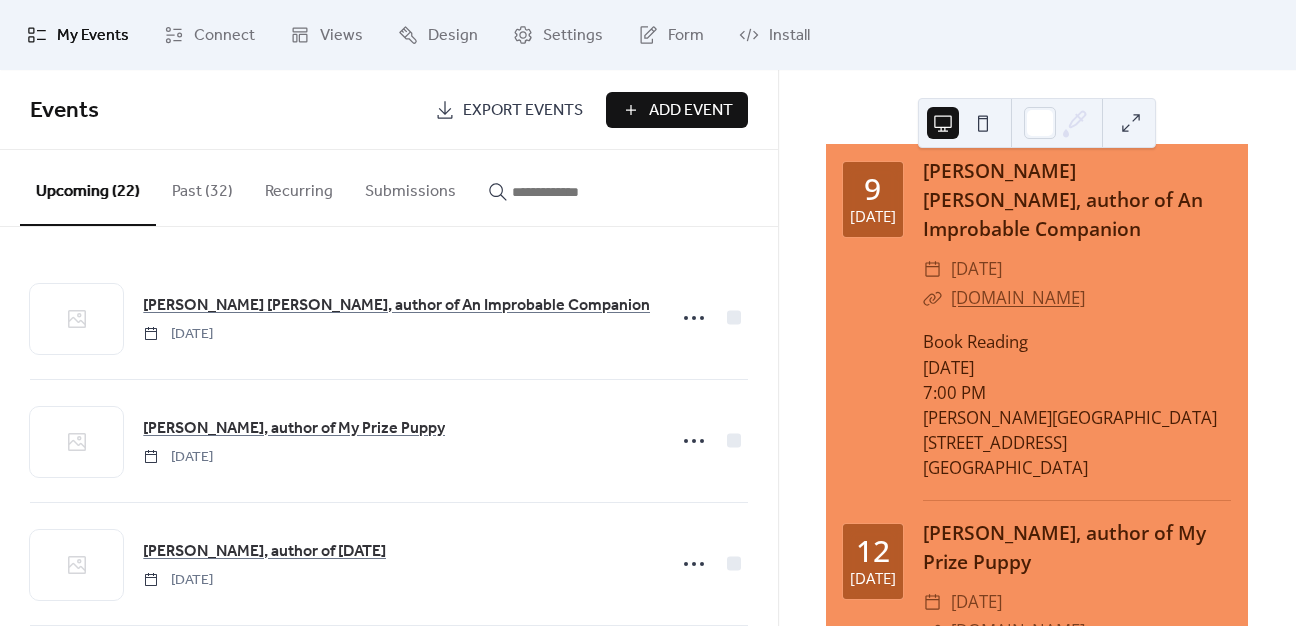 scroll, scrollTop: 0, scrollLeft: 0, axis: both 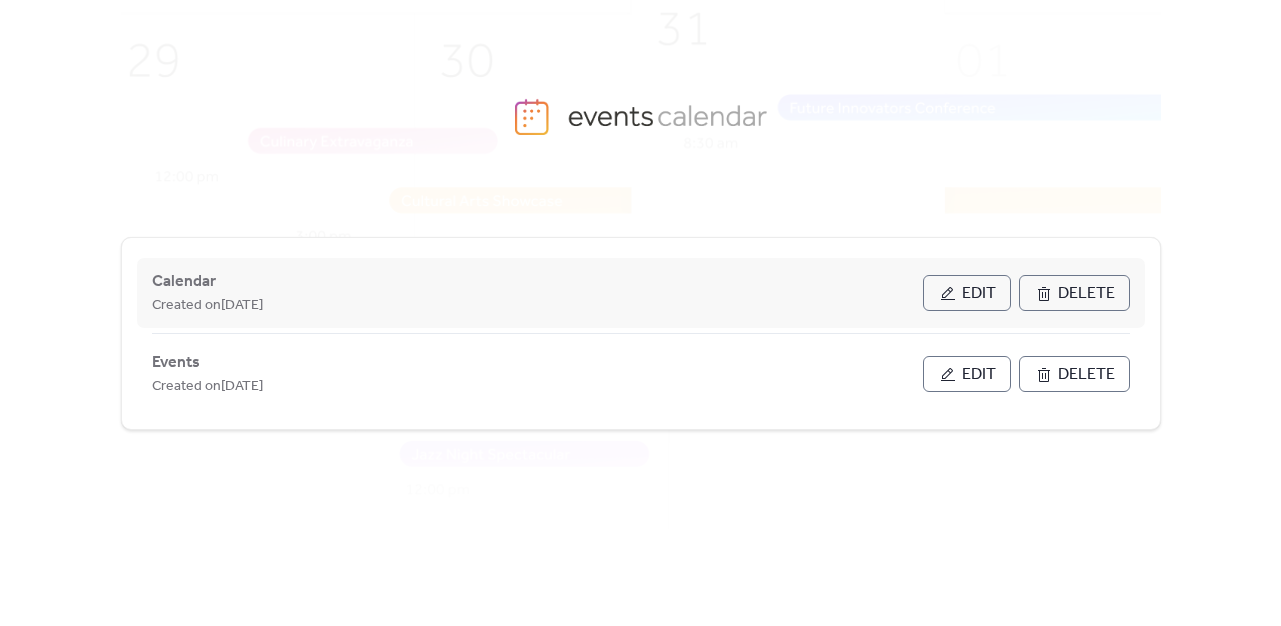 click on "Edit" at bounding box center [967, 293] 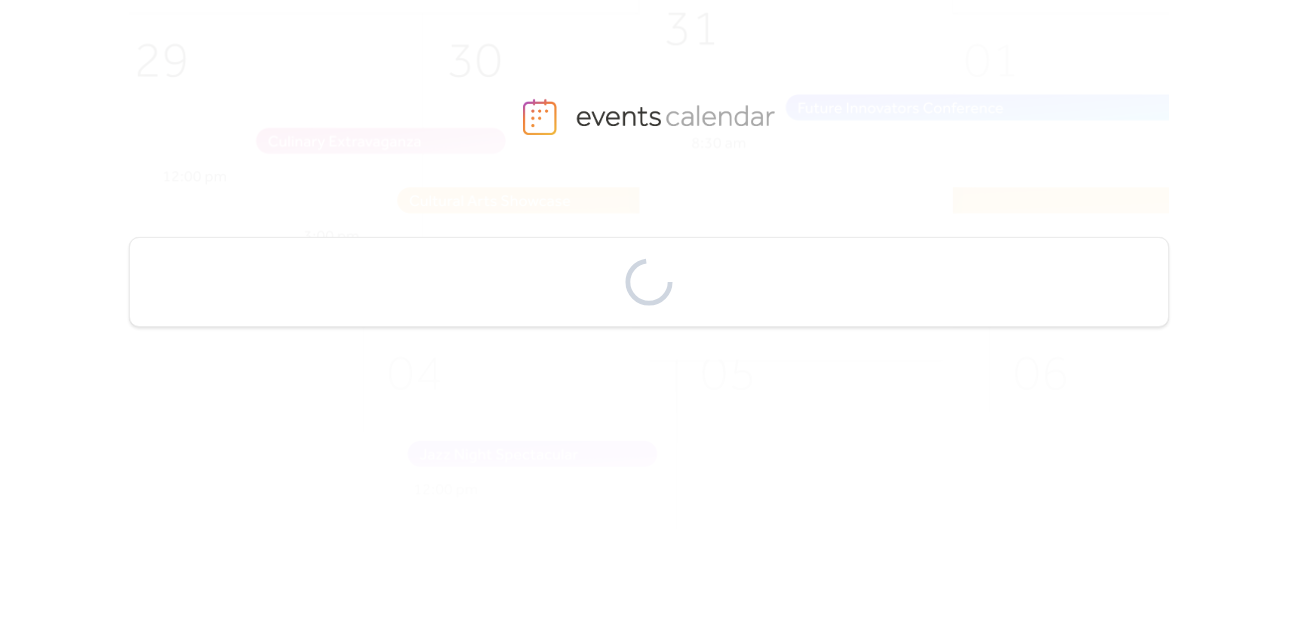 scroll, scrollTop: 0, scrollLeft: 0, axis: both 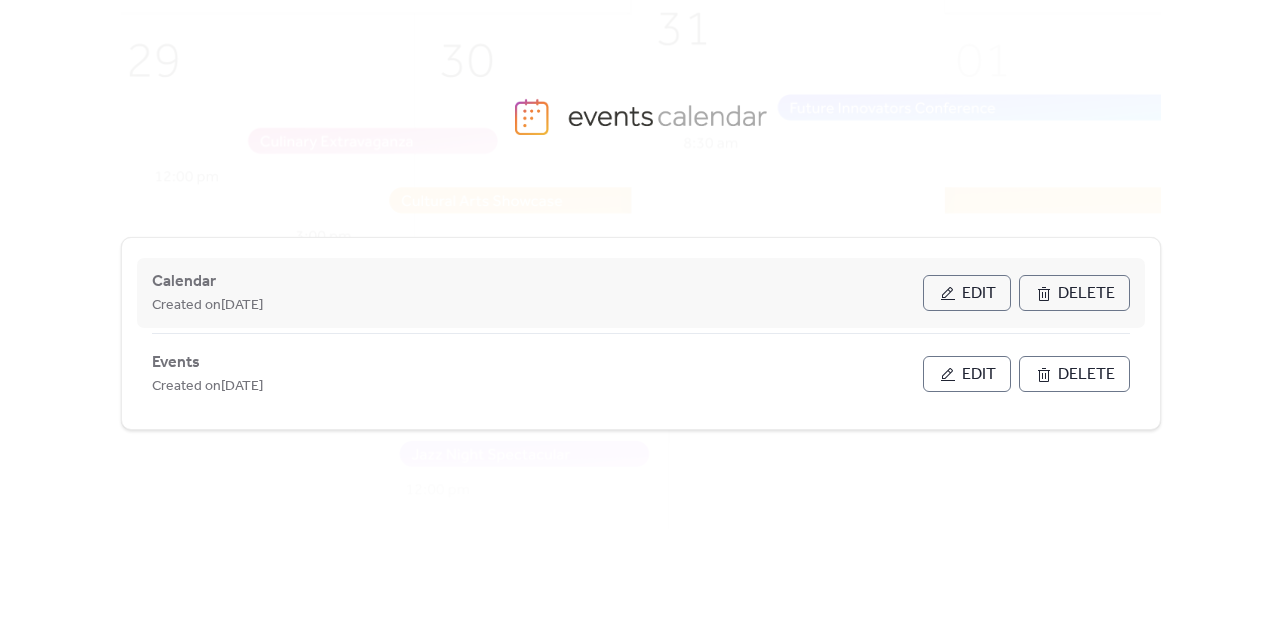 click on "Edit" at bounding box center (967, 293) 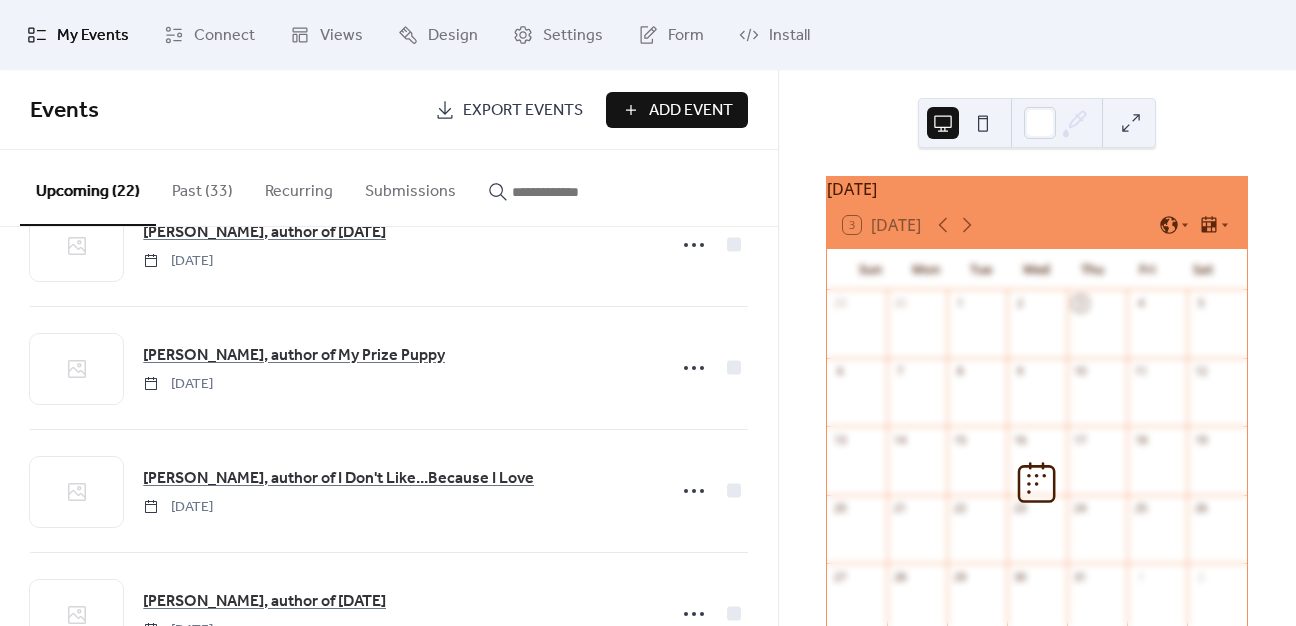 scroll, scrollTop: 200, scrollLeft: 0, axis: vertical 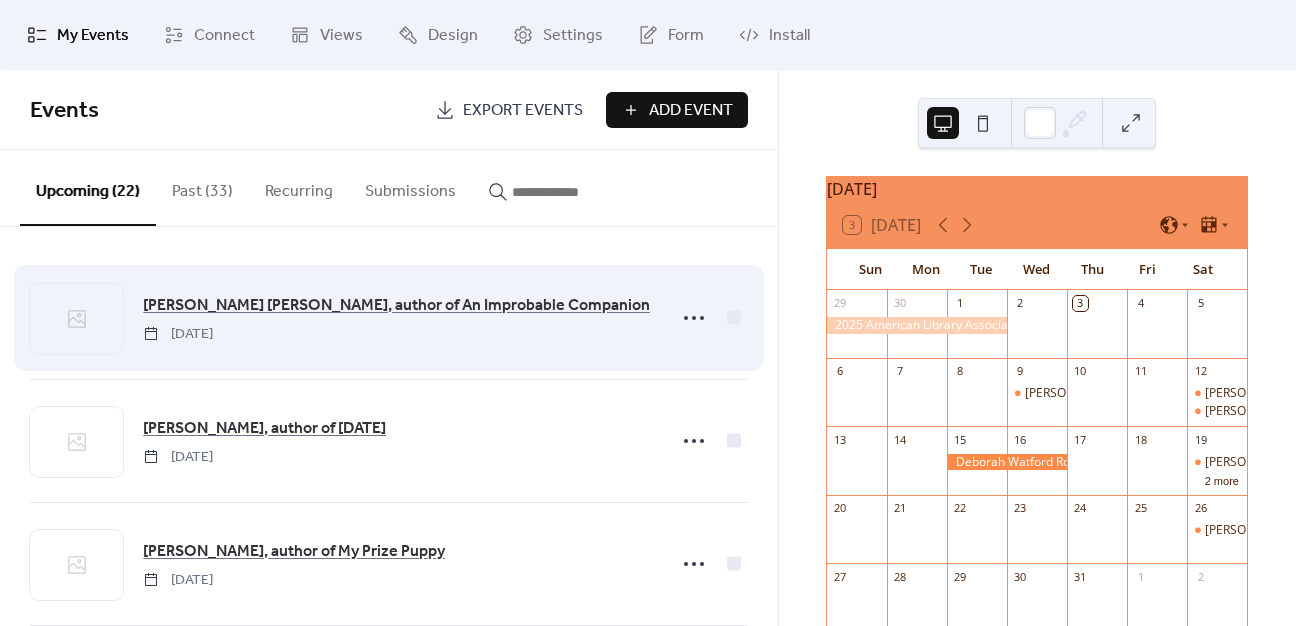 click on "[PERSON_NAME] [PERSON_NAME], author of An Improbable Companion [DATE]" at bounding box center (398, 318) 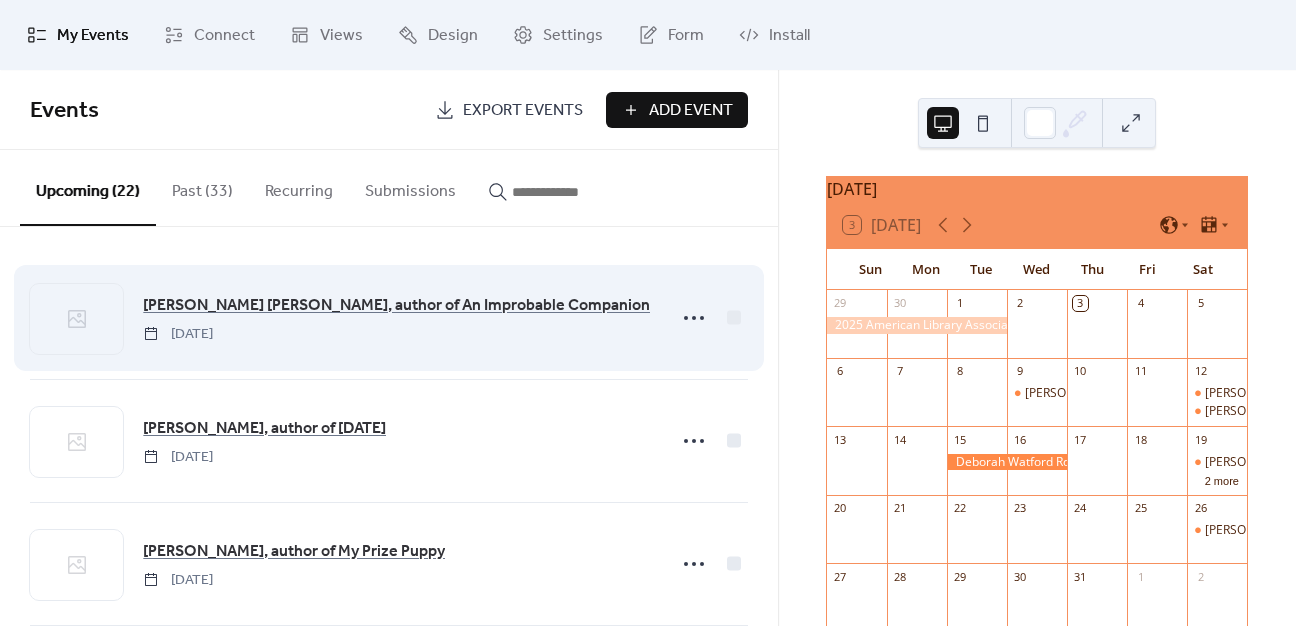 click on "[PERSON_NAME] [PERSON_NAME], author of An Improbable Companion [DATE]" at bounding box center (398, 318) 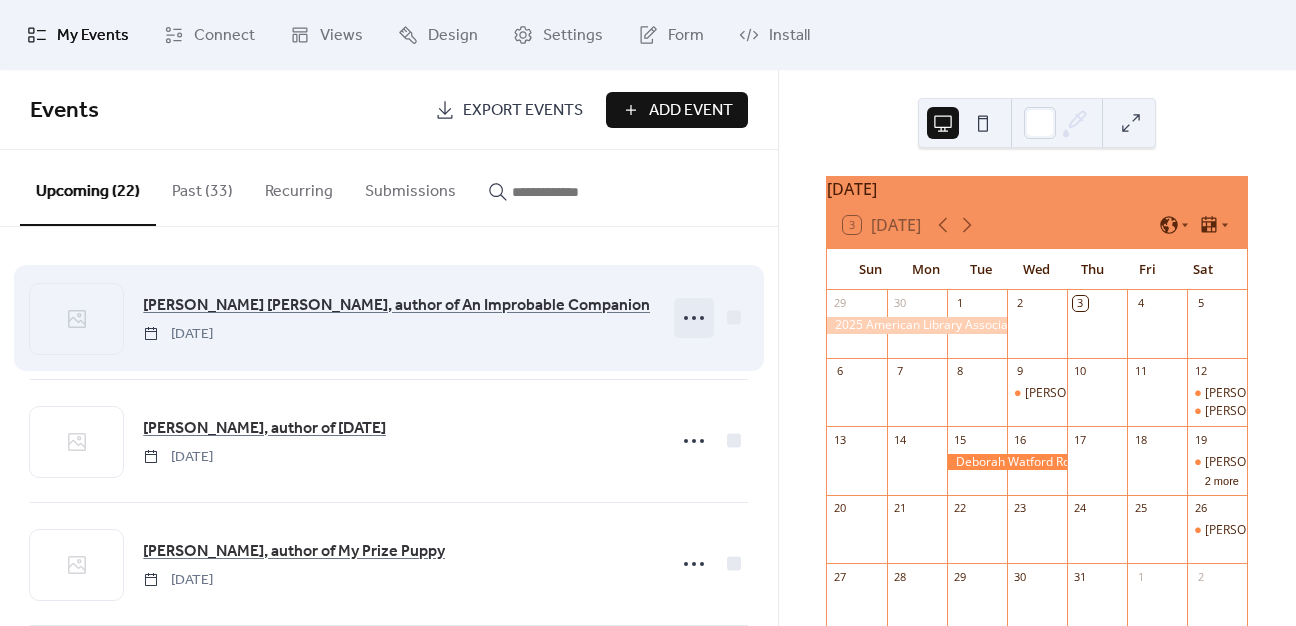 click 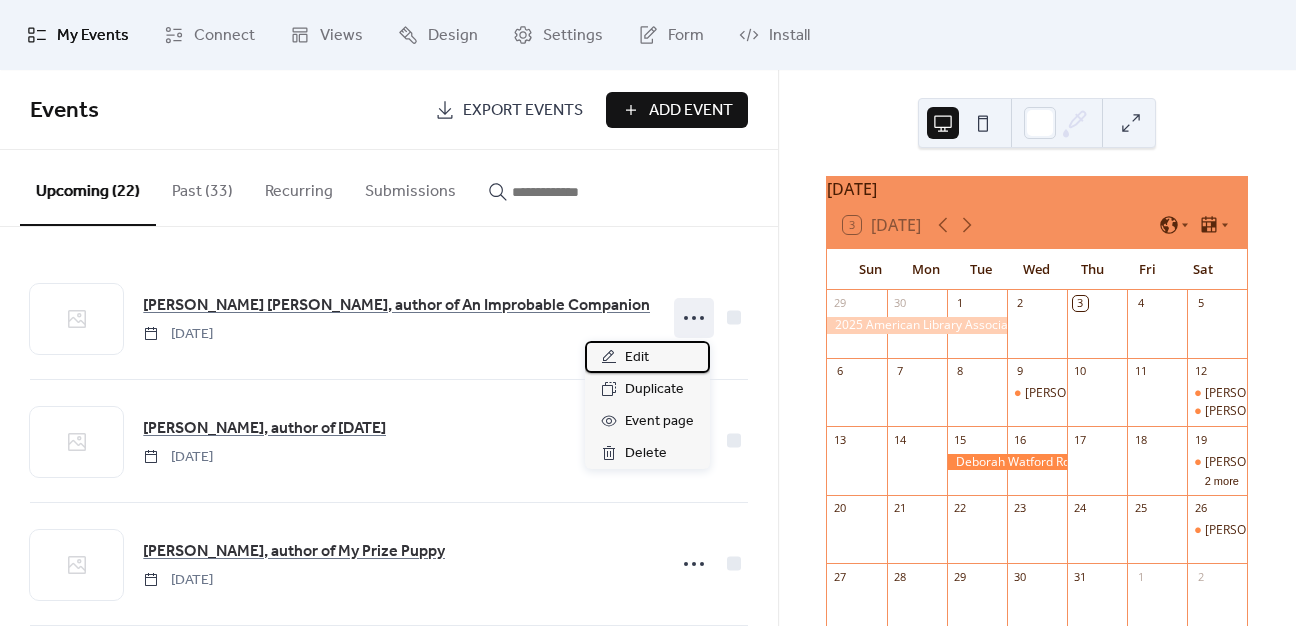 drag, startPoint x: 616, startPoint y: 351, endPoint x: 600, endPoint y: 321, distance: 34 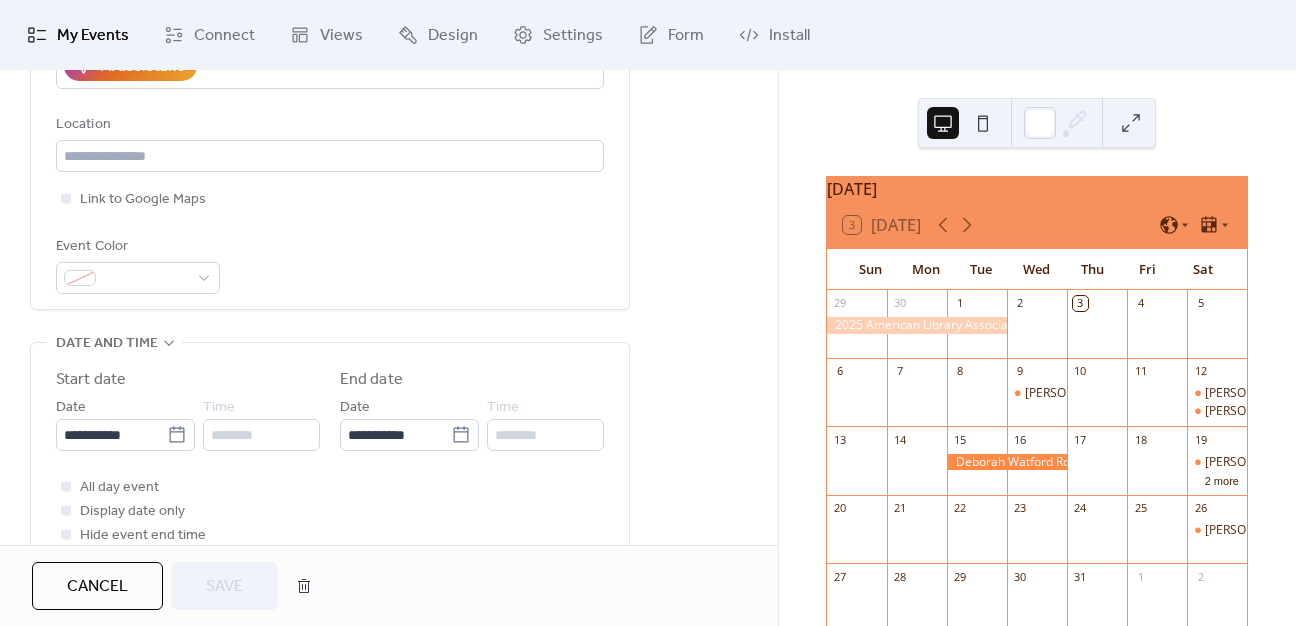scroll, scrollTop: 600, scrollLeft: 0, axis: vertical 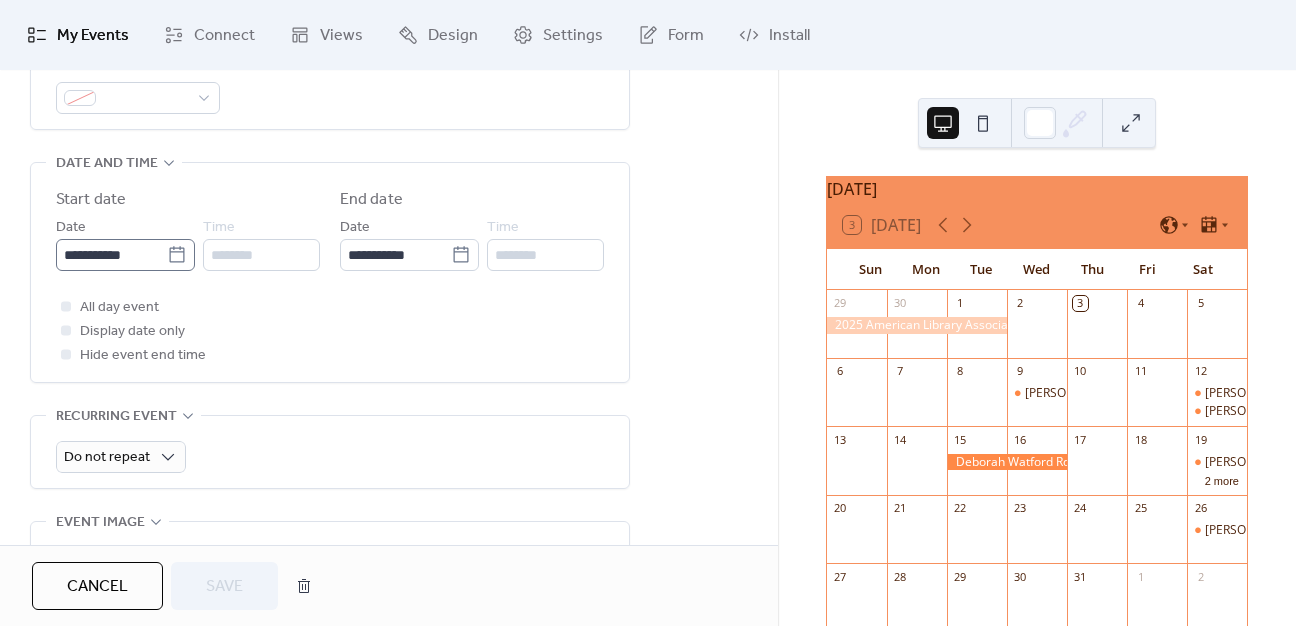 click on "**********" at bounding box center (125, 255) 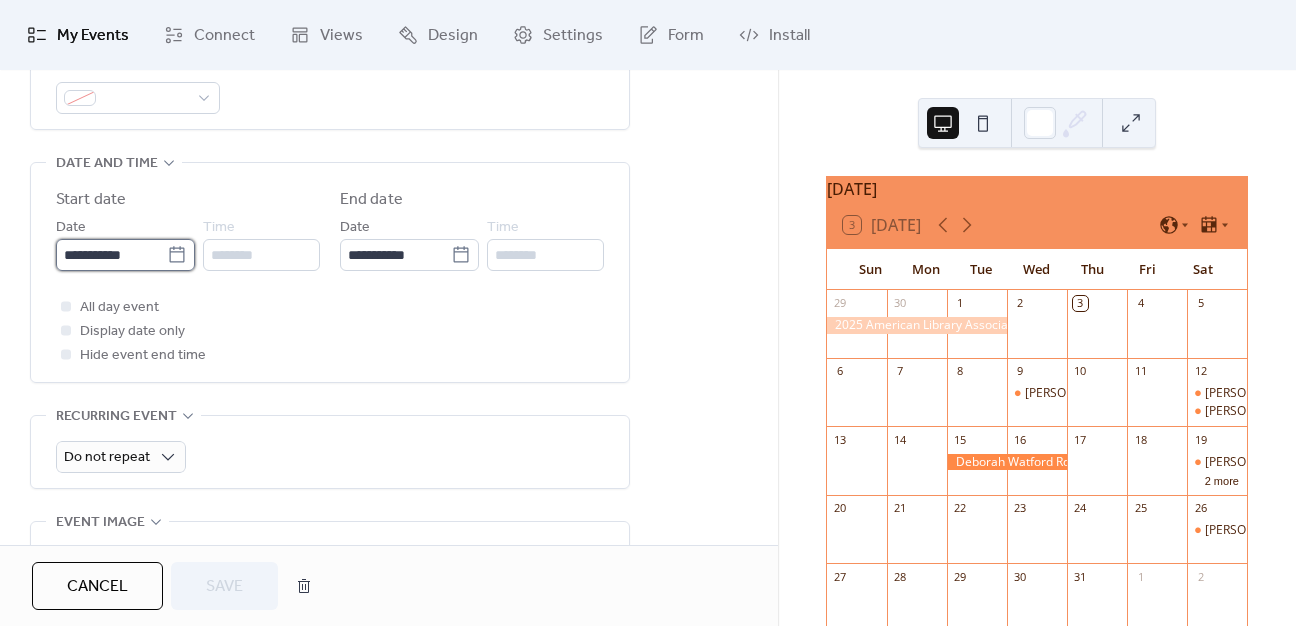 click on "**********" at bounding box center [111, 255] 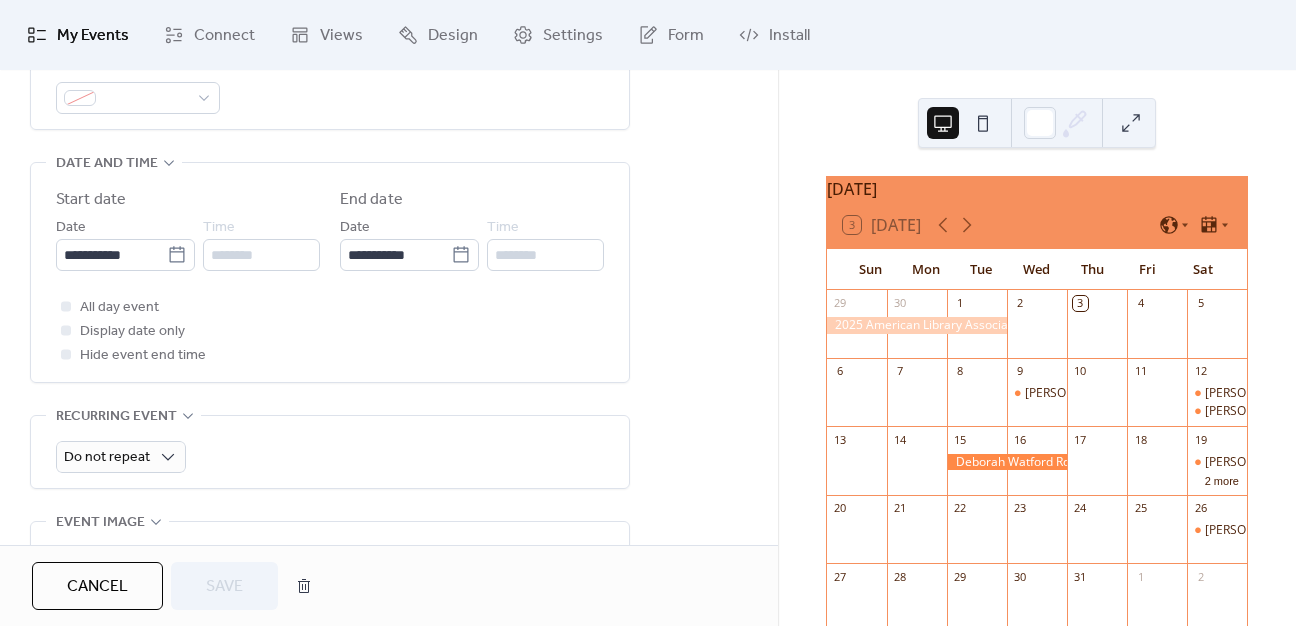 click on "********" at bounding box center (261, 255) 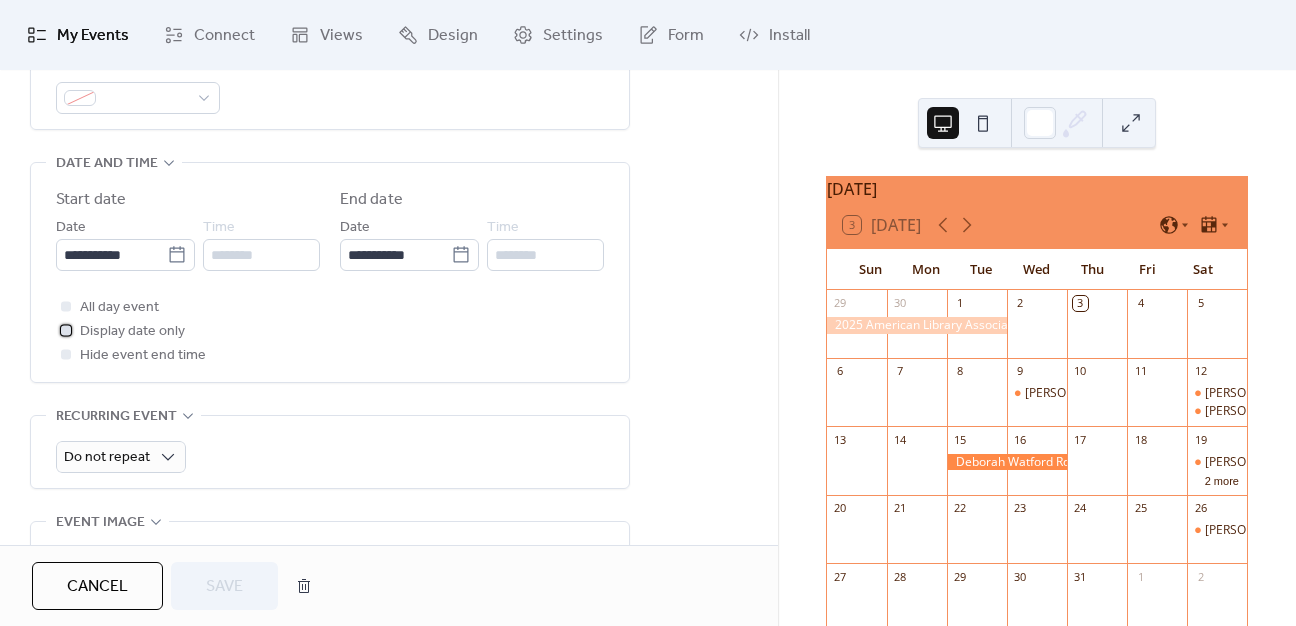 click at bounding box center [66, 330] 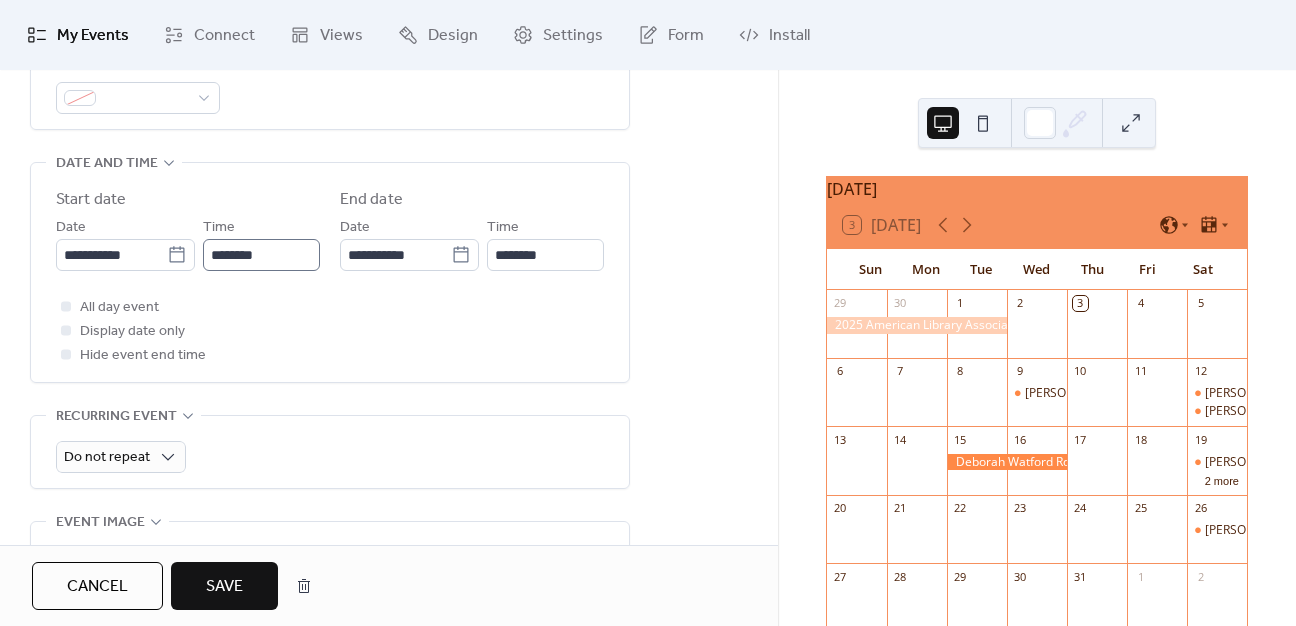 click on "**********" at bounding box center (188, 243) 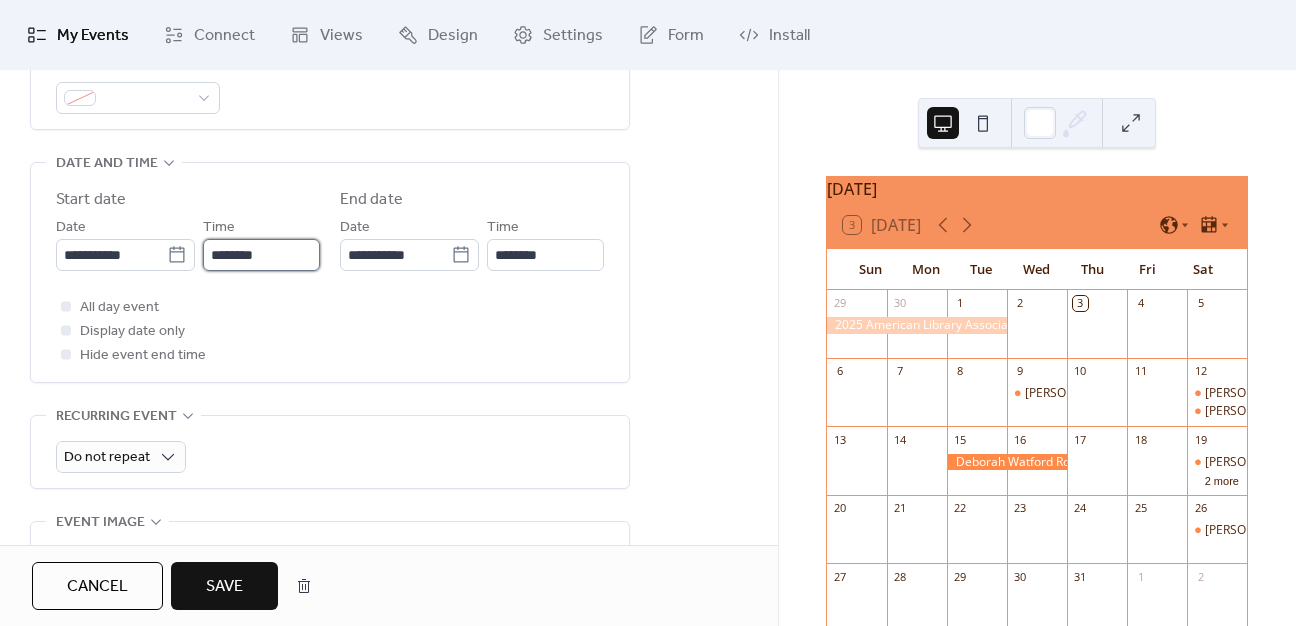 click on "********" at bounding box center [261, 255] 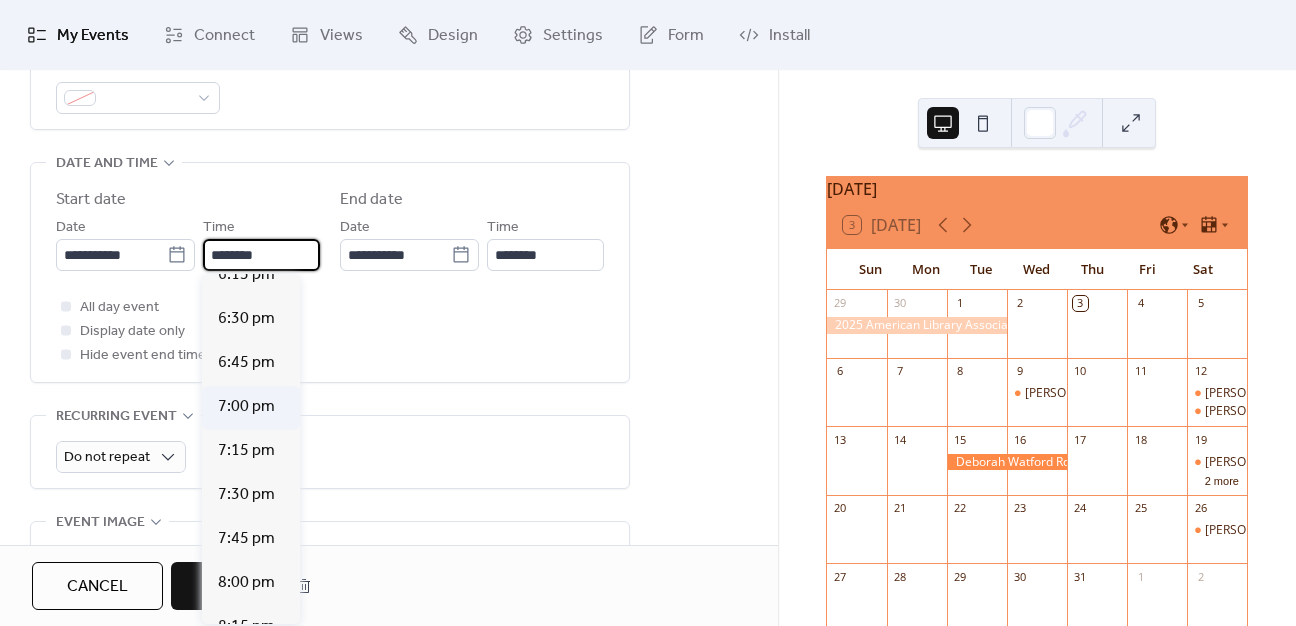 scroll, scrollTop: 3173, scrollLeft: 0, axis: vertical 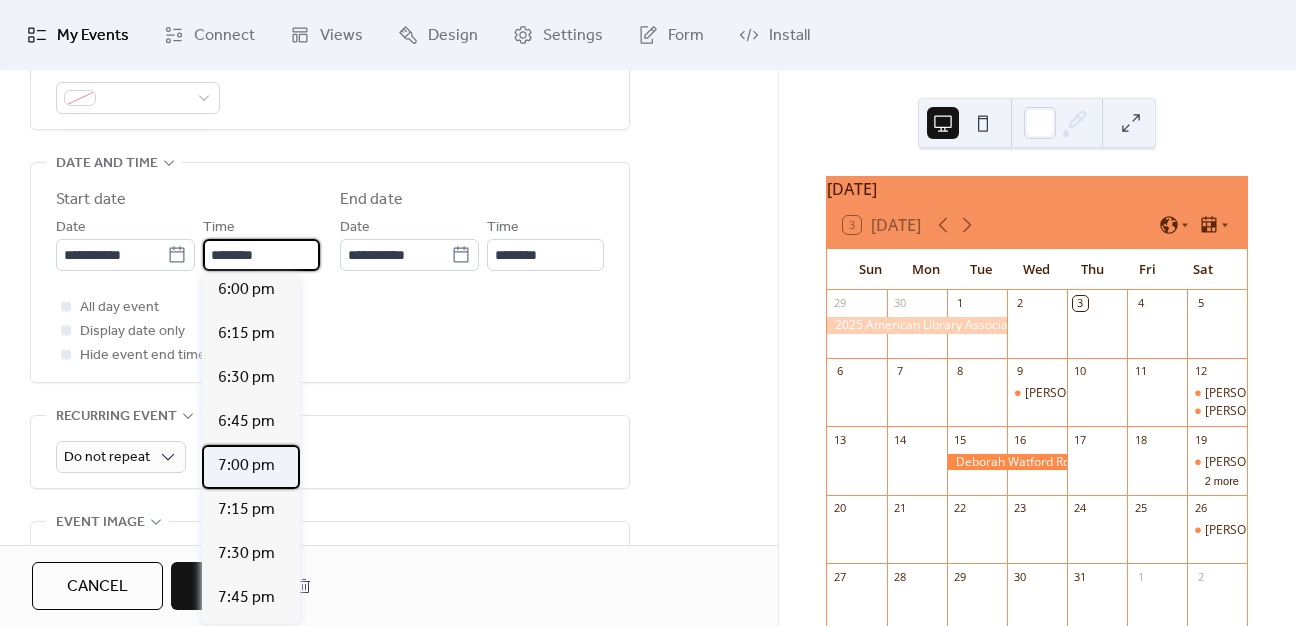 click on "7:00 pm" at bounding box center [246, 466] 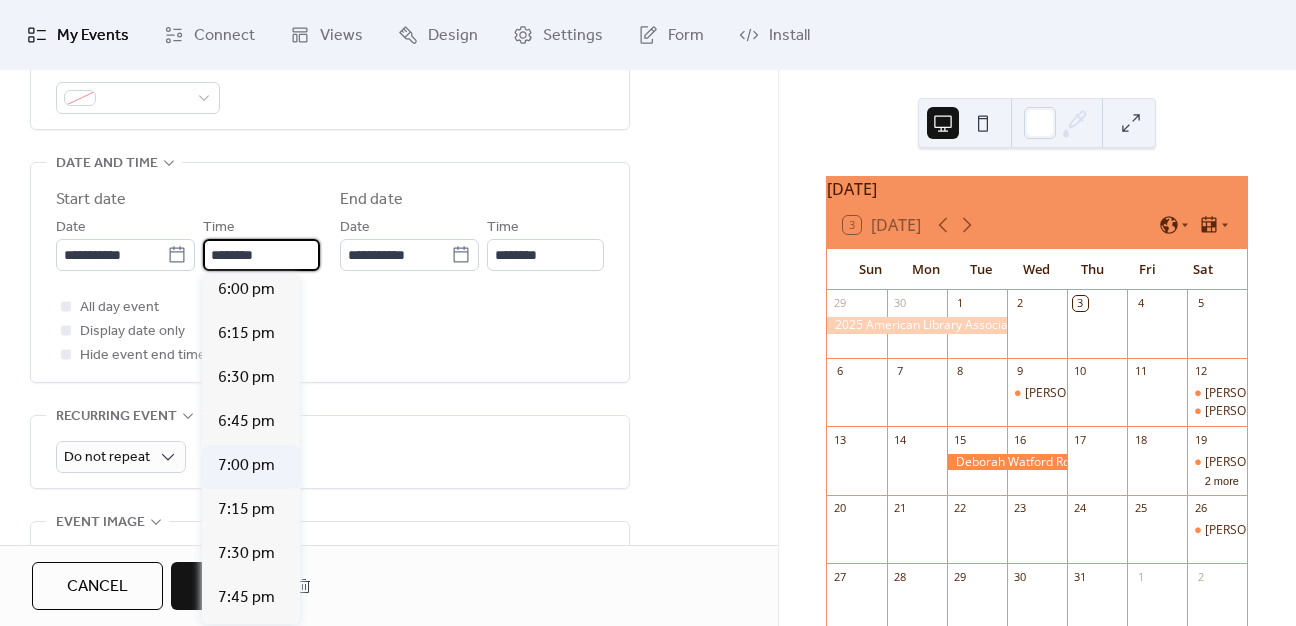 type on "*******" 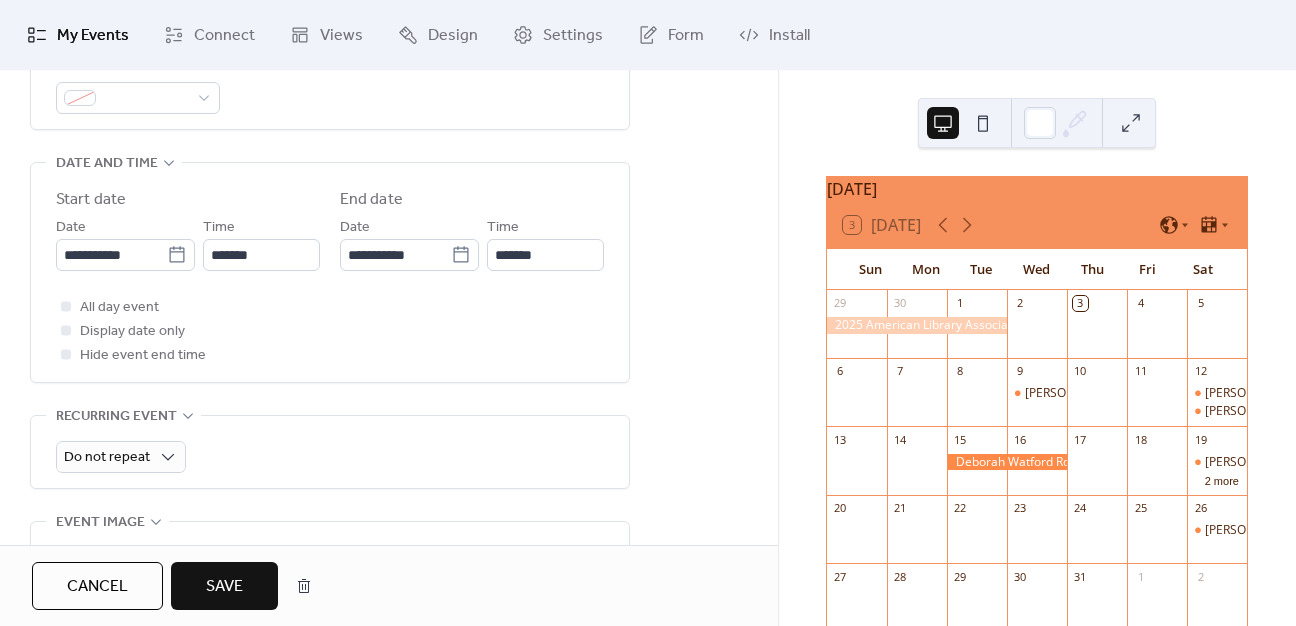 click on "All day event Display date only Hide event end time" at bounding box center [330, 331] 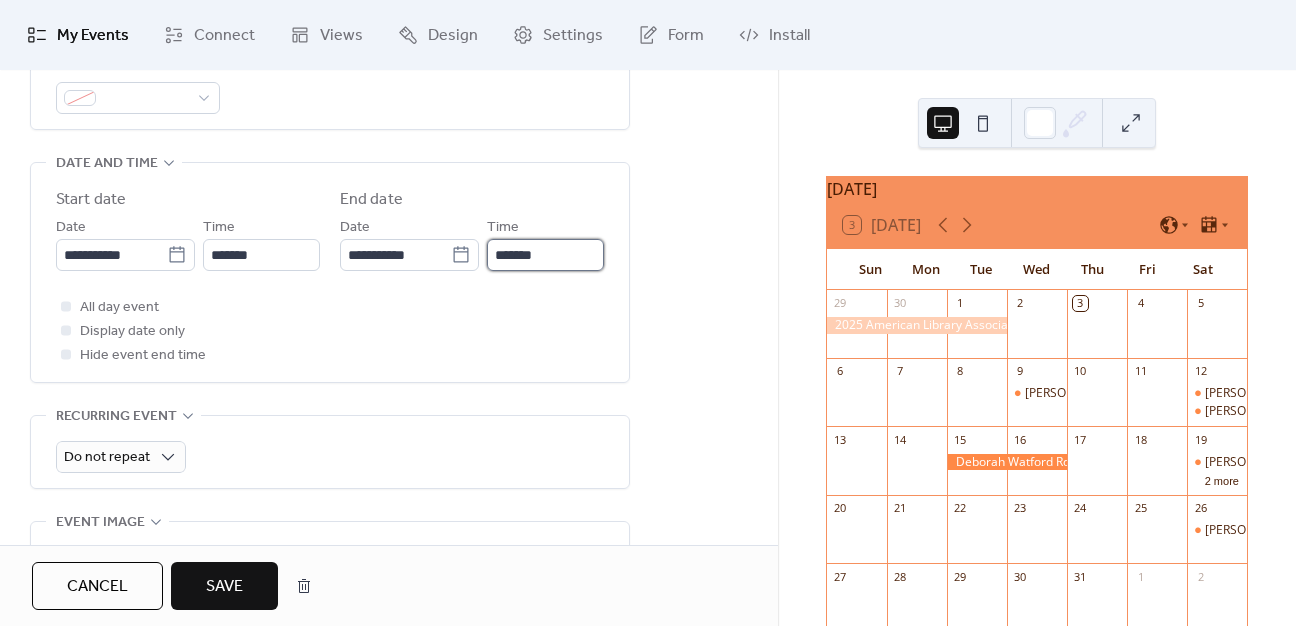 click on "*******" at bounding box center [545, 255] 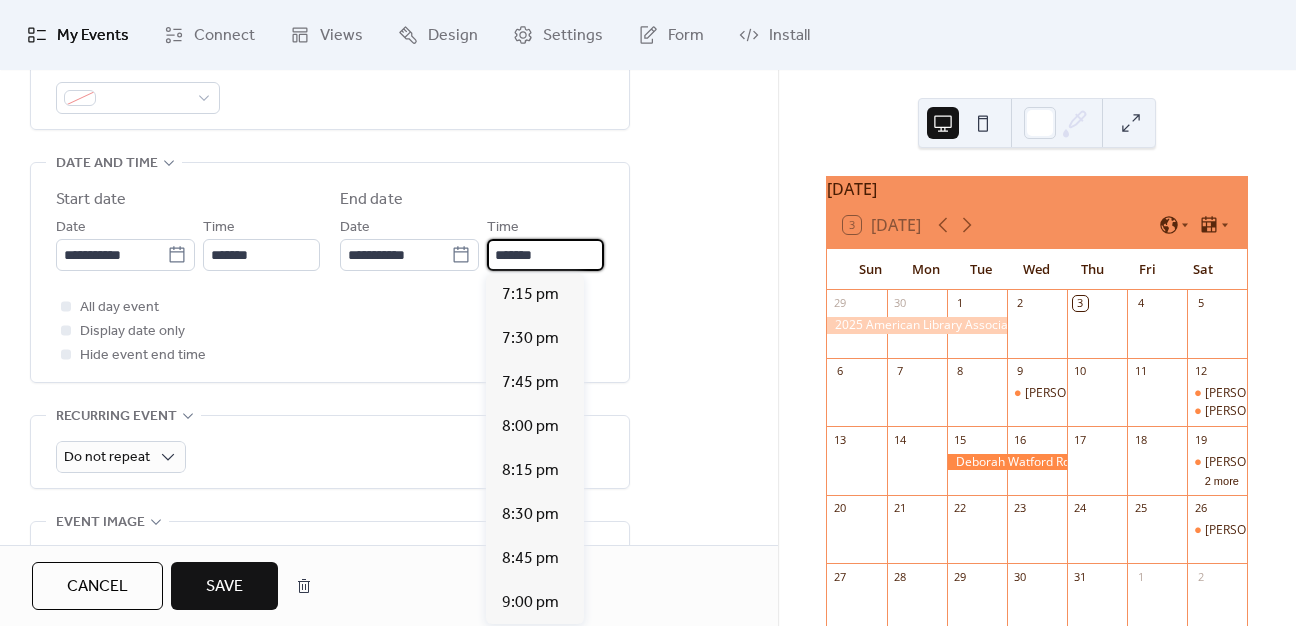 click on "All day event Display date only Hide event end time" at bounding box center [330, 331] 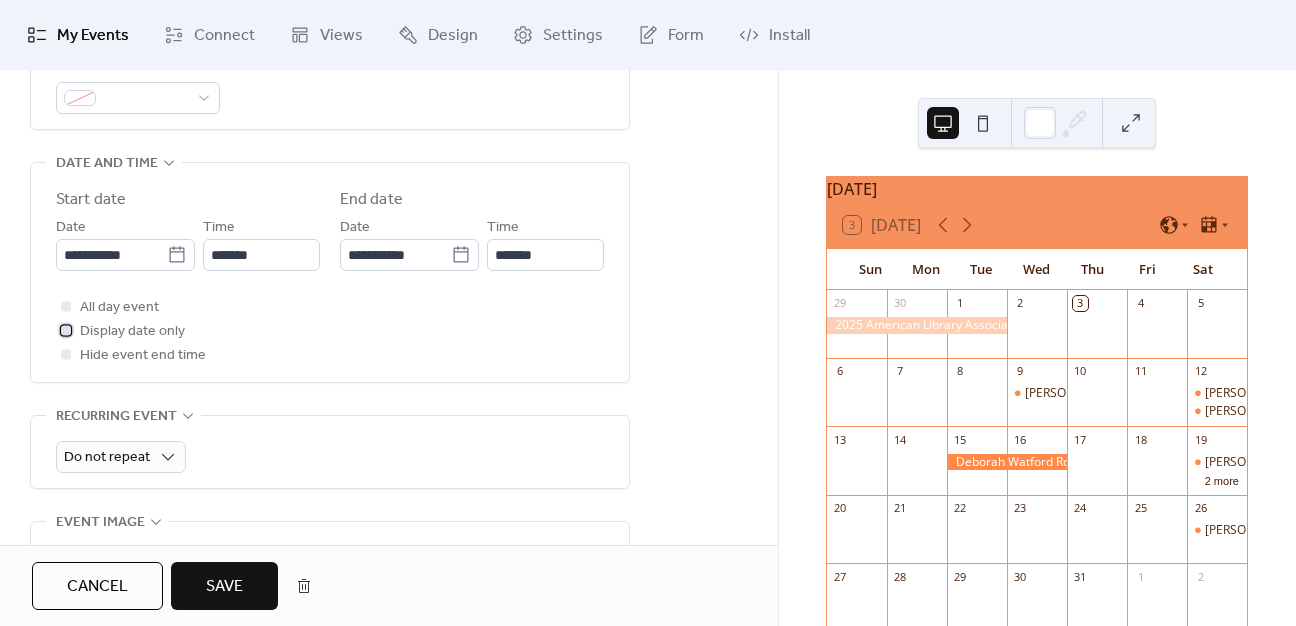 click at bounding box center [66, 330] 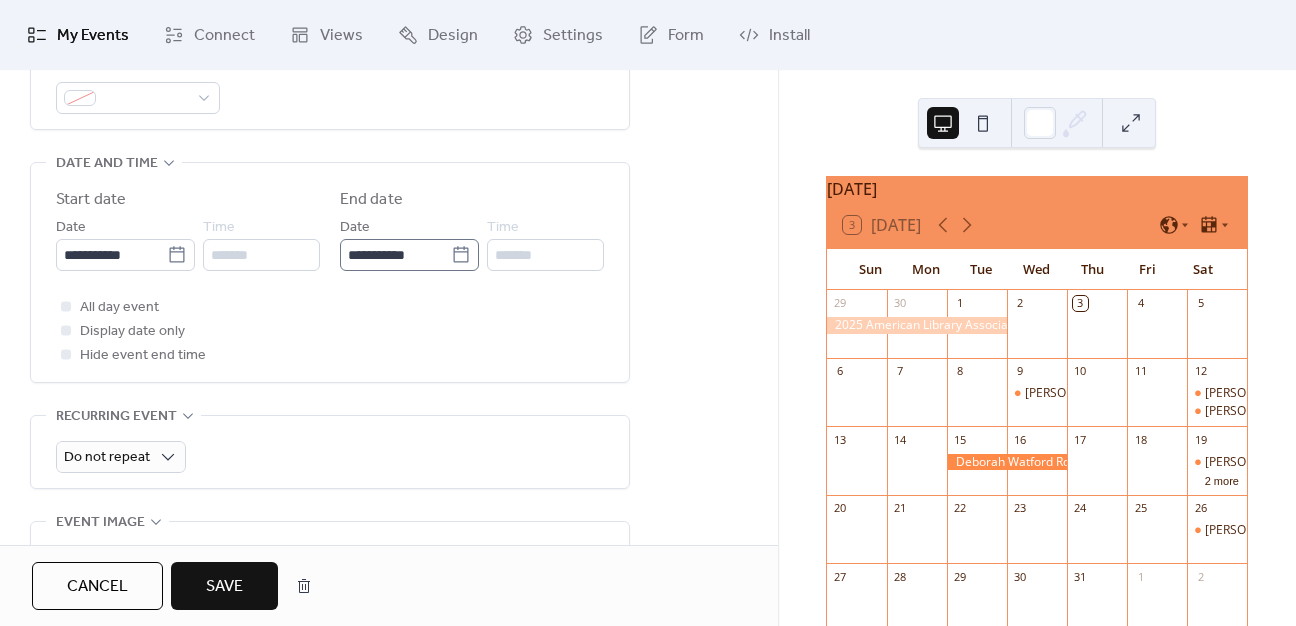 click 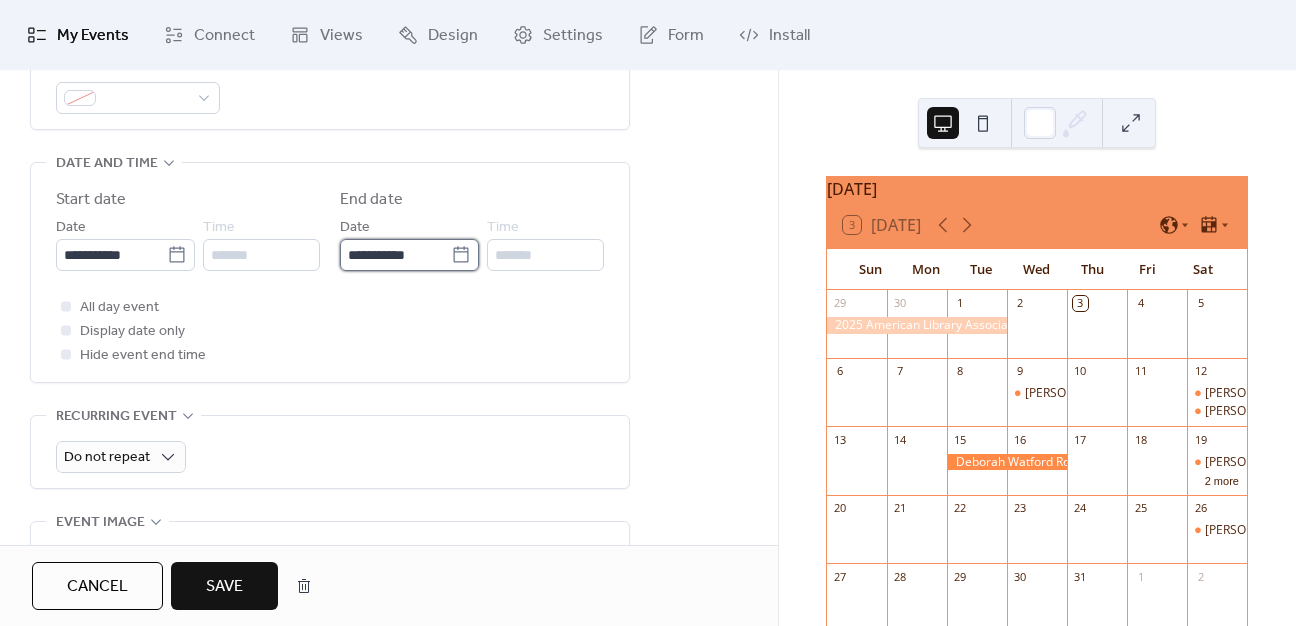 click on "**********" at bounding box center (395, 255) 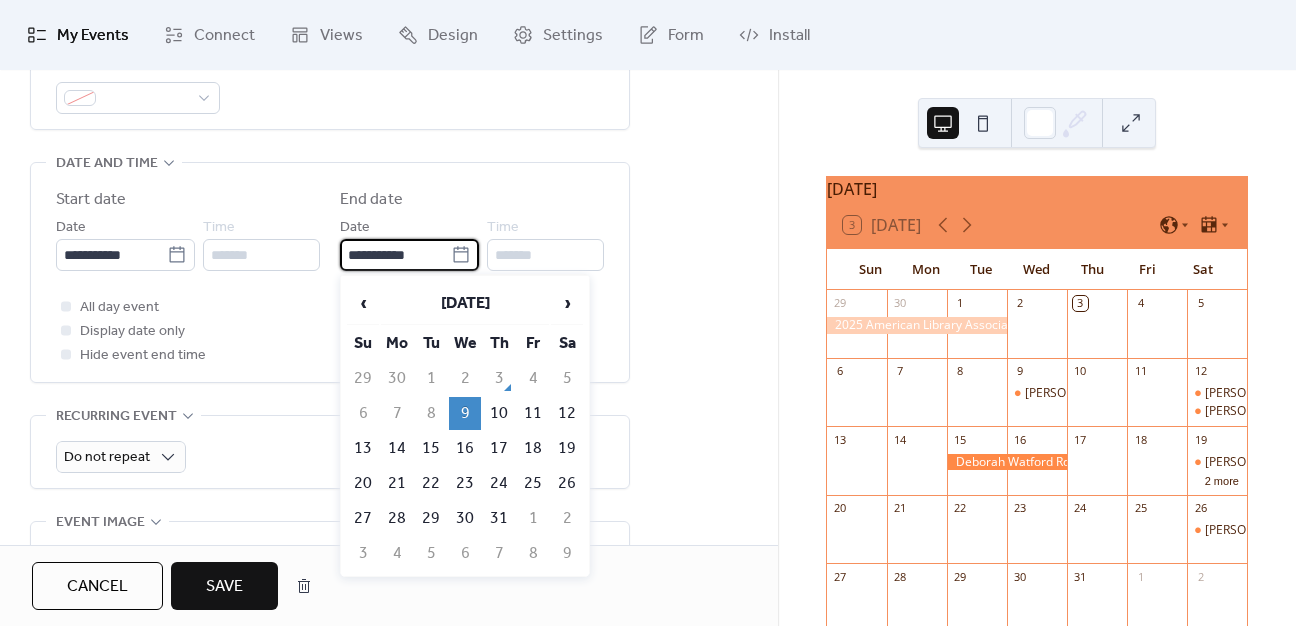 click 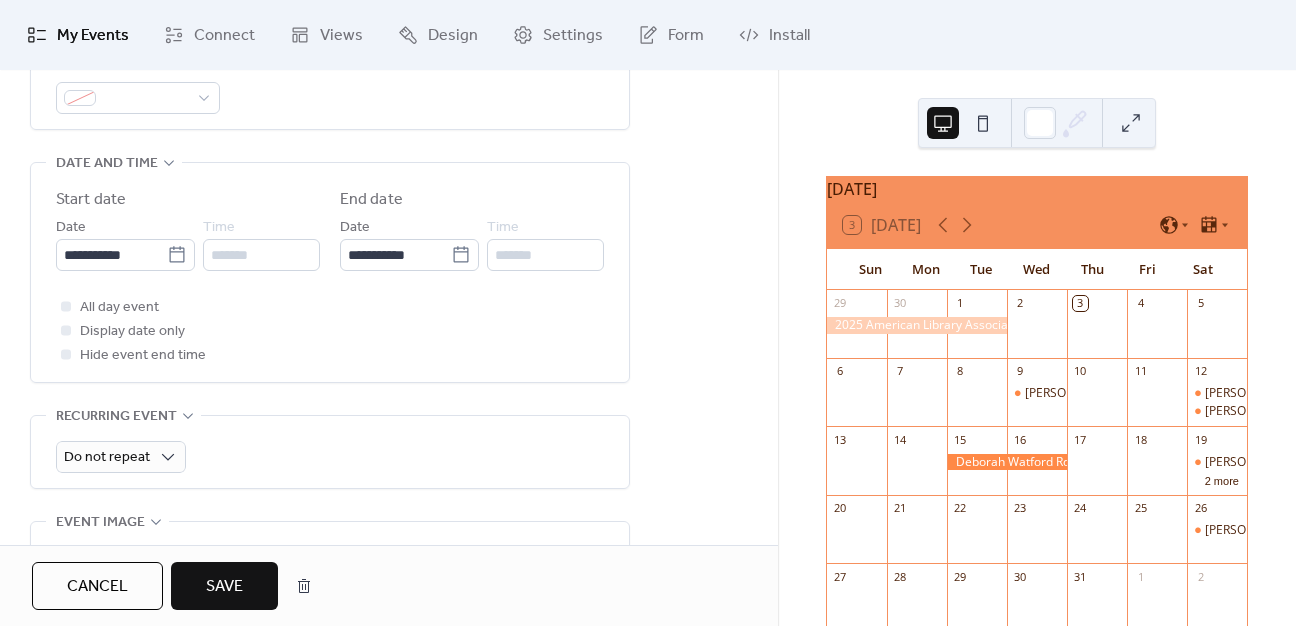 click on "Save" at bounding box center (224, 586) 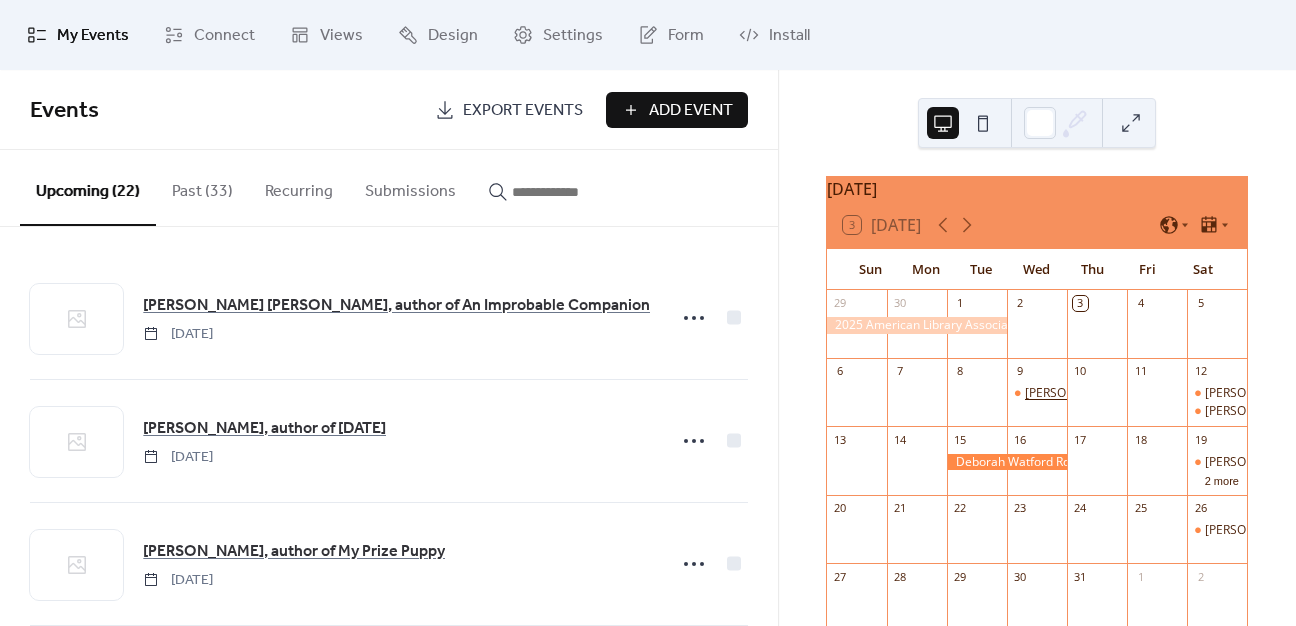 click on "[PERSON_NAME] [PERSON_NAME], author of An Improbable Companion" at bounding box center [1225, 393] 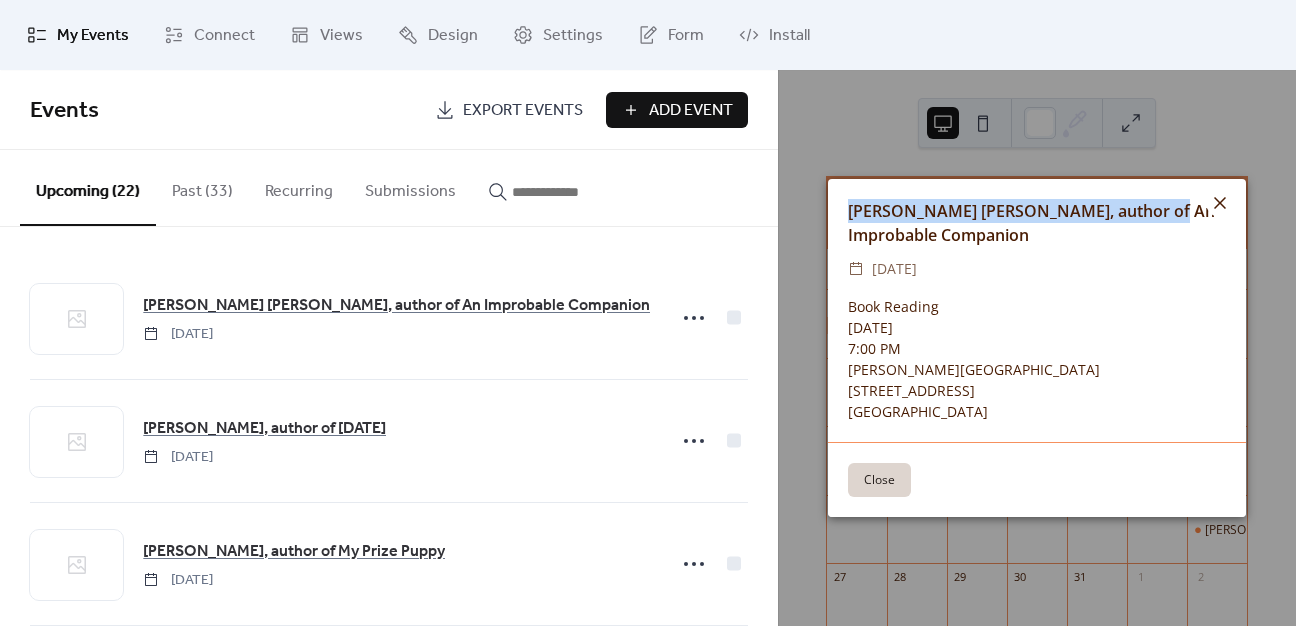 click on "[PERSON_NAME] [PERSON_NAME], author of An Improbable Companion ​ [DATE] Book Reading [DATE] 7:00 PM [PERSON_NAME][GEOGRAPHIC_DATA] [STREET_ADDRESS] Close" at bounding box center (1037, 348) 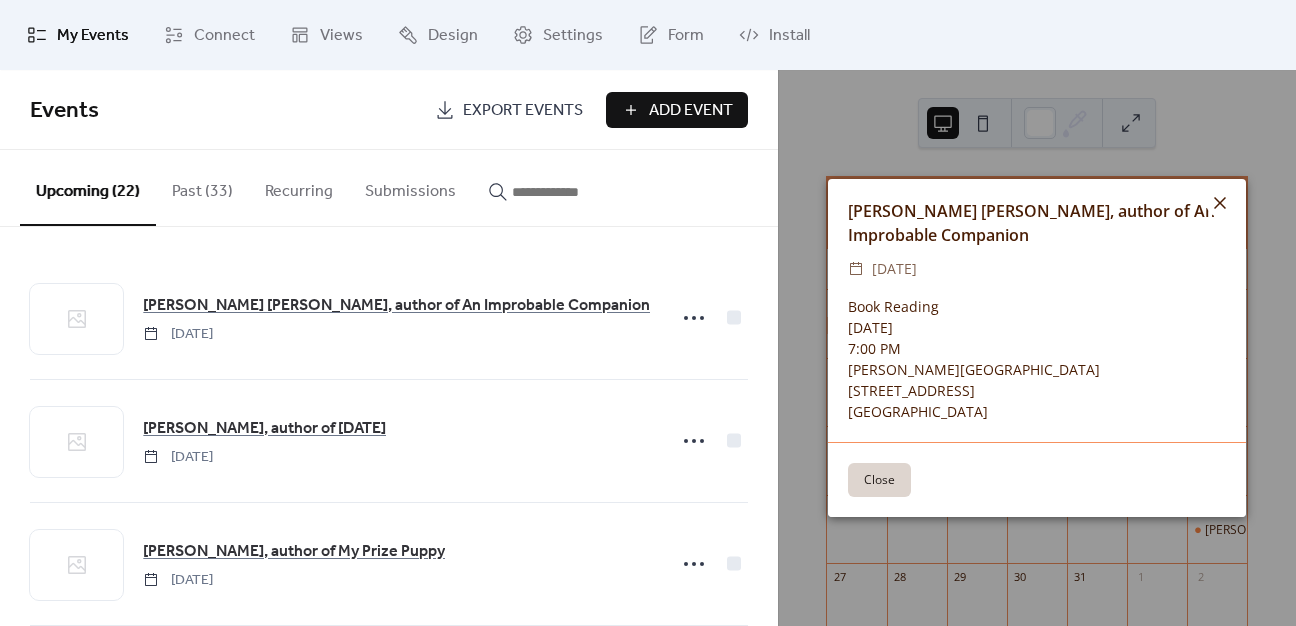 click 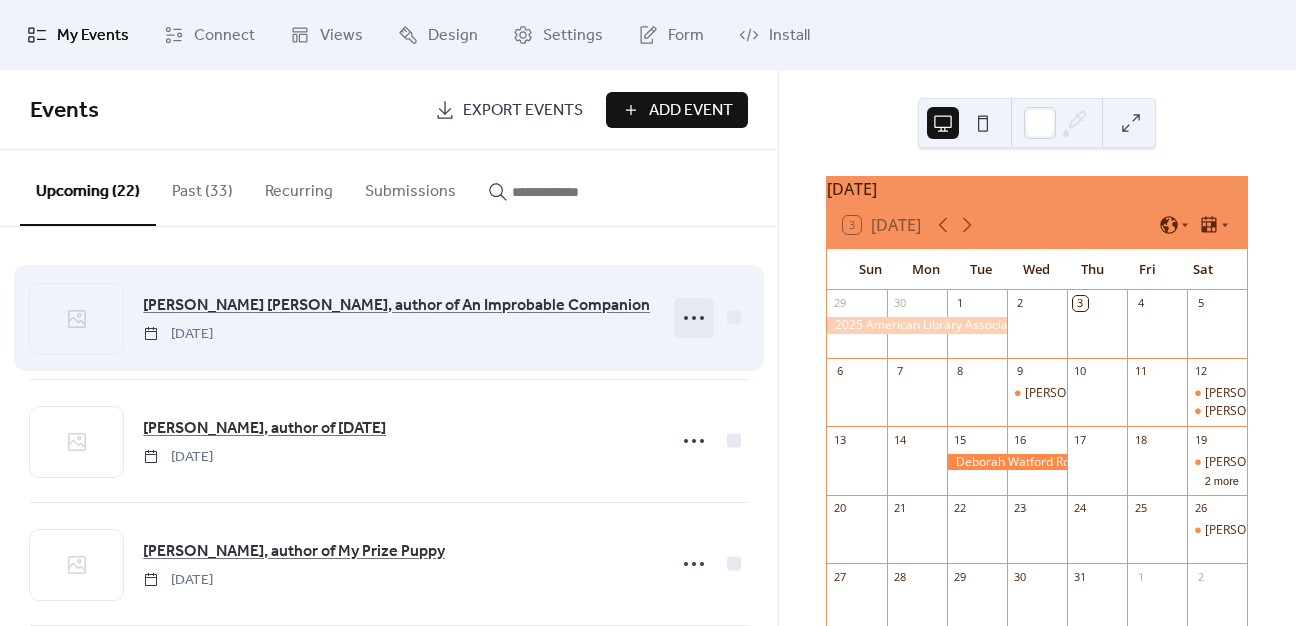 click 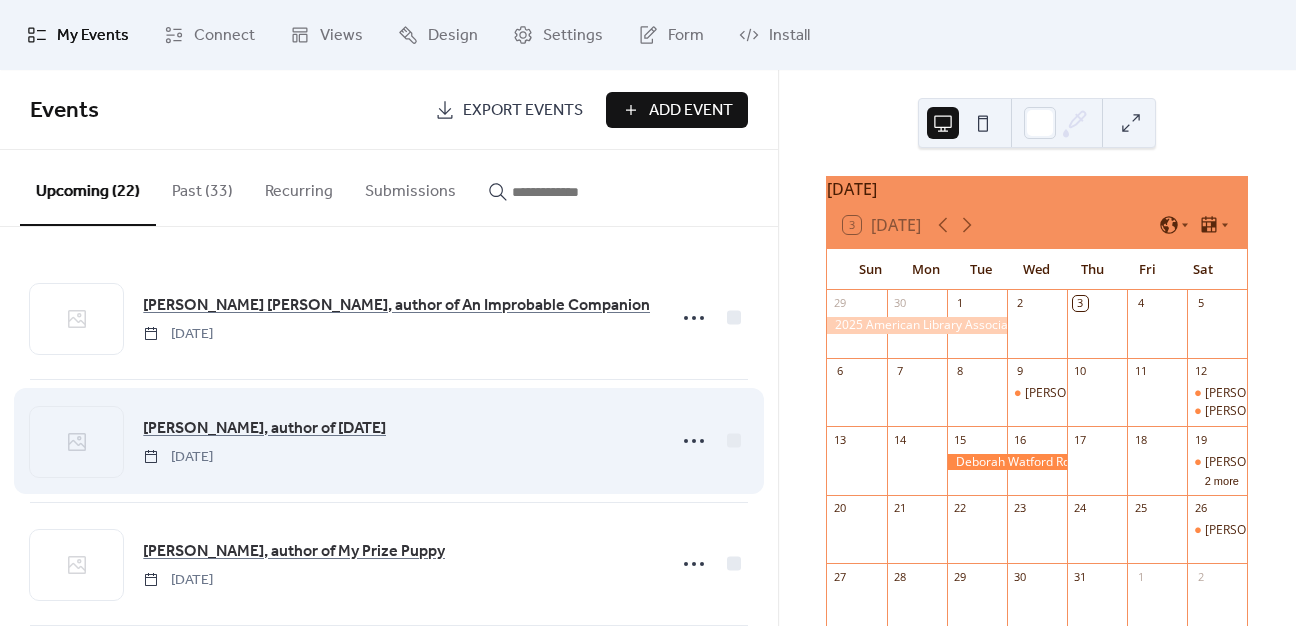 click on "[PERSON_NAME], author of [DATE] [DATE]" at bounding box center [389, 441] 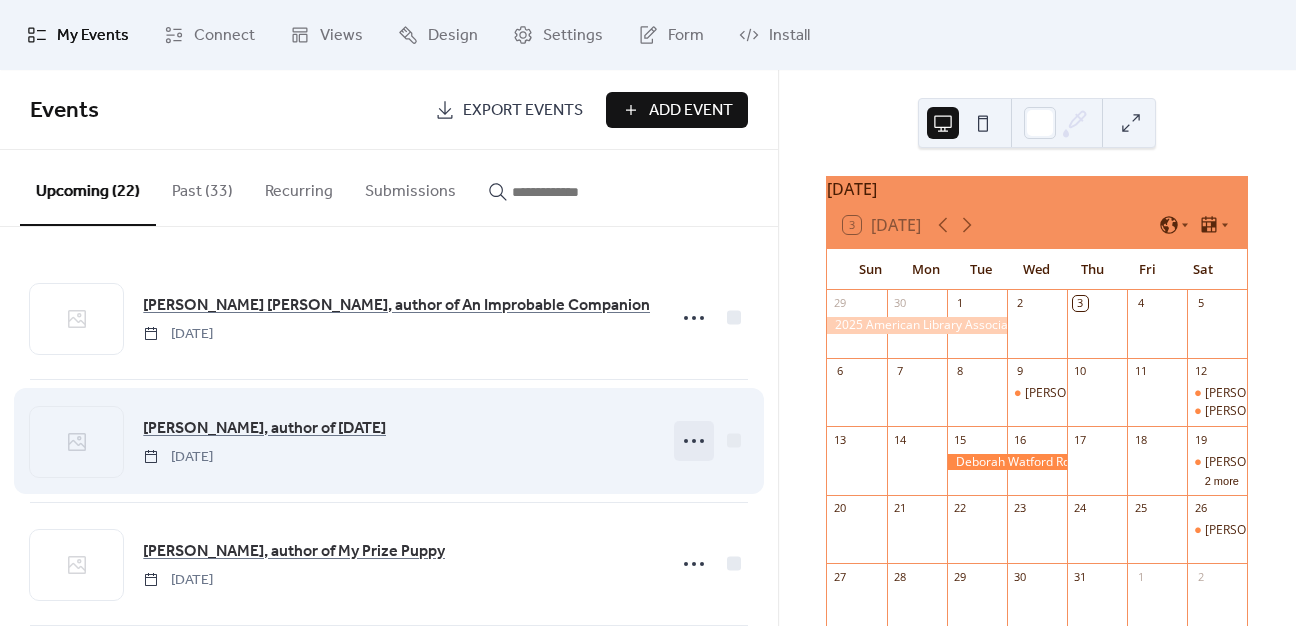 click 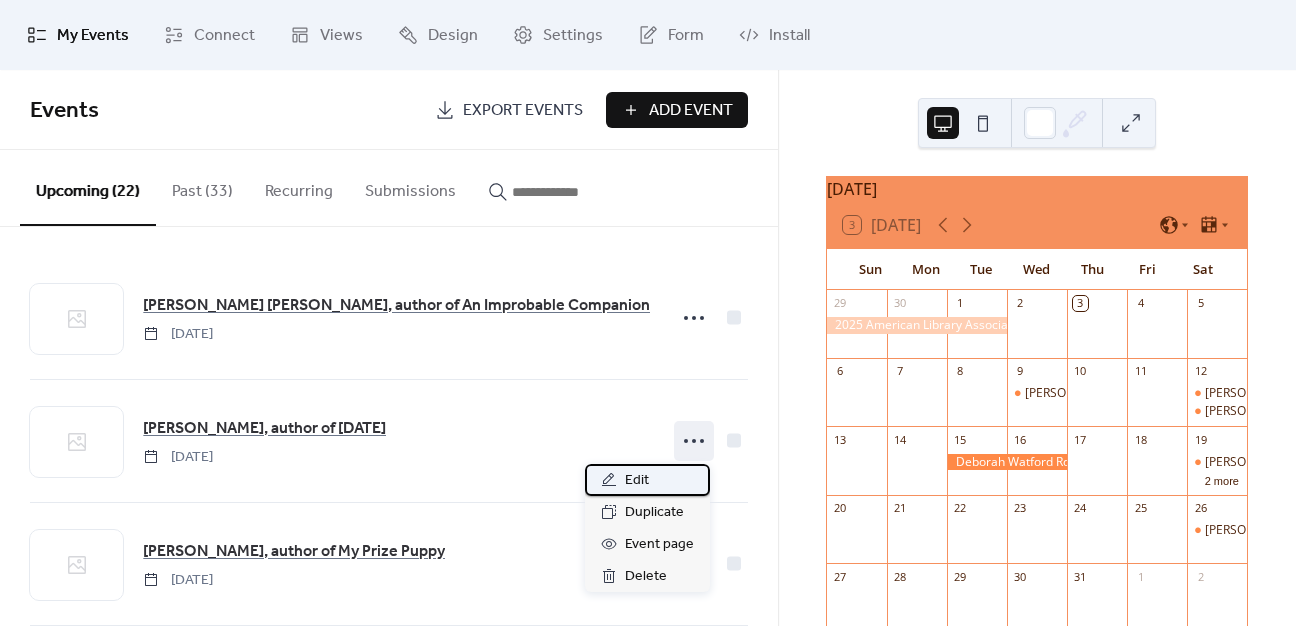 click on "Edit" at bounding box center (637, 481) 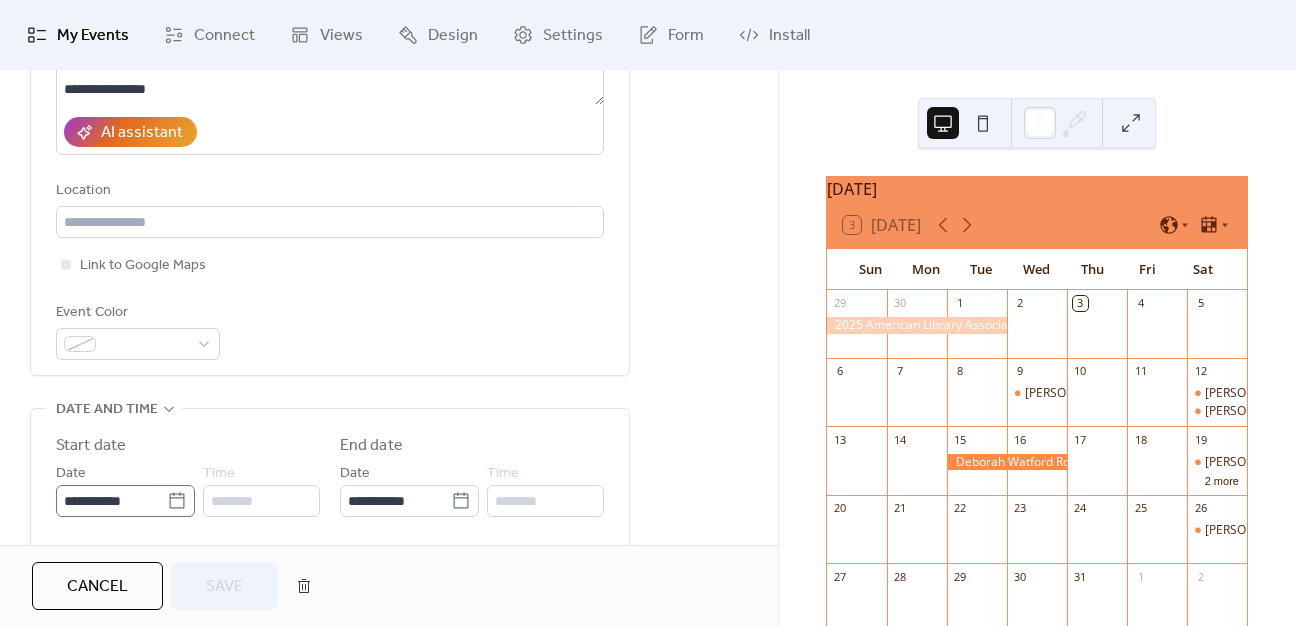 scroll, scrollTop: 500, scrollLeft: 0, axis: vertical 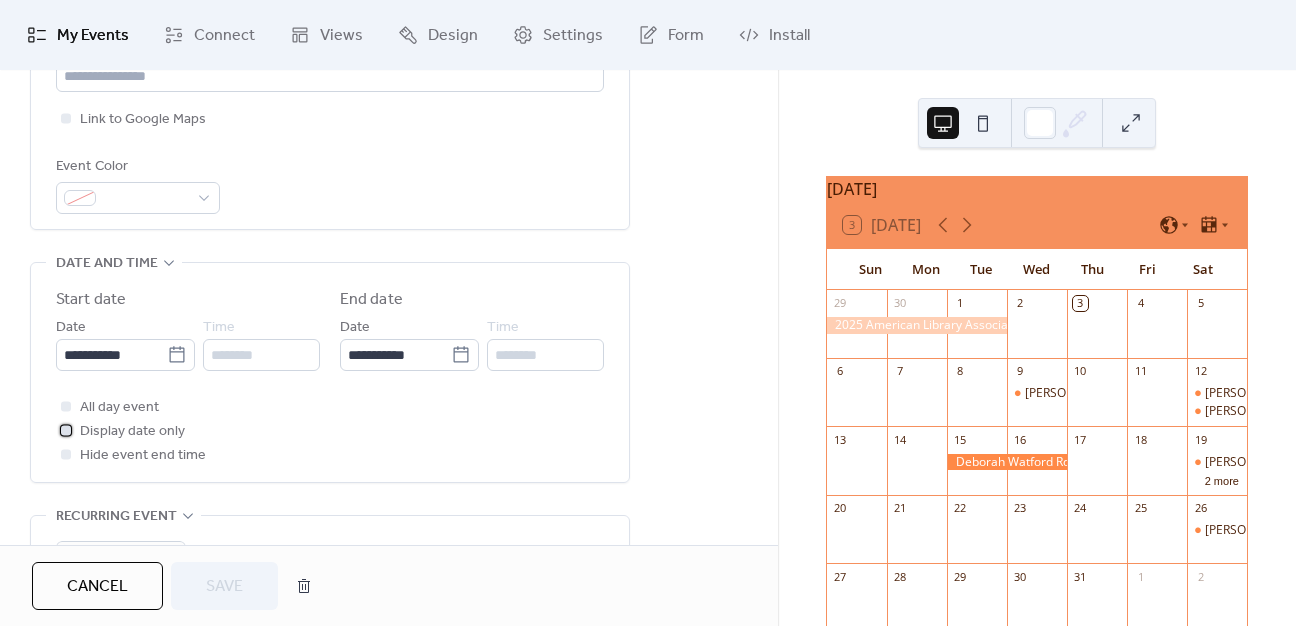 click 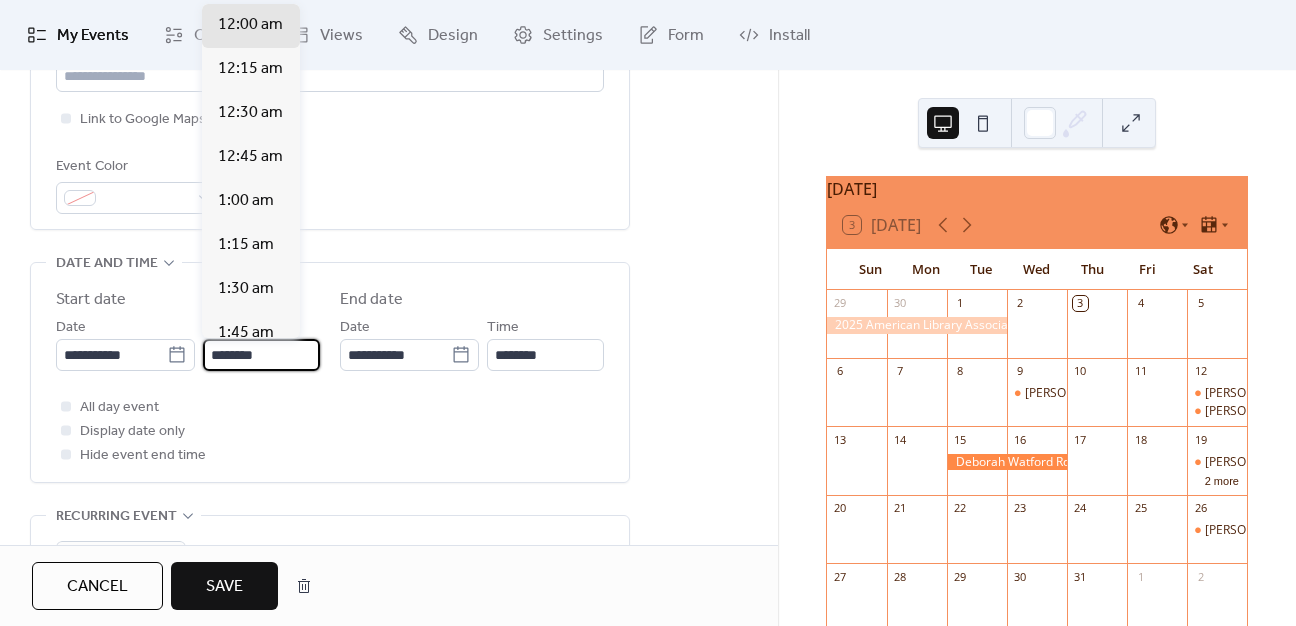 click on "********" at bounding box center [261, 355] 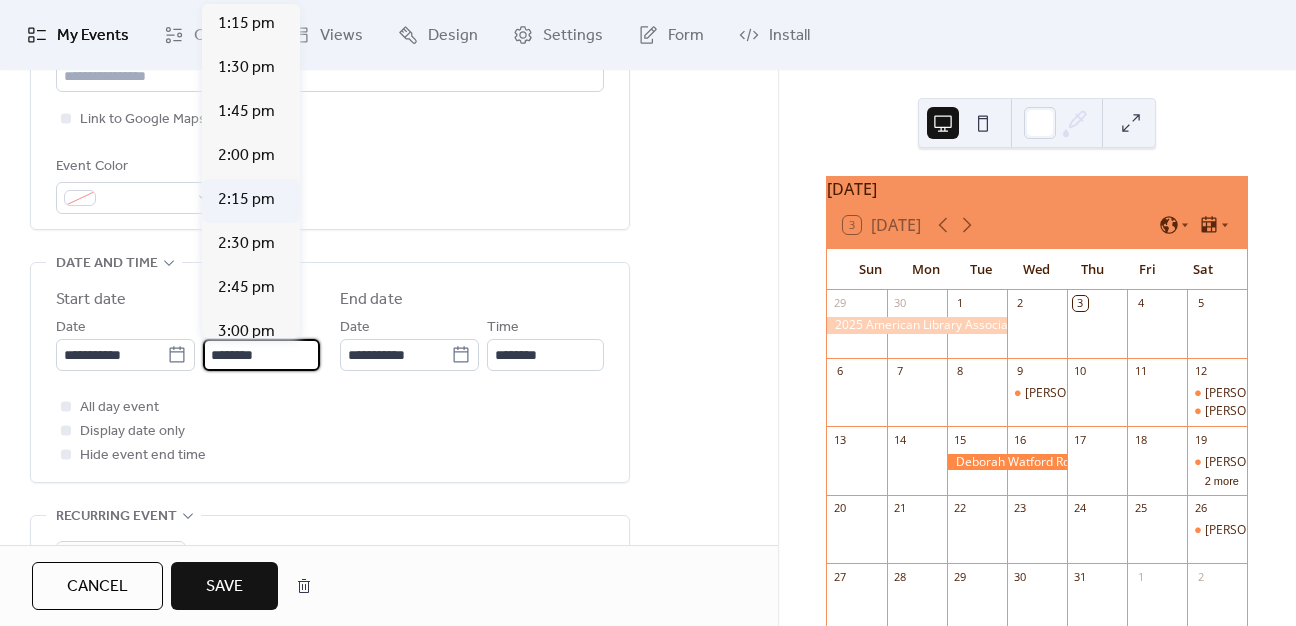 scroll, scrollTop: 2300, scrollLeft: 0, axis: vertical 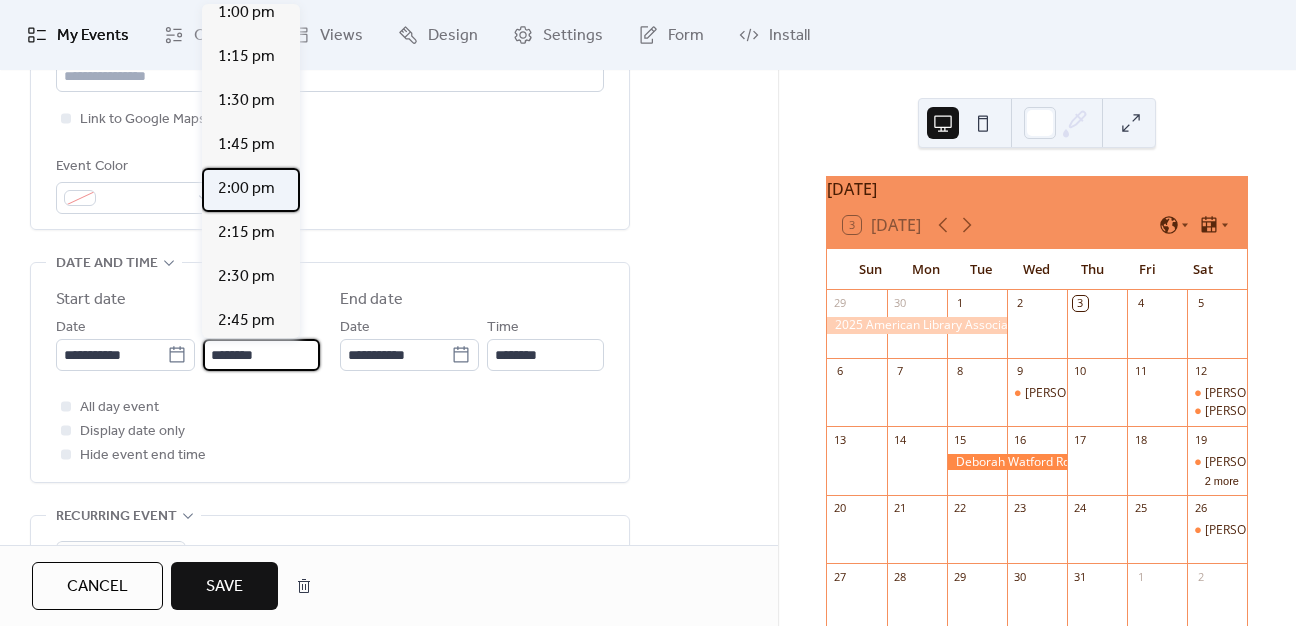 click on "2:00 pm" at bounding box center [246, 189] 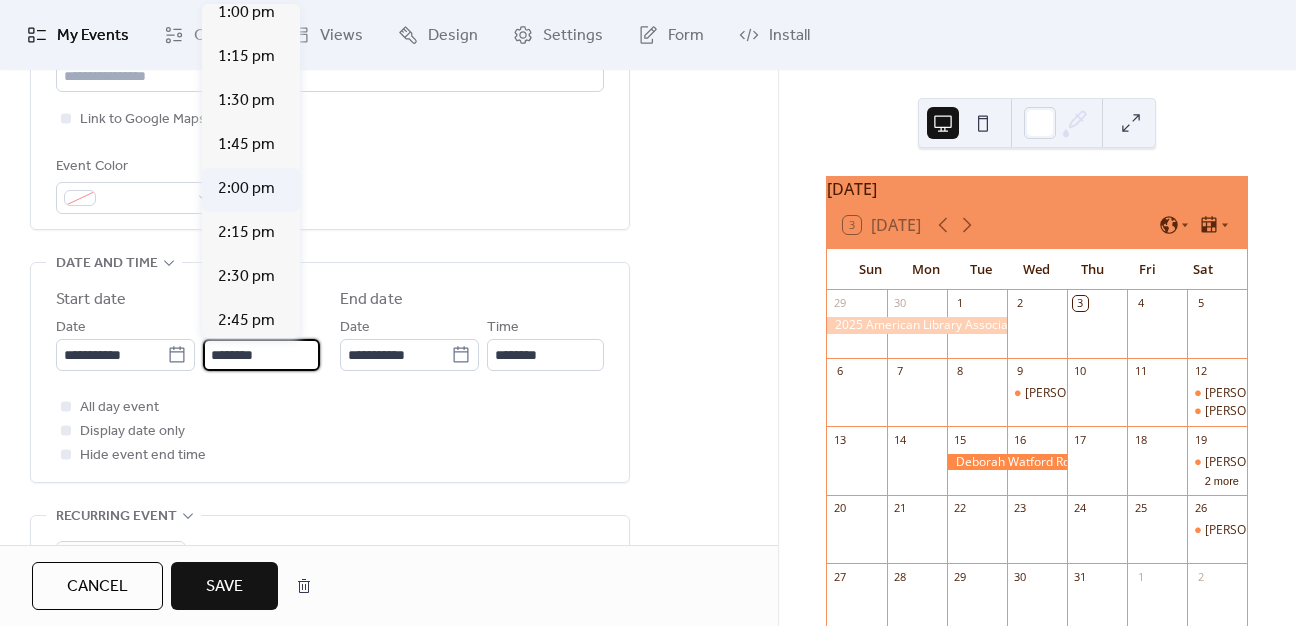 type on "*******" 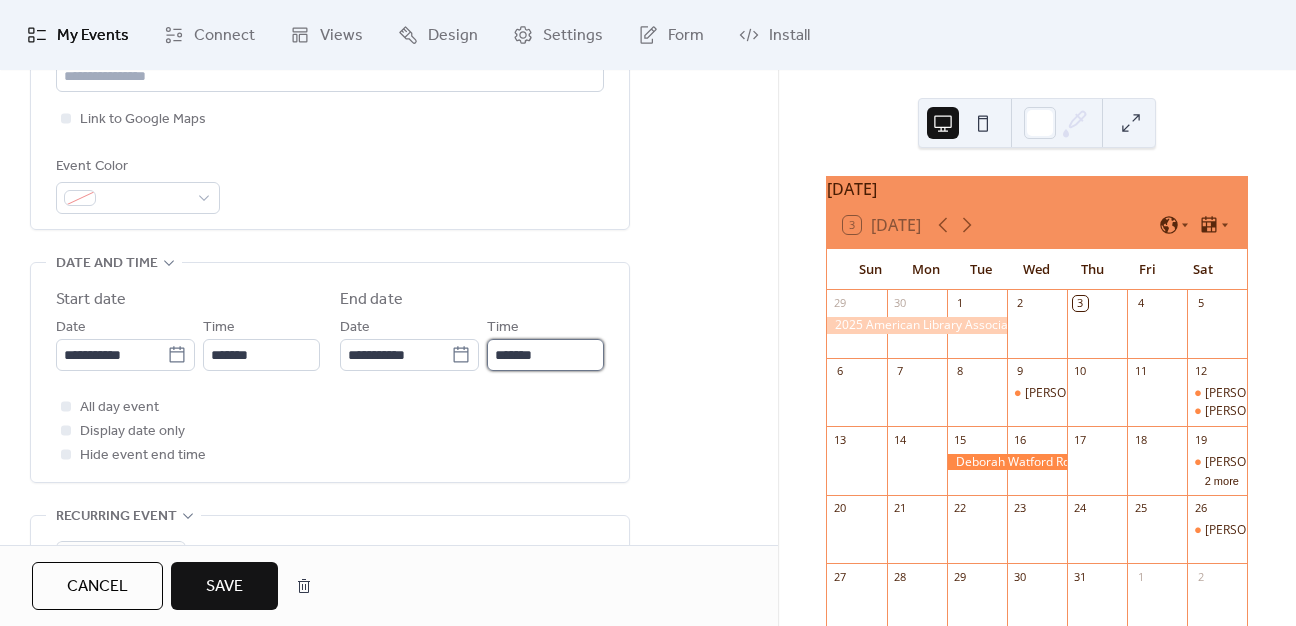 click on "*******" at bounding box center [545, 355] 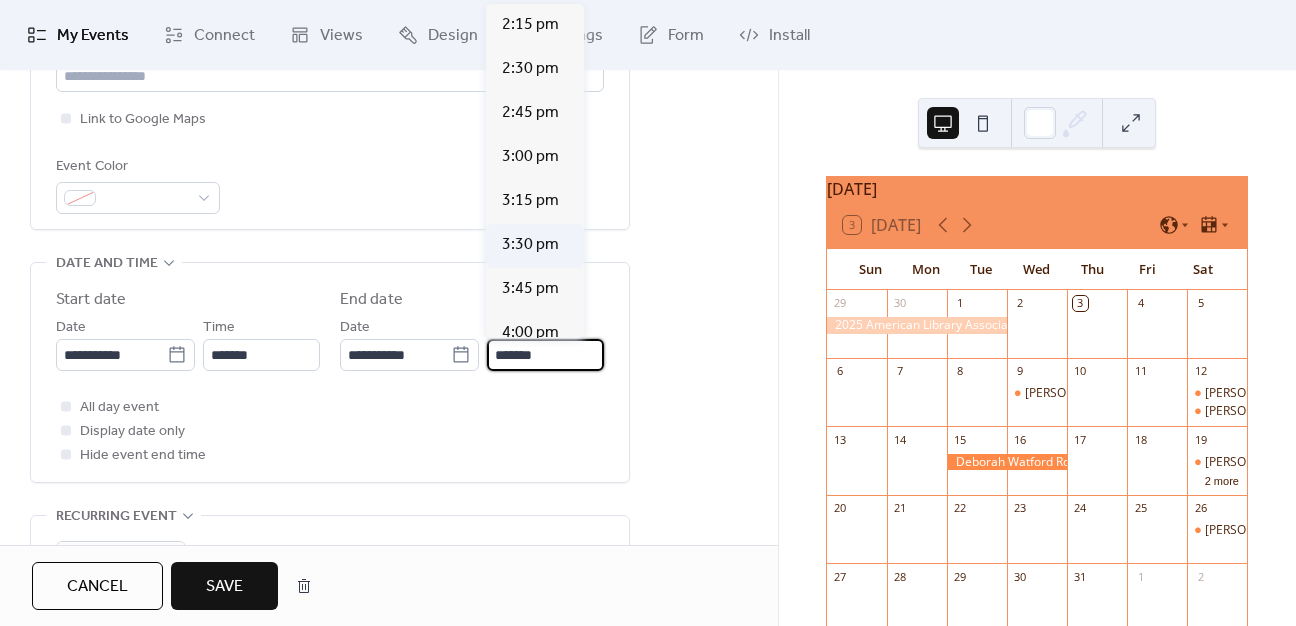 scroll, scrollTop: 100, scrollLeft: 0, axis: vertical 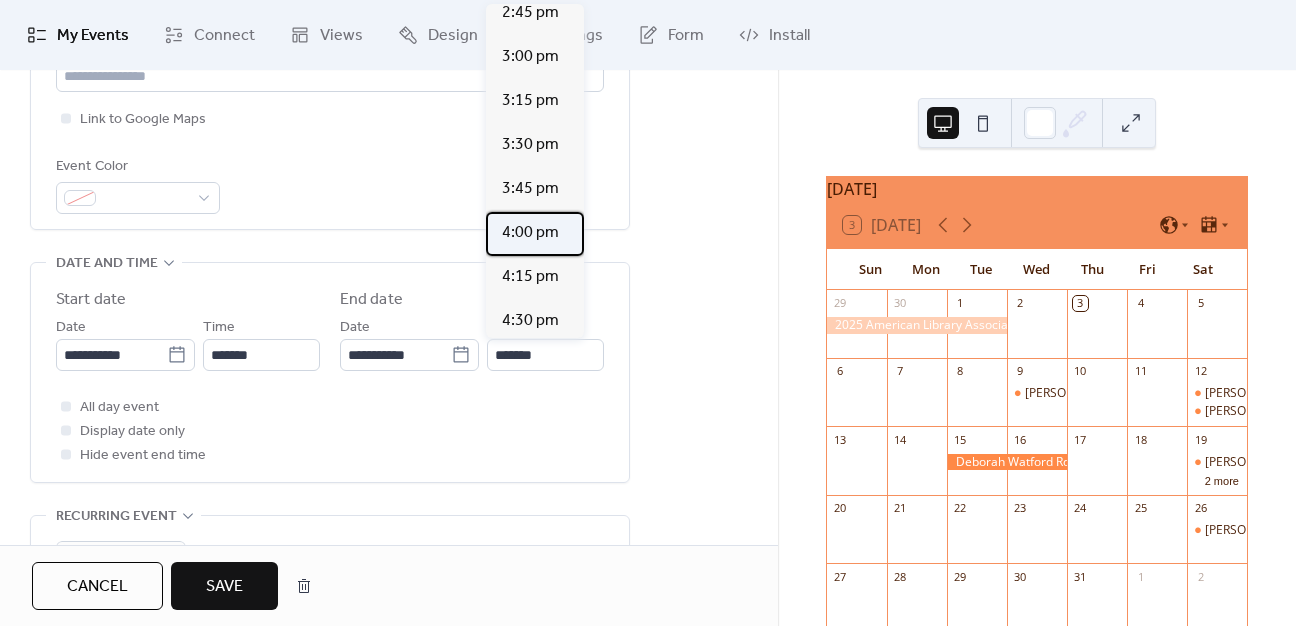 click on "4:00 pm" at bounding box center (530, 233) 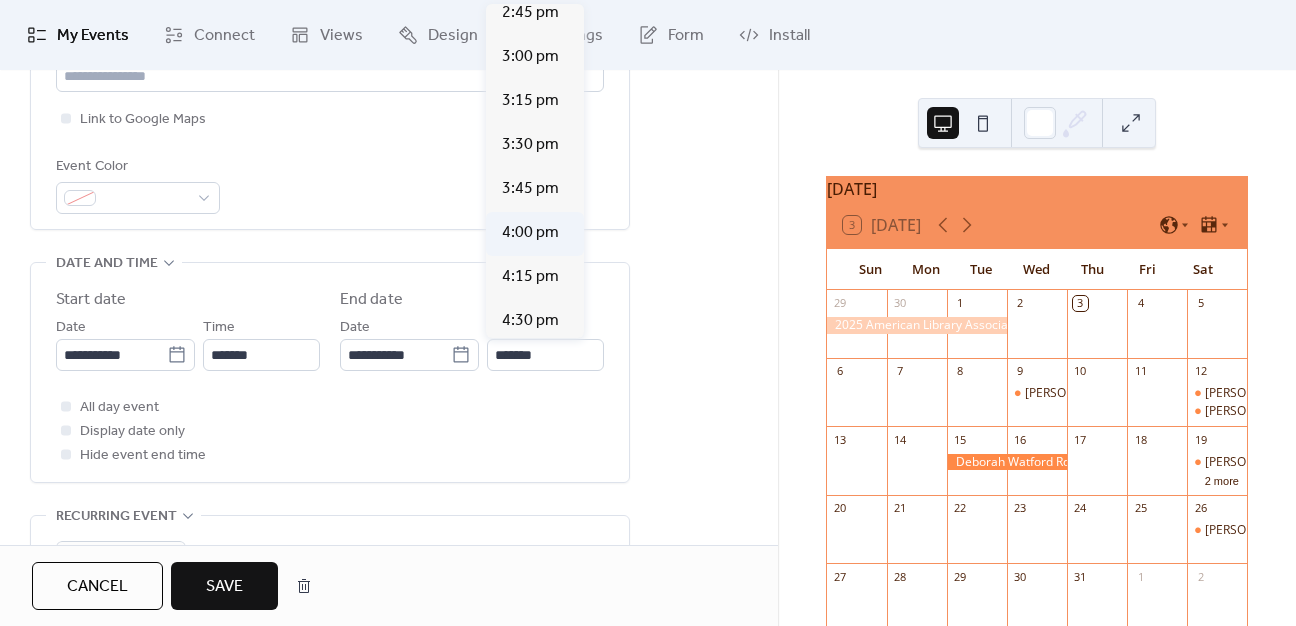 type on "*******" 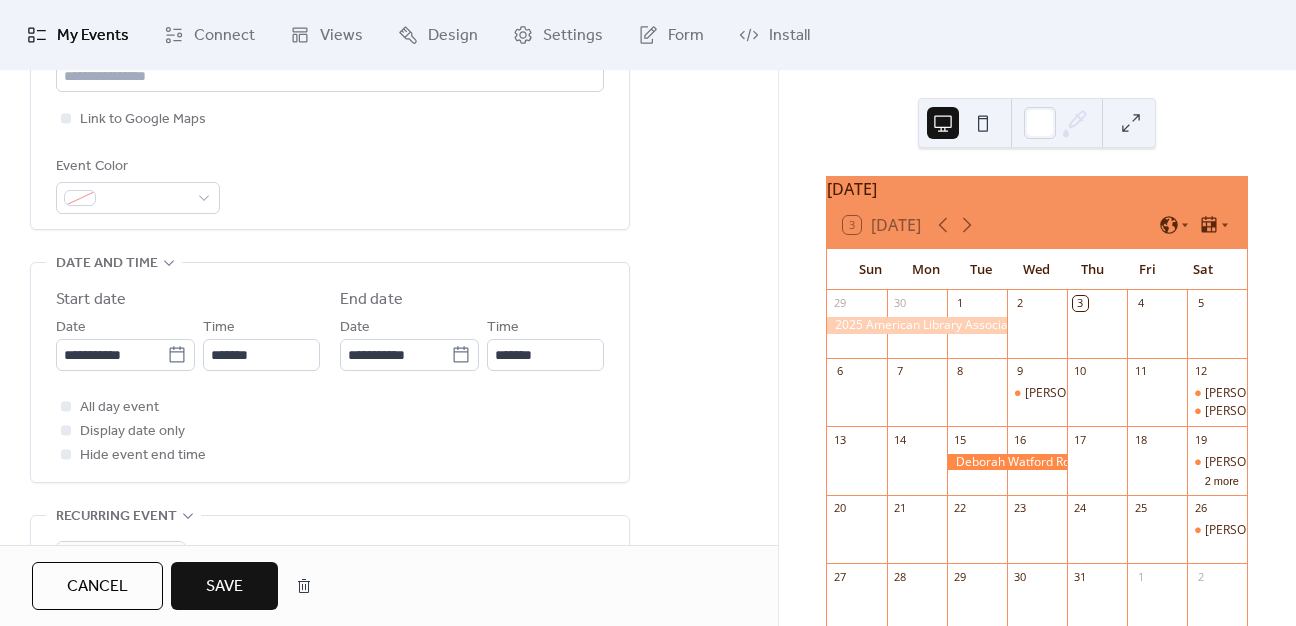 click on "All day event Display date only Hide event end time" at bounding box center [330, 431] 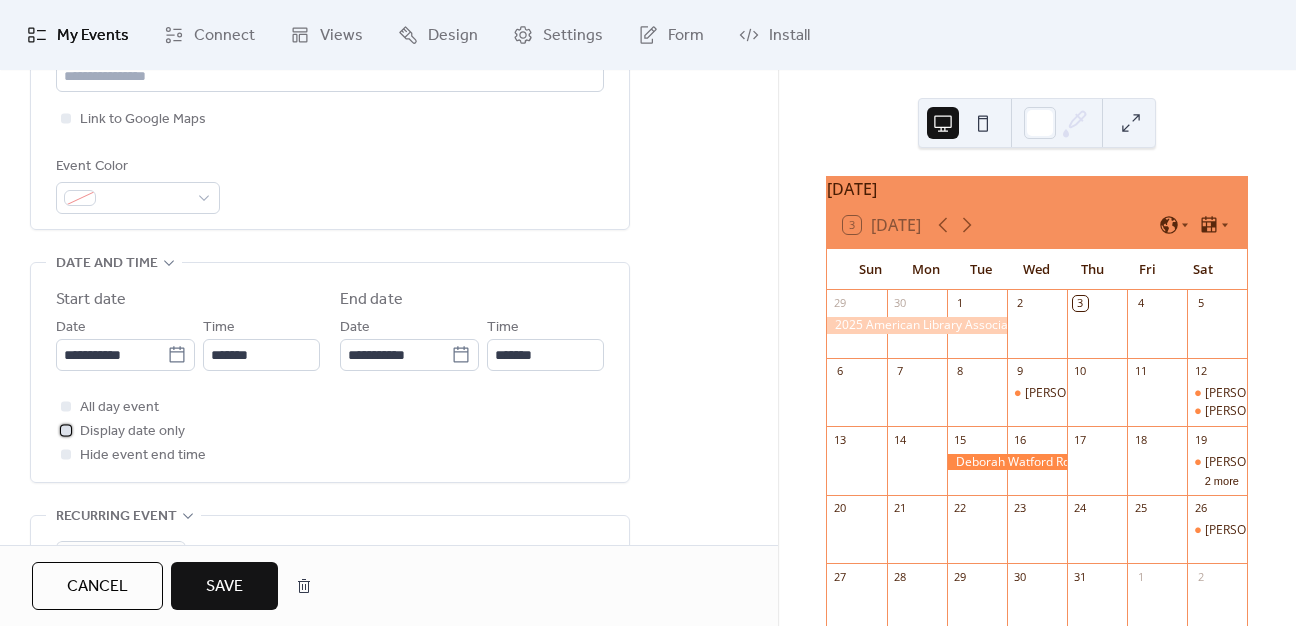 click at bounding box center (66, 430) 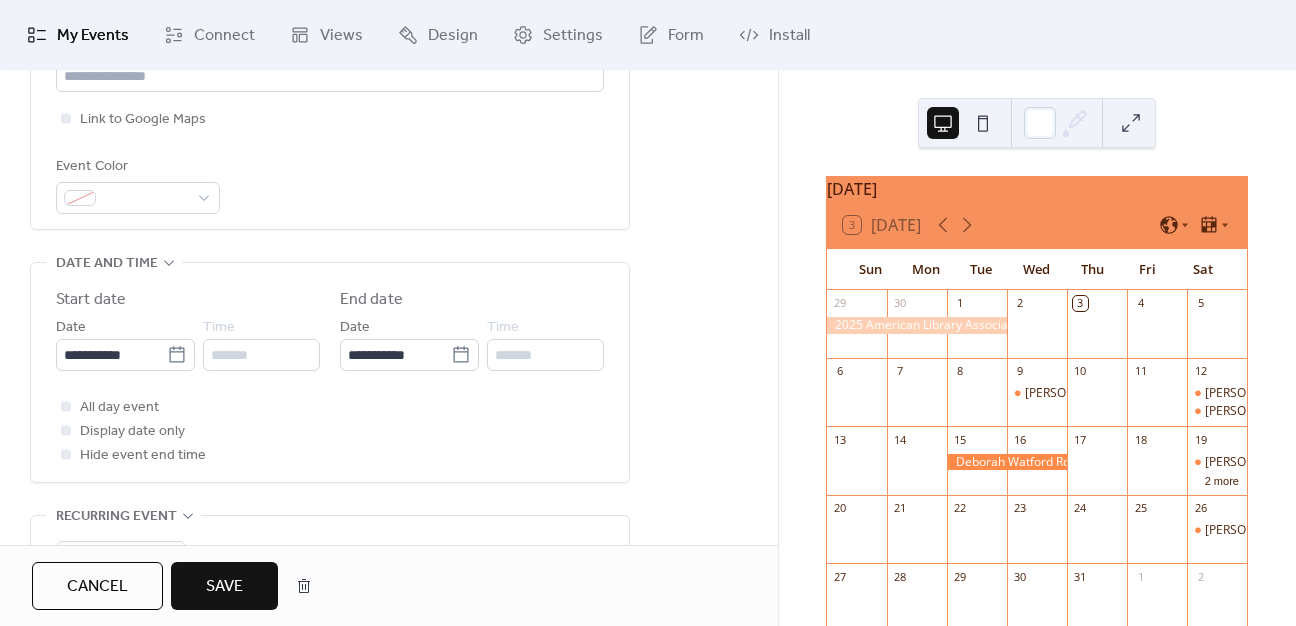 click on "Save" at bounding box center (224, 587) 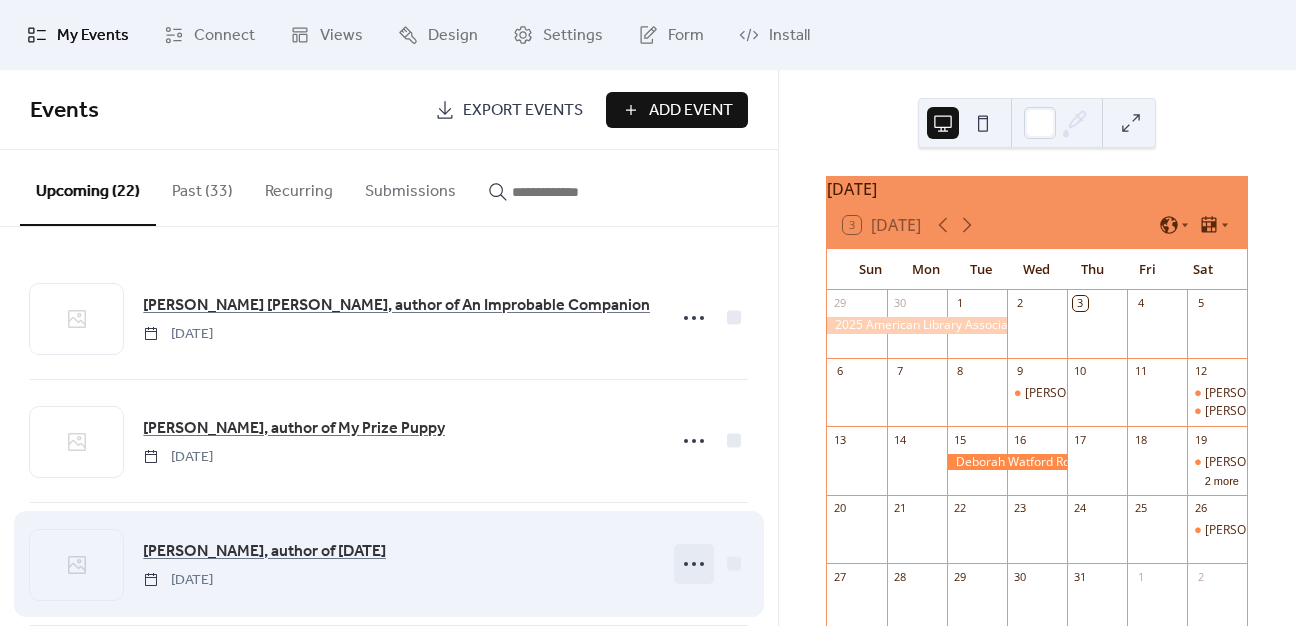 click 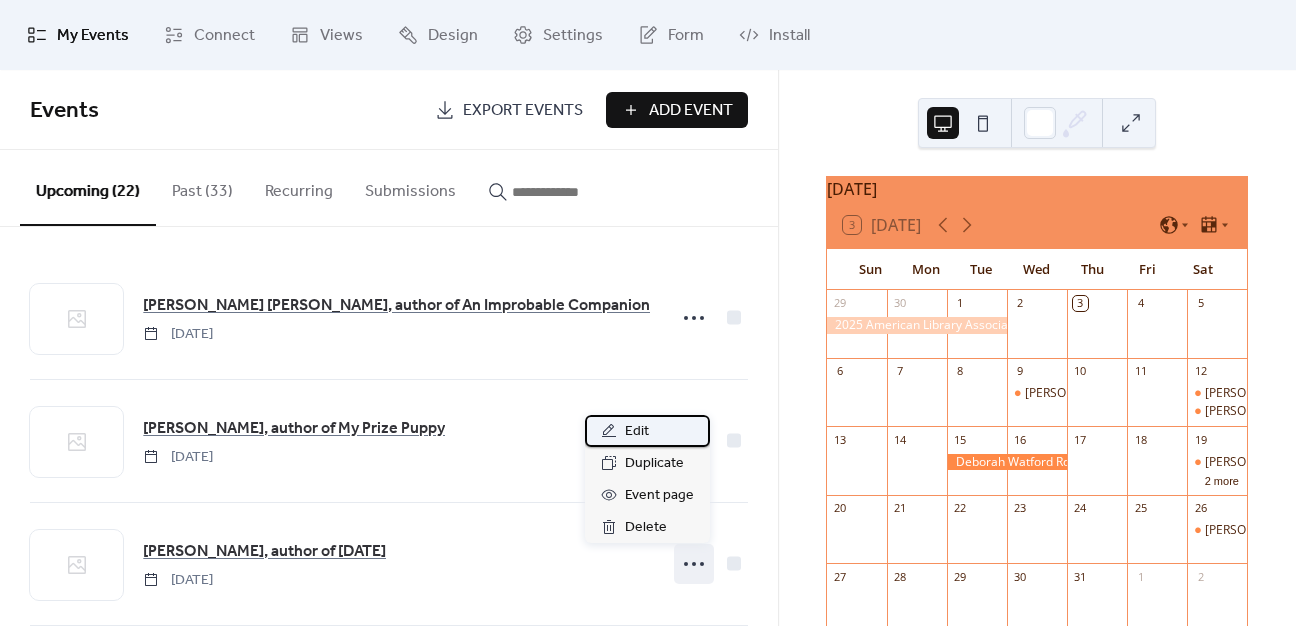 click on "Edit" at bounding box center [637, 432] 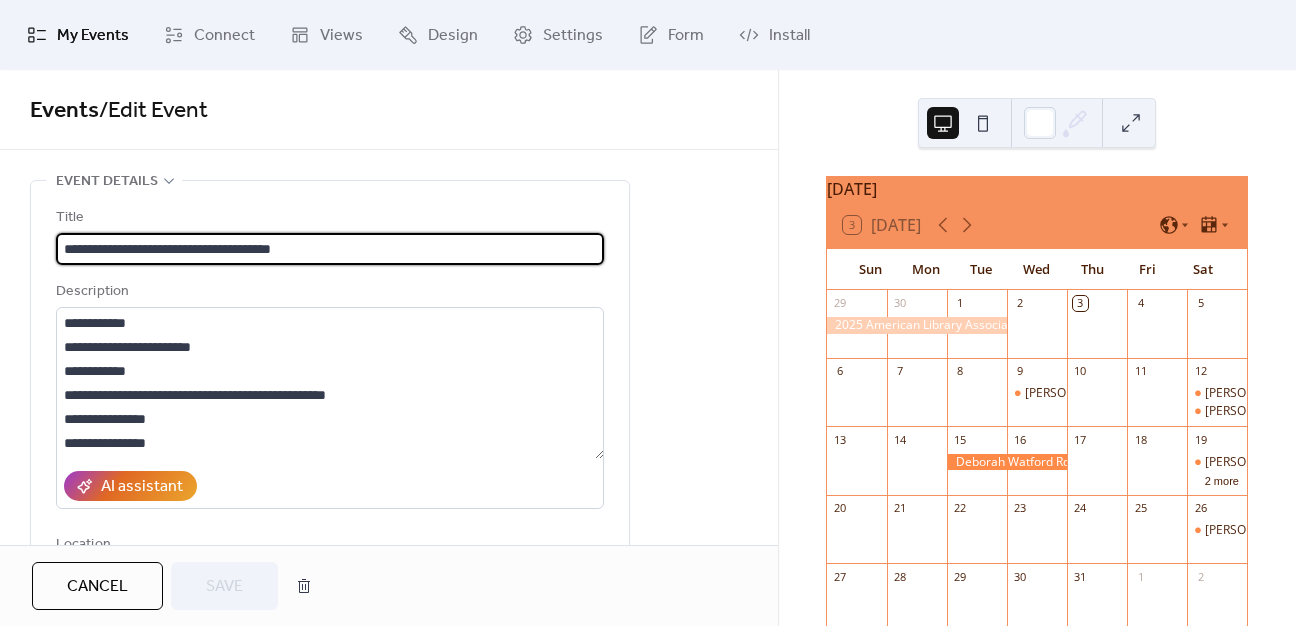 scroll, scrollTop: 700, scrollLeft: 0, axis: vertical 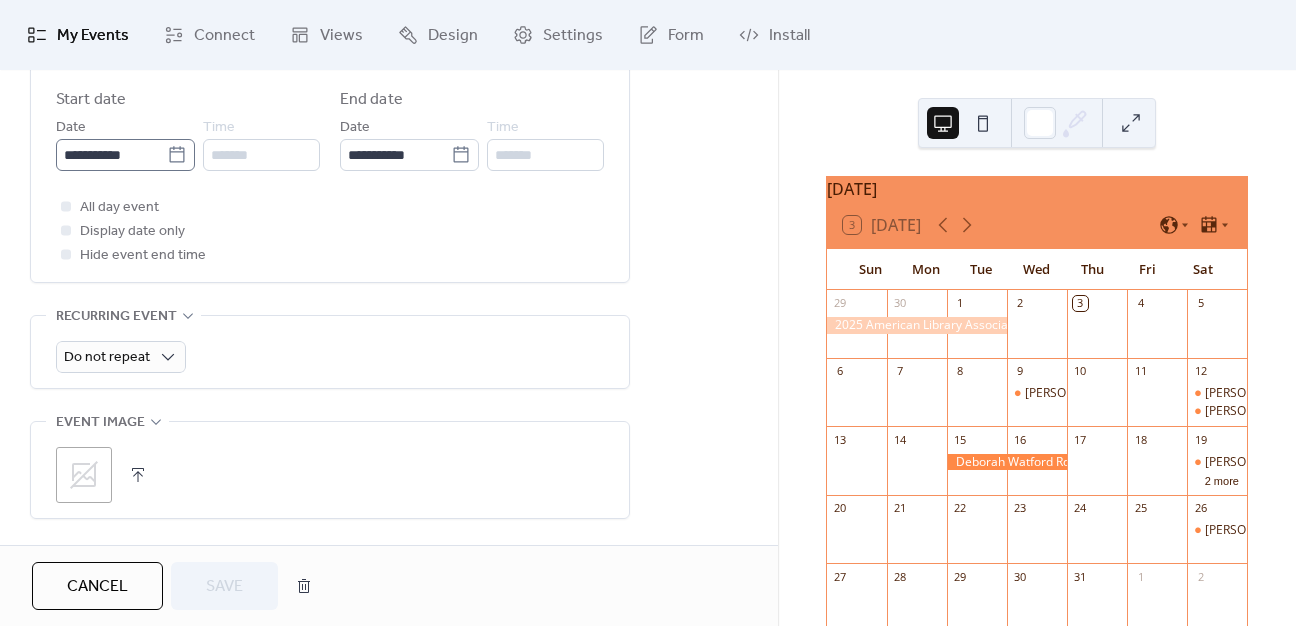 click 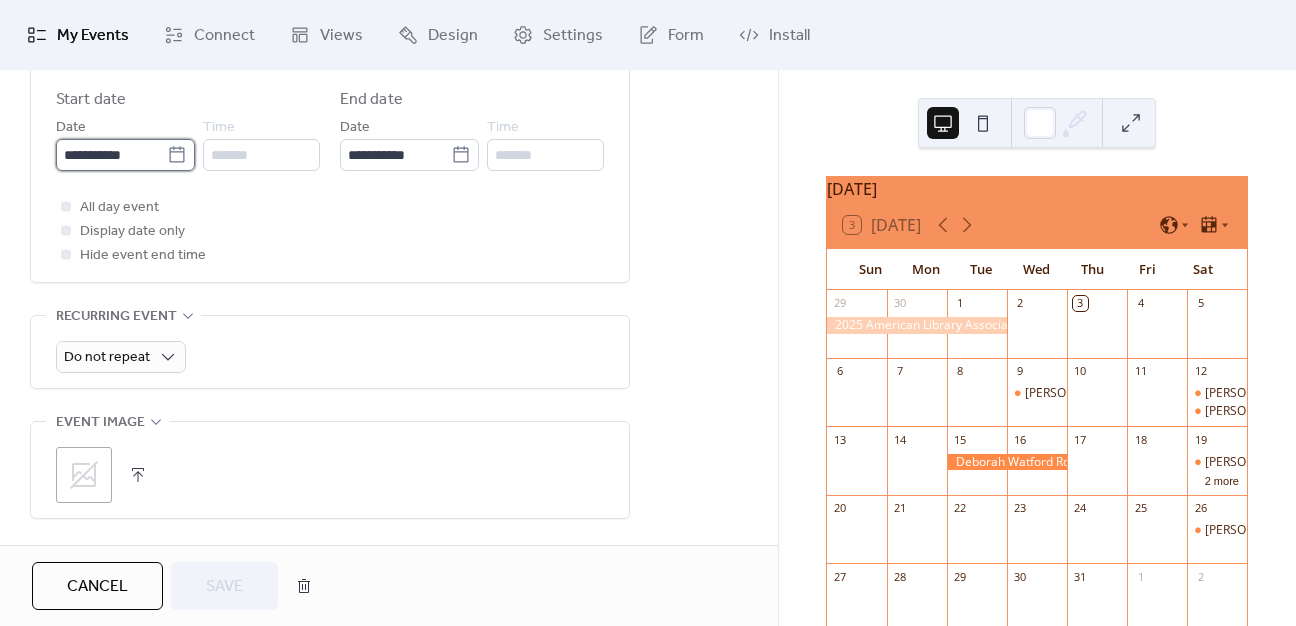 click on "**********" at bounding box center [111, 155] 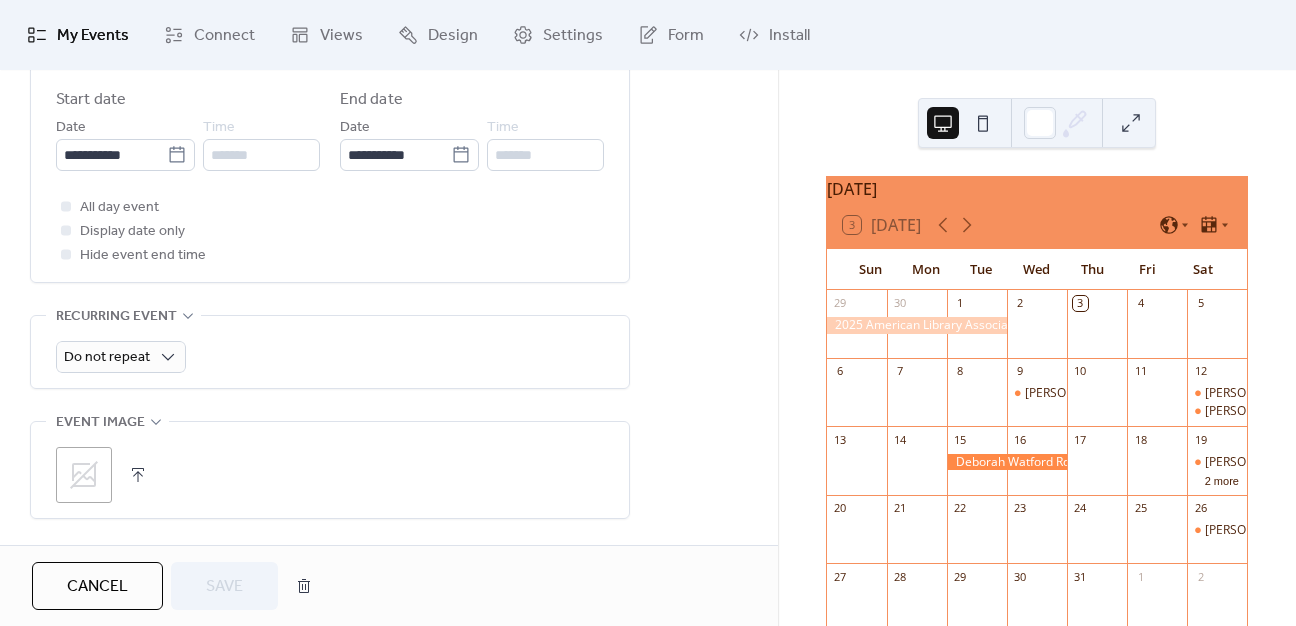 click on "*******" at bounding box center (261, 155) 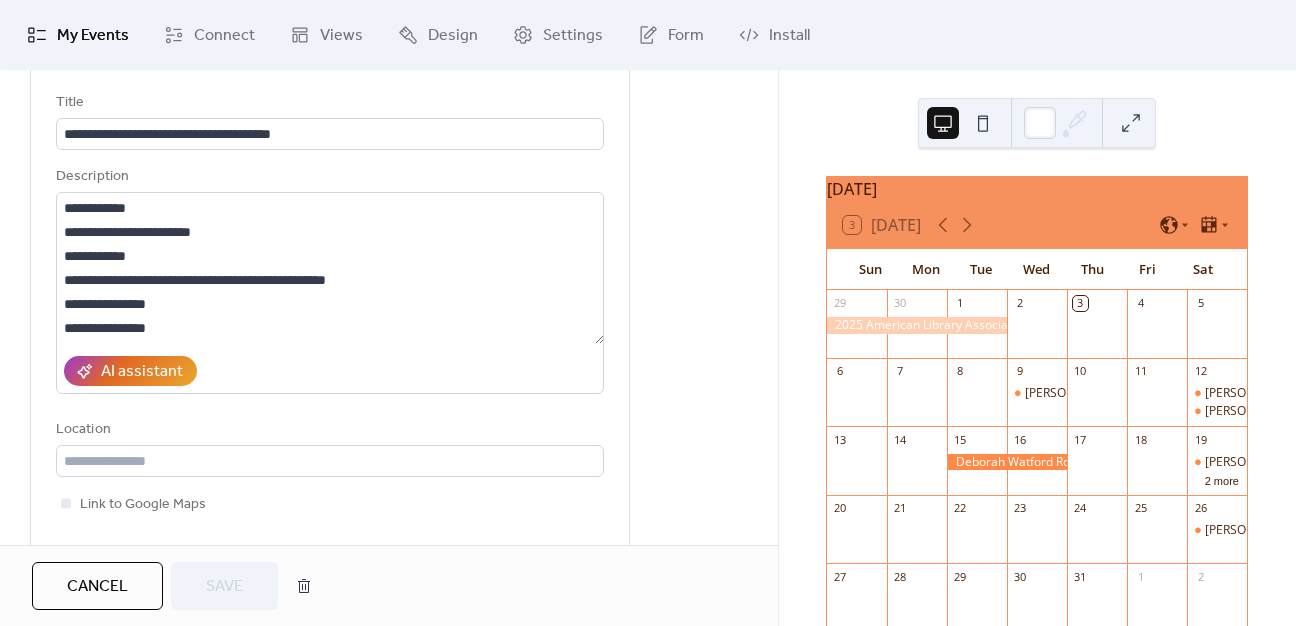 scroll, scrollTop: 600, scrollLeft: 0, axis: vertical 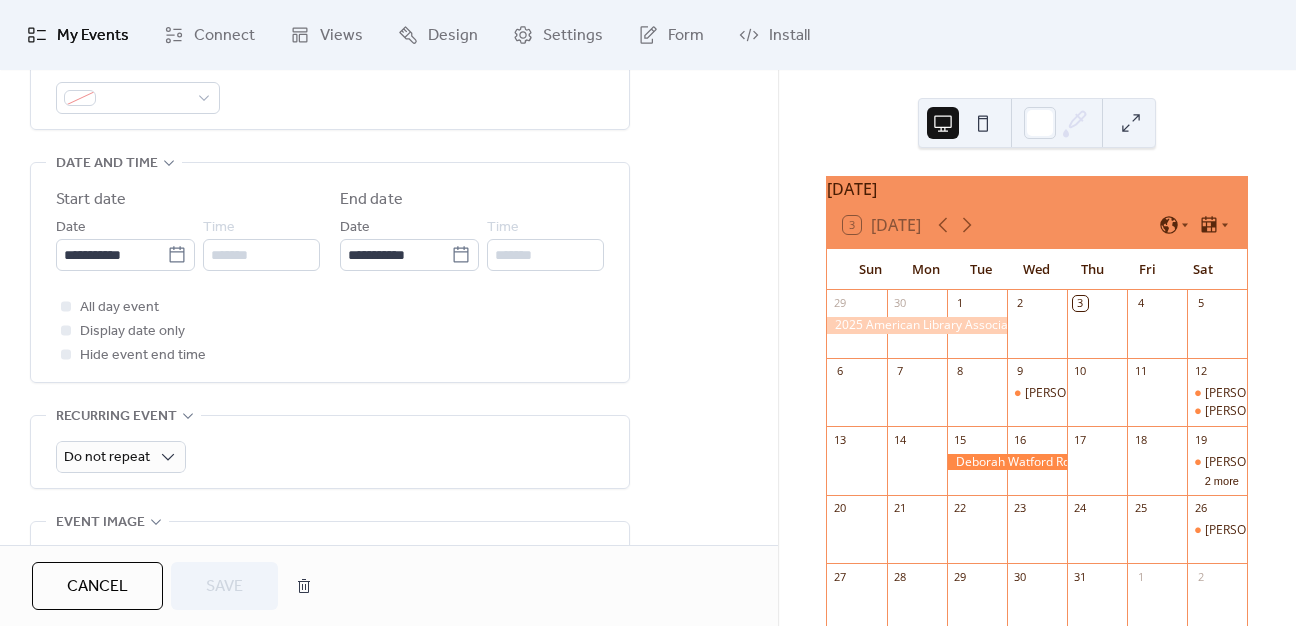 click on "Cancel" at bounding box center (97, 586) 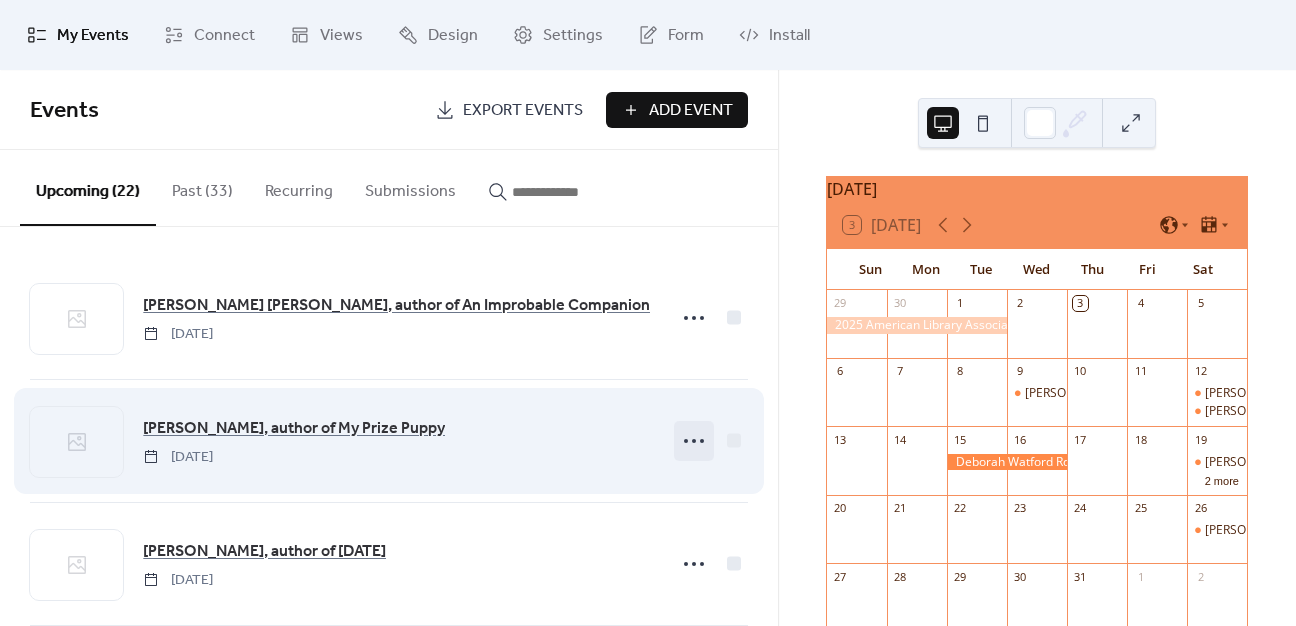 click 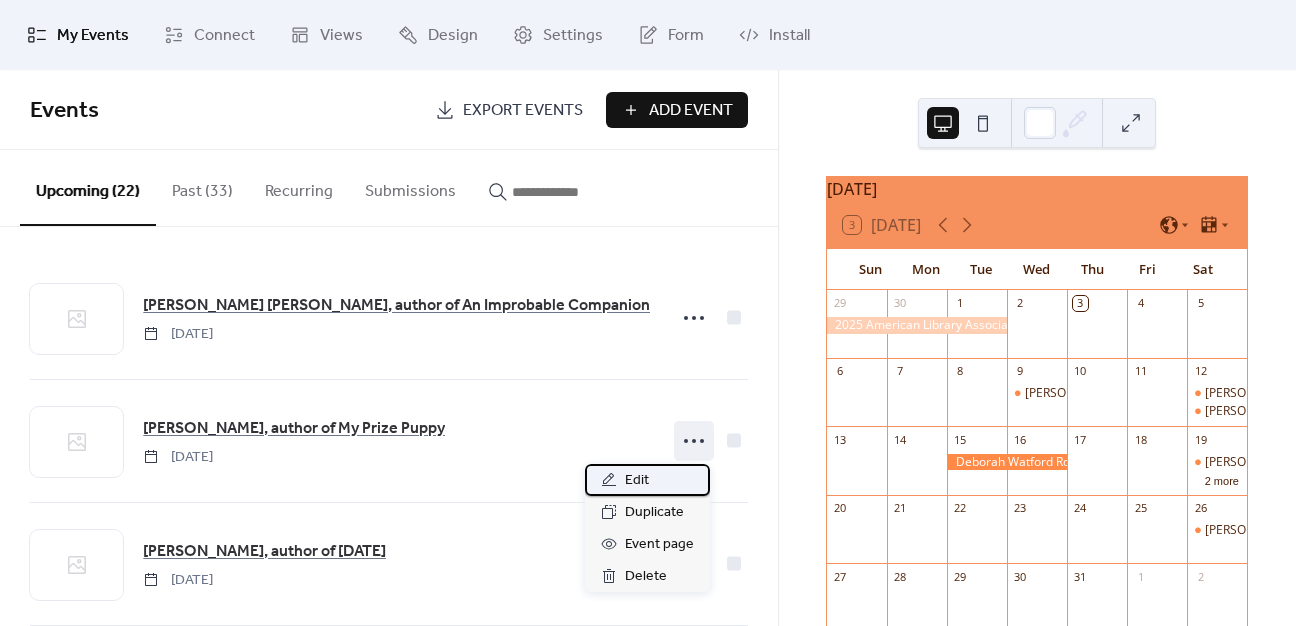 click on "Edit" at bounding box center (647, 480) 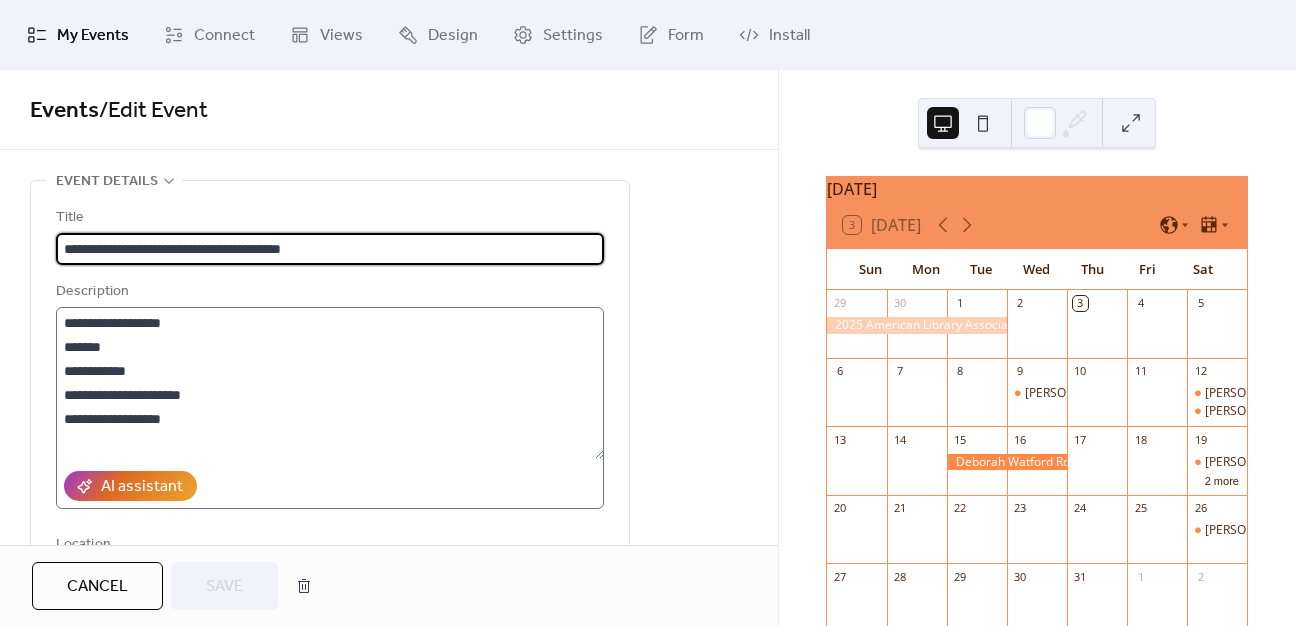 scroll, scrollTop: 500, scrollLeft: 0, axis: vertical 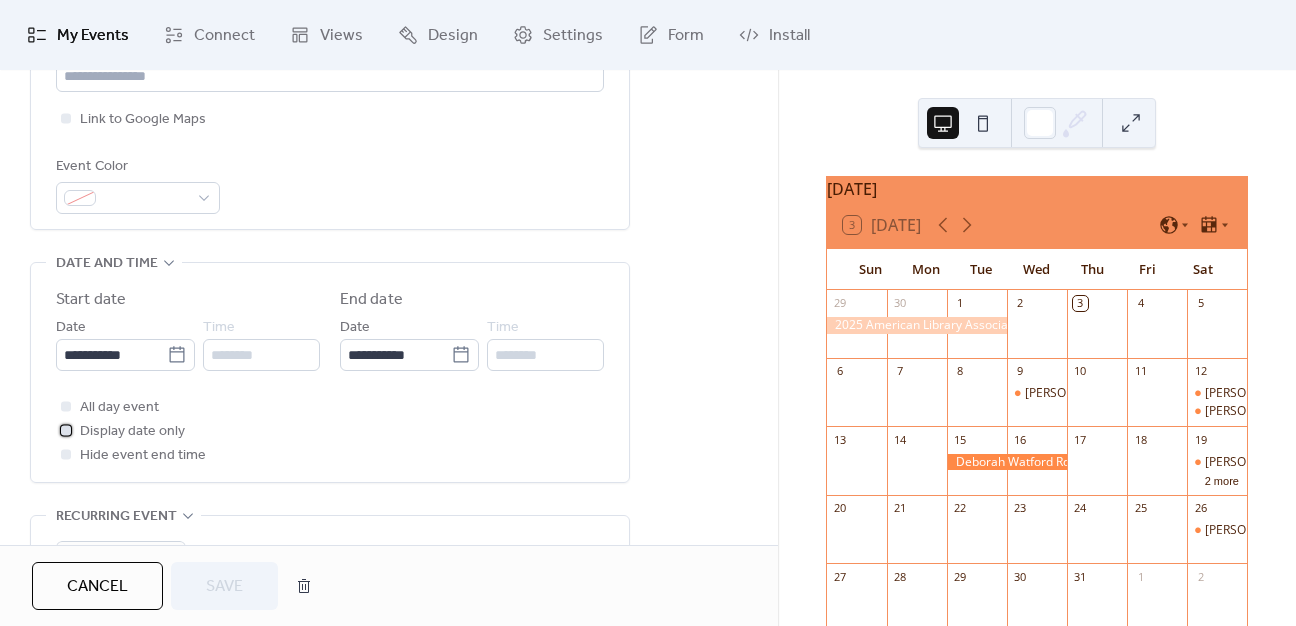 click at bounding box center [66, 430] 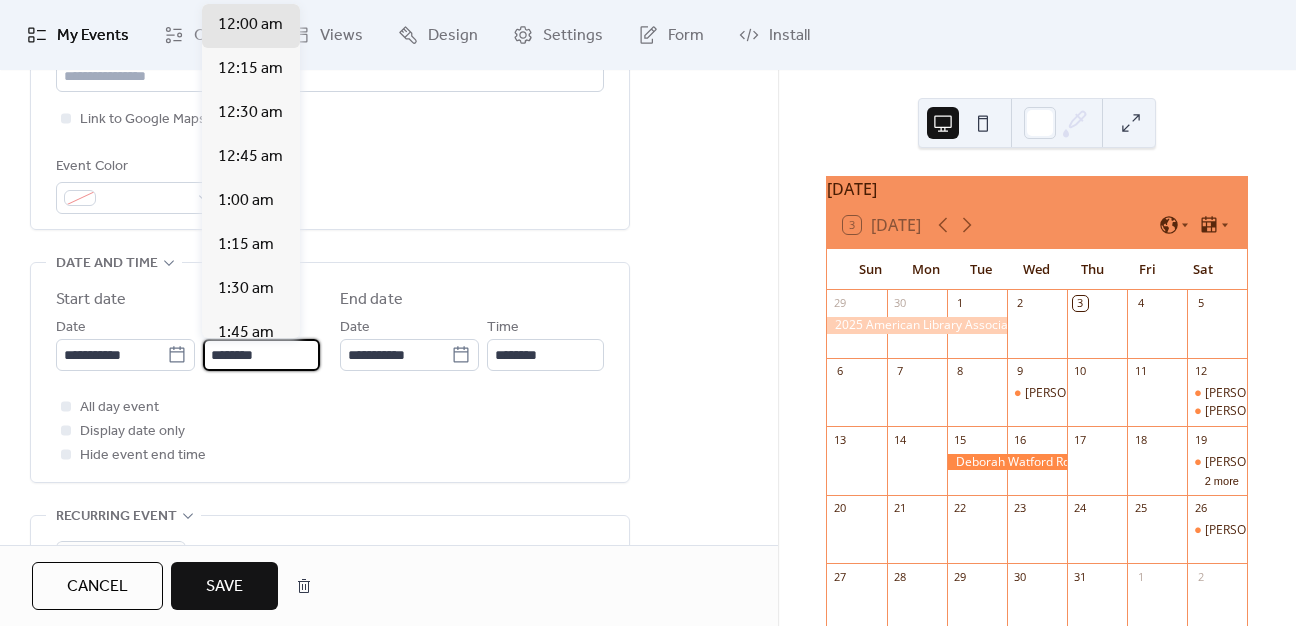 click on "********" at bounding box center [261, 355] 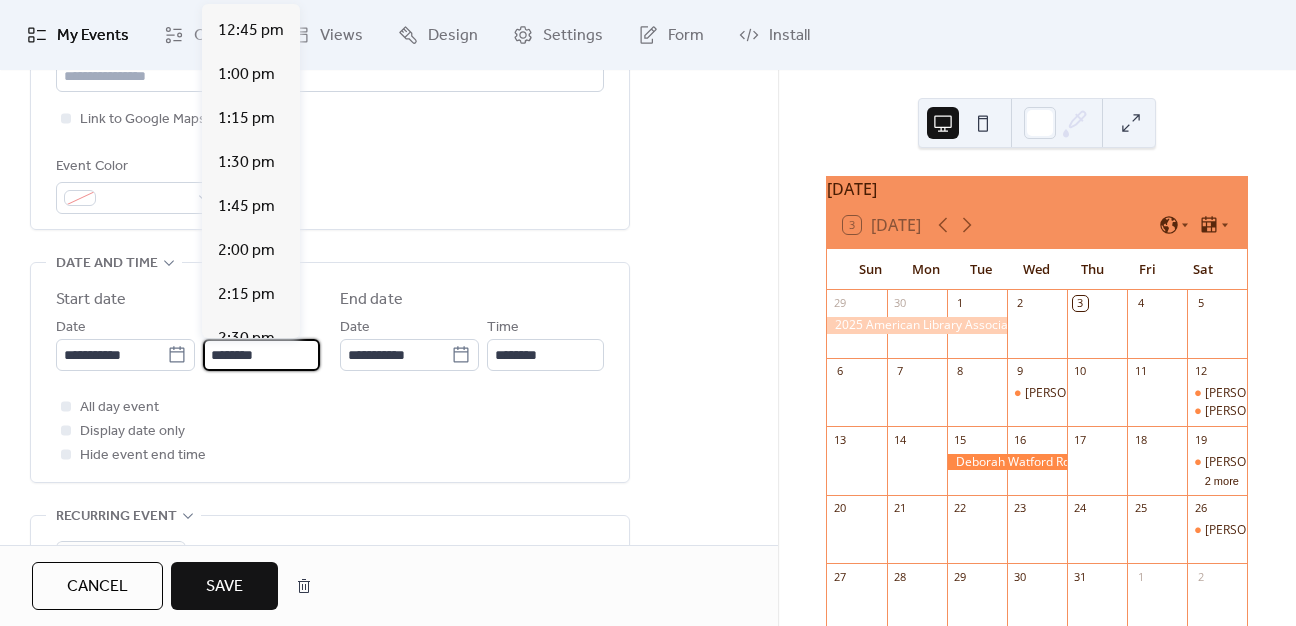 scroll, scrollTop: 2100, scrollLeft: 0, axis: vertical 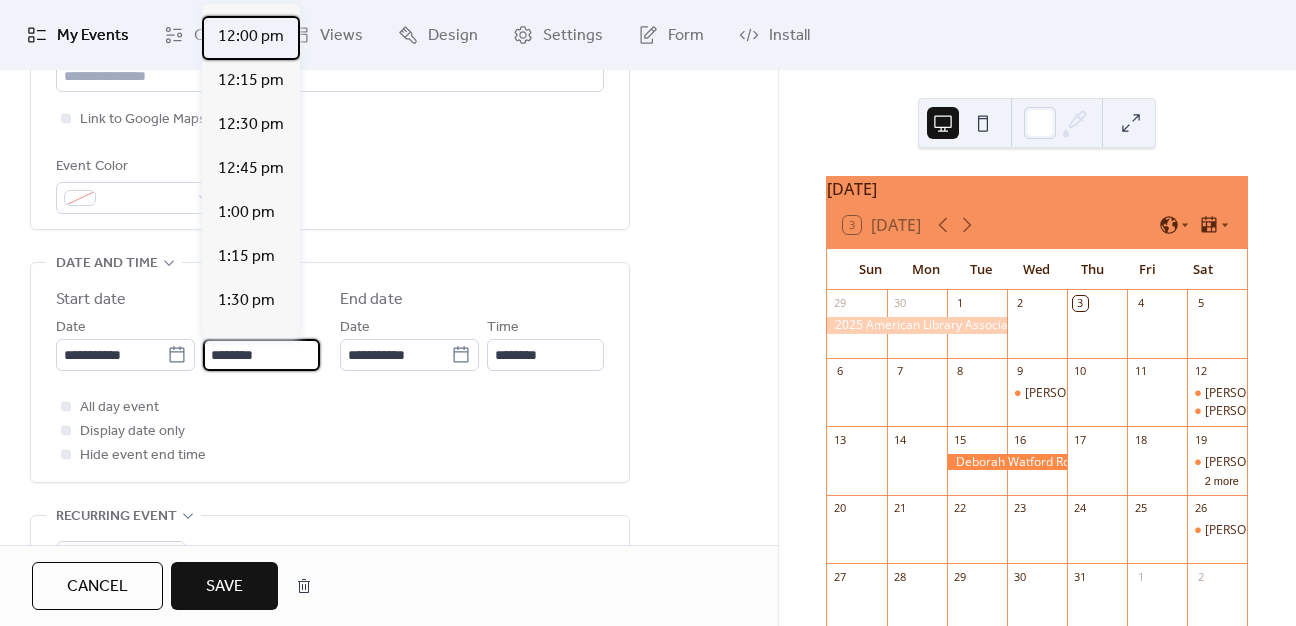 drag, startPoint x: 254, startPoint y: 41, endPoint x: 300, endPoint y: 149, distance: 117.388245 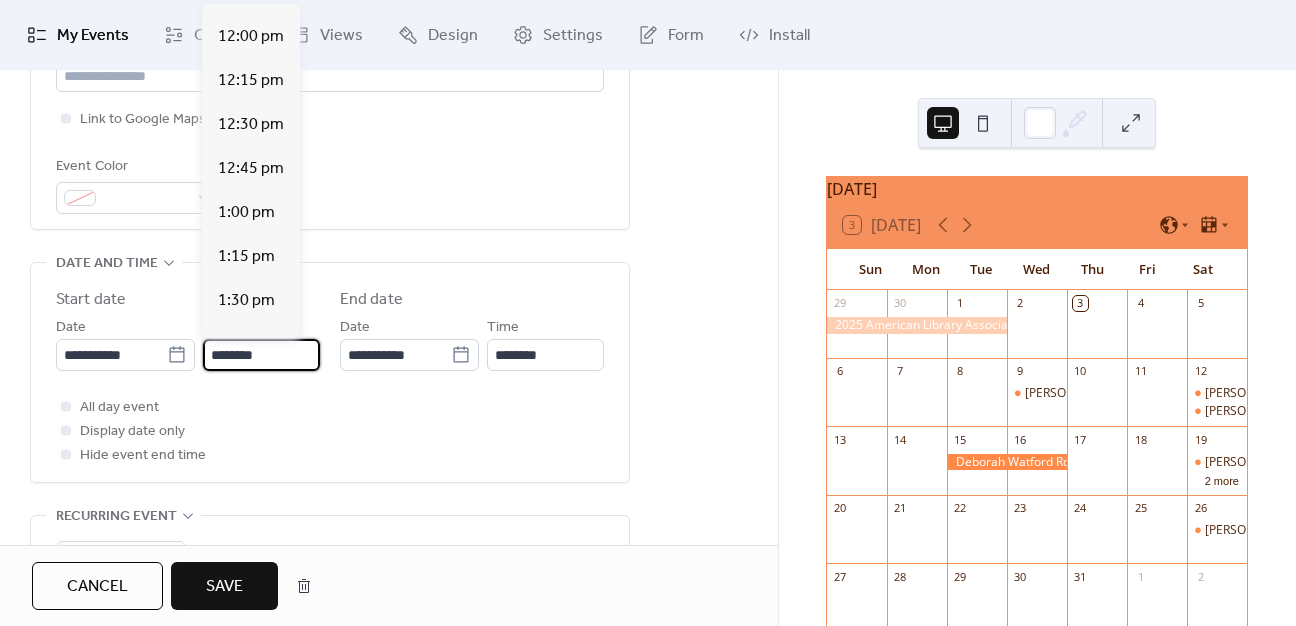 type on "********" 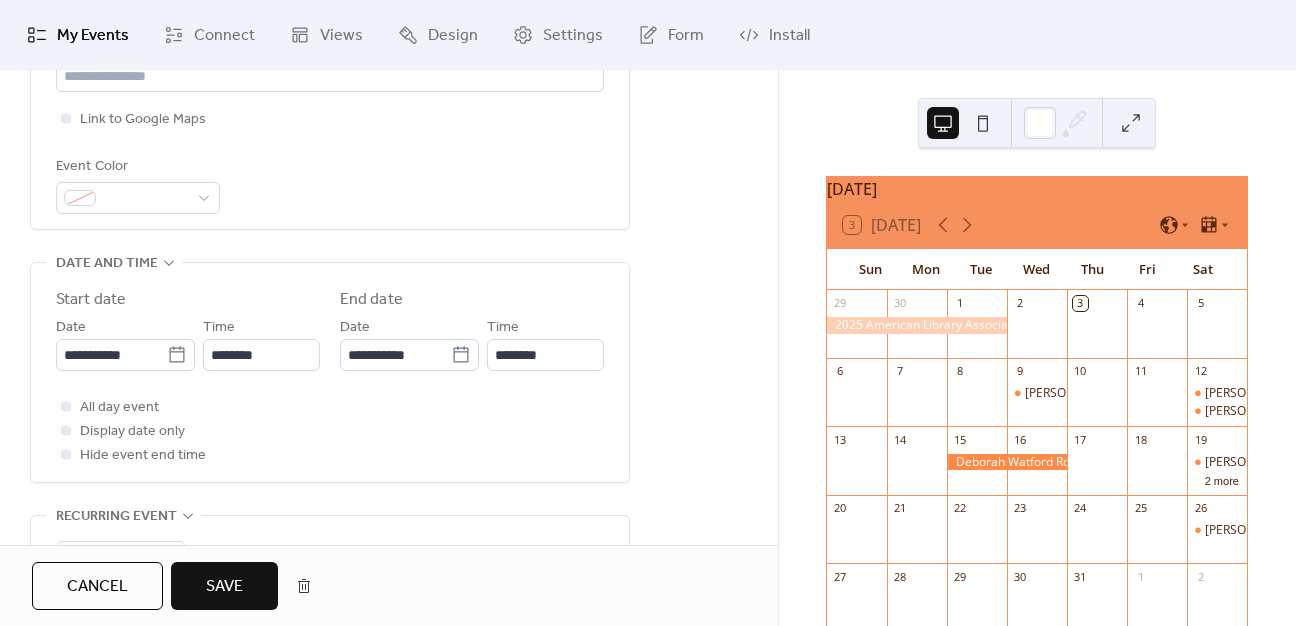 click on "**********" at bounding box center (330, 372) 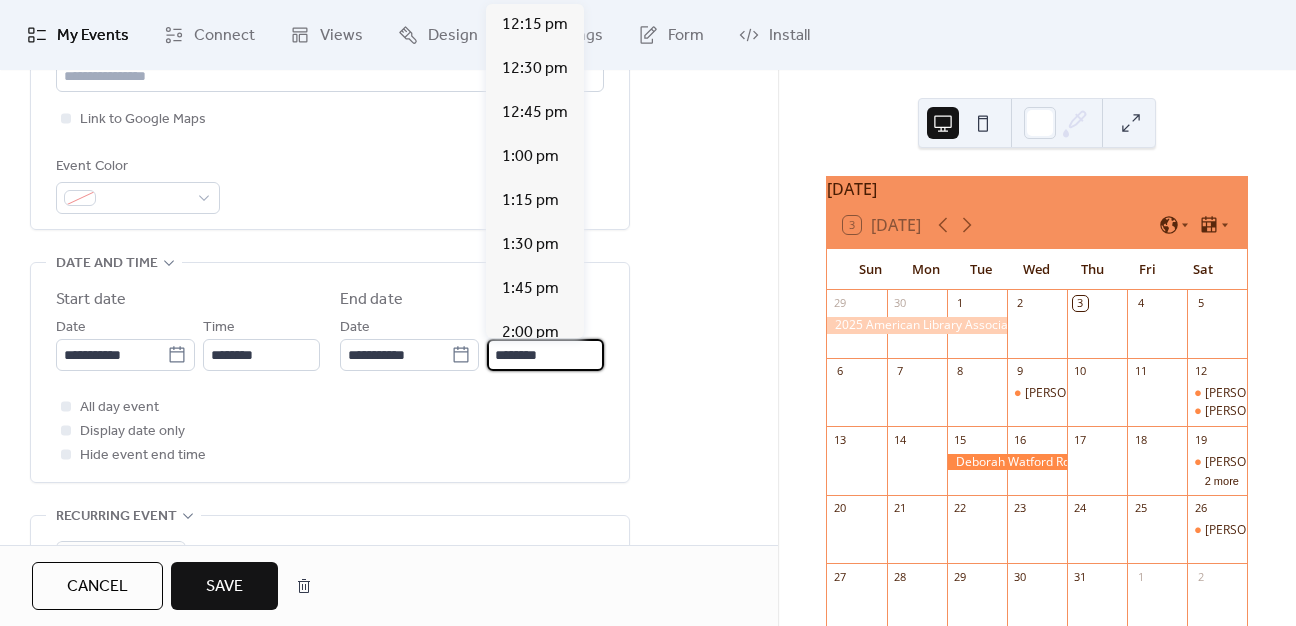click on "********" at bounding box center [545, 355] 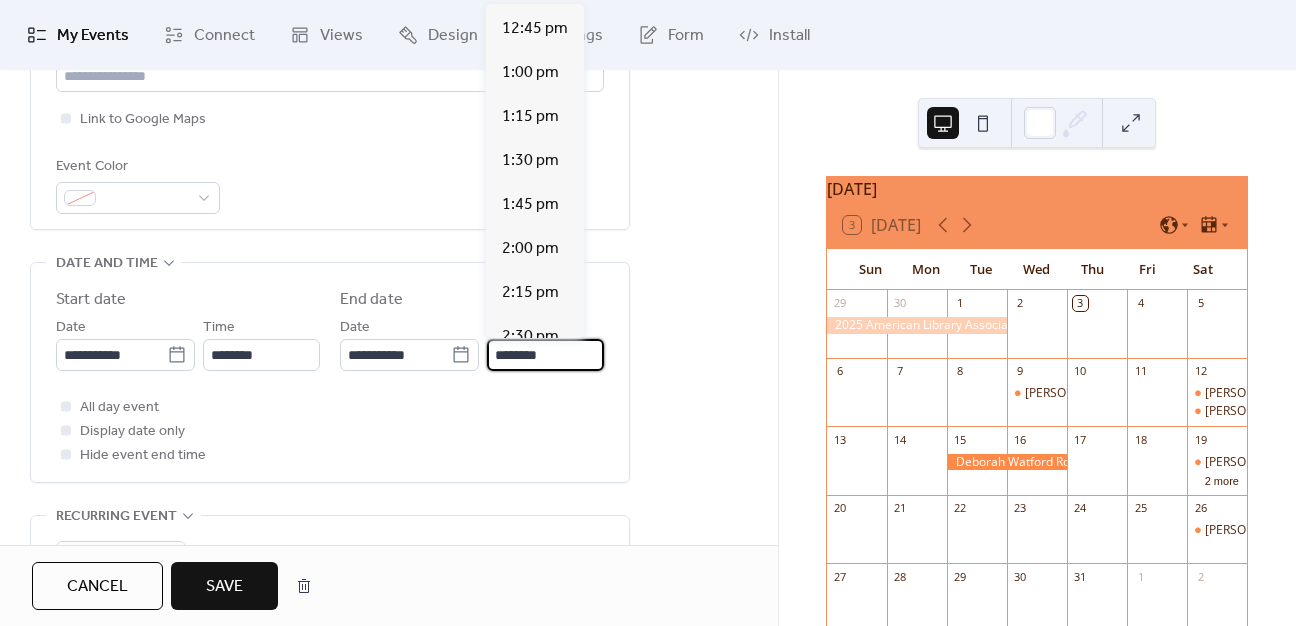 scroll, scrollTop: 300, scrollLeft: 0, axis: vertical 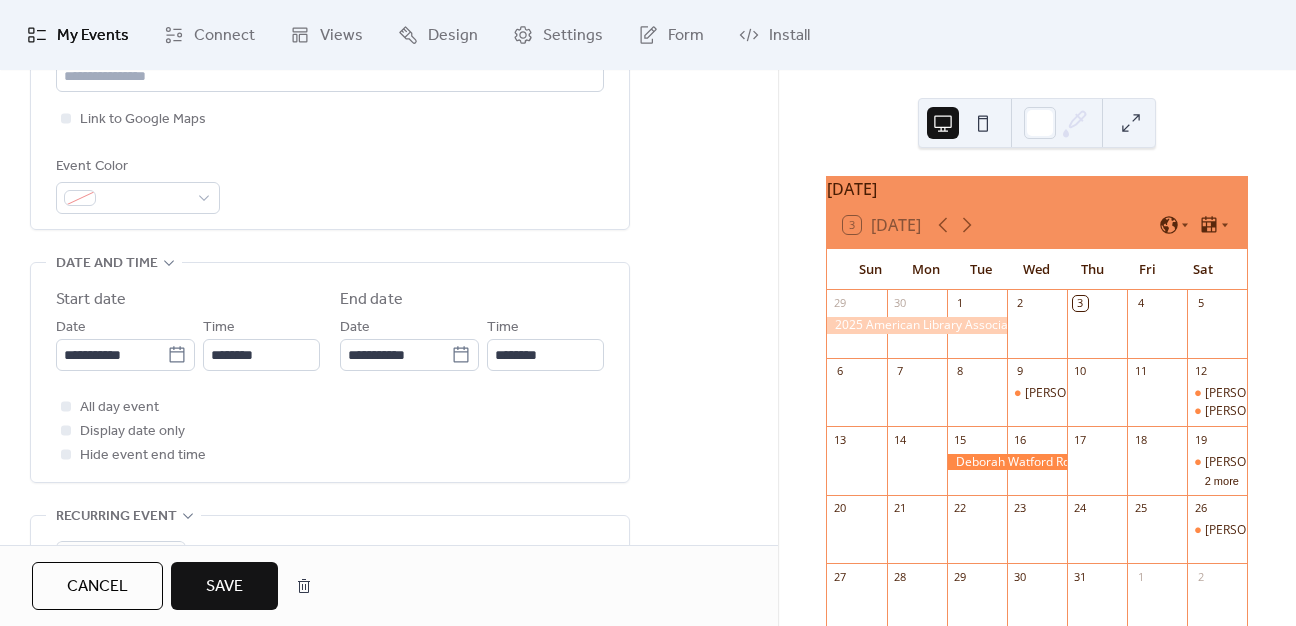 drag, startPoint x: 362, startPoint y: 397, endPoint x: 197, endPoint y: 420, distance: 166.59532 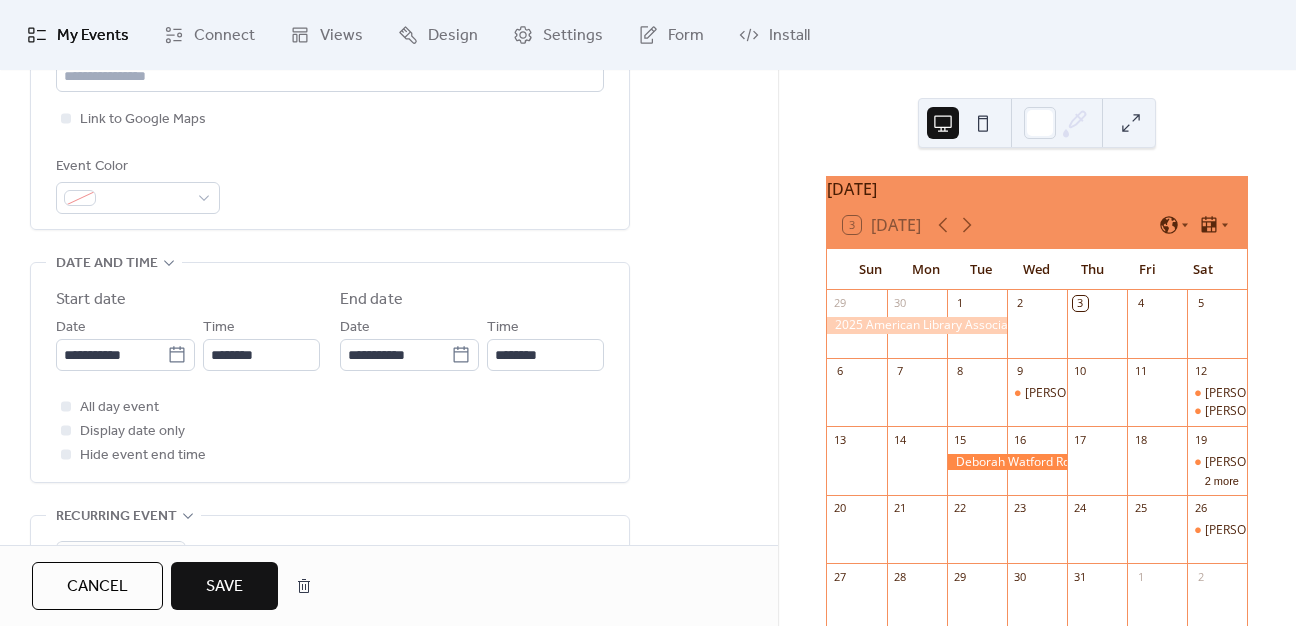 click on "All day event Display date only Hide event end time" at bounding box center (330, 431) 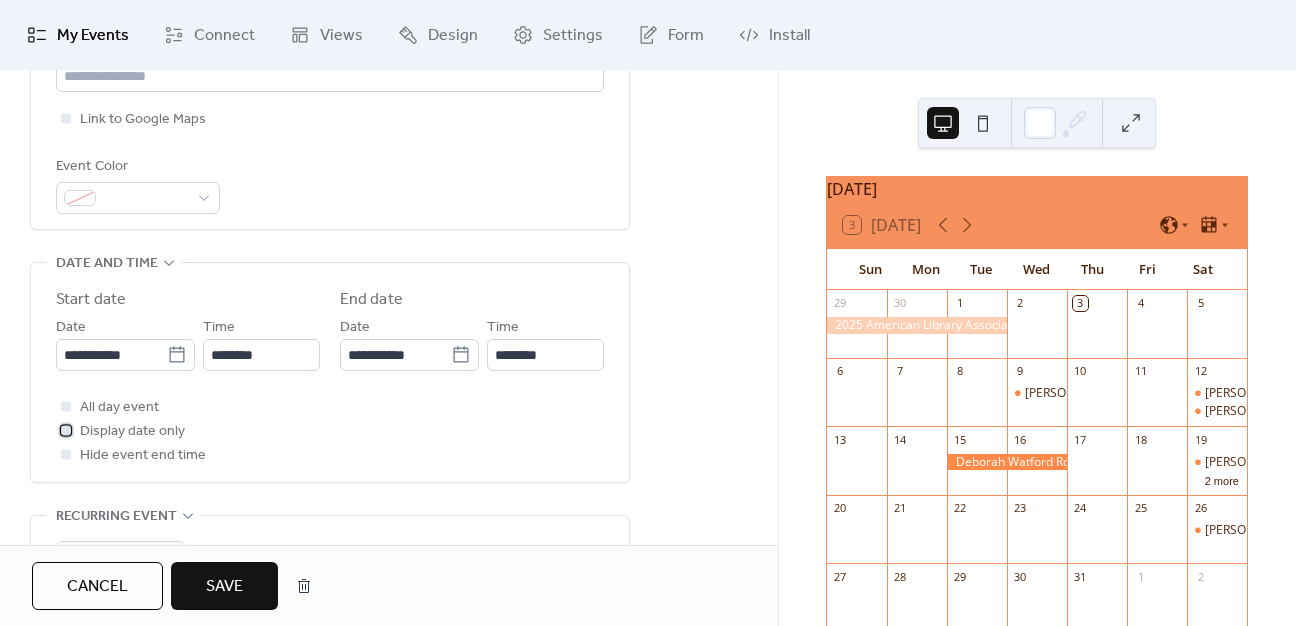 click at bounding box center (66, 430) 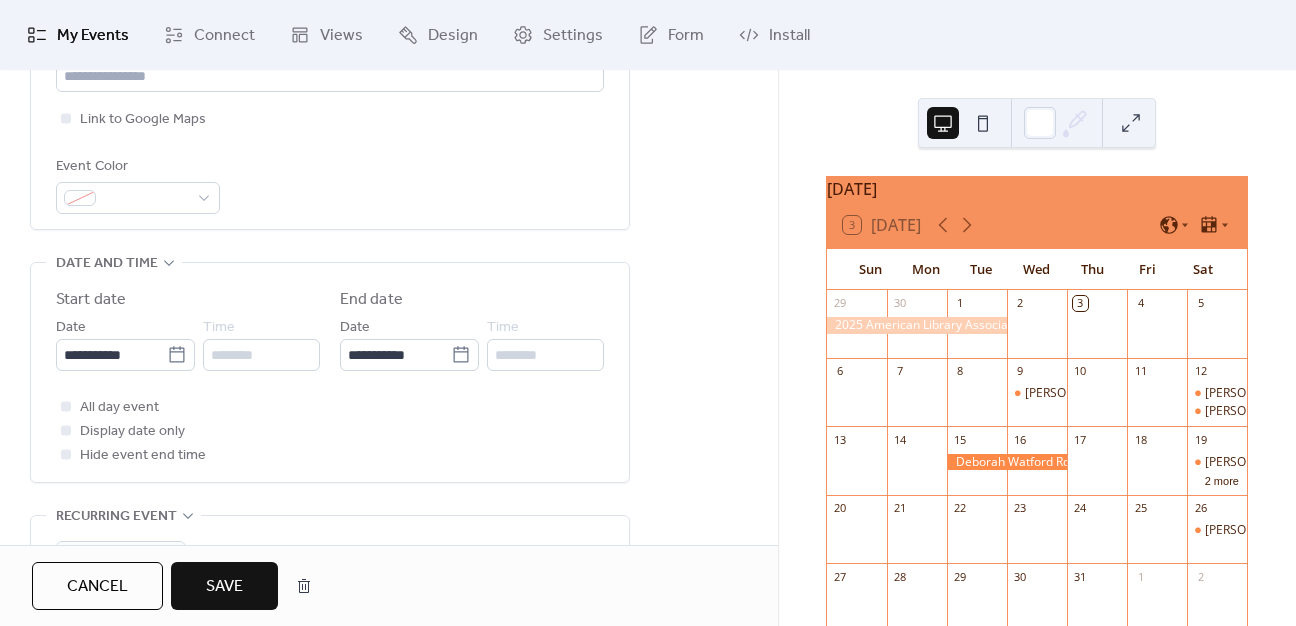 click on "Save" at bounding box center [224, 586] 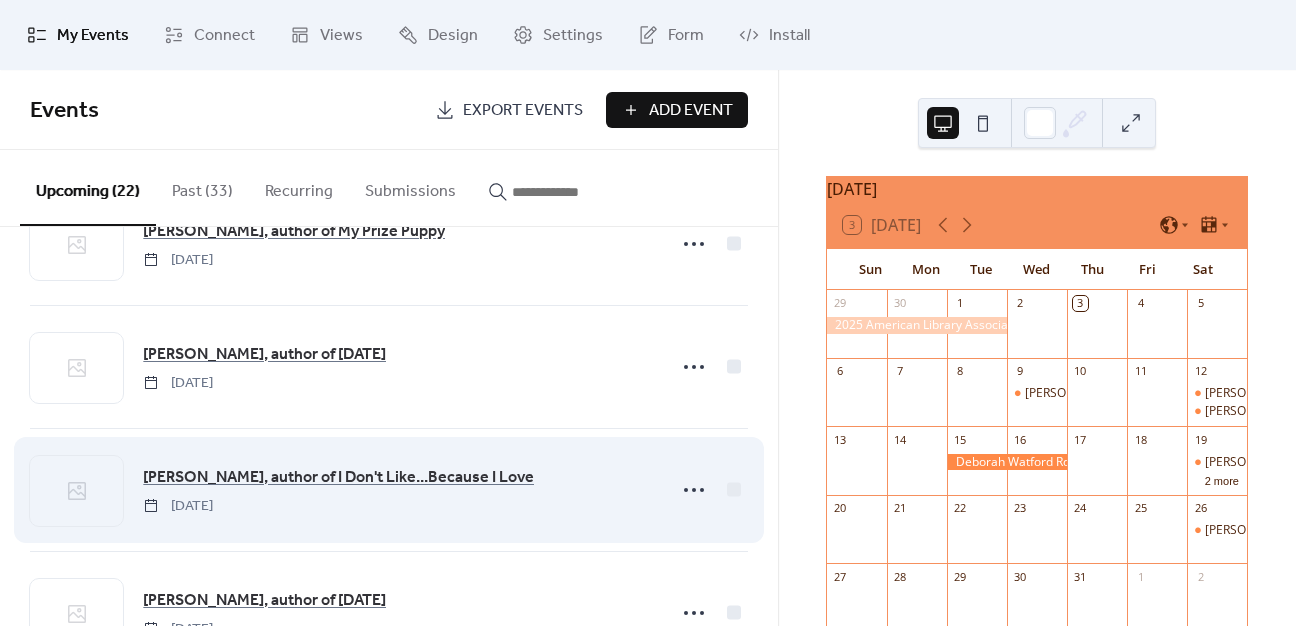 scroll, scrollTop: 200, scrollLeft: 0, axis: vertical 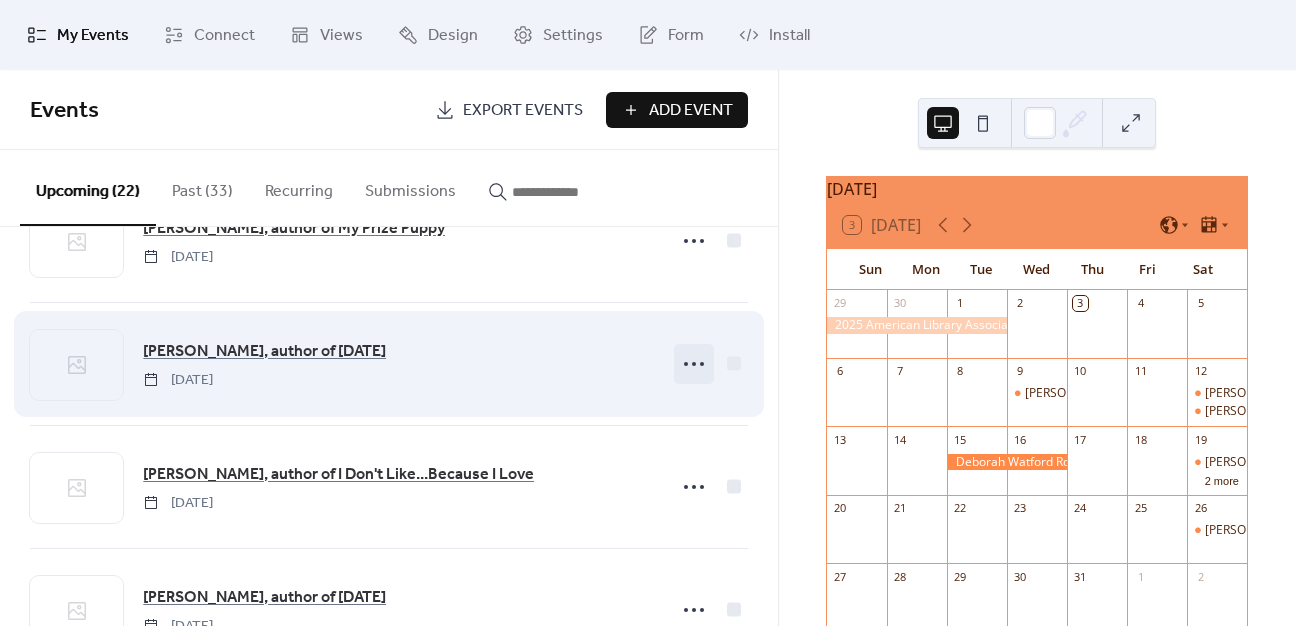 click 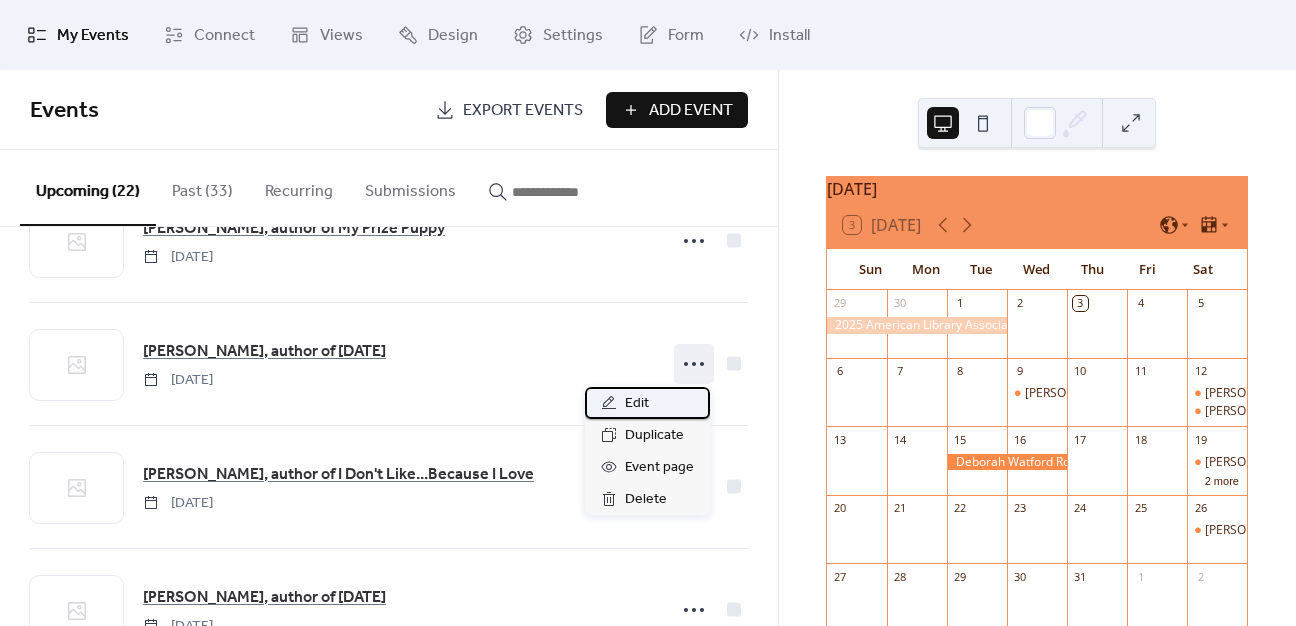 click on "Edit" at bounding box center [637, 404] 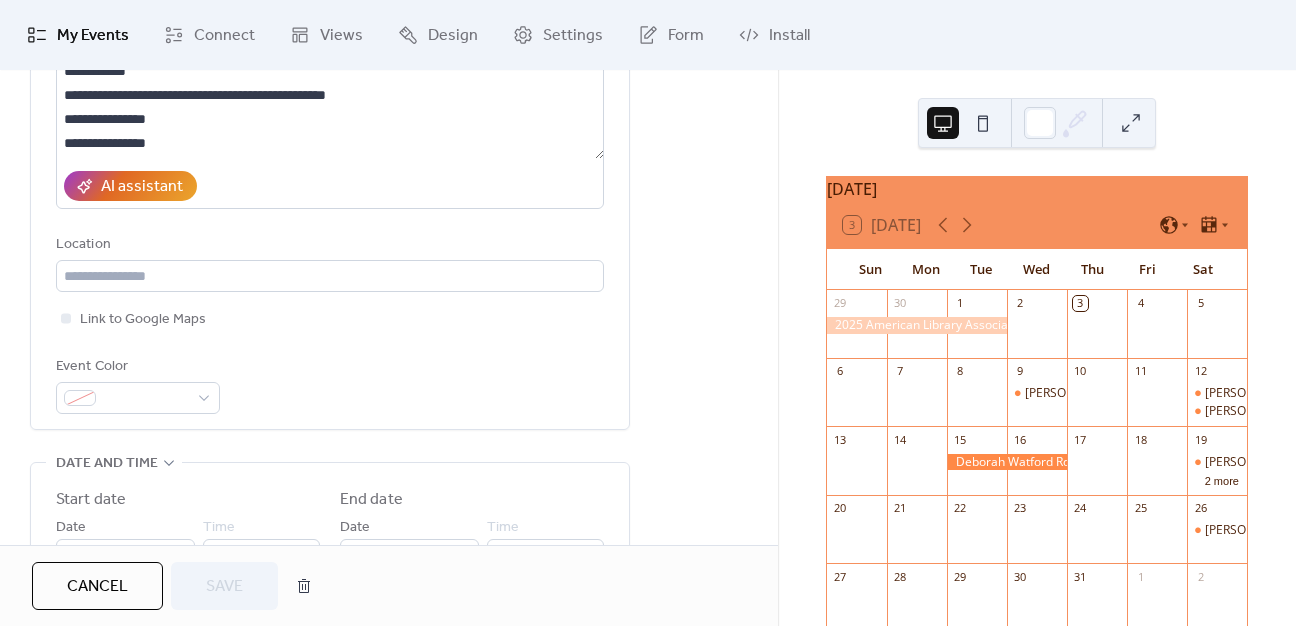 scroll, scrollTop: 500, scrollLeft: 0, axis: vertical 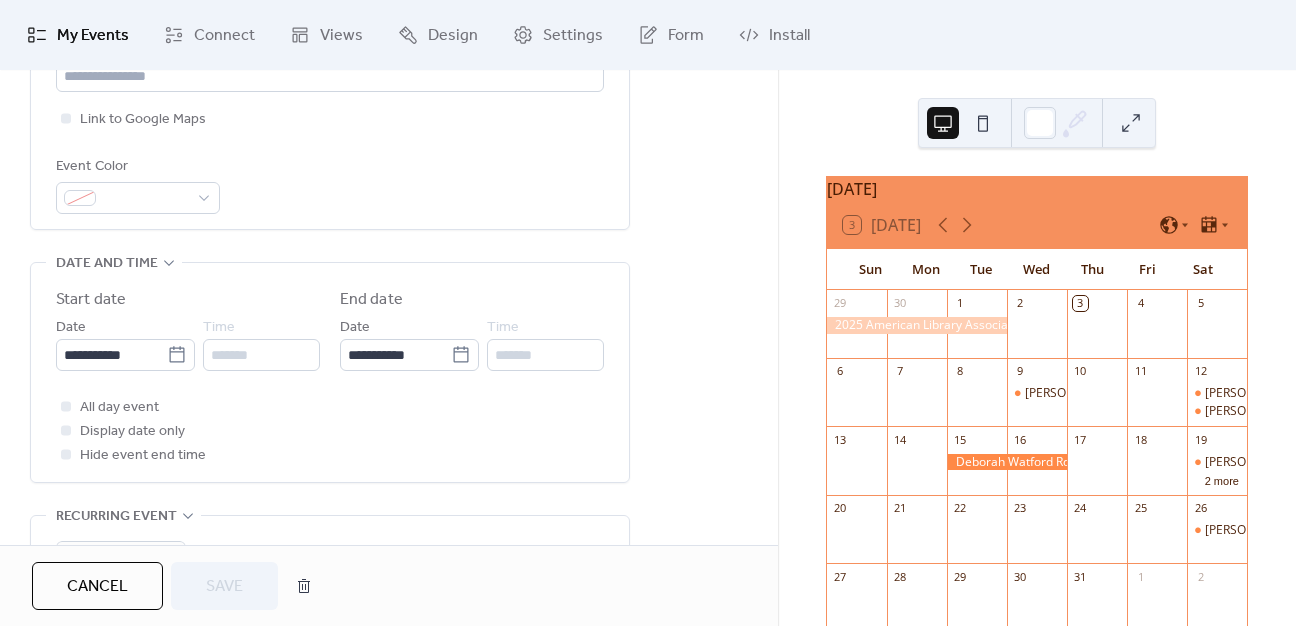 click on "Cancel" at bounding box center [97, 587] 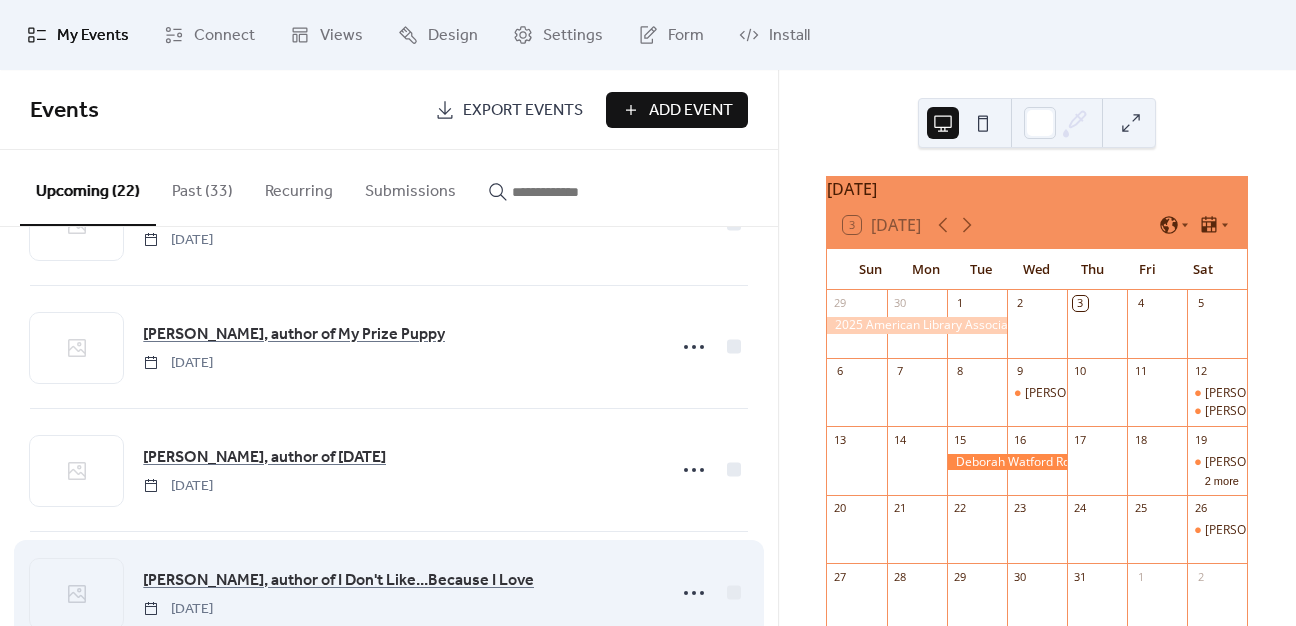 scroll, scrollTop: 200, scrollLeft: 0, axis: vertical 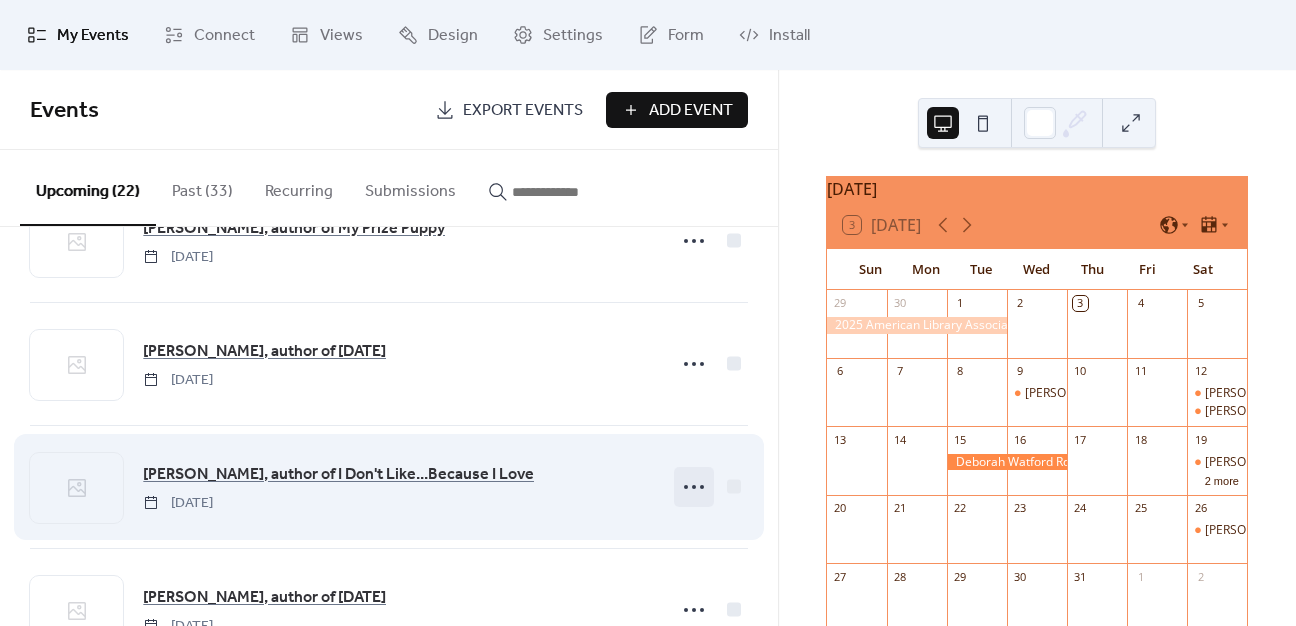 click 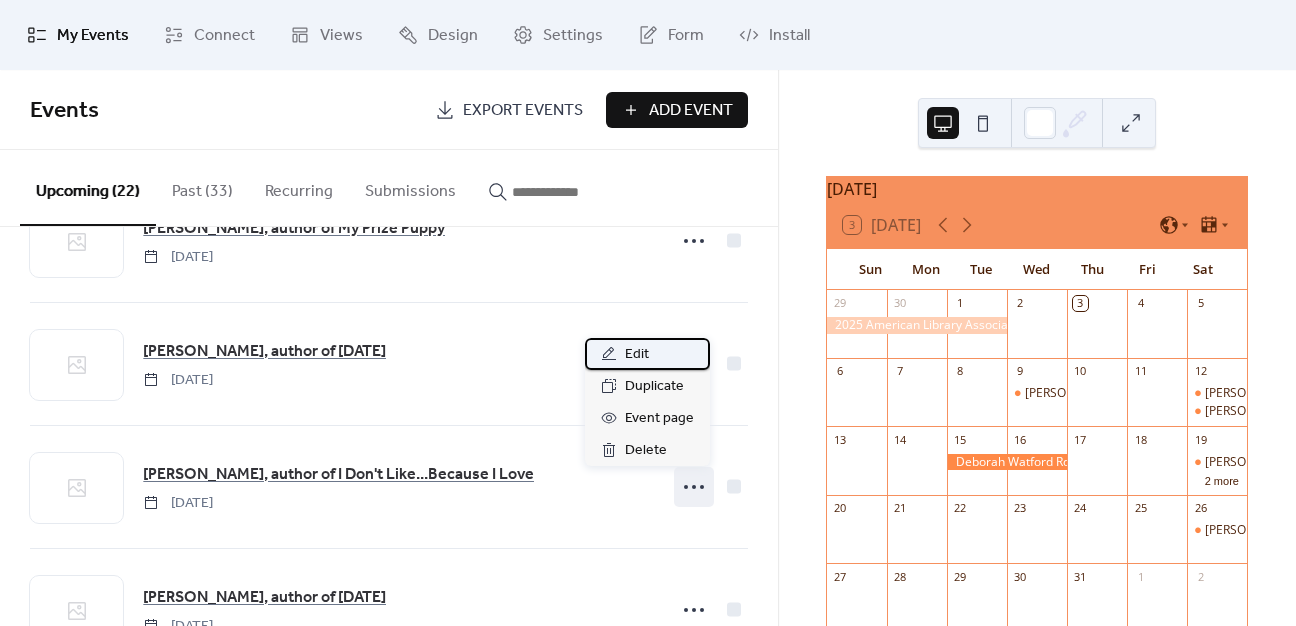 click on "Edit" at bounding box center (637, 355) 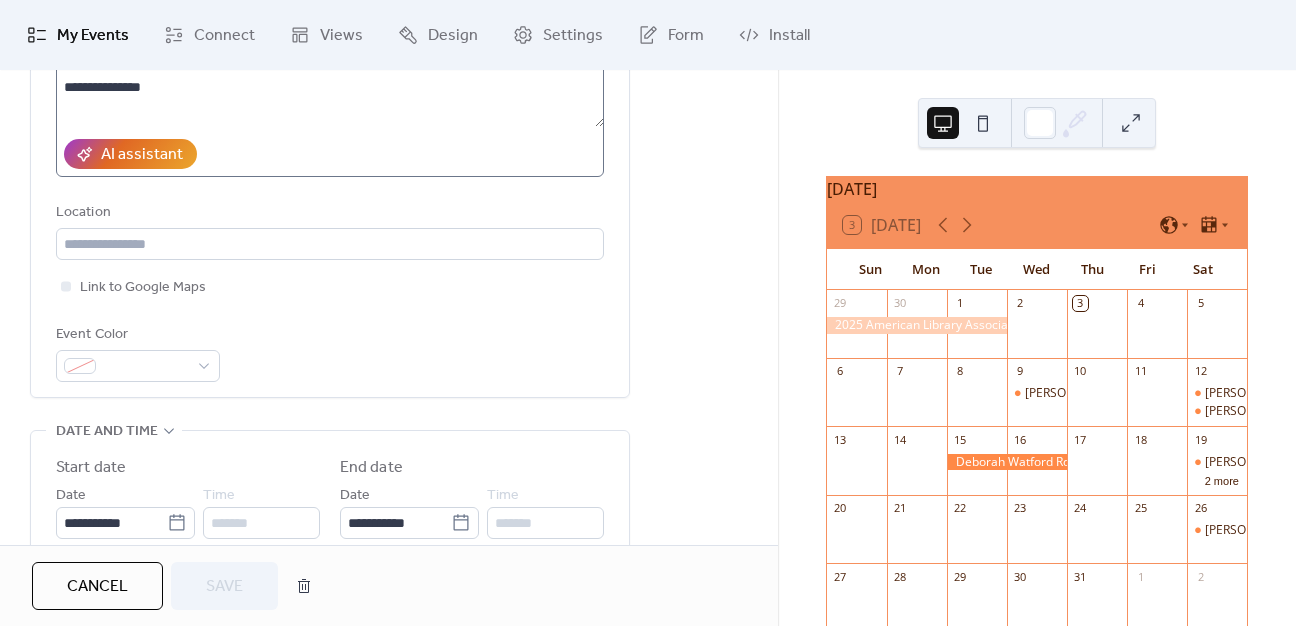 scroll, scrollTop: 500, scrollLeft: 0, axis: vertical 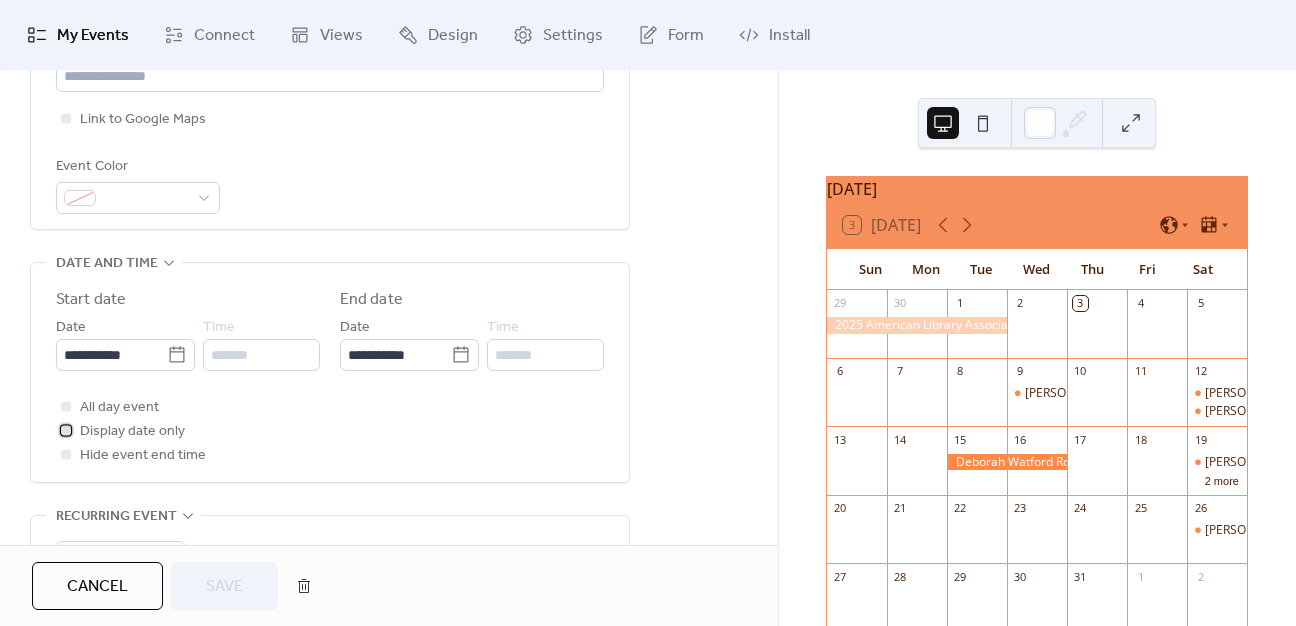 click at bounding box center (66, 430) 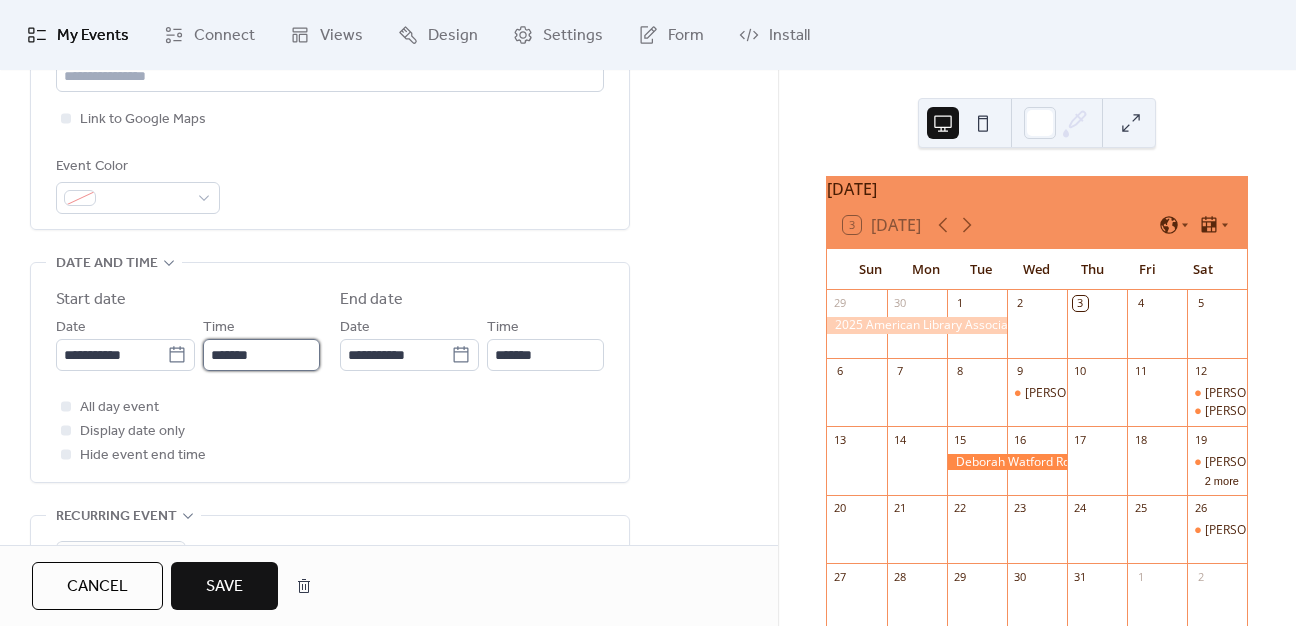 click on "*******" at bounding box center (261, 355) 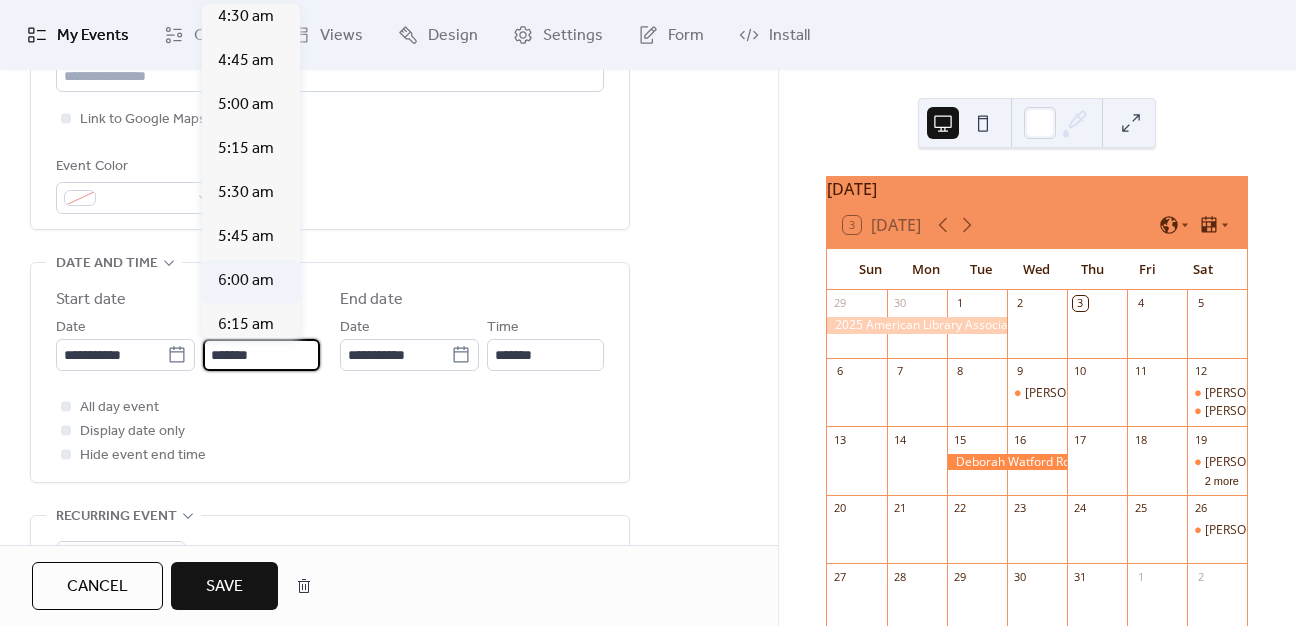 scroll, scrollTop: 1100, scrollLeft: 0, axis: vertical 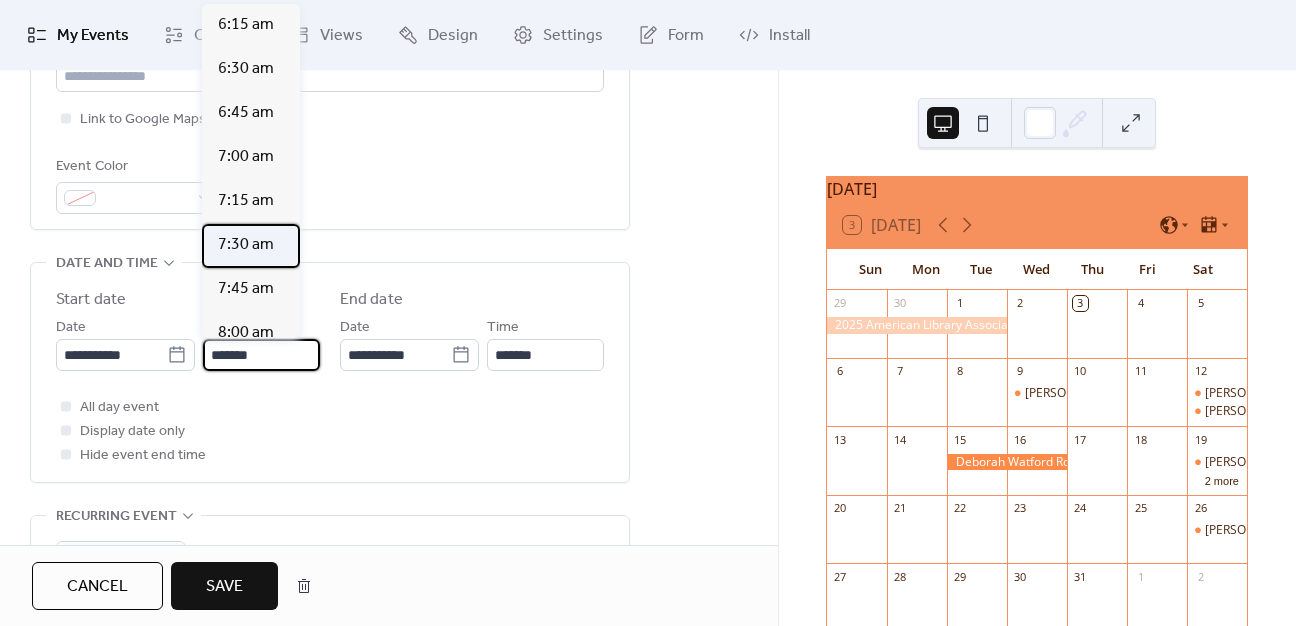 click on "7:30 am" at bounding box center (246, 245) 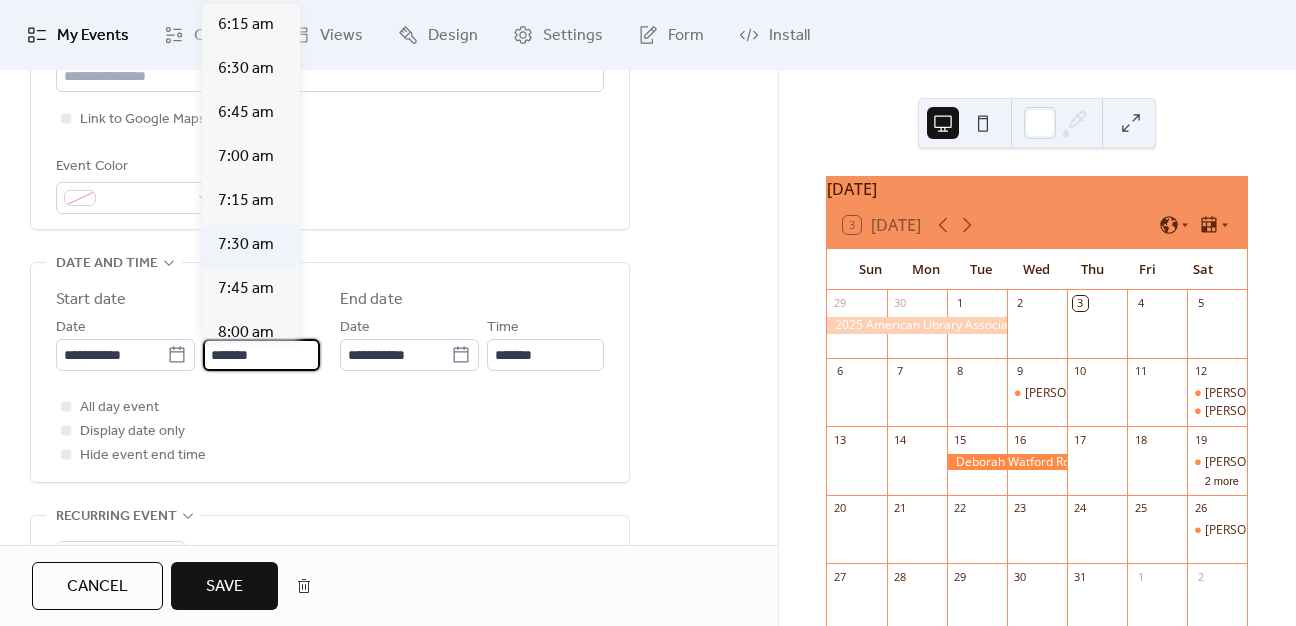 type on "*******" 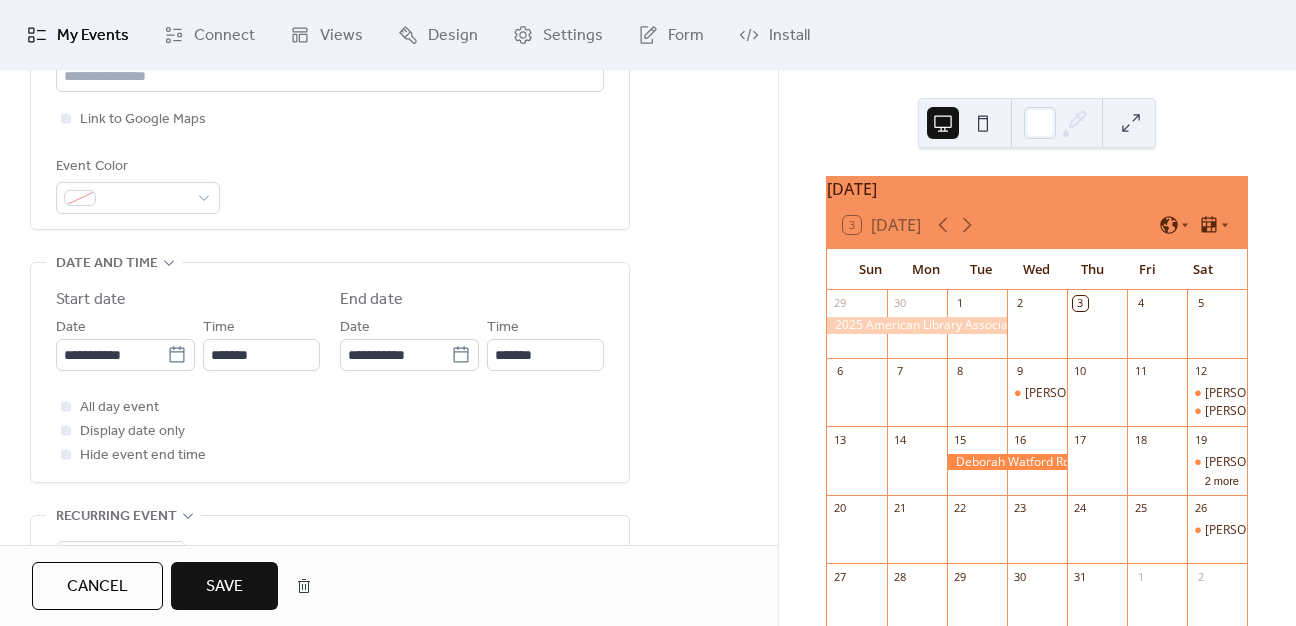 click on "All day event Display date only Hide event end time" at bounding box center [330, 431] 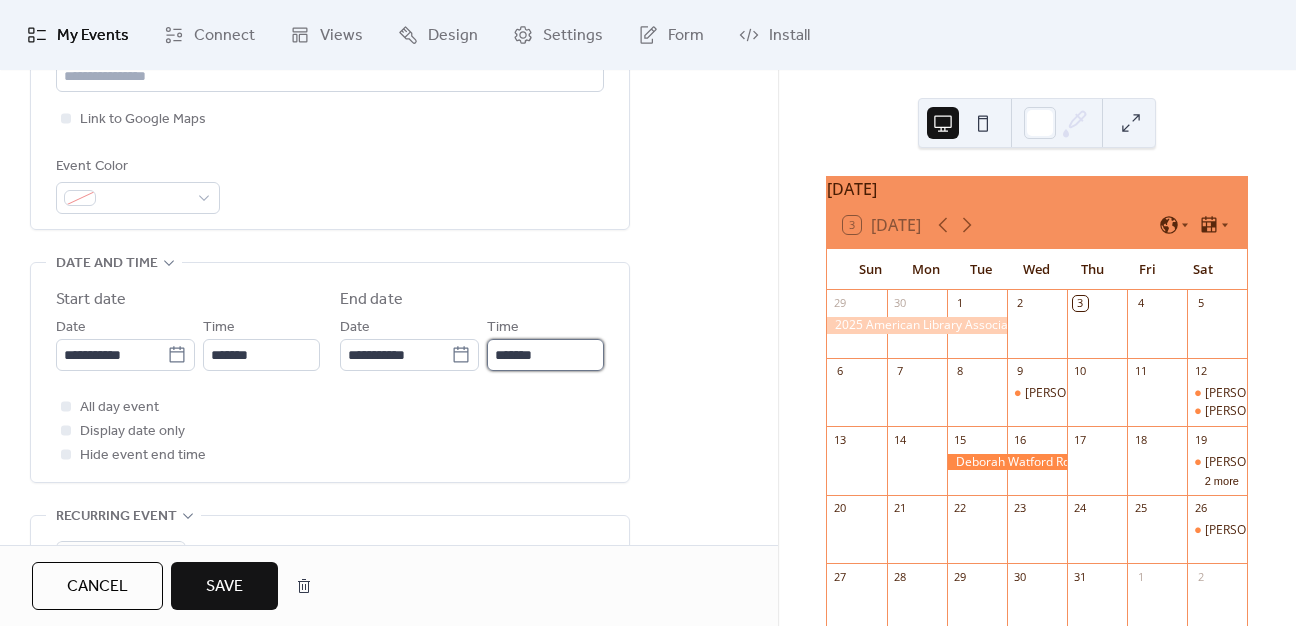 click on "*******" at bounding box center [545, 355] 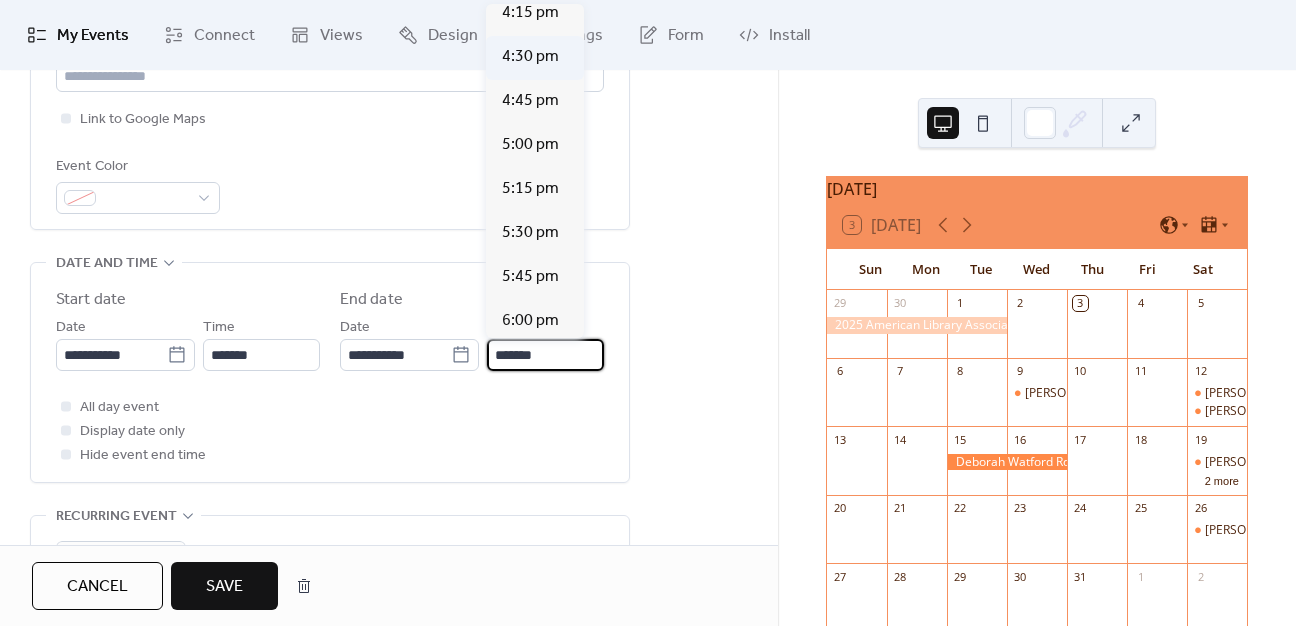 scroll, scrollTop: 2672, scrollLeft: 0, axis: vertical 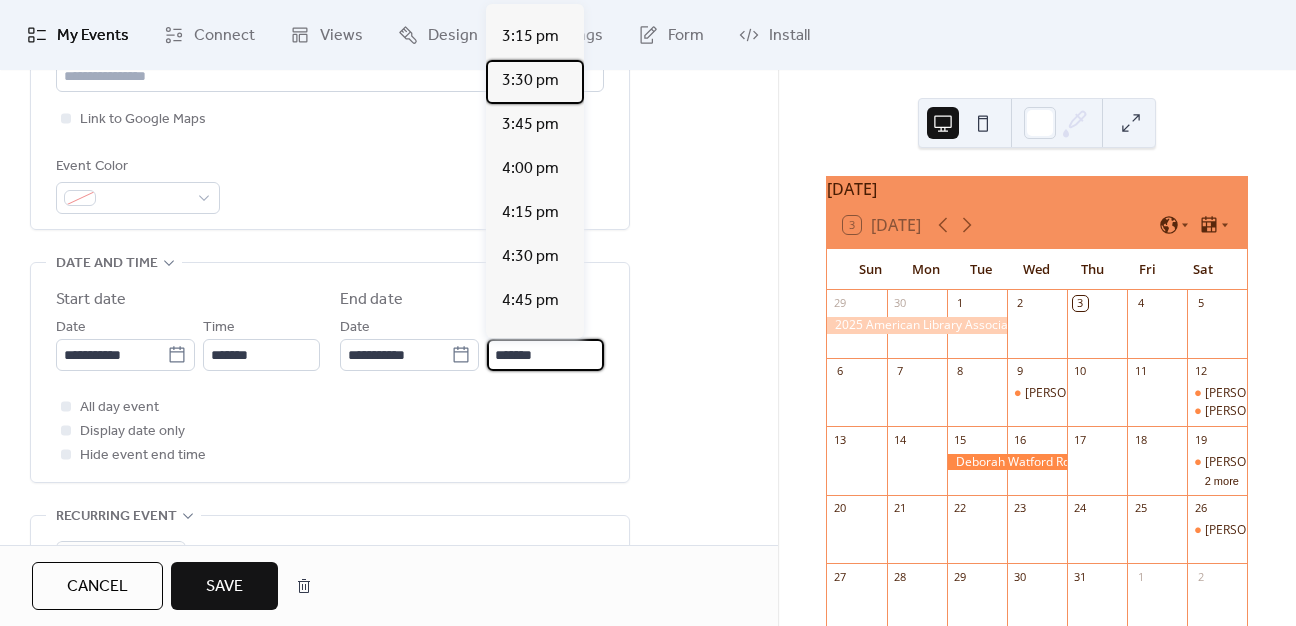 drag, startPoint x: 528, startPoint y: 83, endPoint x: 524, endPoint y: 203, distance: 120.06665 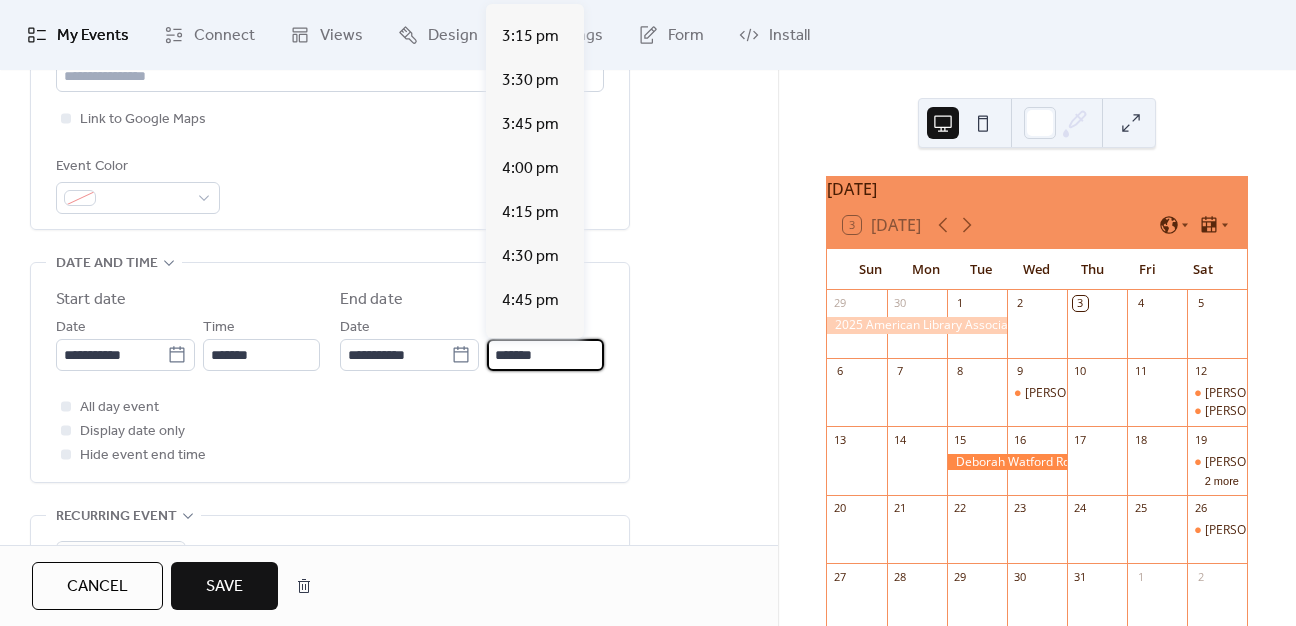 type on "*******" 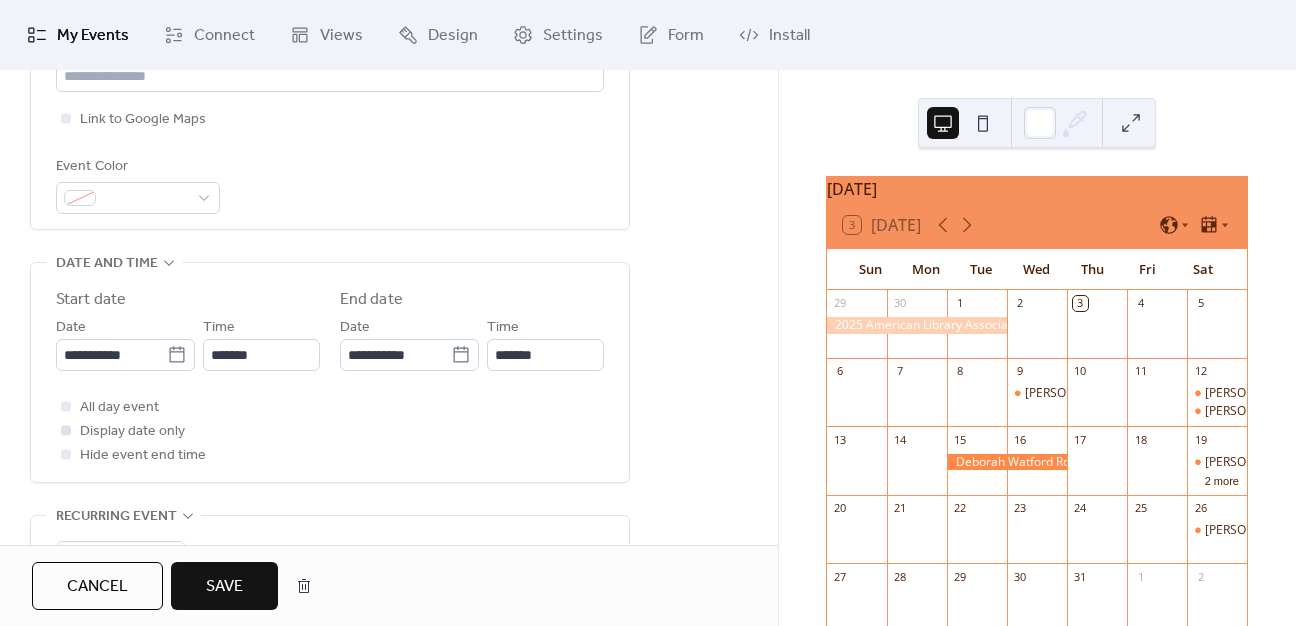 drag, startPoint x: 500, startPoint y: 385, endPoint x: 156, endPoint y: 421, distance: 345.8786 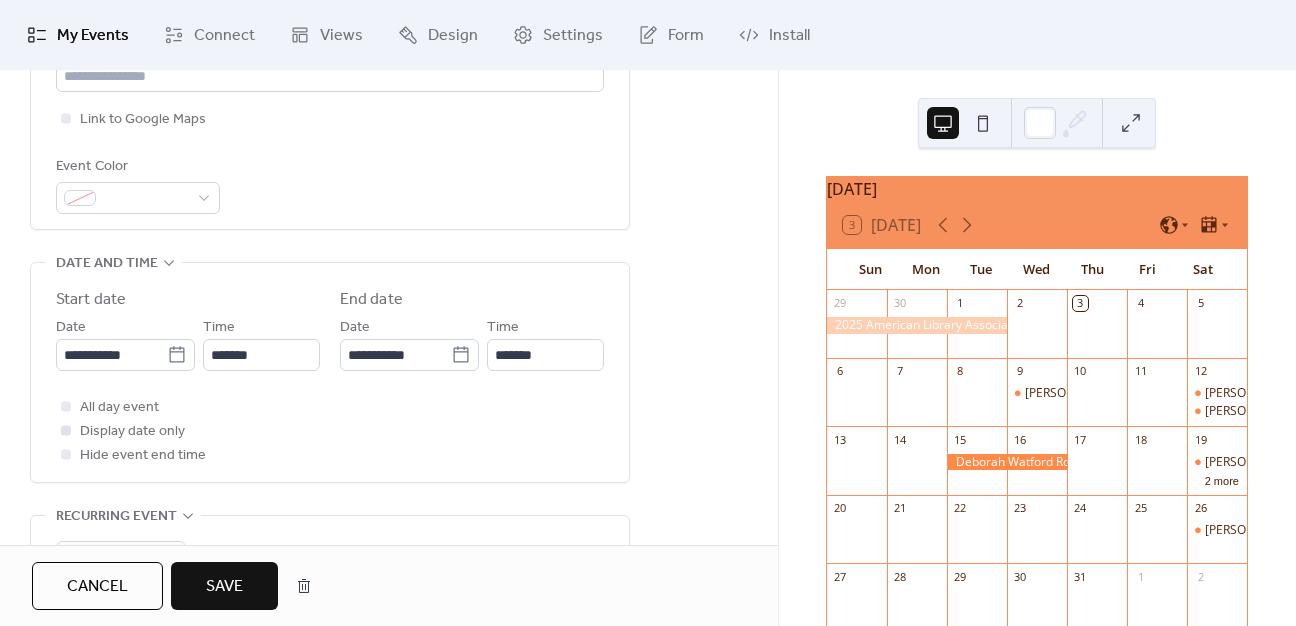 click on "**********" at bounding box center (330, 377) 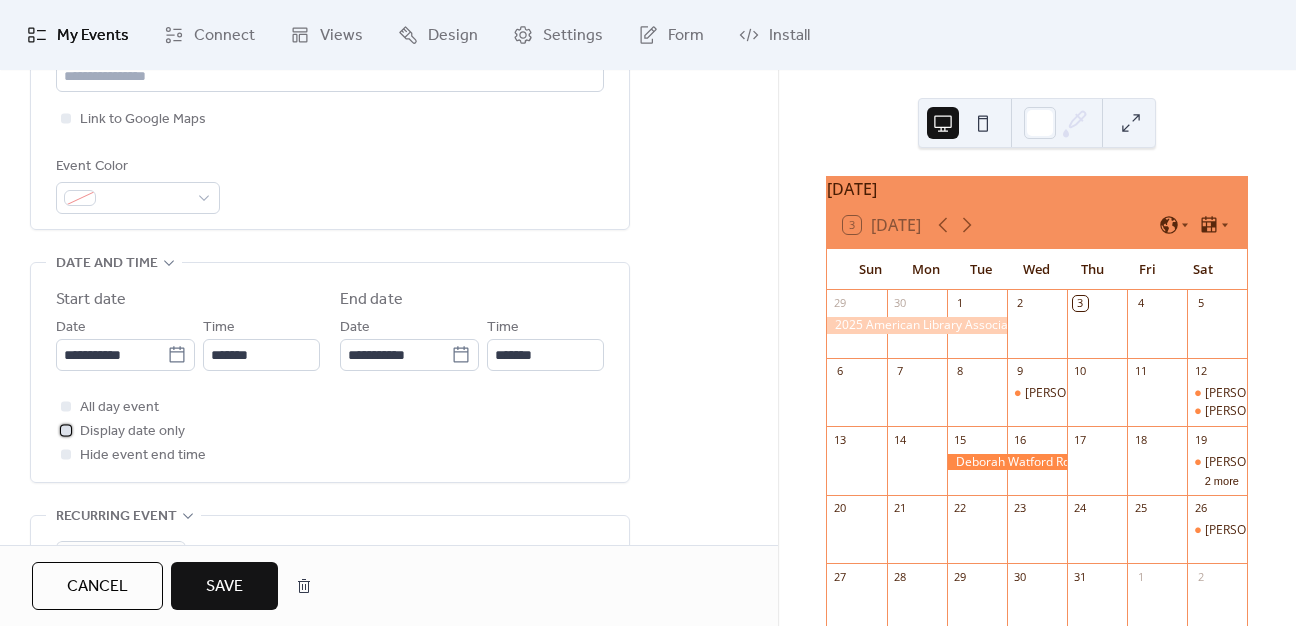click at bounding box center (66, 430) 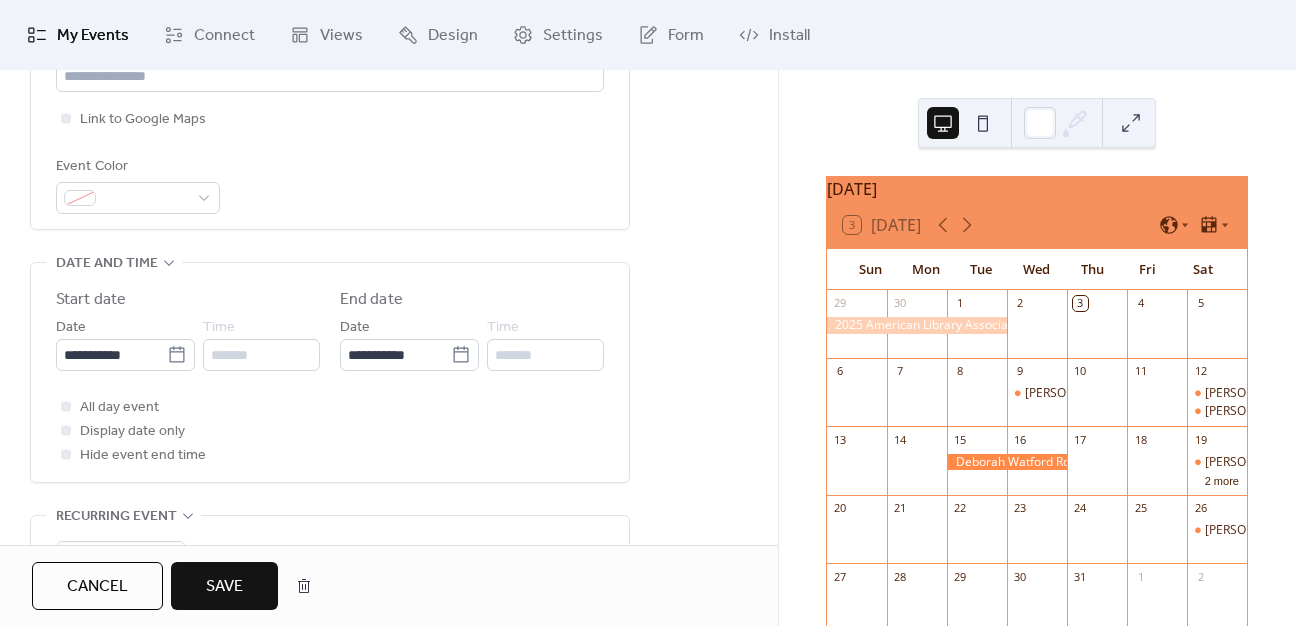 click on "Save" at bounding box center [224, 586] 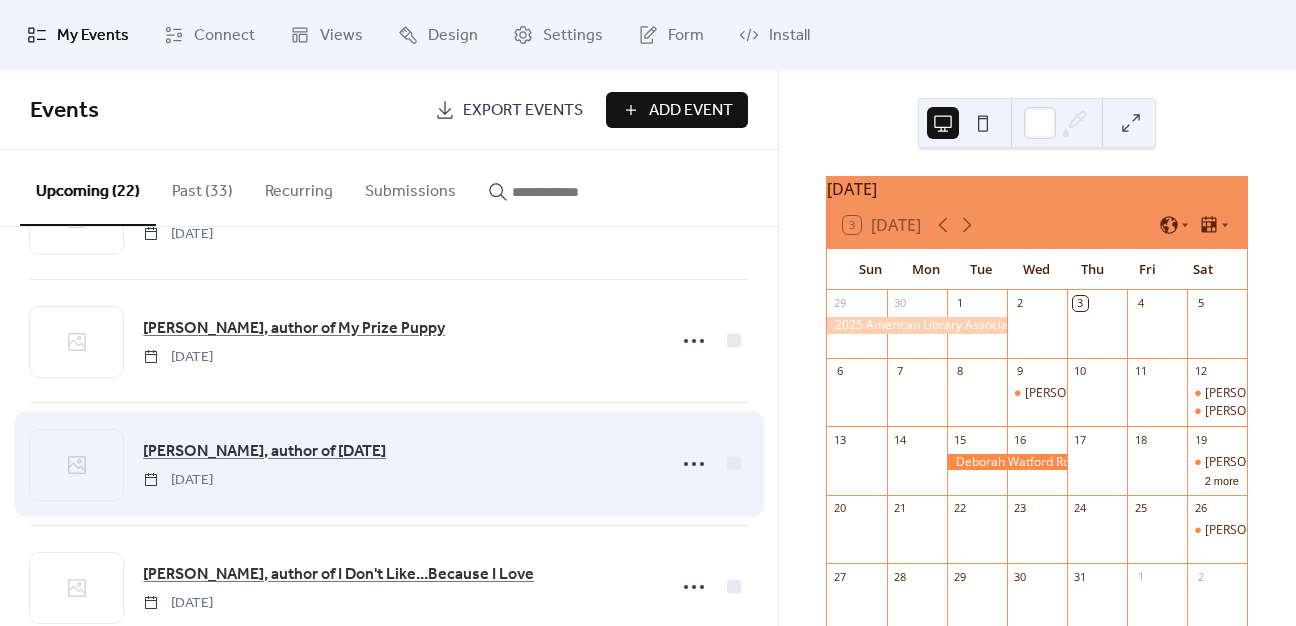 scroll, scrollTop: 400, scrollLeft: 0, axis: vertical 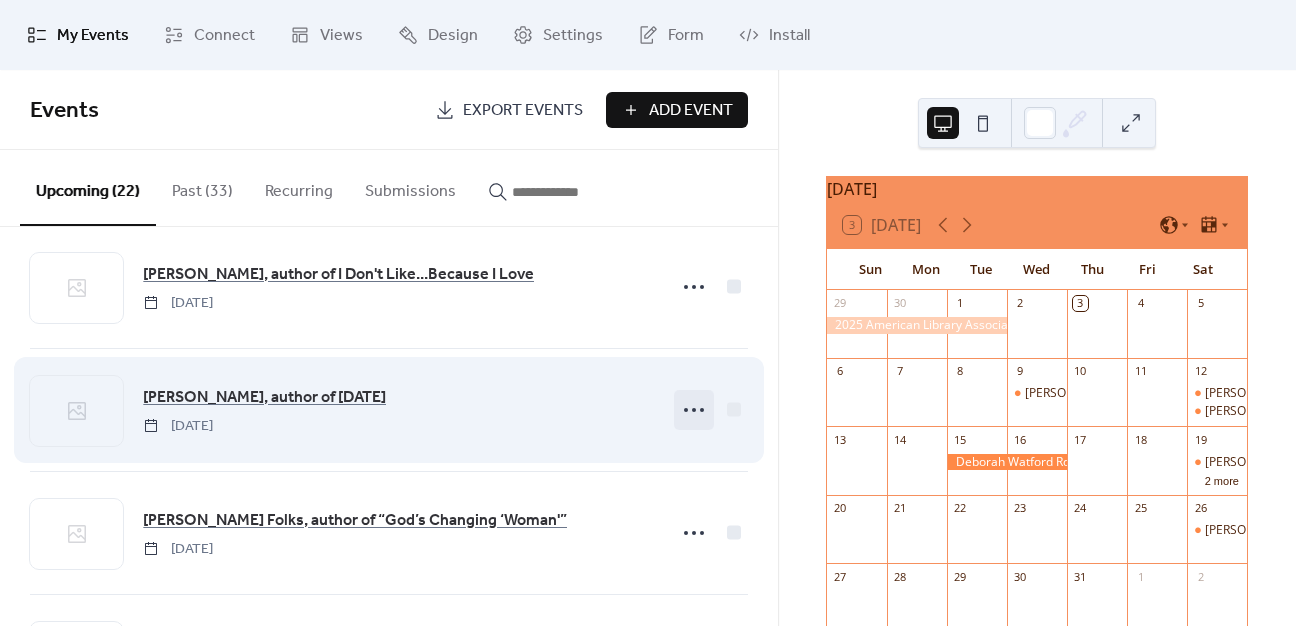 click 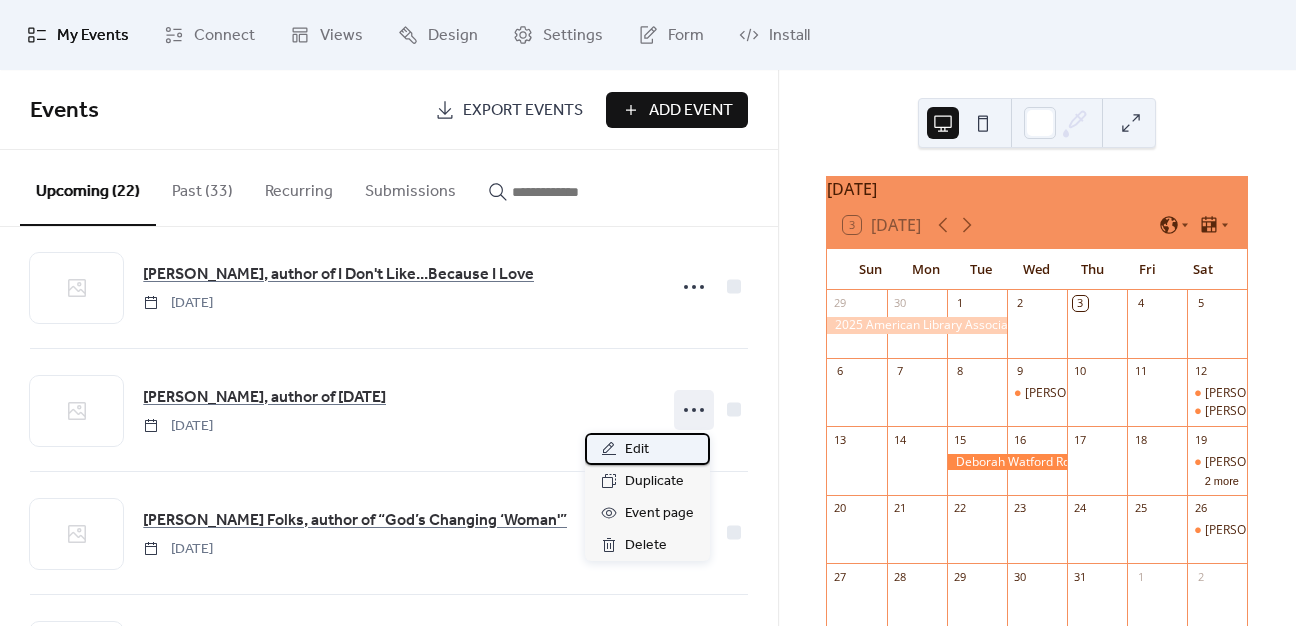 click on "Edit" at bounding box center [637, 450] 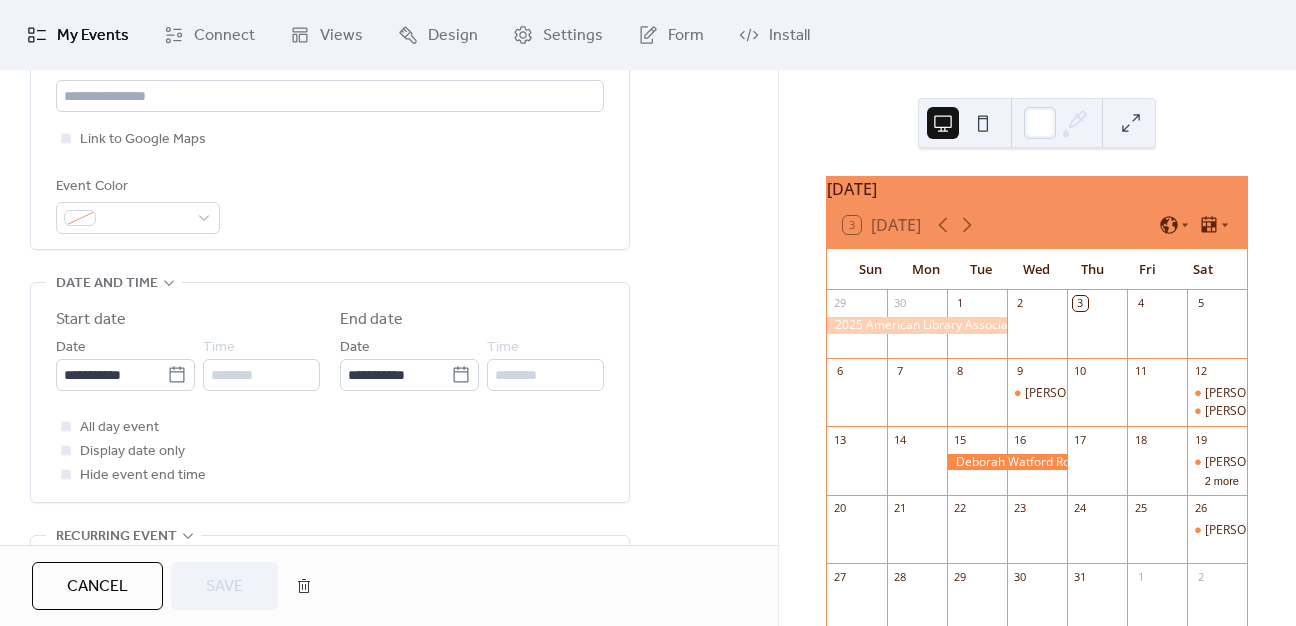 scroll, scrollTop: 600, scrollLeft: 0, axis: vertical 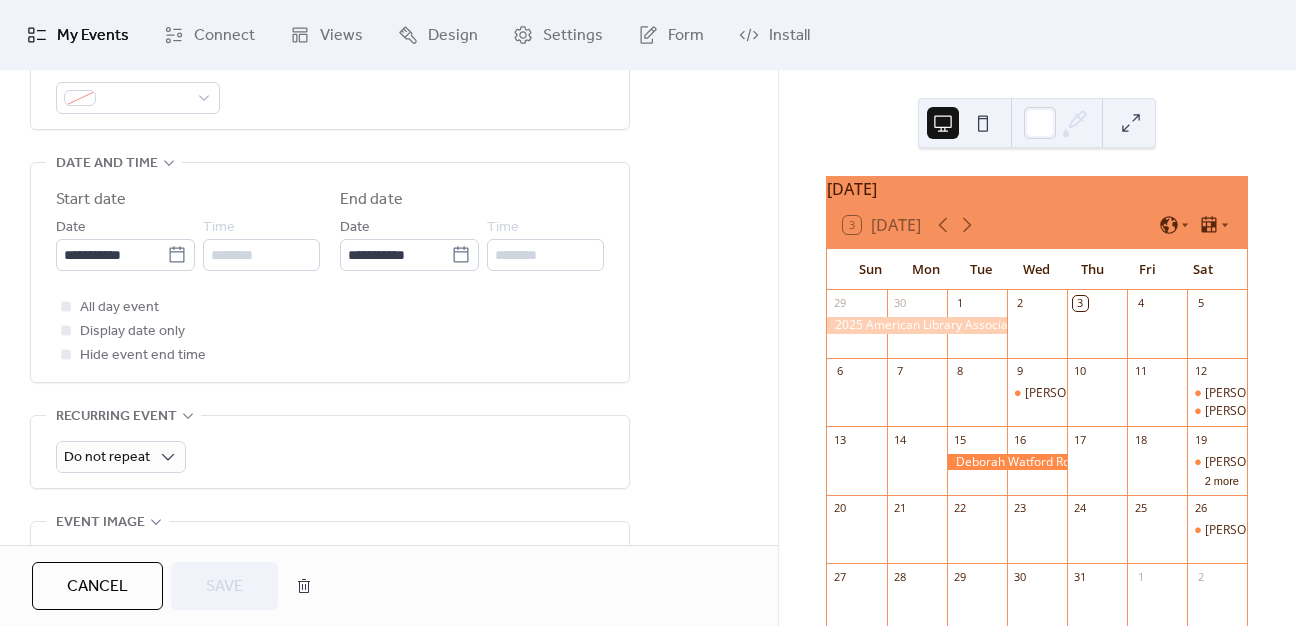 click at bounding box center [66, 354] 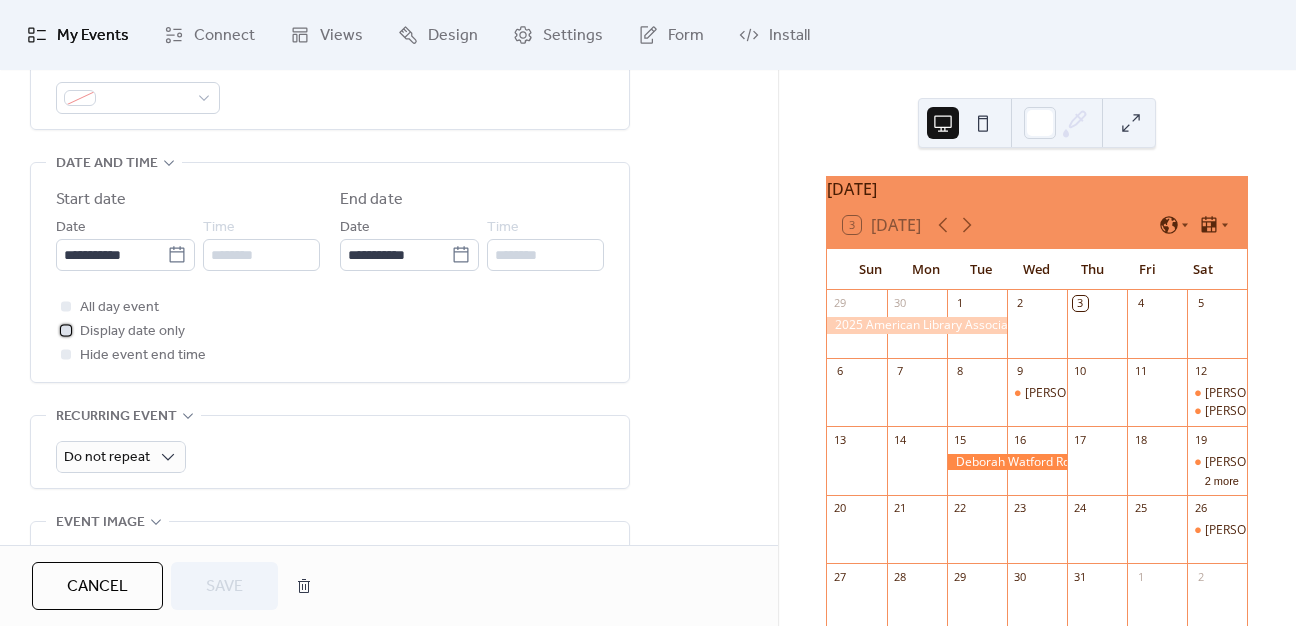 click 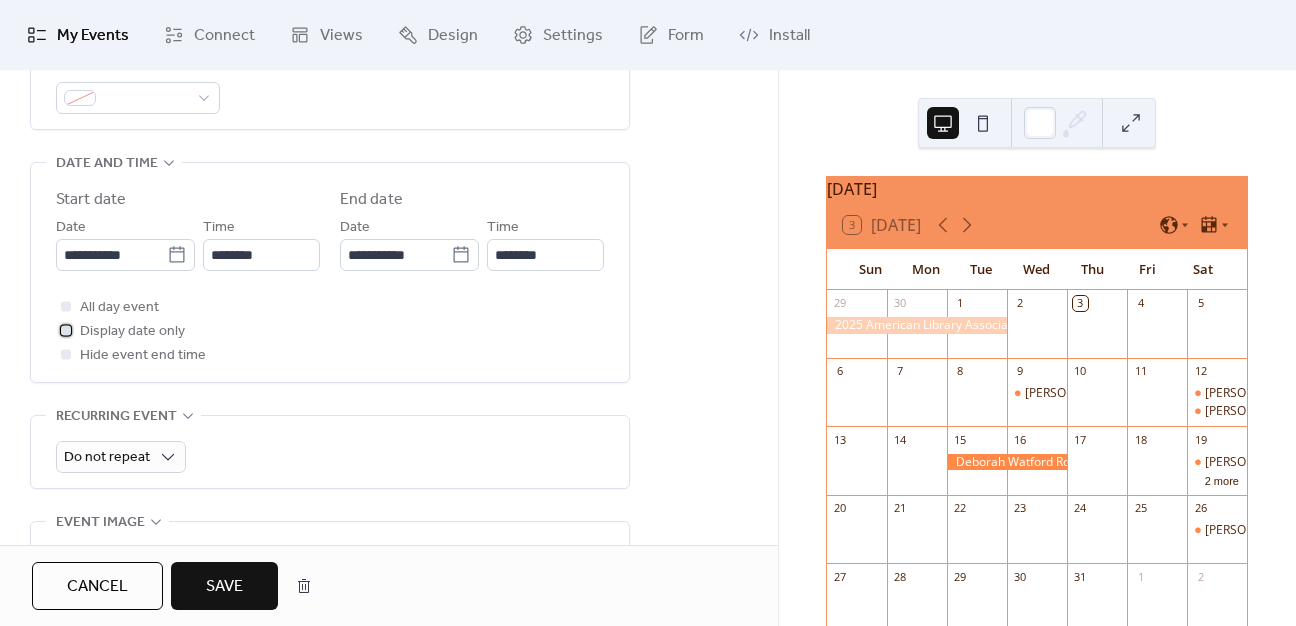 click at bounding box center (66, 330) 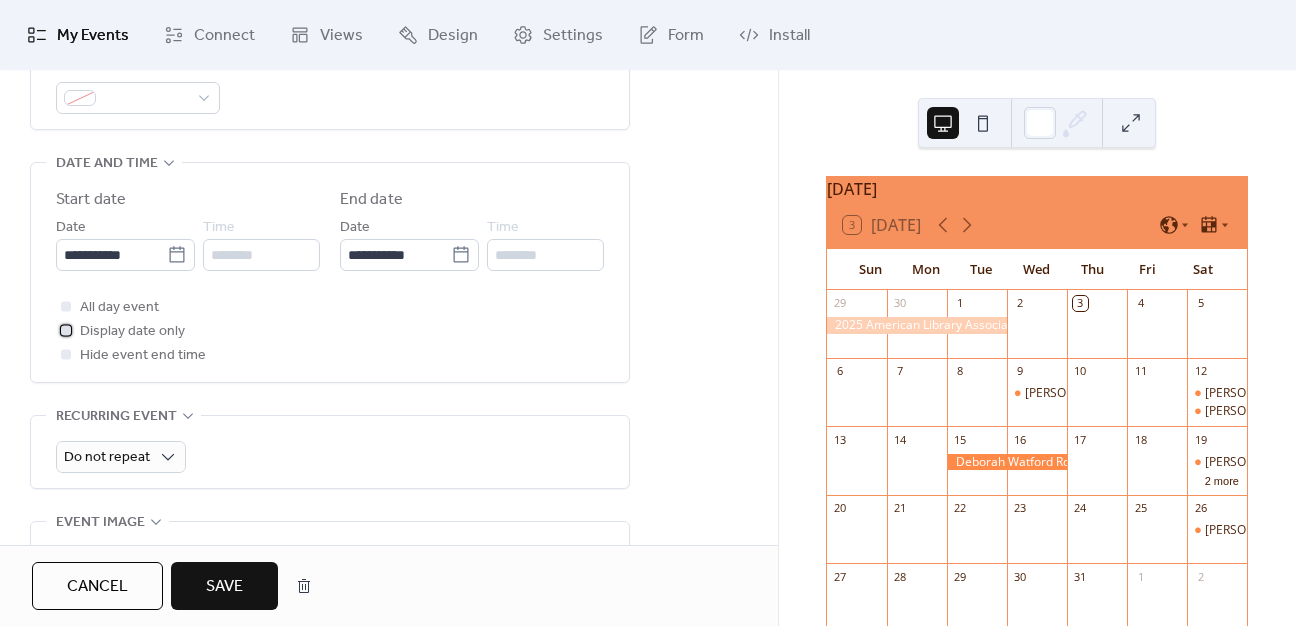 click 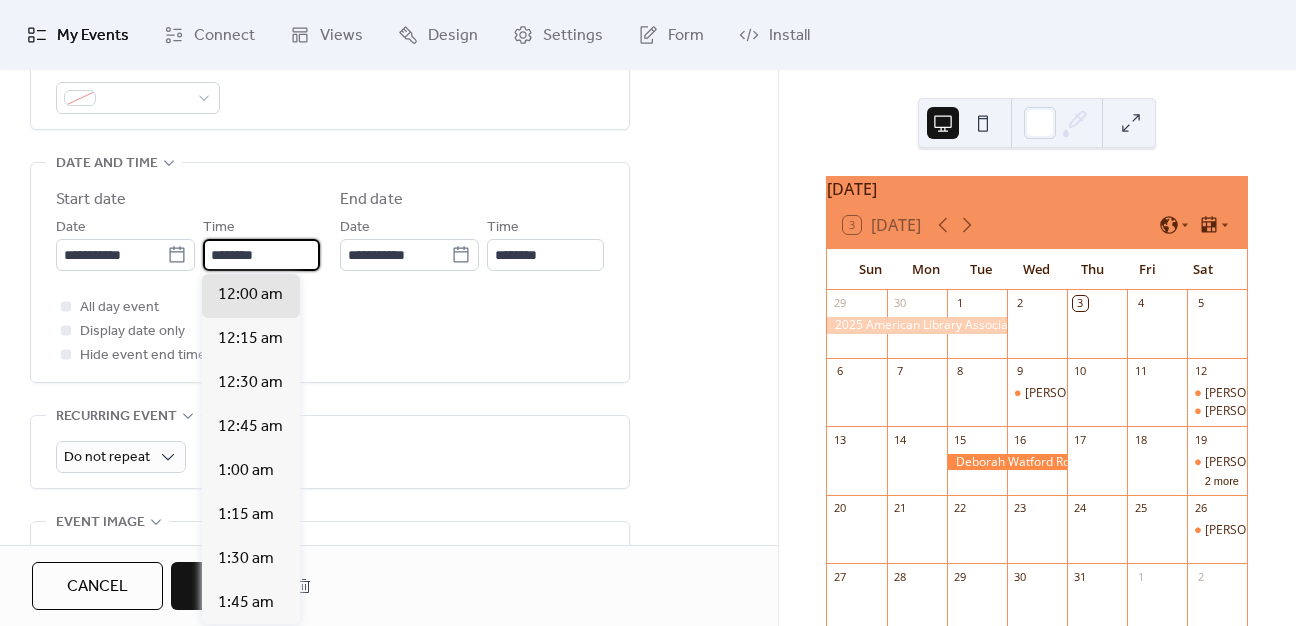 click on "********" at bounding box center (261, 255) 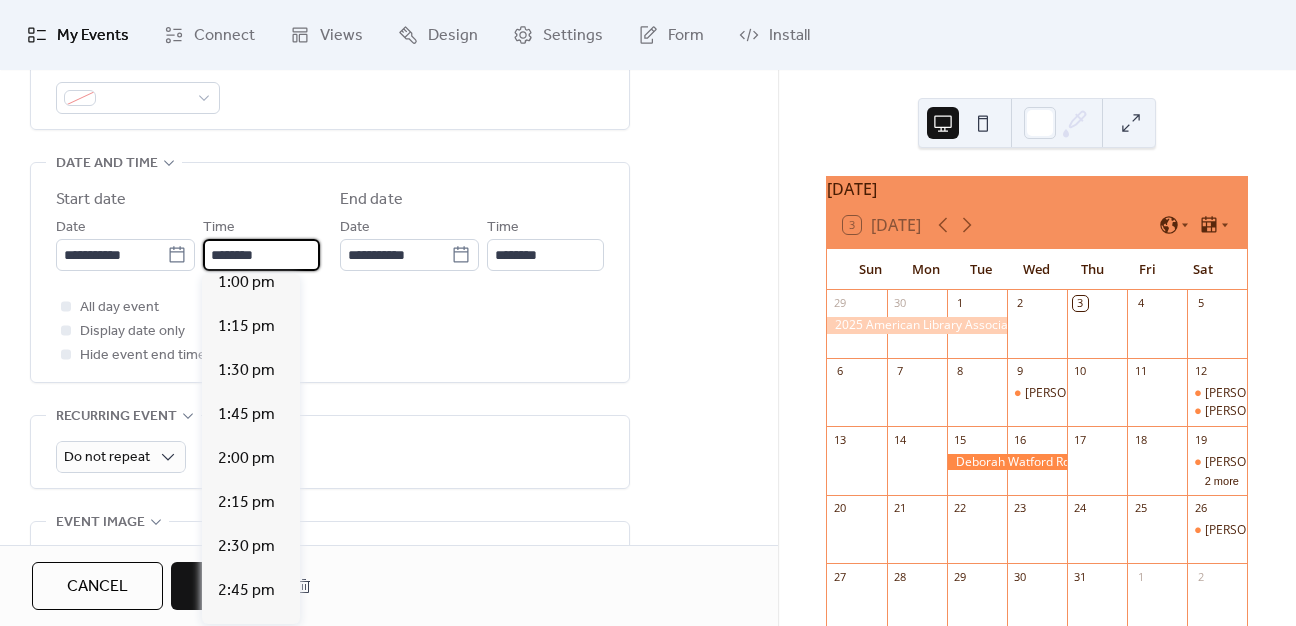 scroll, scrollTop: 2100, scrollLeft: 0, axis: vertical 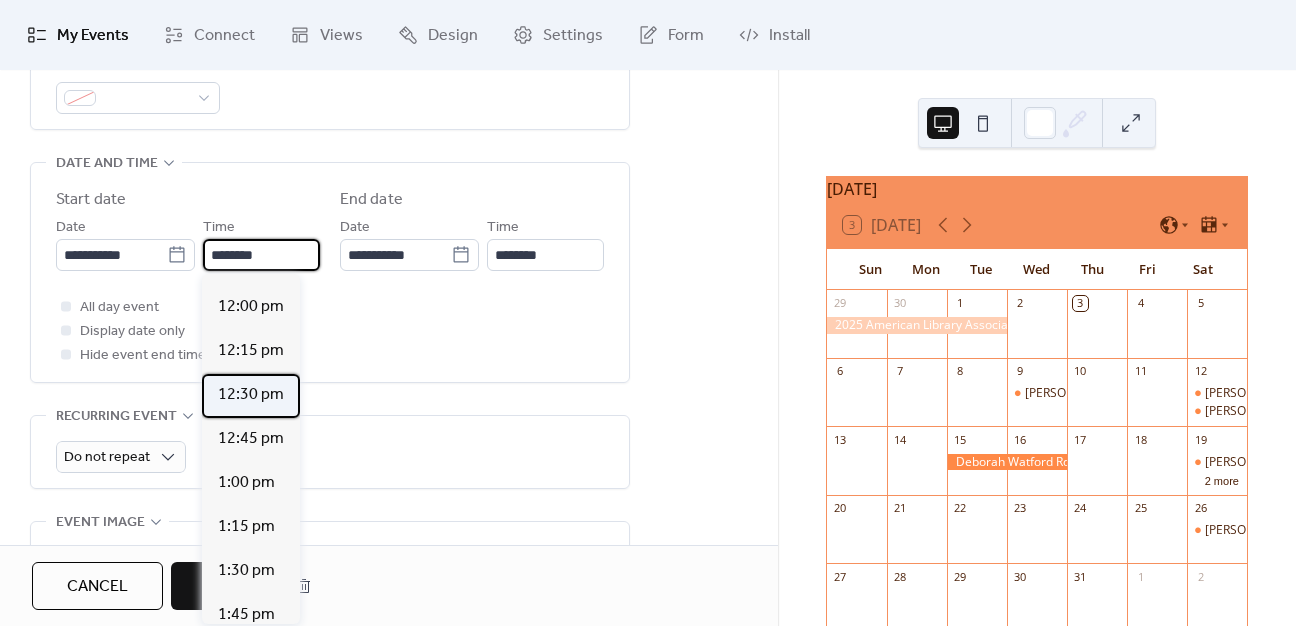 click on "12:30 pm" at bounding box center [251, 395] 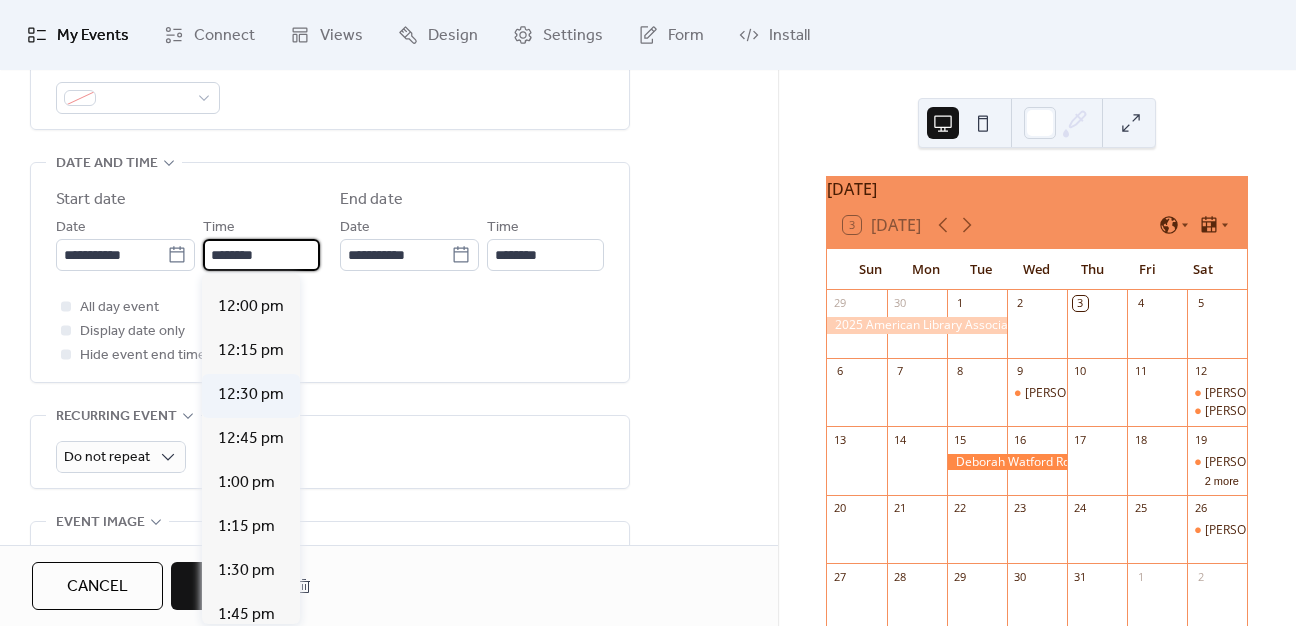 type on "********" 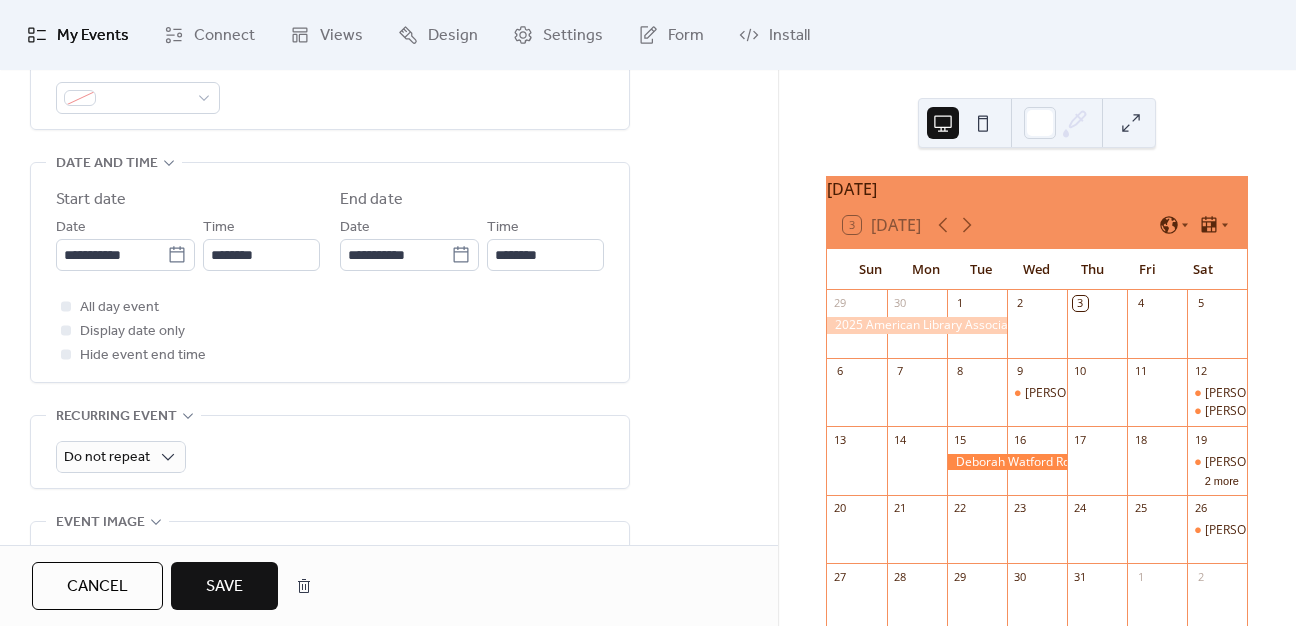 click on "All day event Display date only Hide event end time" at bounding box center [330, 331] 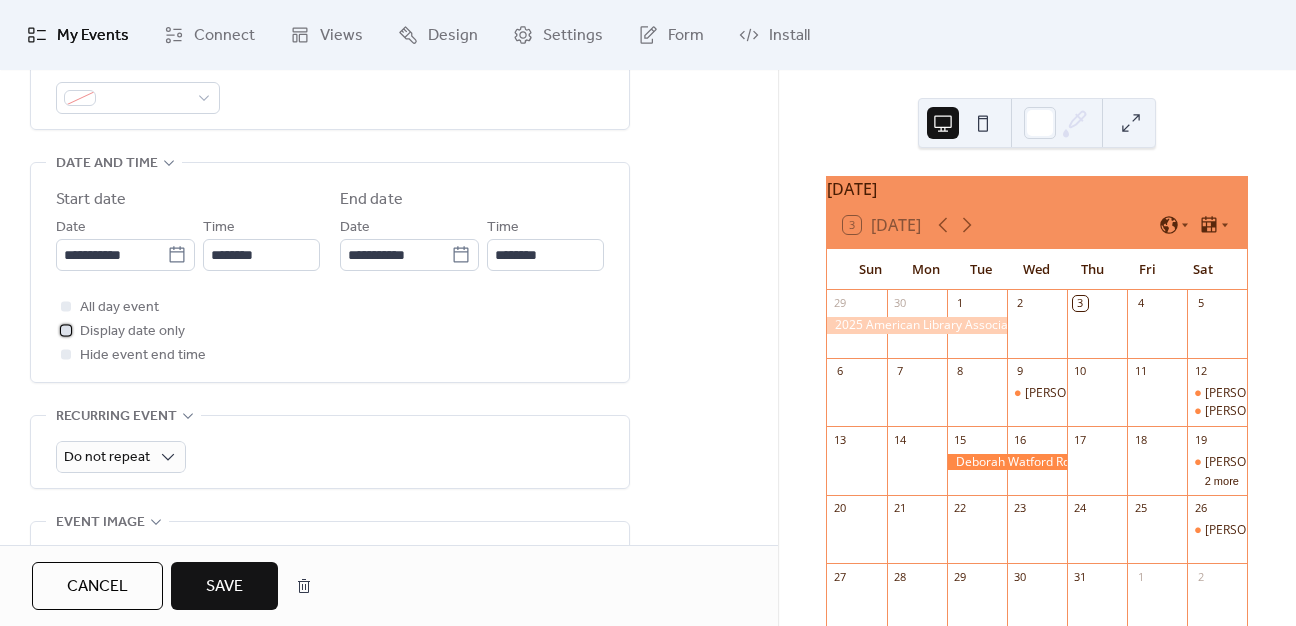 click at bounding box center [66, 330] 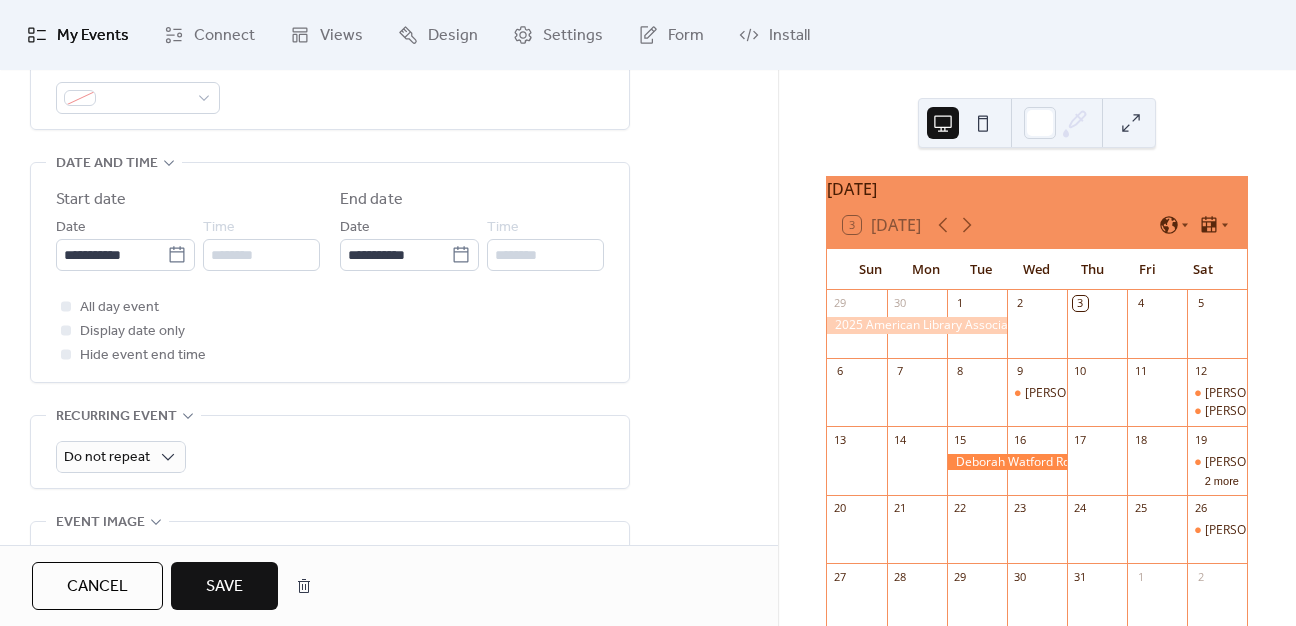 click on "Save" at bounding box center (224, 587) 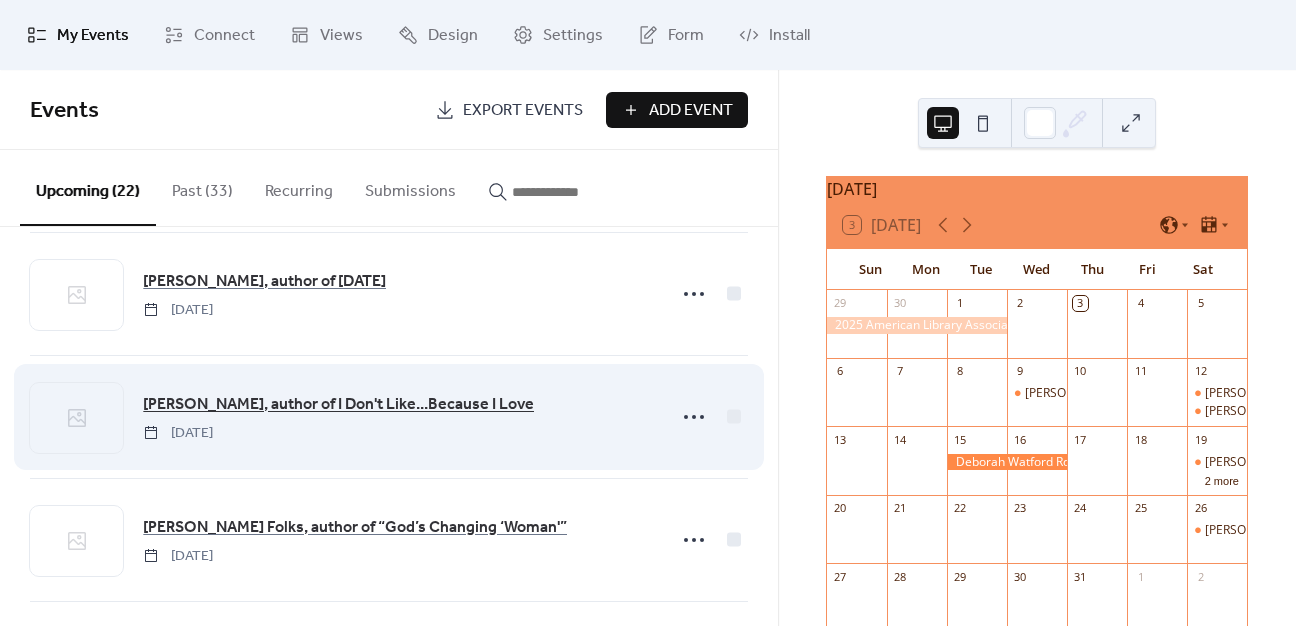 scroll, scrollTop: 400, scrollLeft: 0, axis: vertical 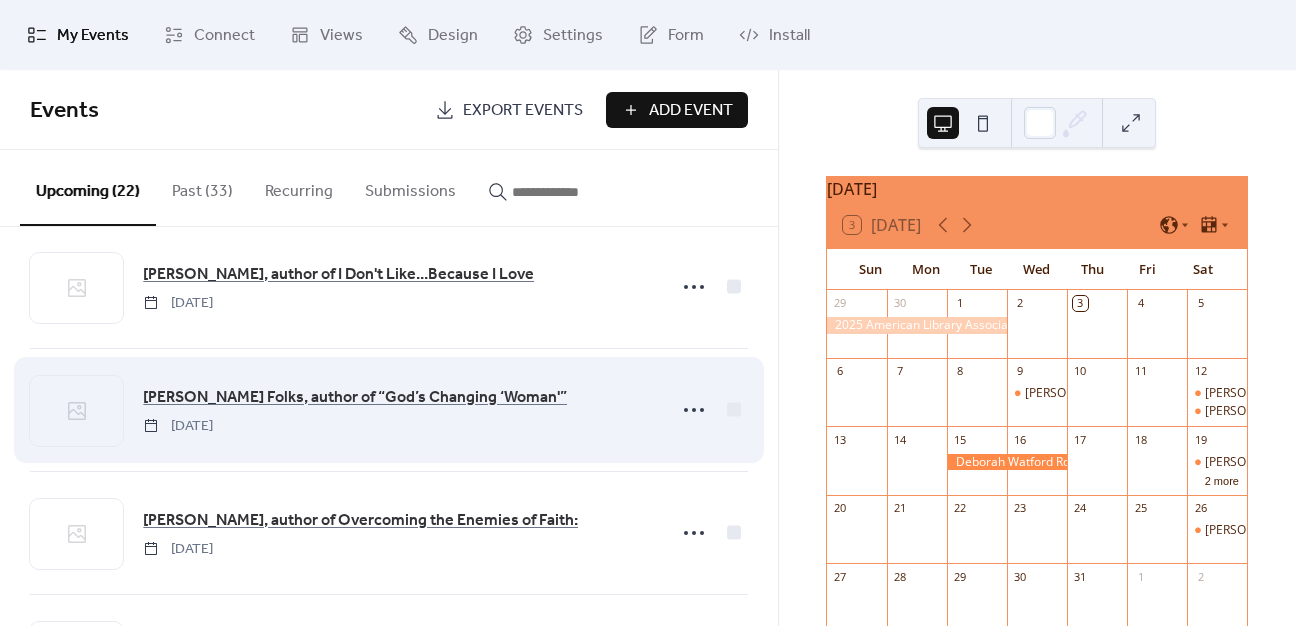 click on "[PERSON_NAME] Folks, author of “God’s Changing ‘Woman'” [DATE]" at bounding box center (389, 410) 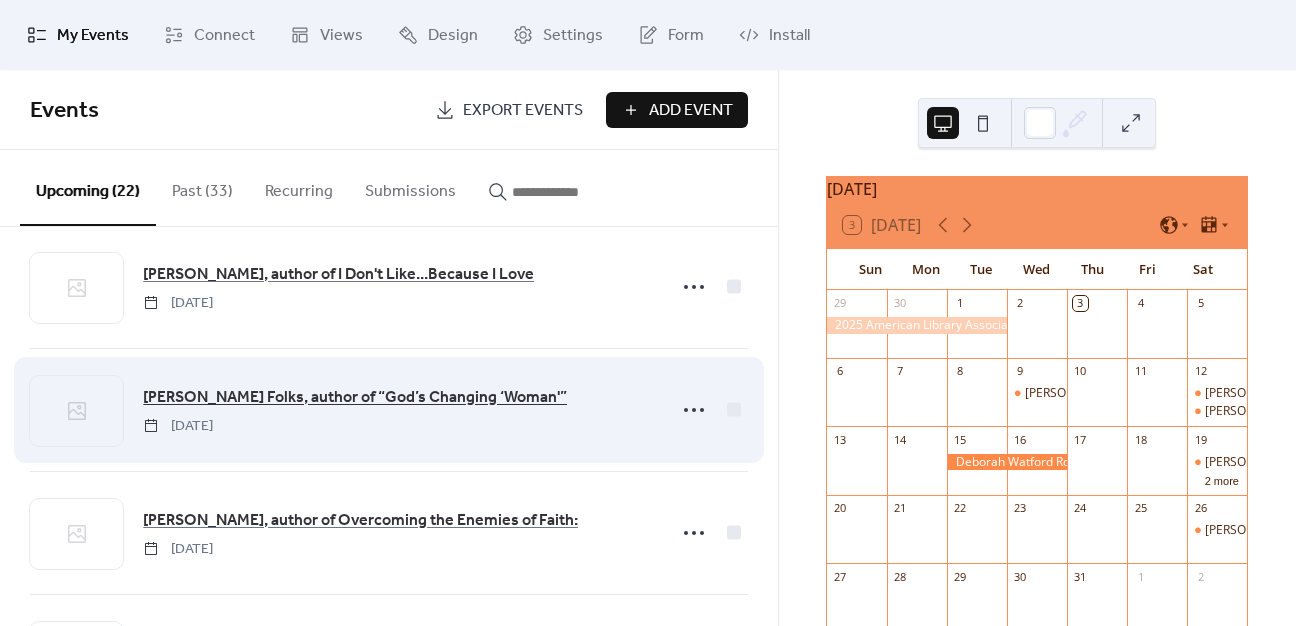 click on "[PERSON_NAME] Folks, author of “God’s Changing ‘Woman'”" at bounding box center (355, 398) 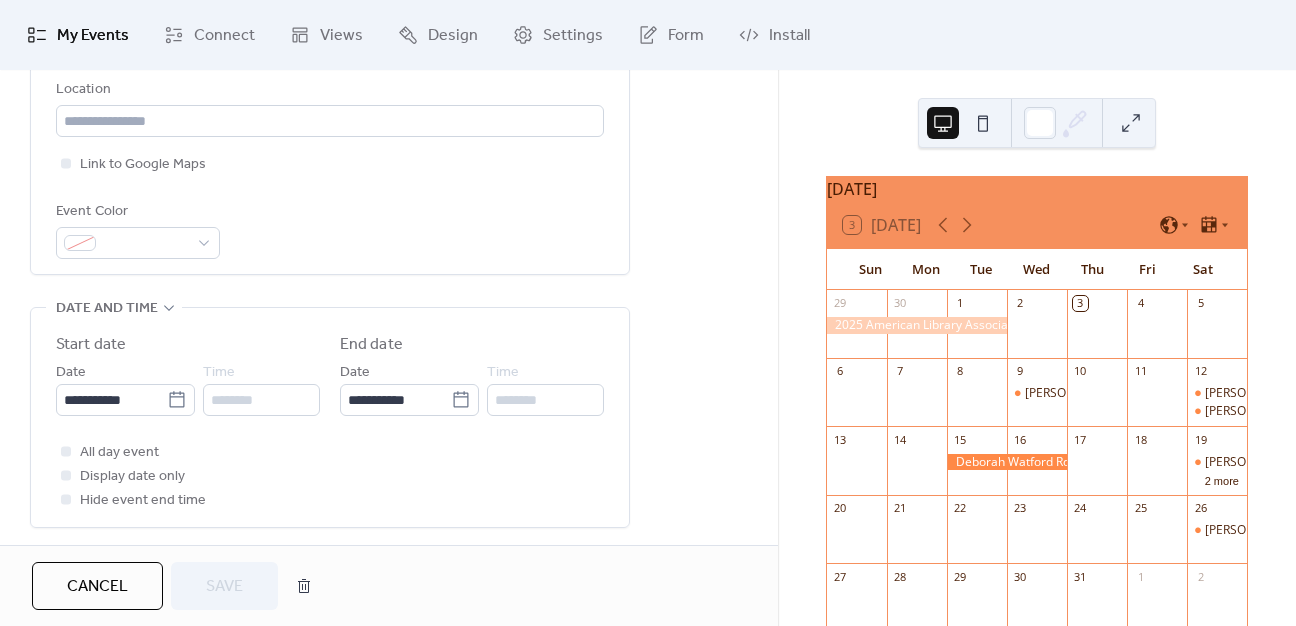 scroll, scrollTop: 500, scrollLeft: 0, axis: vertical 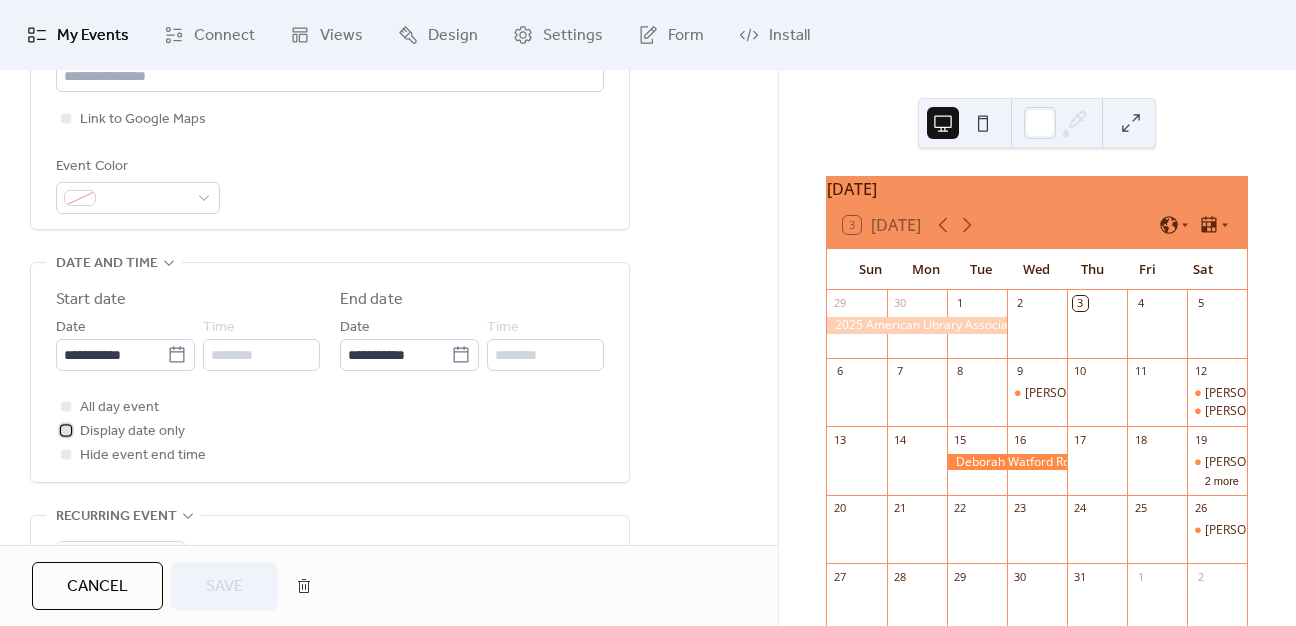 click at bounding box center (66, 430) 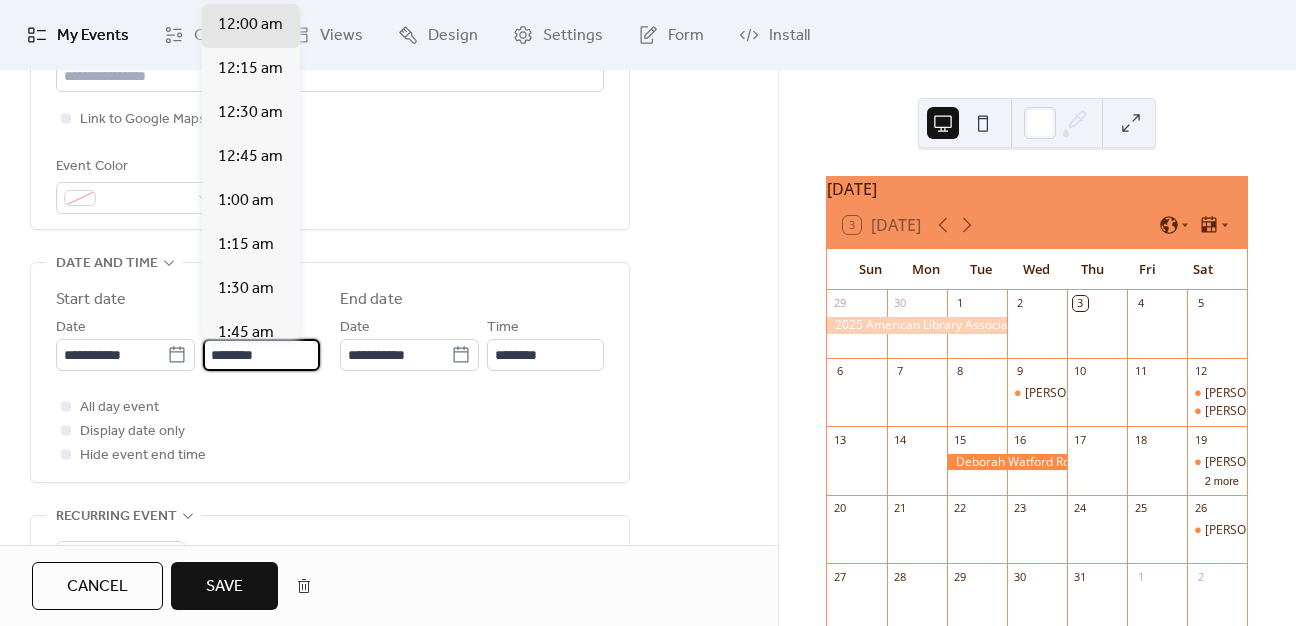 click on "********" at bounding box center (261, 355) 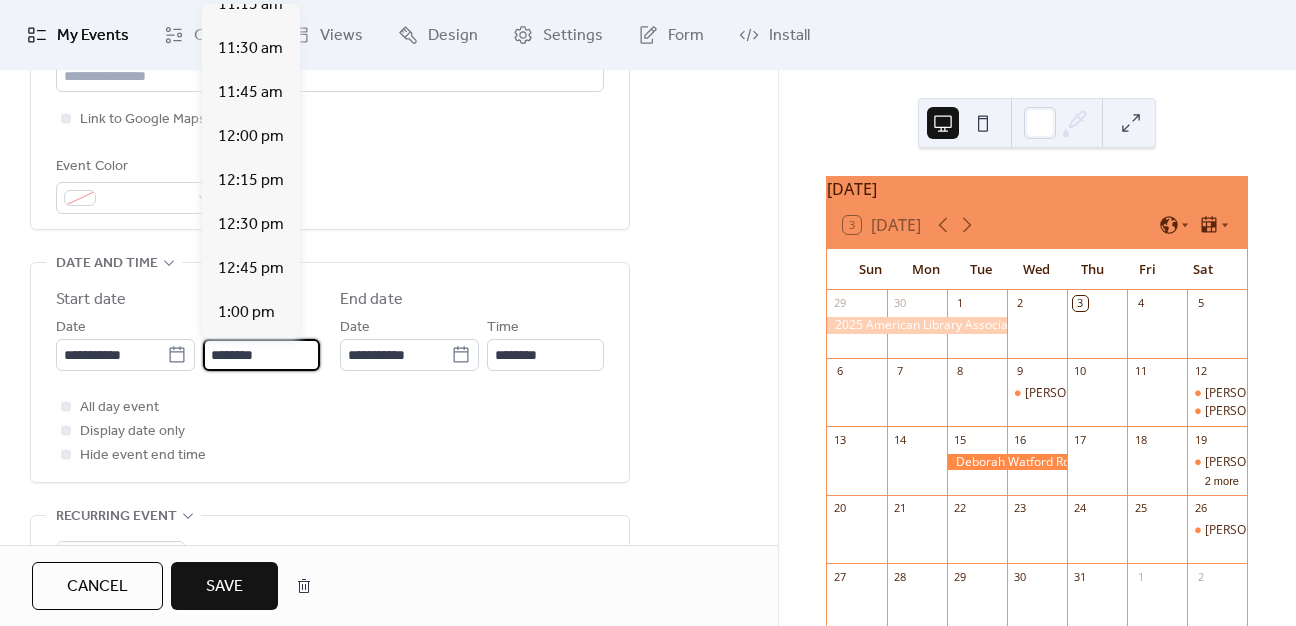scroll, scrollTop: 2100, scrollLeft: 0, axis: vertical 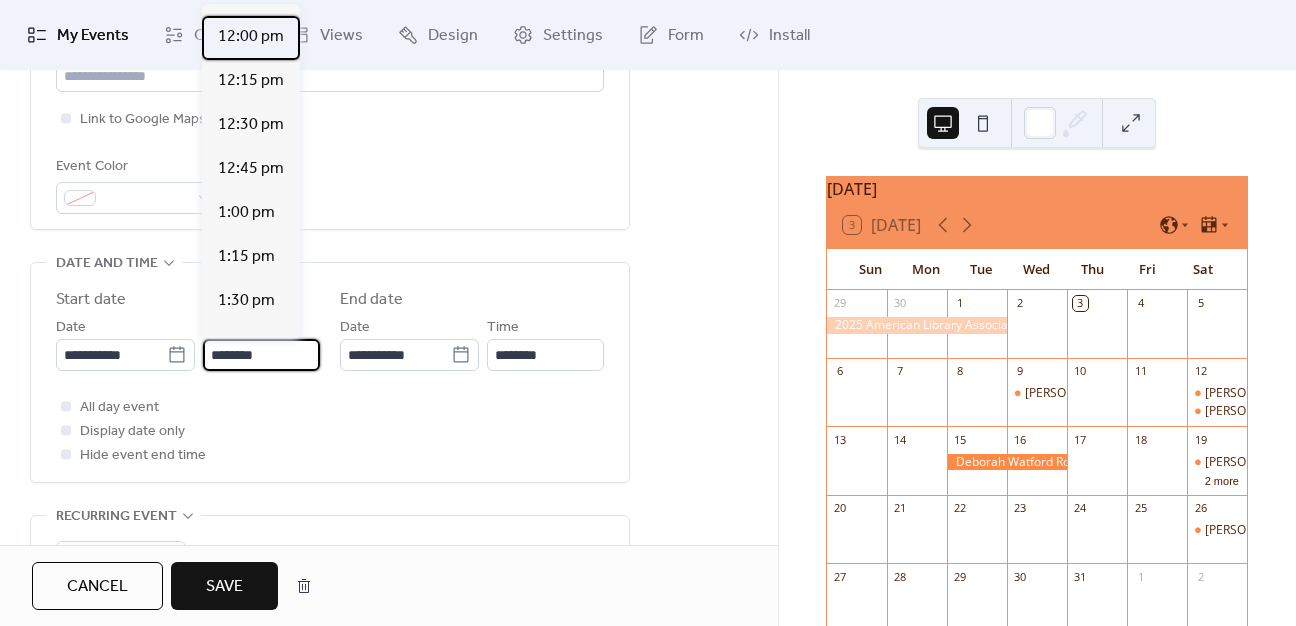 click on "12:00 pm" at bounding box center (251, 38) 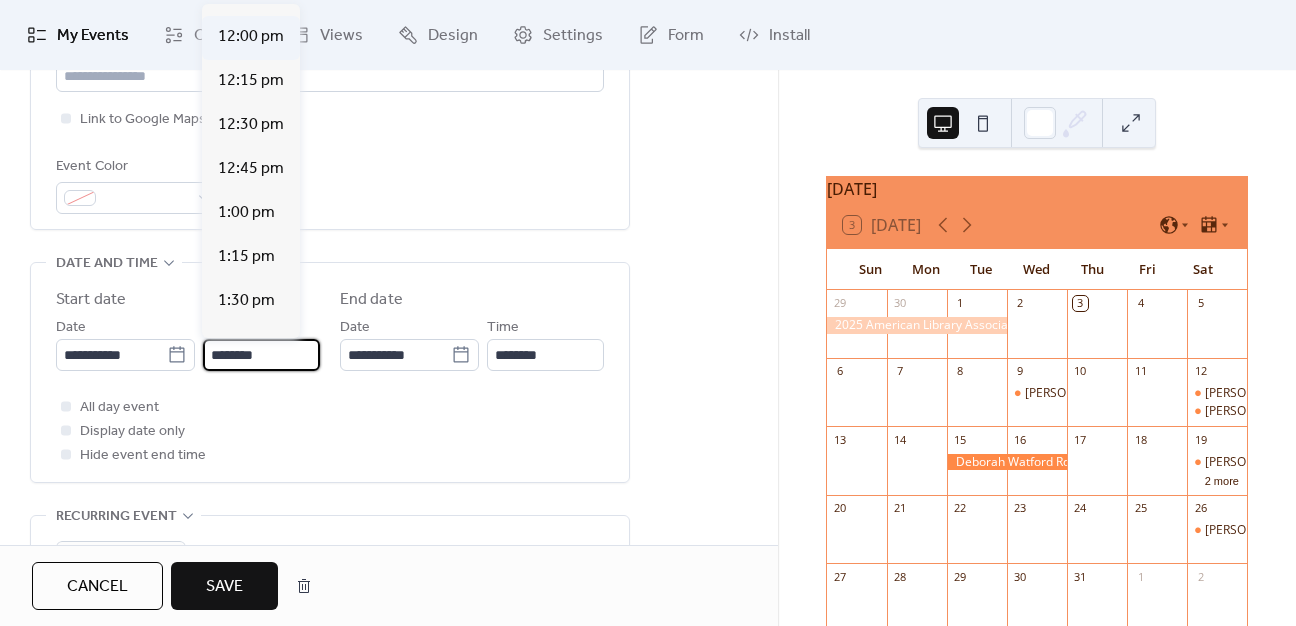 type on "********" 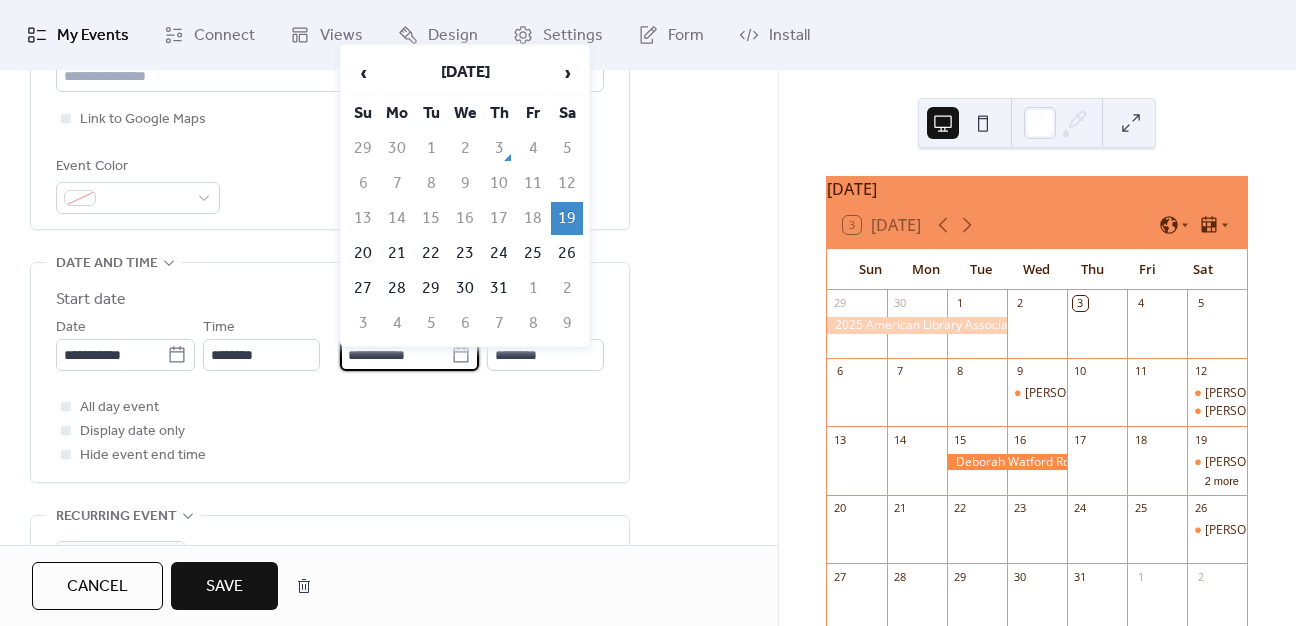 click on "**********" at bounding box center (395, 355) 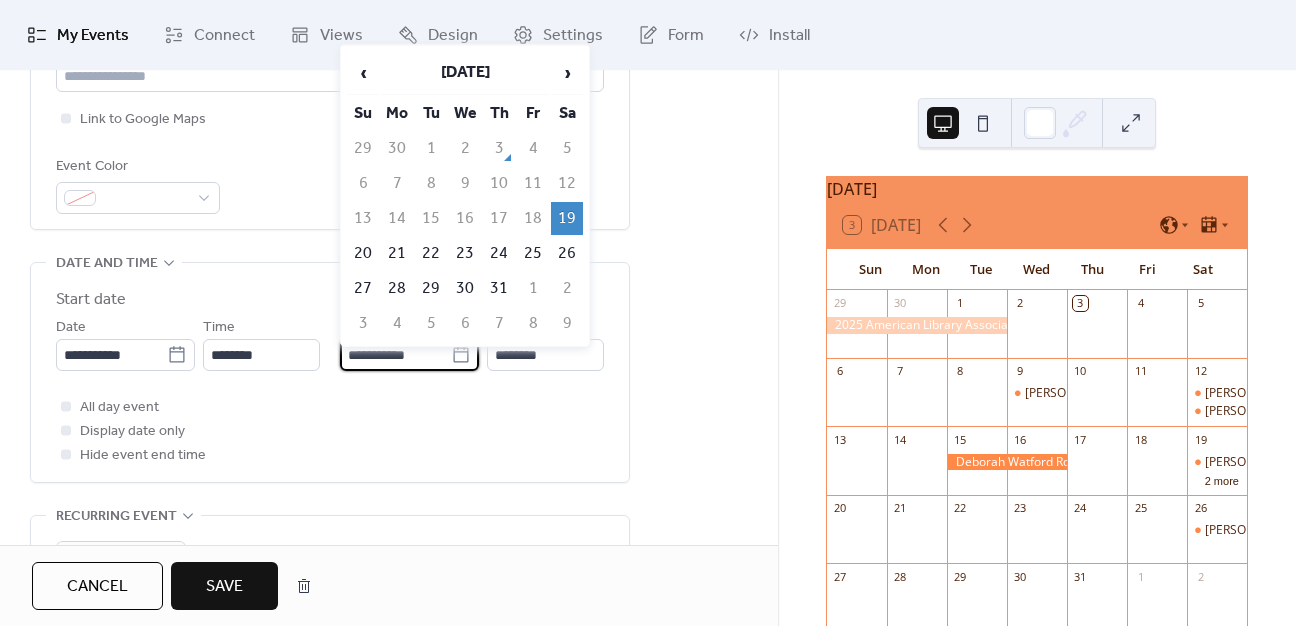 drag, startPoint x: 368, startPoint y: 414, endPoint x: 120, endPoint y: 424, distance: 248.20154 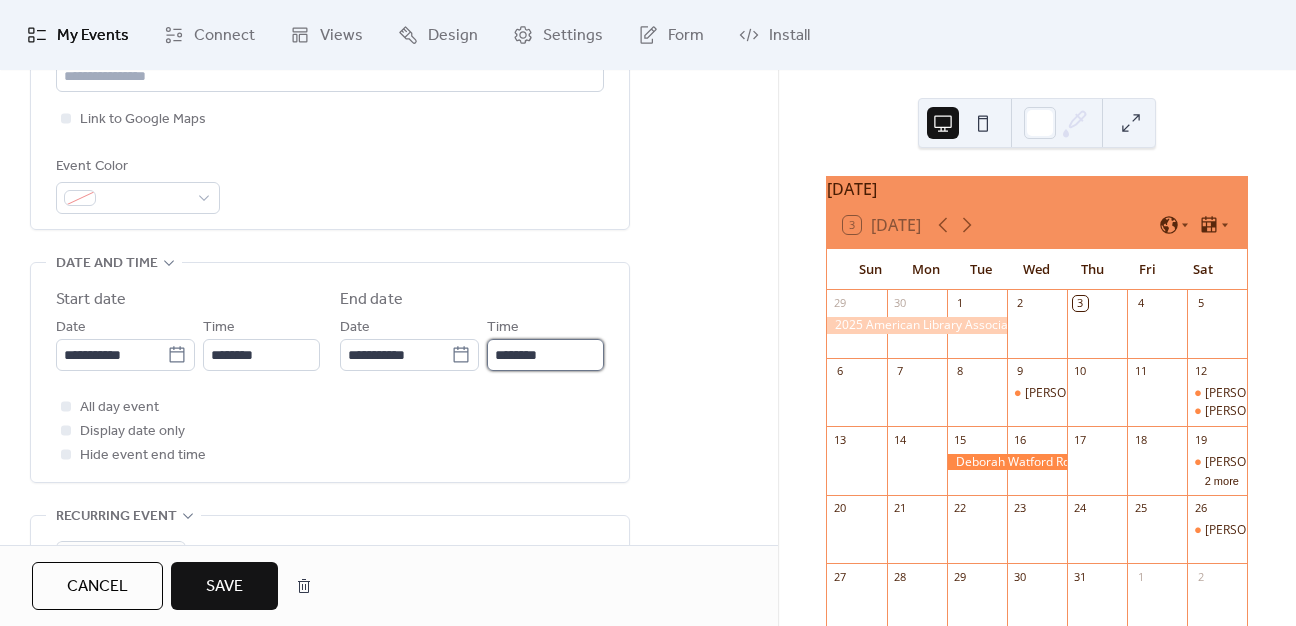 click on "********" at bounding box center (545, 355) 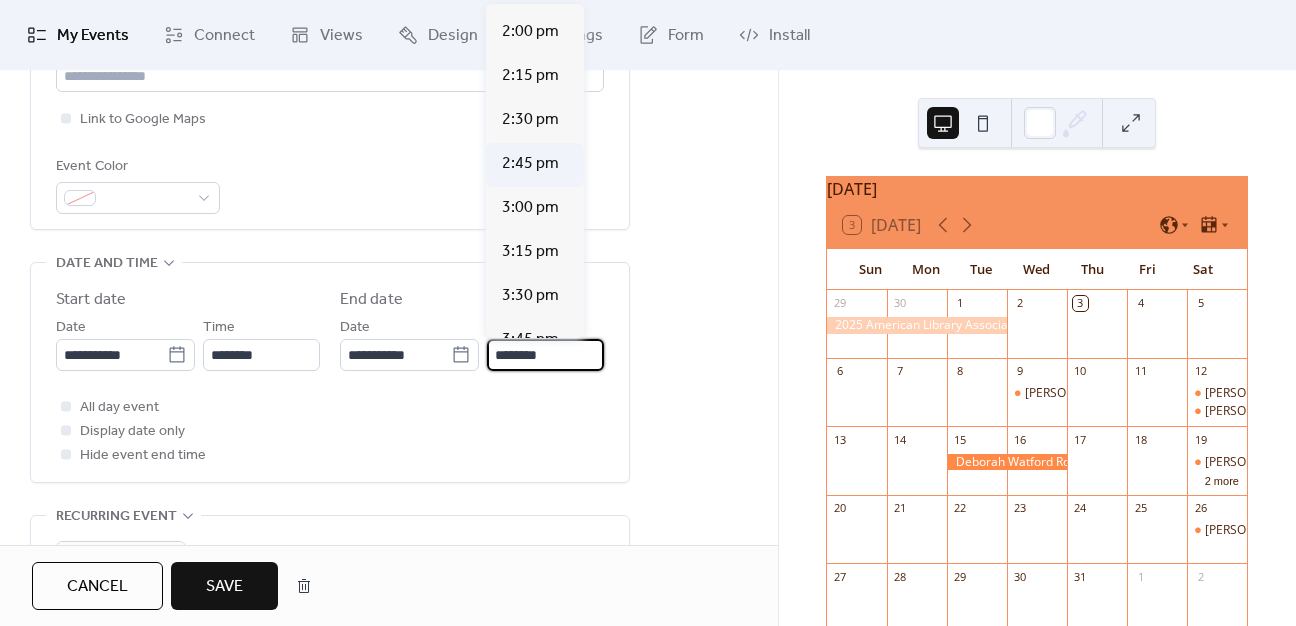 scroll, scrollTop: 300, scrollLeft: 0, axis: vertical 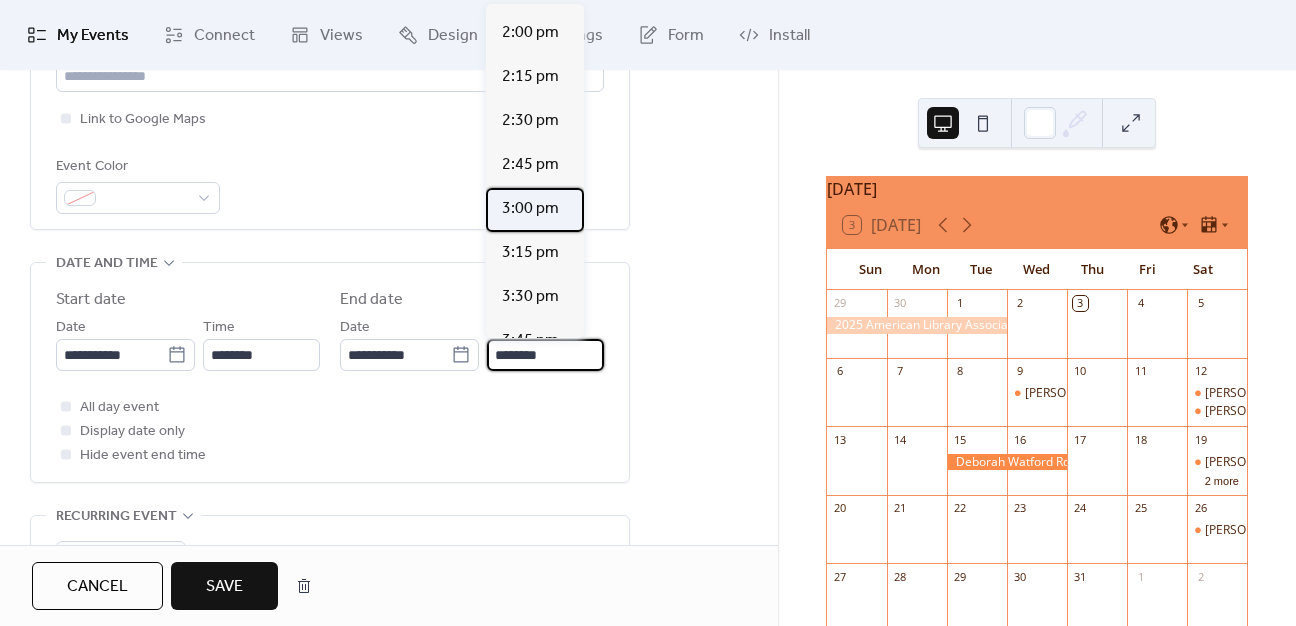 click on "3:00 pm" at bounding box center [530, 209] 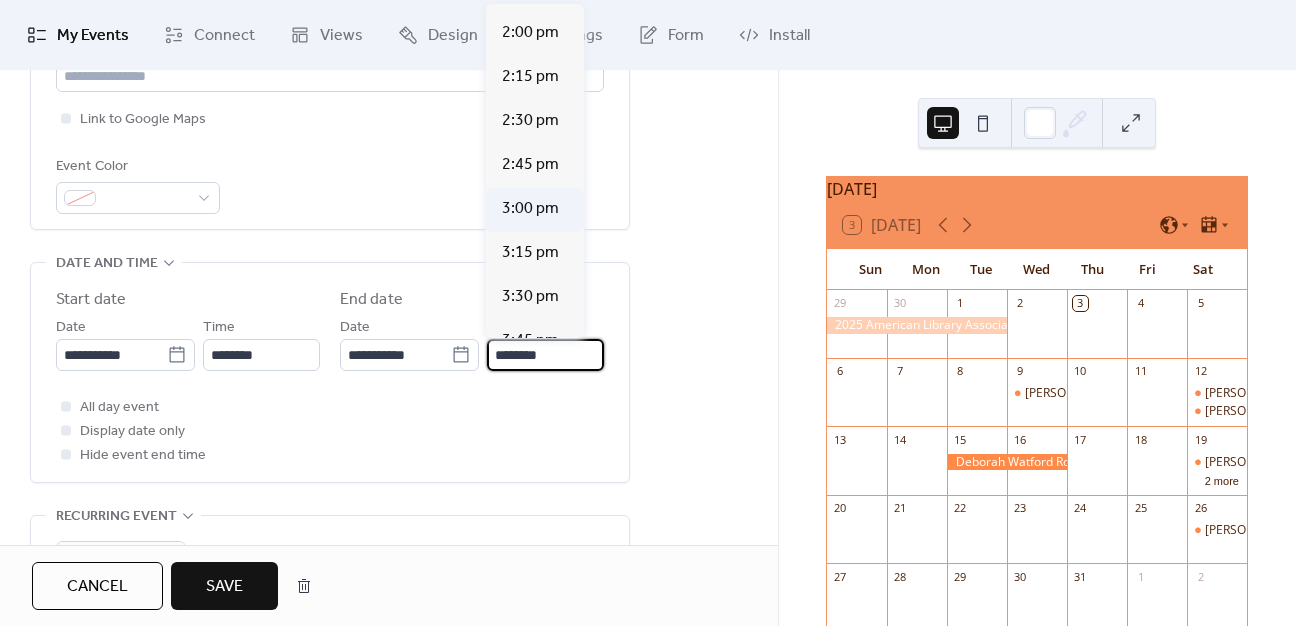 type on "*******" 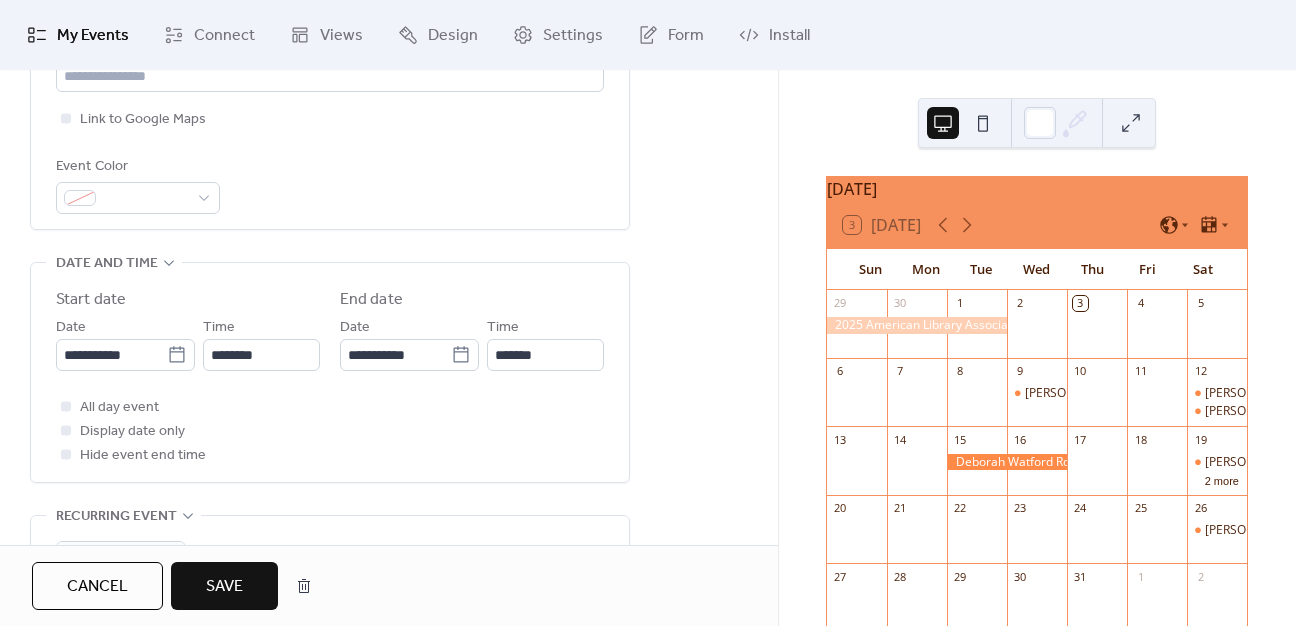 click on "**********" at bounding box center [330, 396] 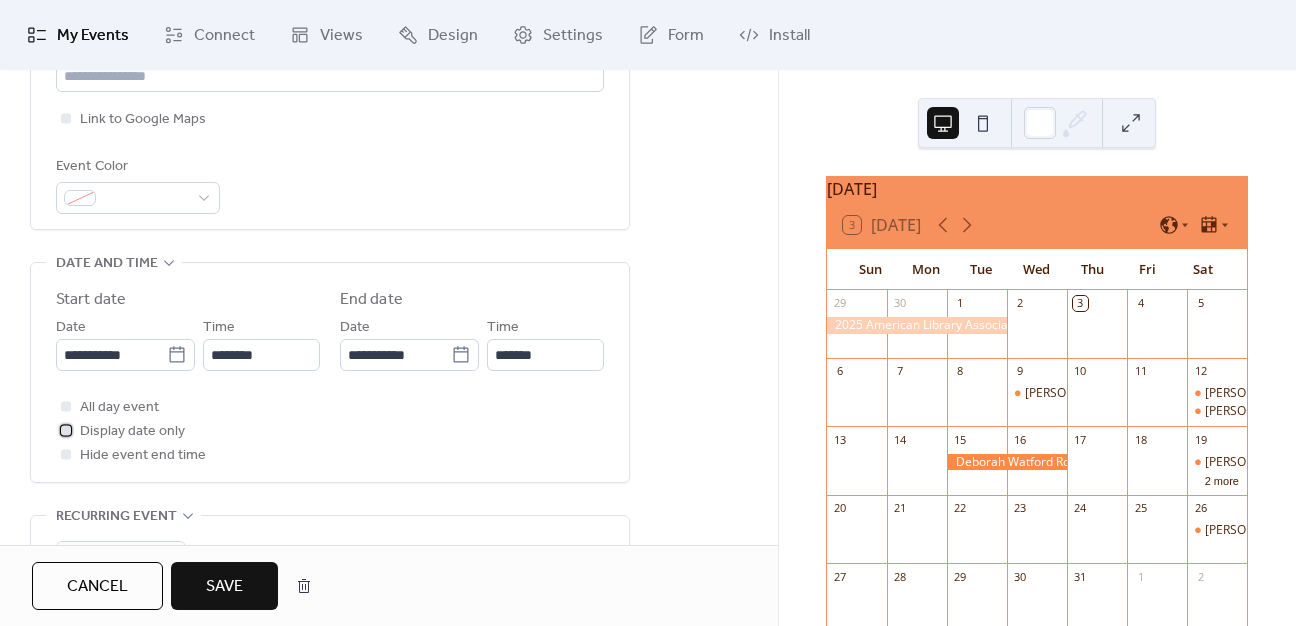 click on "Display date only" at bounding box center (120, 431) 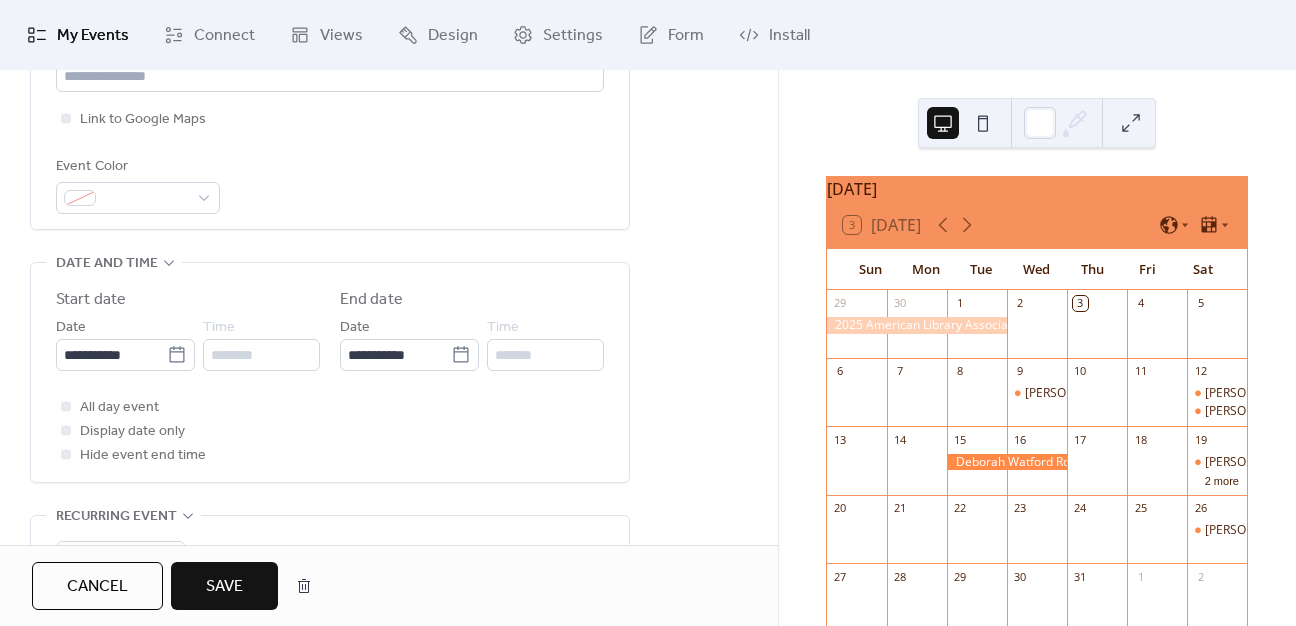 click on "Save" at bounding box center [224, 586] 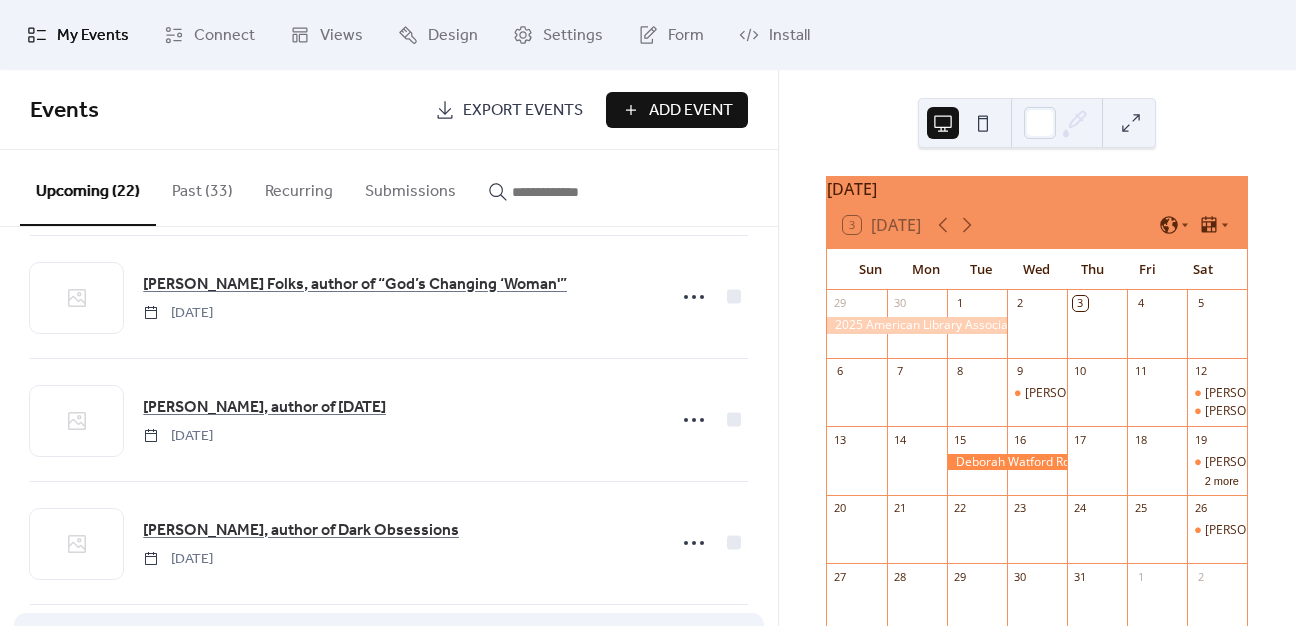 scroll, scrollTop: 800, scrollLeft: 0, axis: vertical 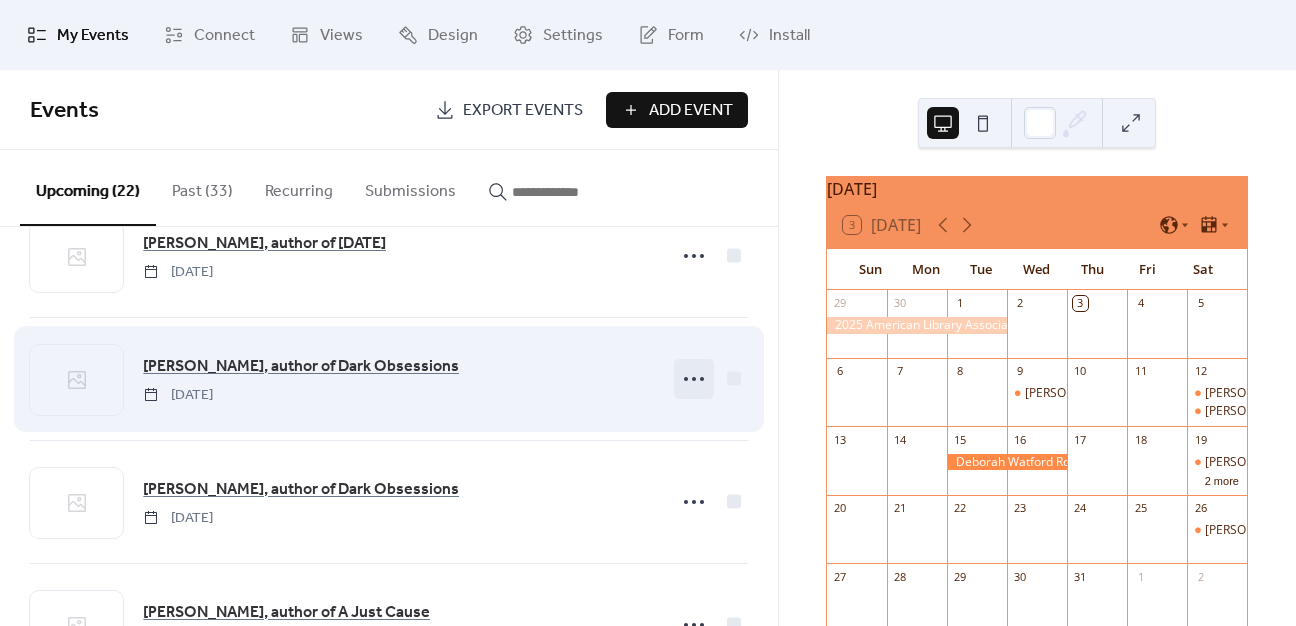 click at bounding box center [694, 379] 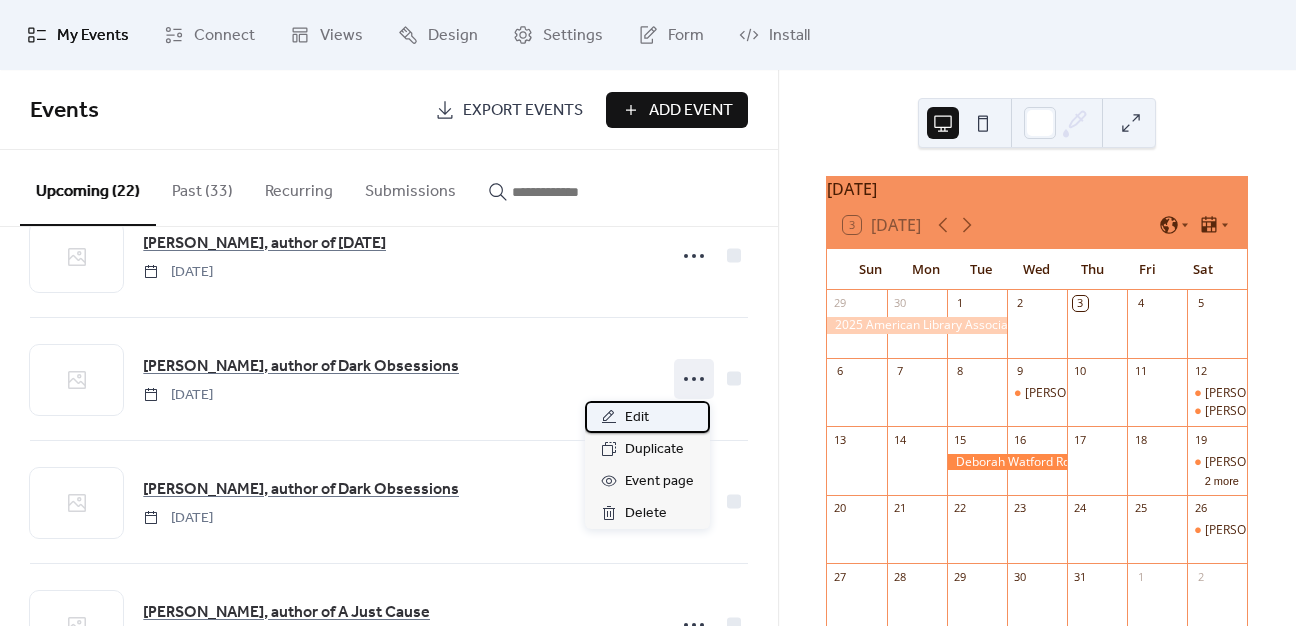 click on "Edit" at bounding box center [647, 417] 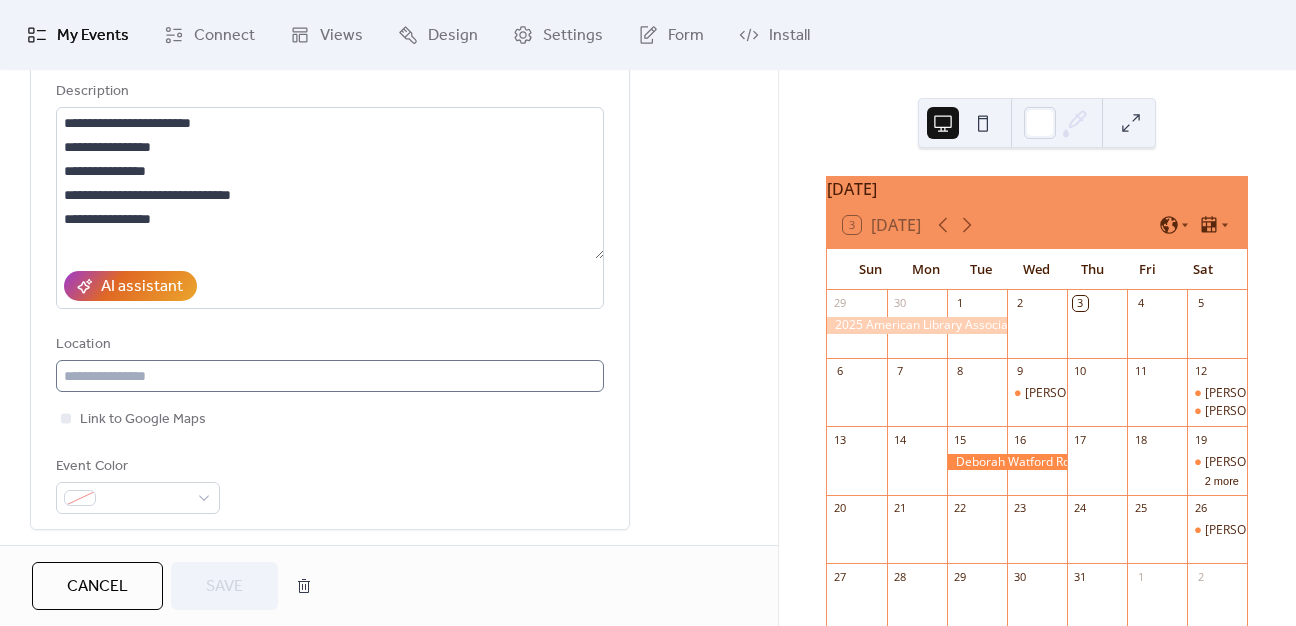 scroll, scrollTop: 500, scrollLeft: 0, axis: vertical 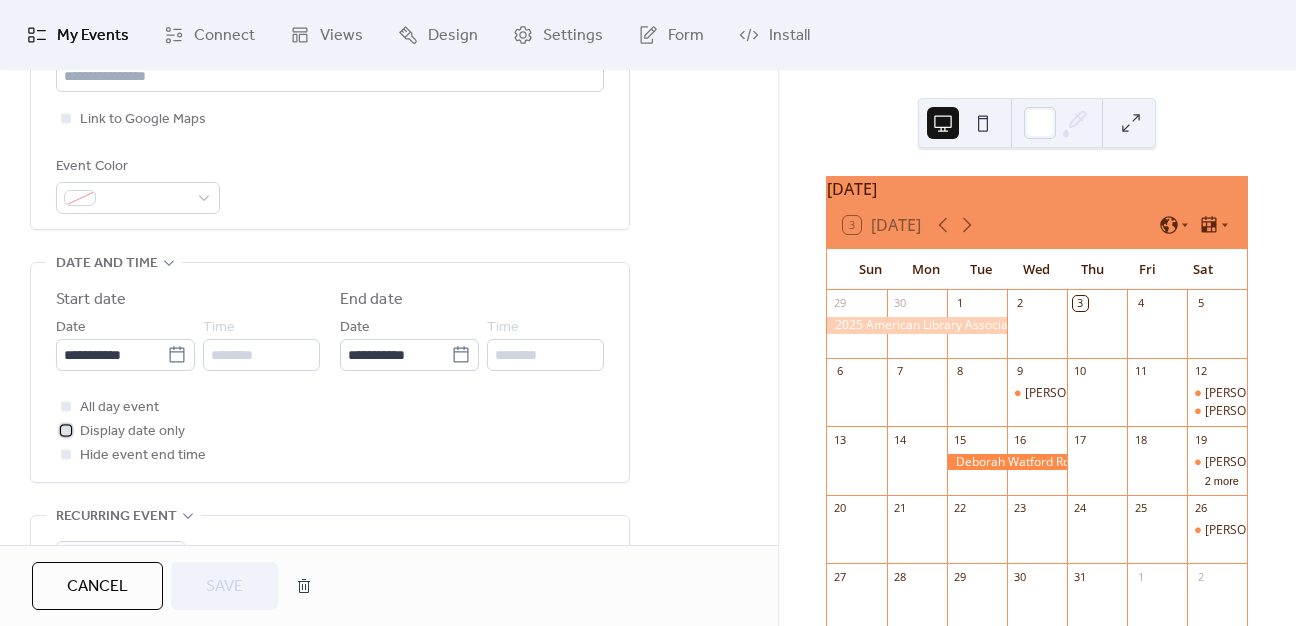 click 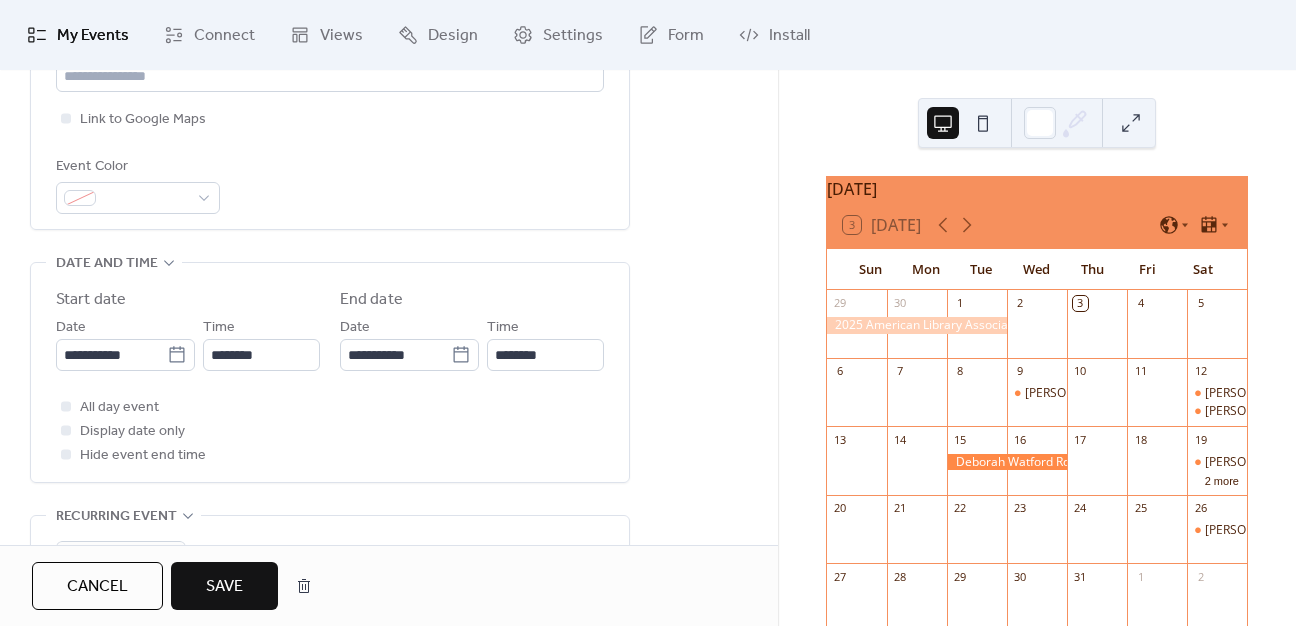 click on "Time ********" at bounding box center [261, 343] 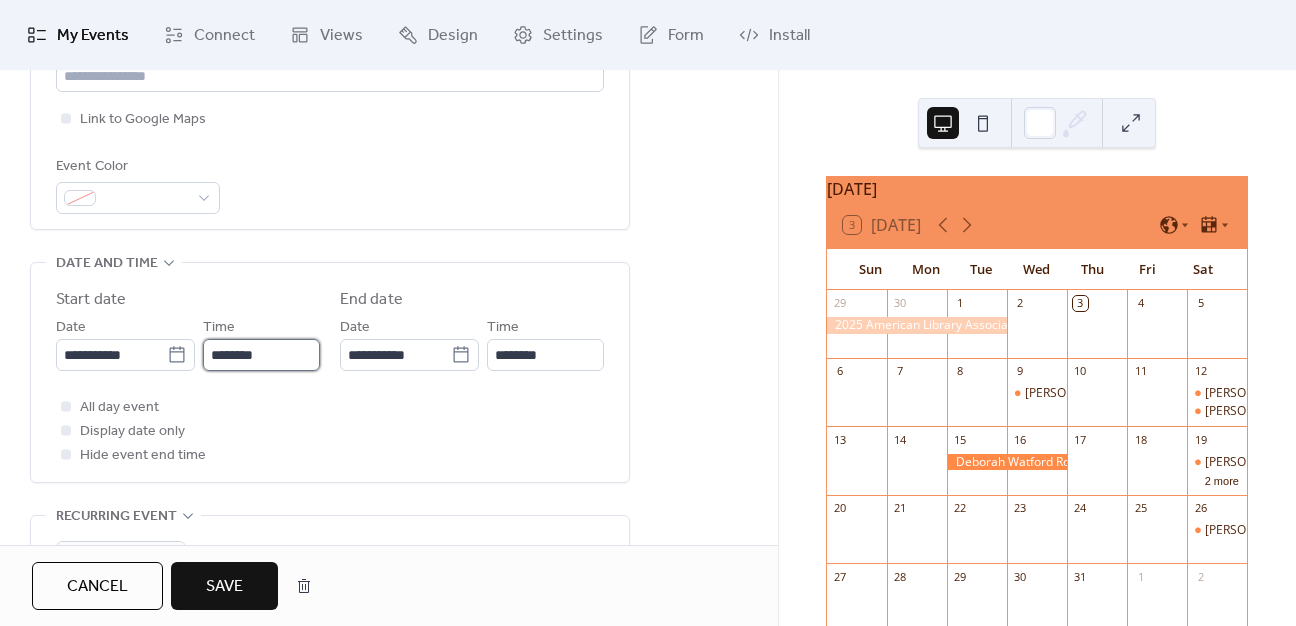 click on "********" at bounding box center (261, 355) 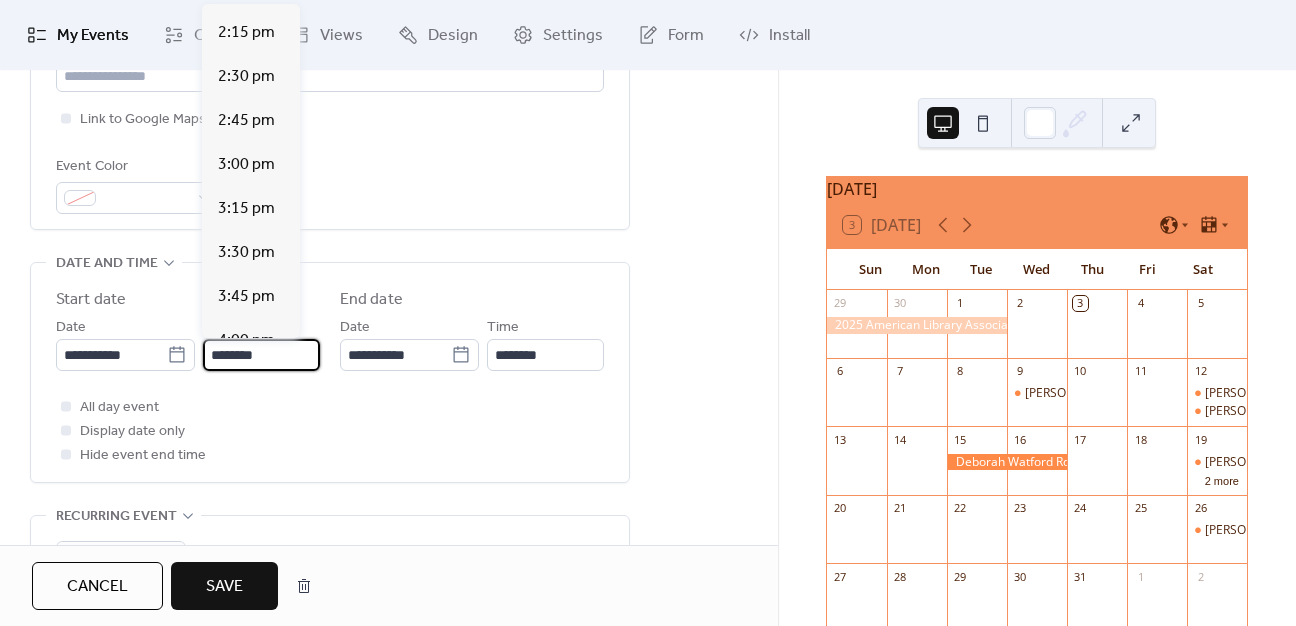 scroll, scrollTop: 2200, scrollLeft: 0, axis: vertical 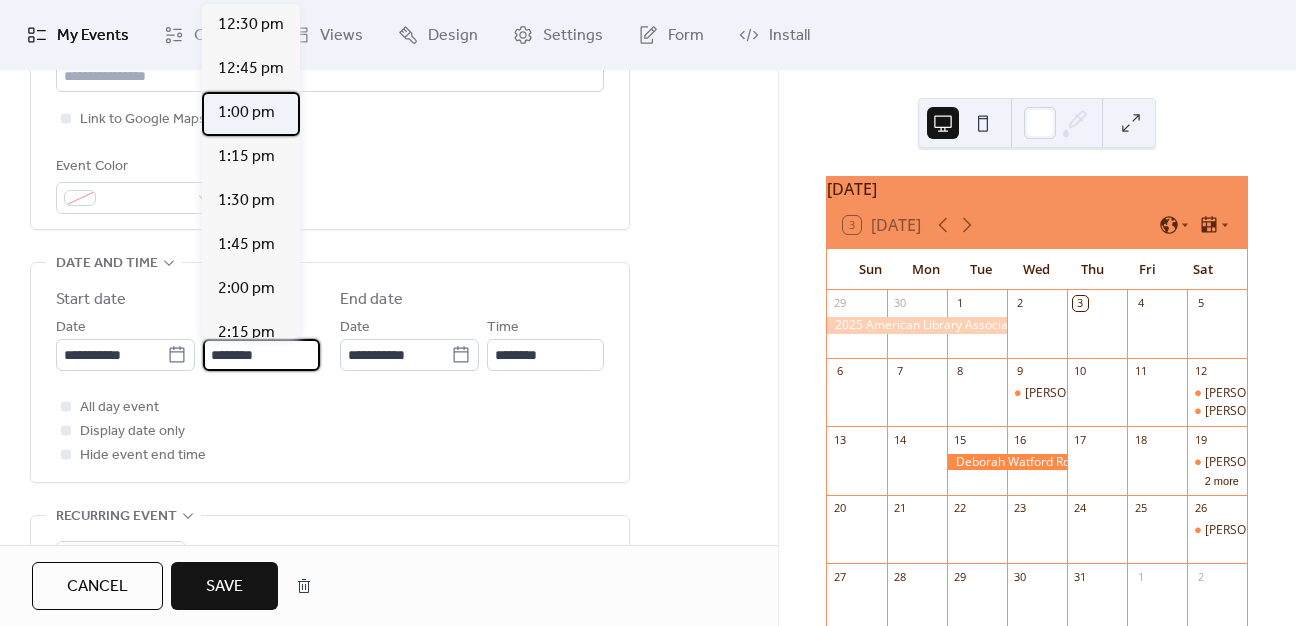 drag, startPoint x: 260, startPoint y: 113, endPoint x: 468, endPoint y: 346, distance: 312.33475 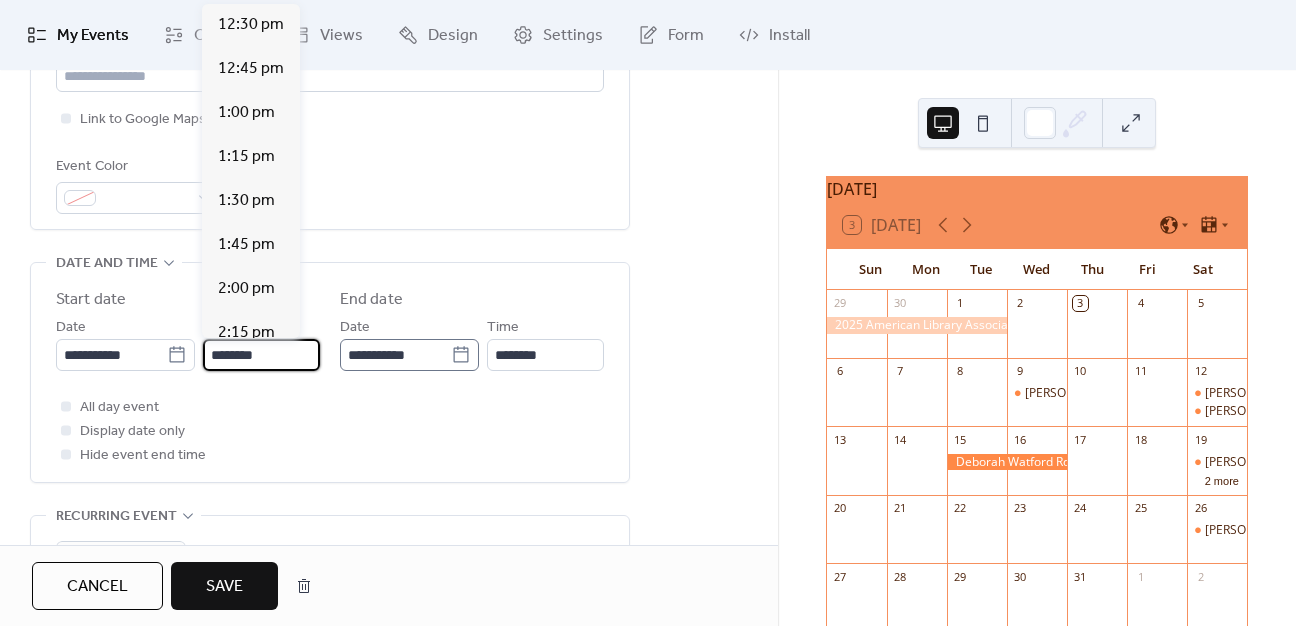 type on "*******" 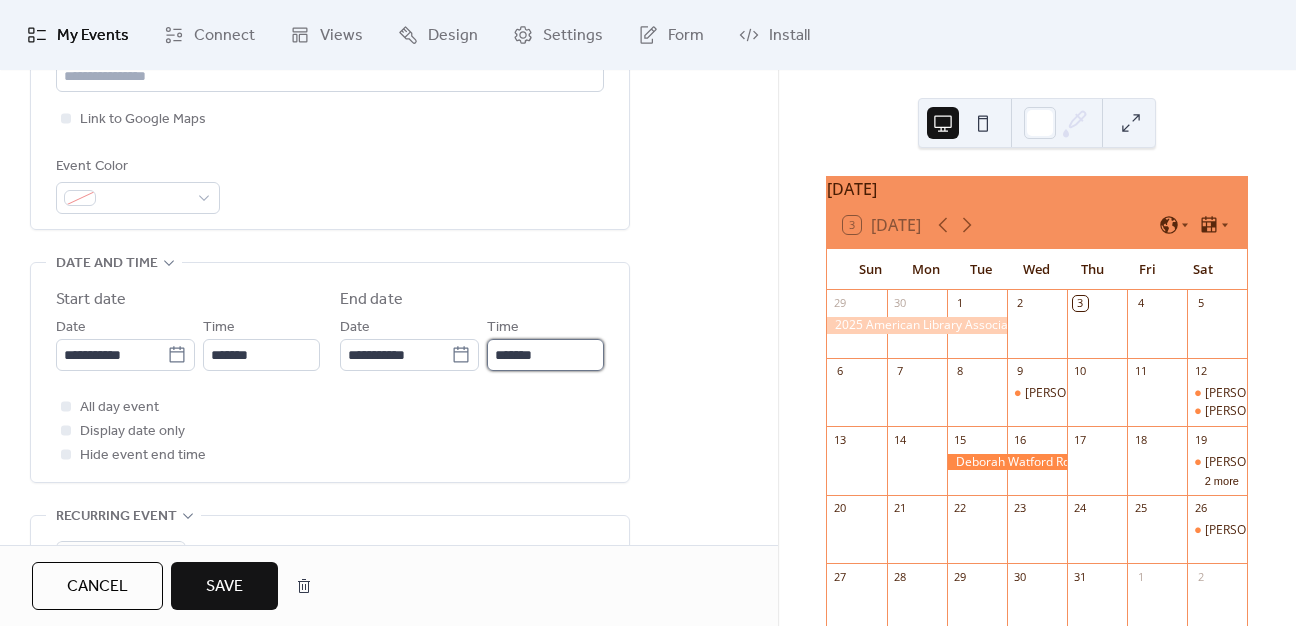 click on "*******" at bounding box center [545, 355] 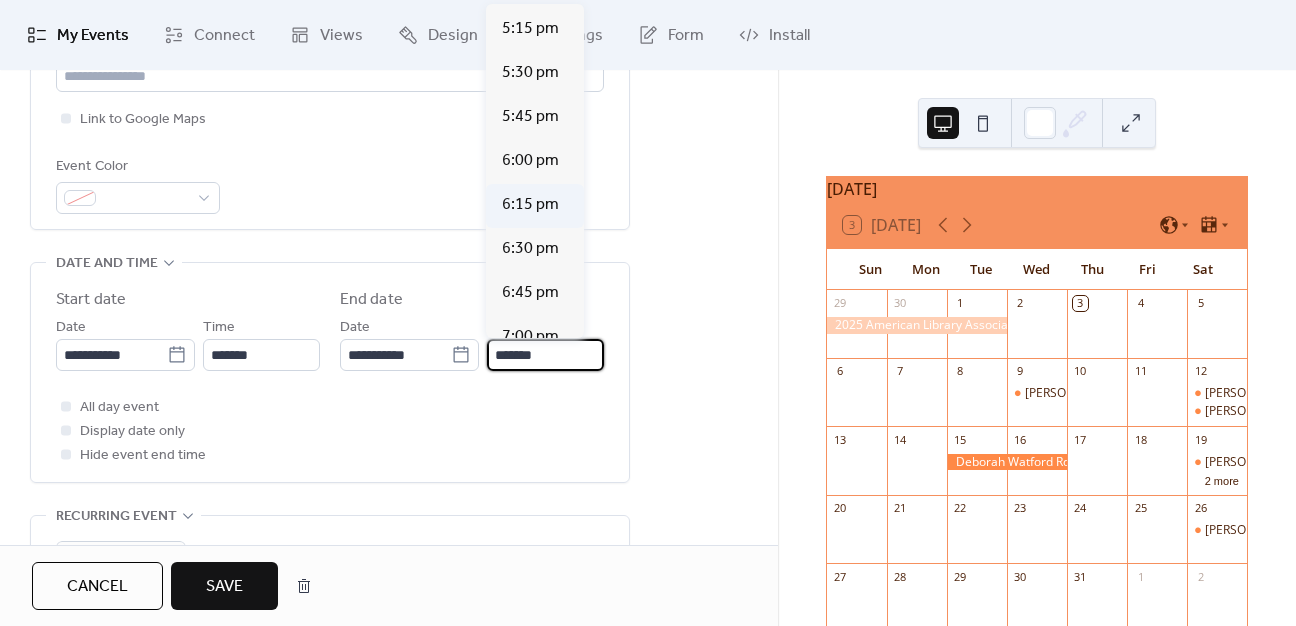 scroll, scrollTop: 400, scrollLeft: 0, axis: vertical 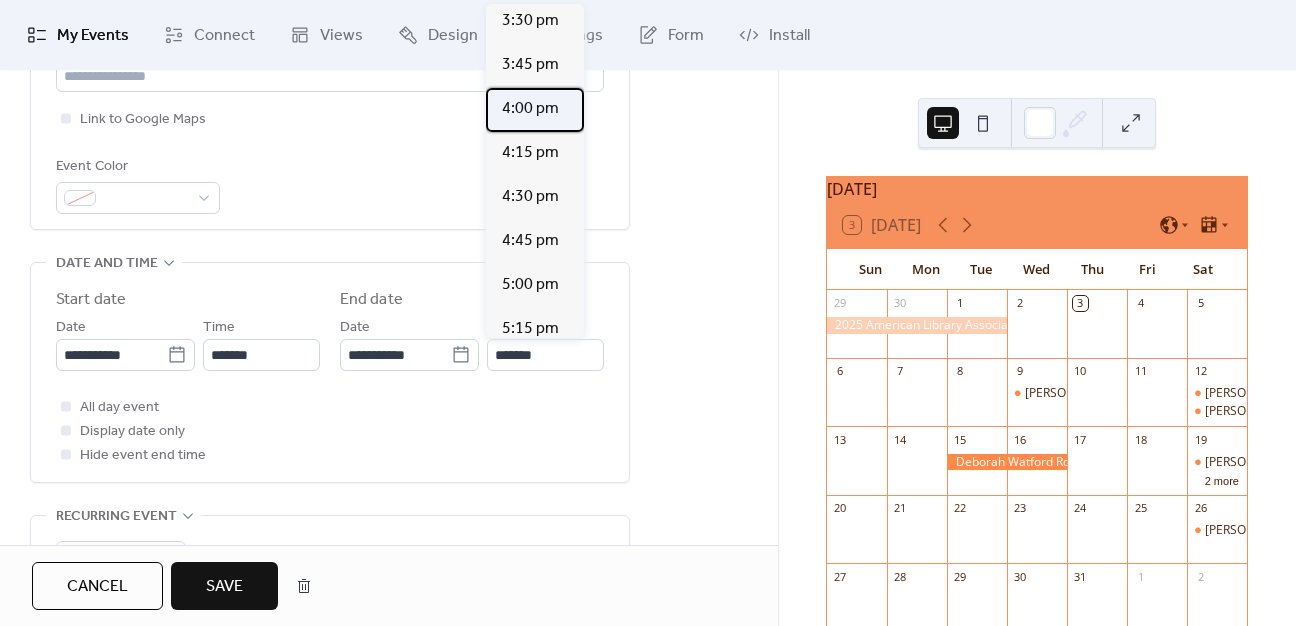 click on "4:00 pm" at bounding box center (530, 109) 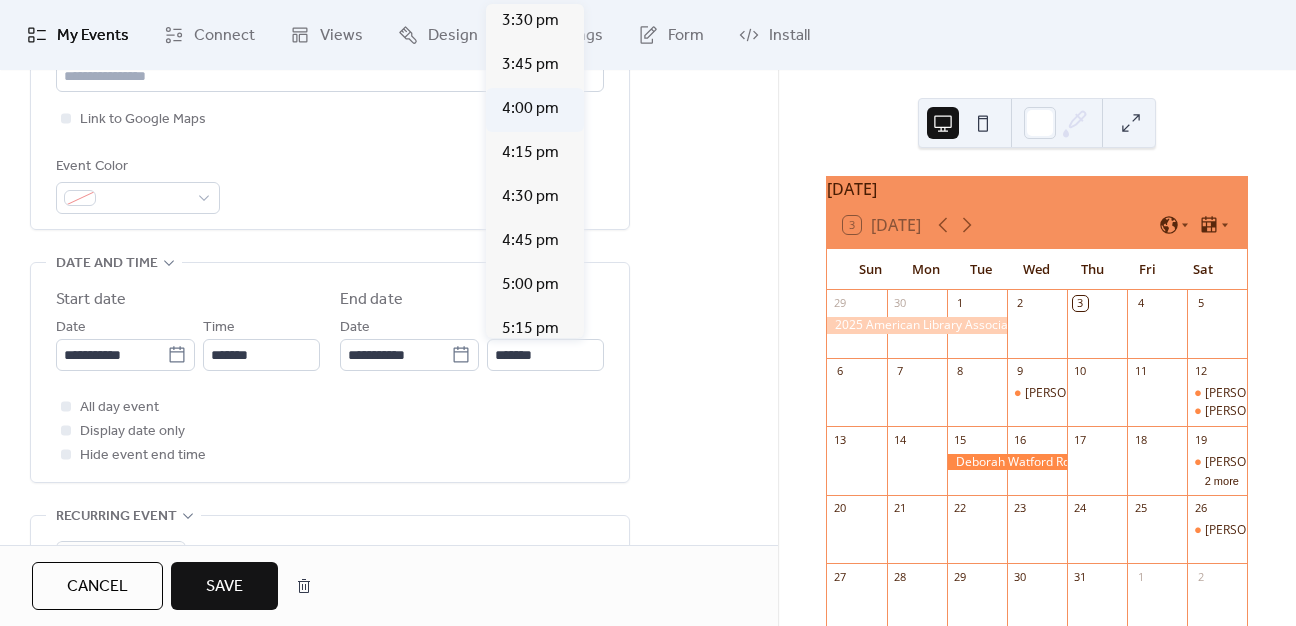 type on "*******" 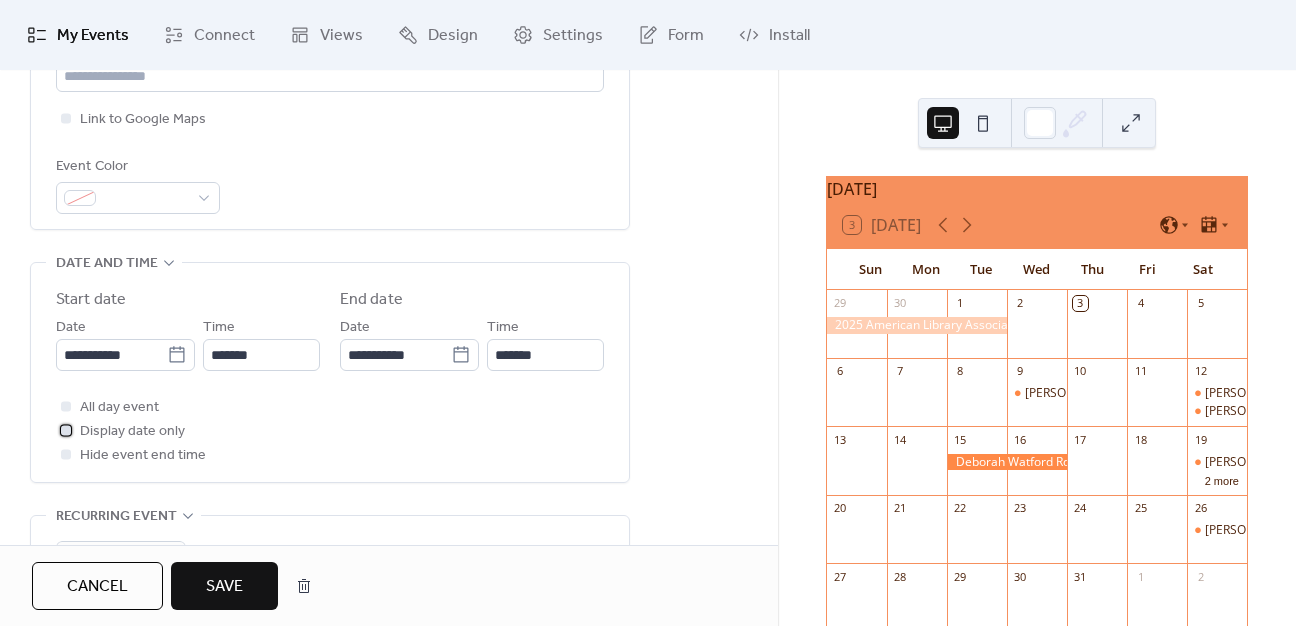 click at bounding box center (66, 430) 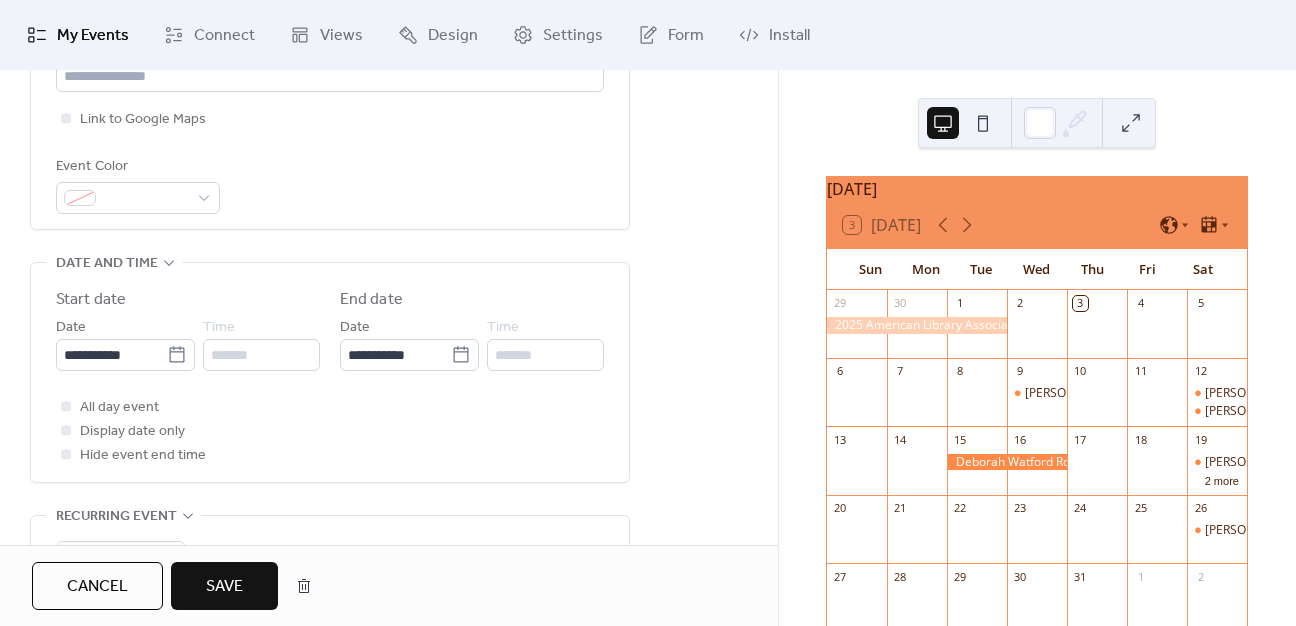 click on "Save" at bounding box center (224, 586) 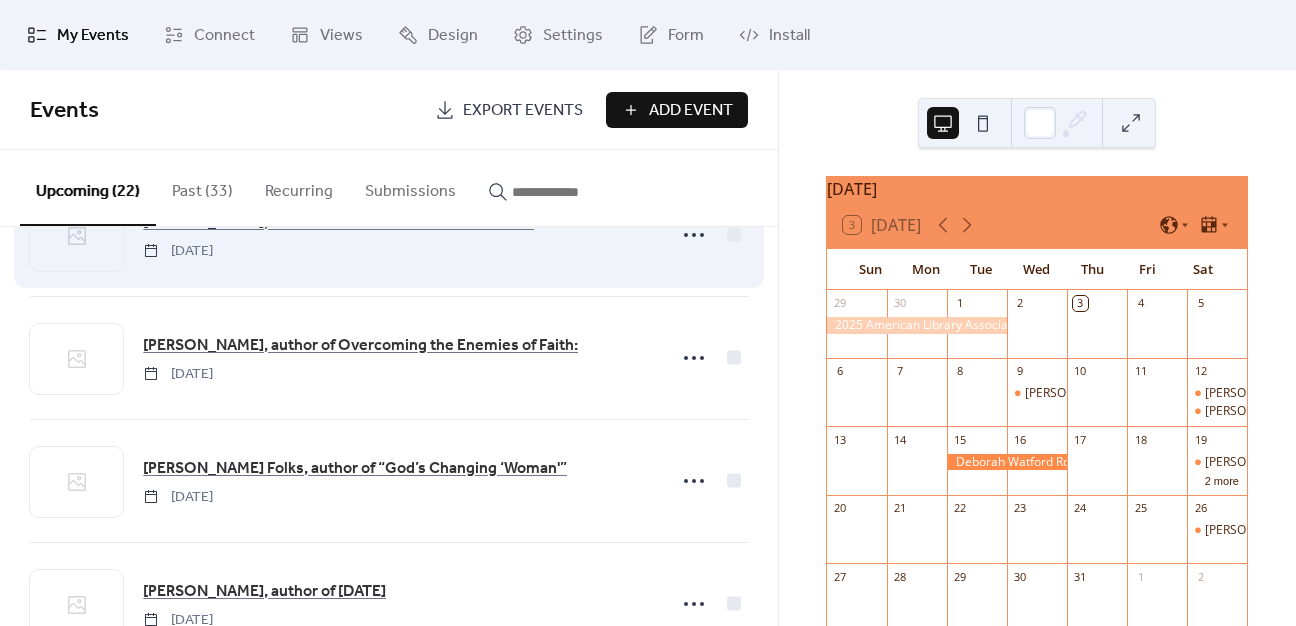 scroll, scrollTop: 500, scrollLeft: 0, axis: vertical 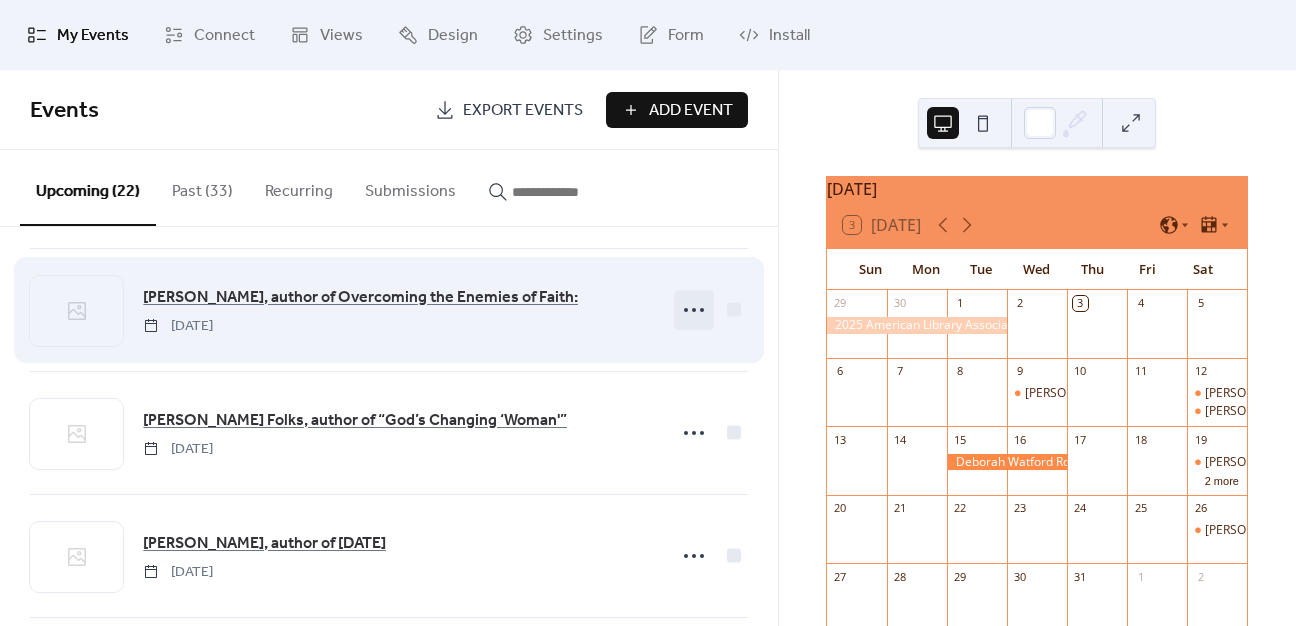 click 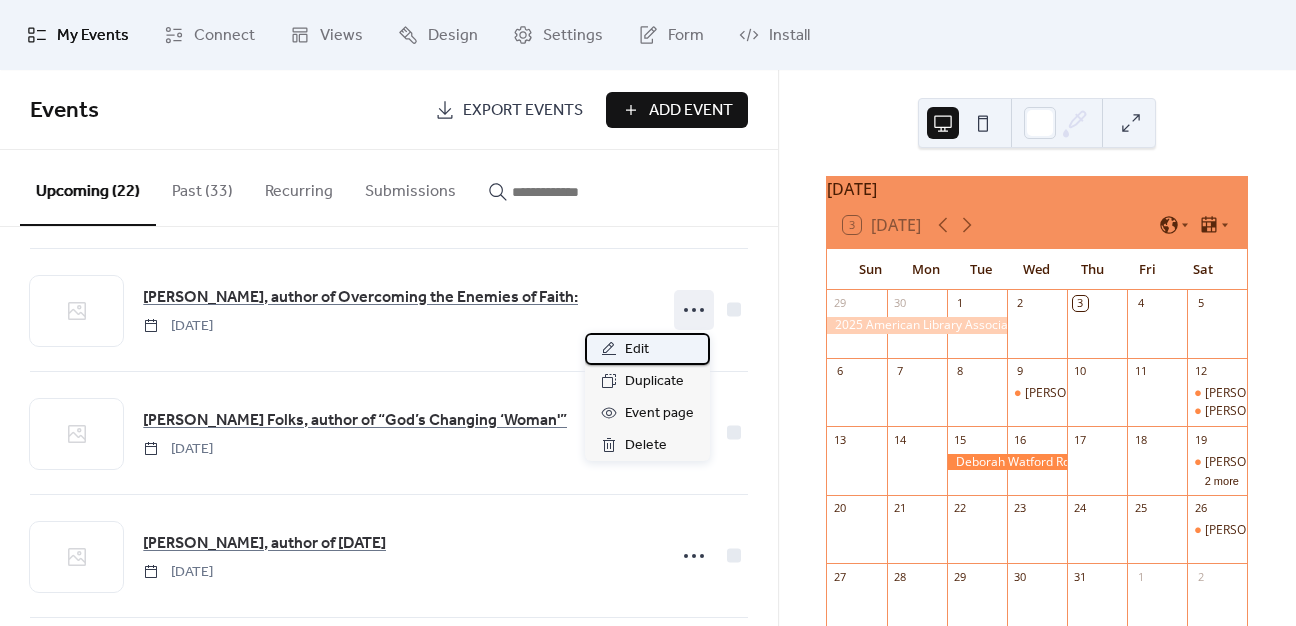 click on "Edit" at bounding box center [637, 350] 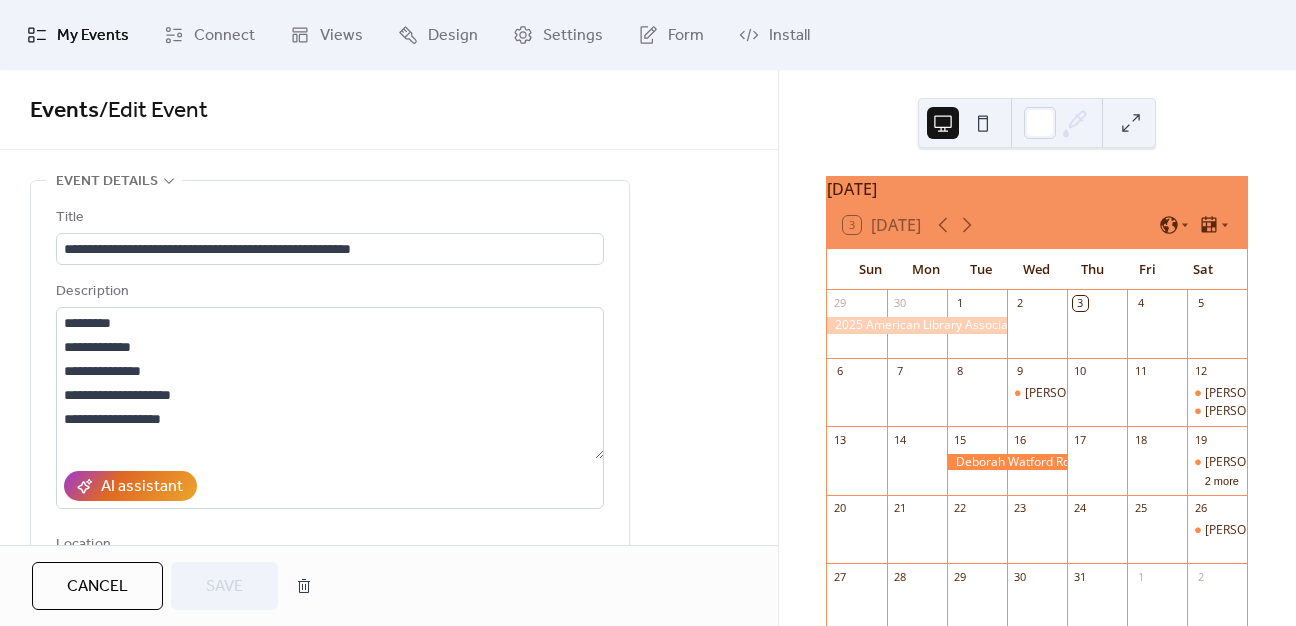 click on "**********" at bounding box center (330, 455) 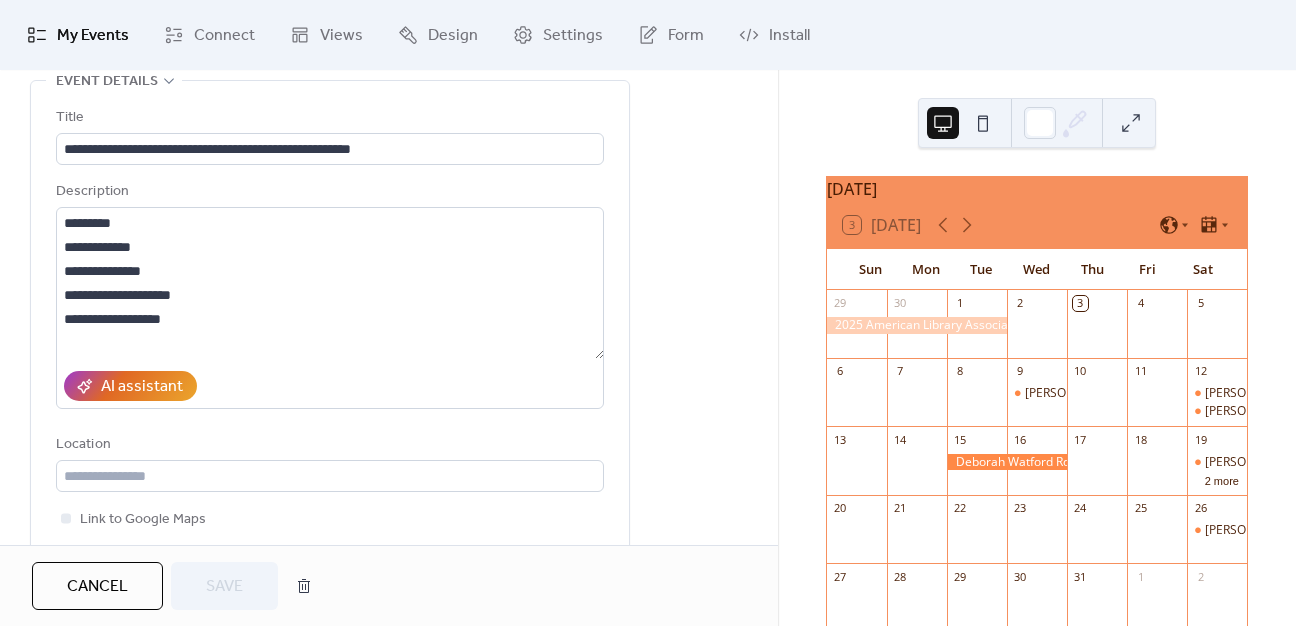 scroll, scrollTop: 400, scrollLeft: 0, axis: vertical 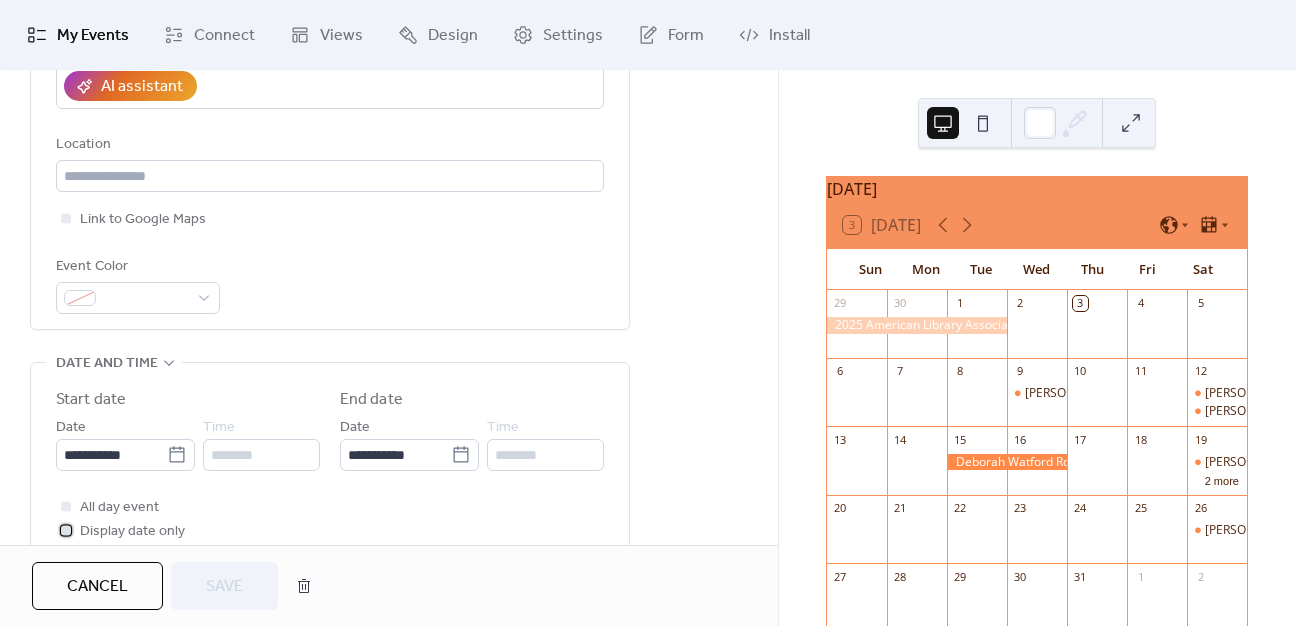click 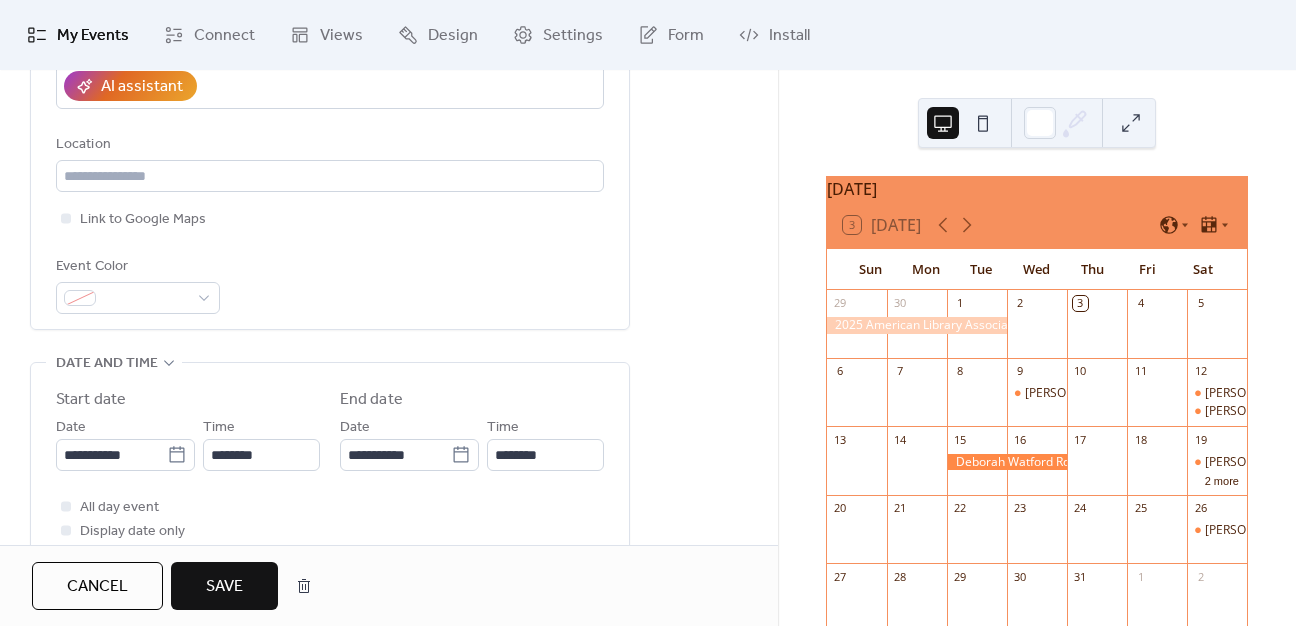 click on "**********" at bounding box center (330, 429) 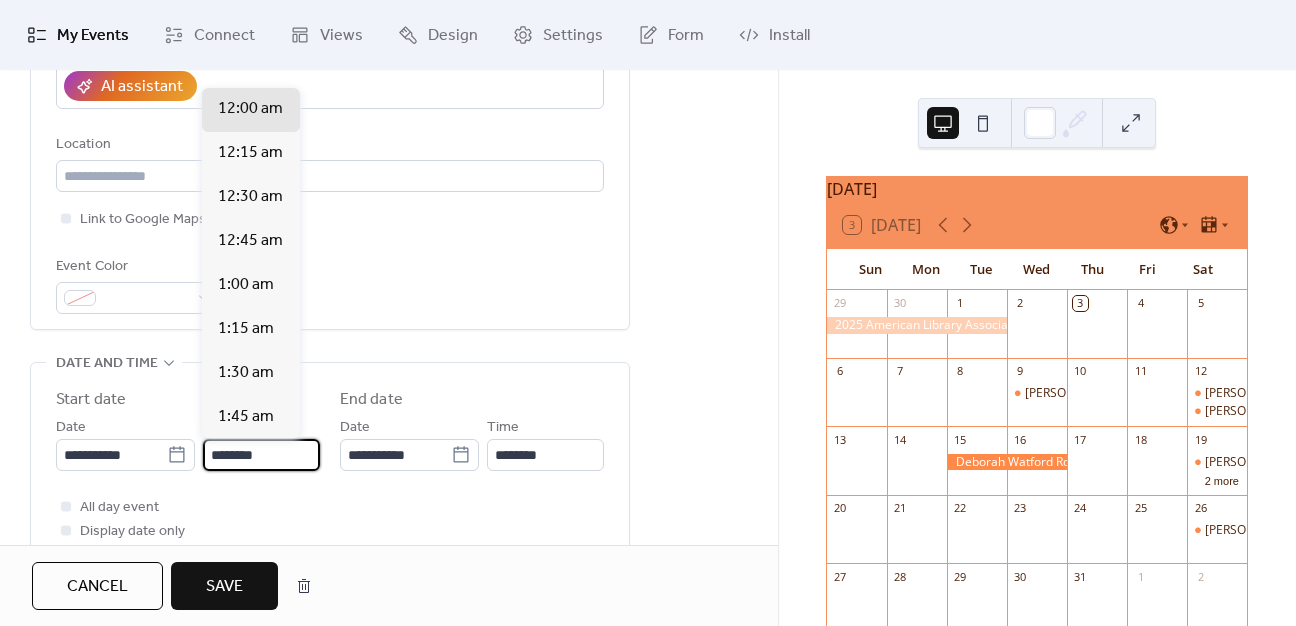 click on "********" at bounding box center (261, 455) 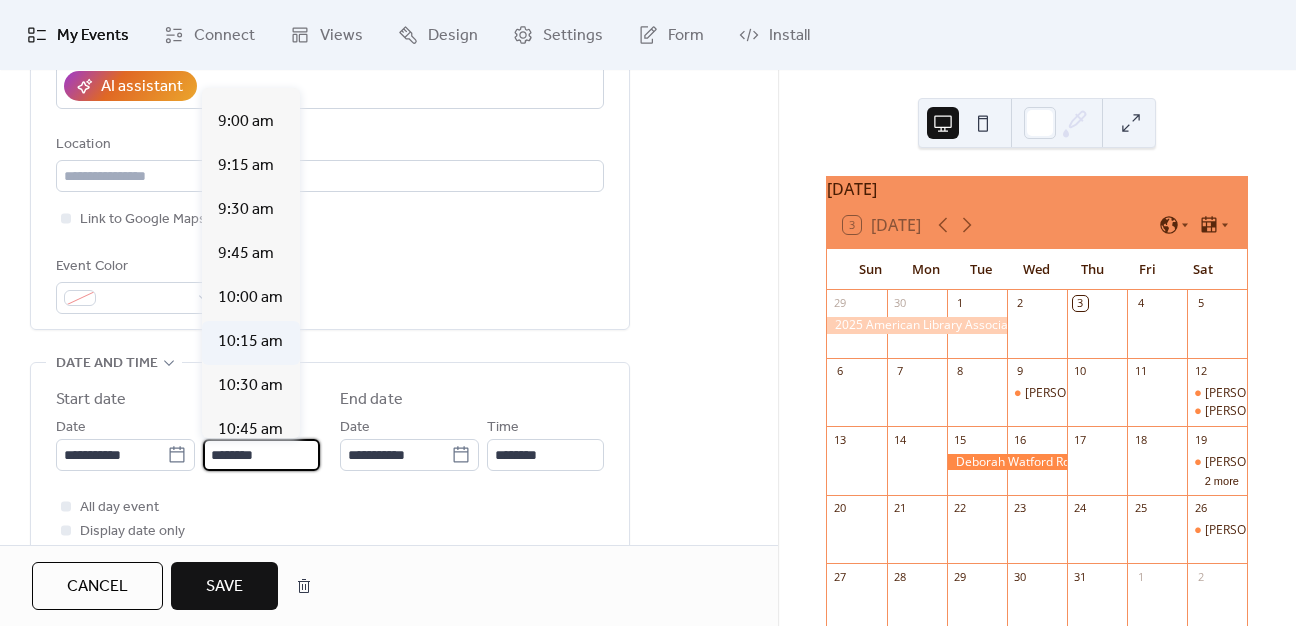 scroll, scrollTop: 1600, scrollLeft: 0, axis: vertical 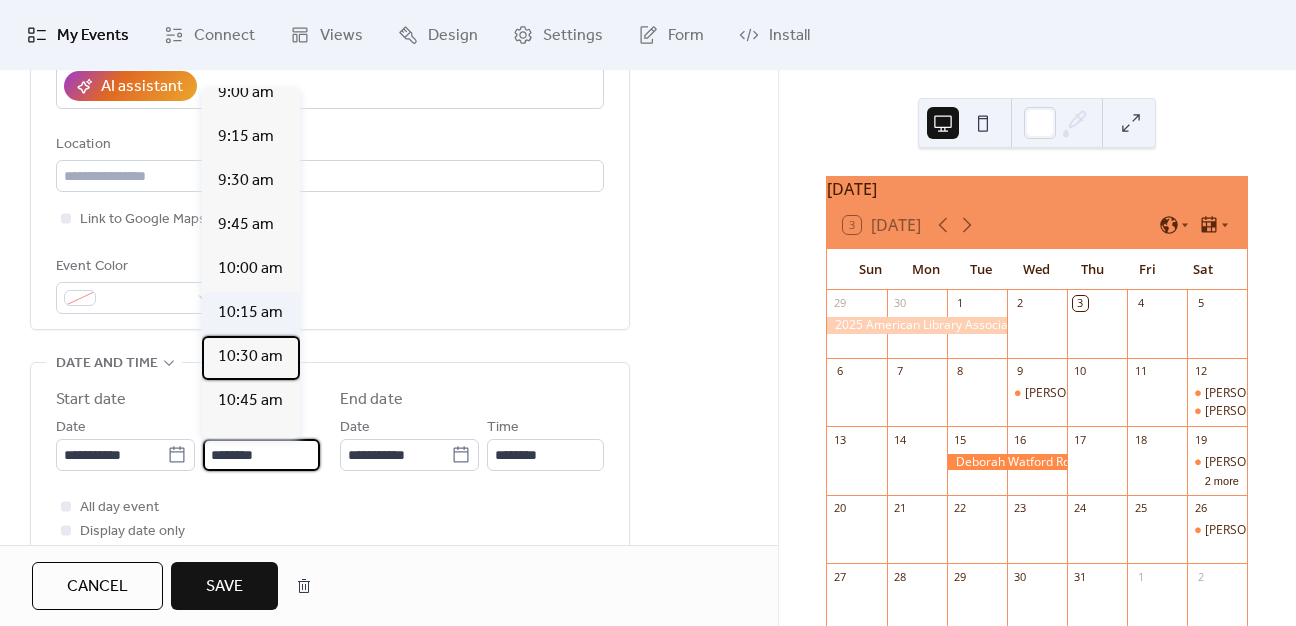 click on "10:30 am" at bounding box center [250, 357] 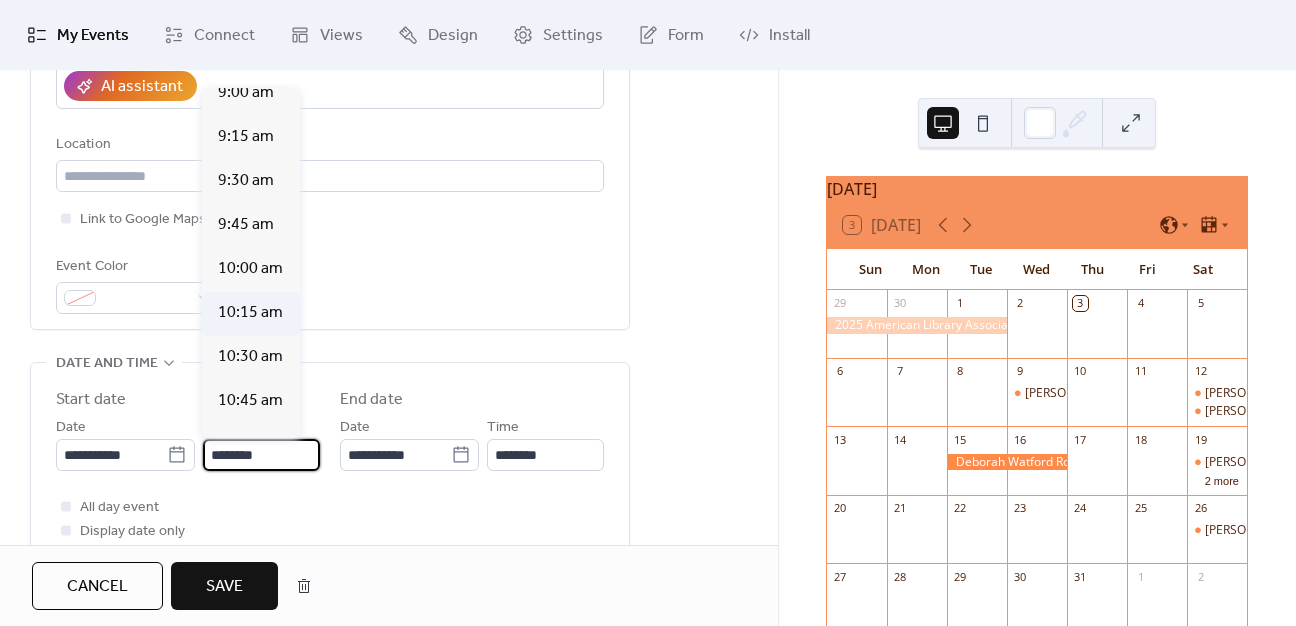 type on "********" 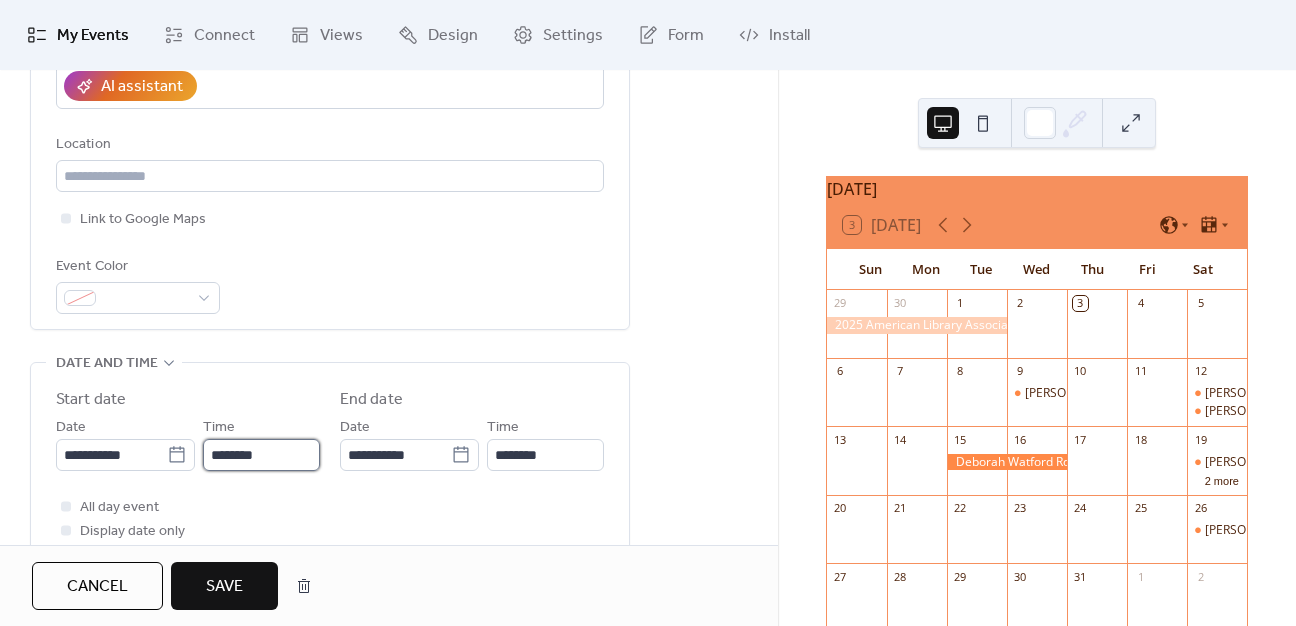 click on "********" at bounding box center [261, 455] 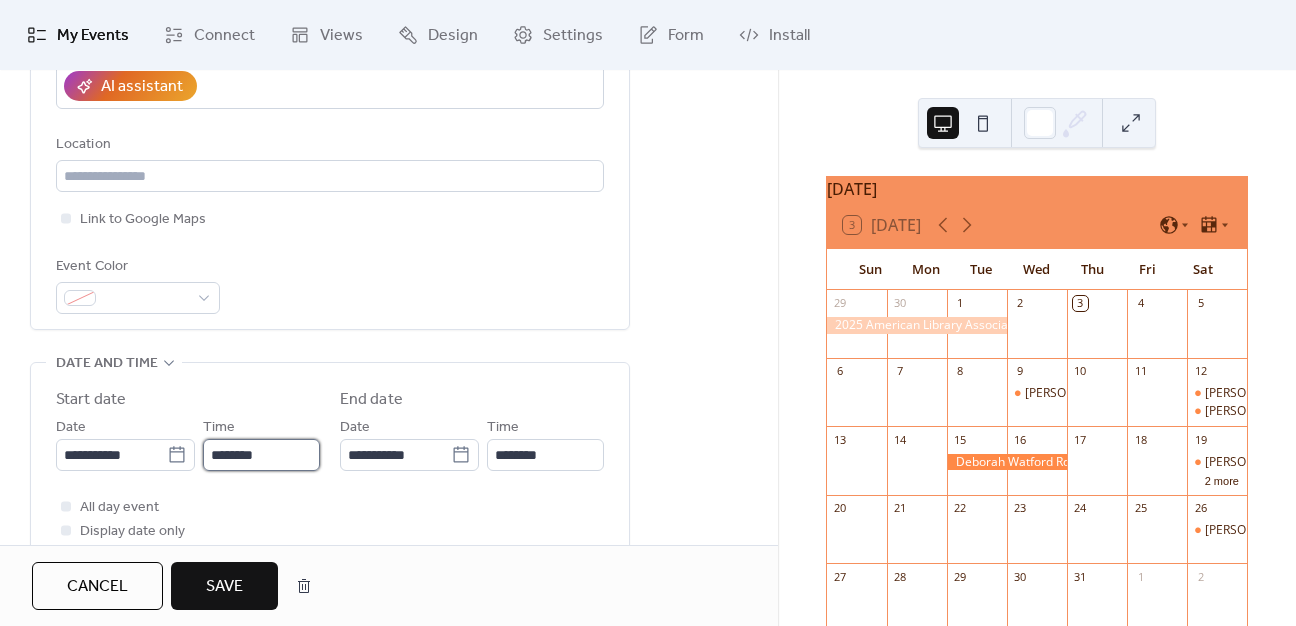 scroll, scrollTop: 0, scrollLeft: 0, axis: both 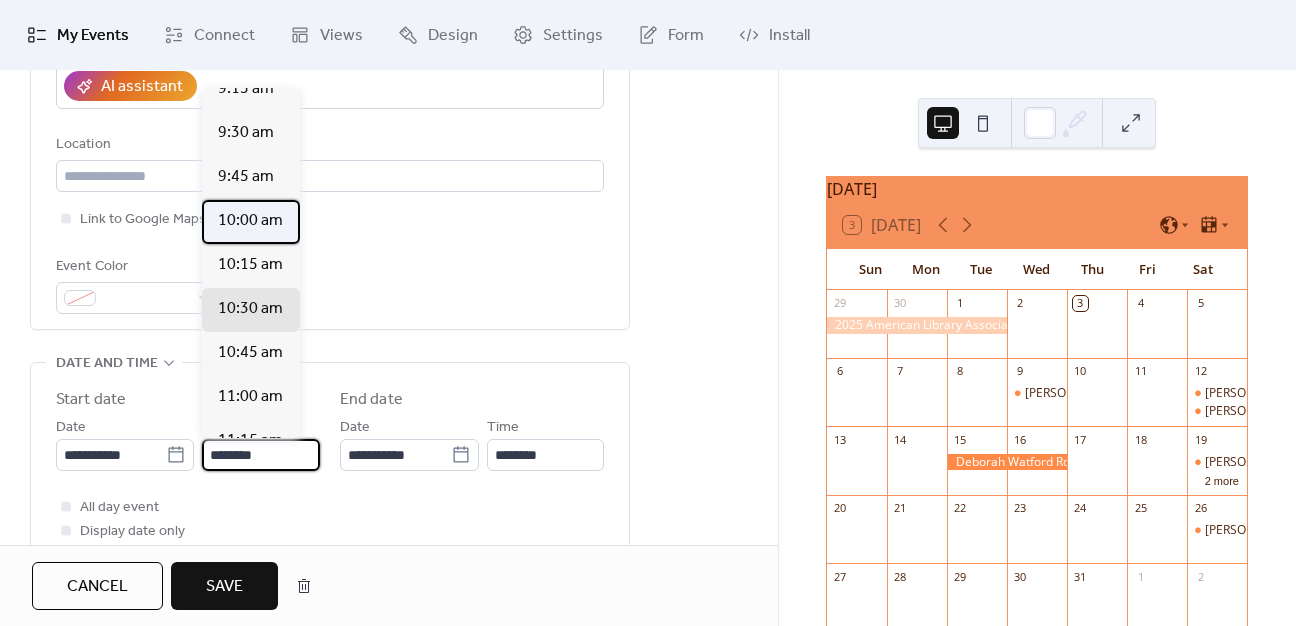 click on "10:00 am" at bounding box center [250, 221] 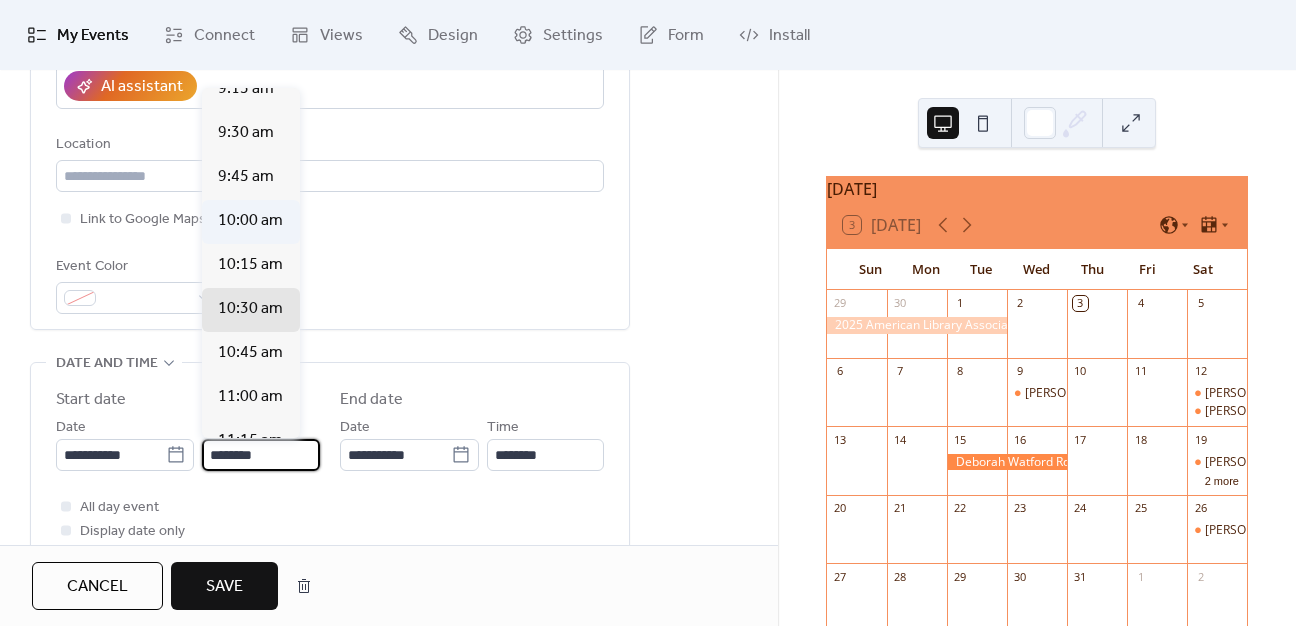 type on "********" 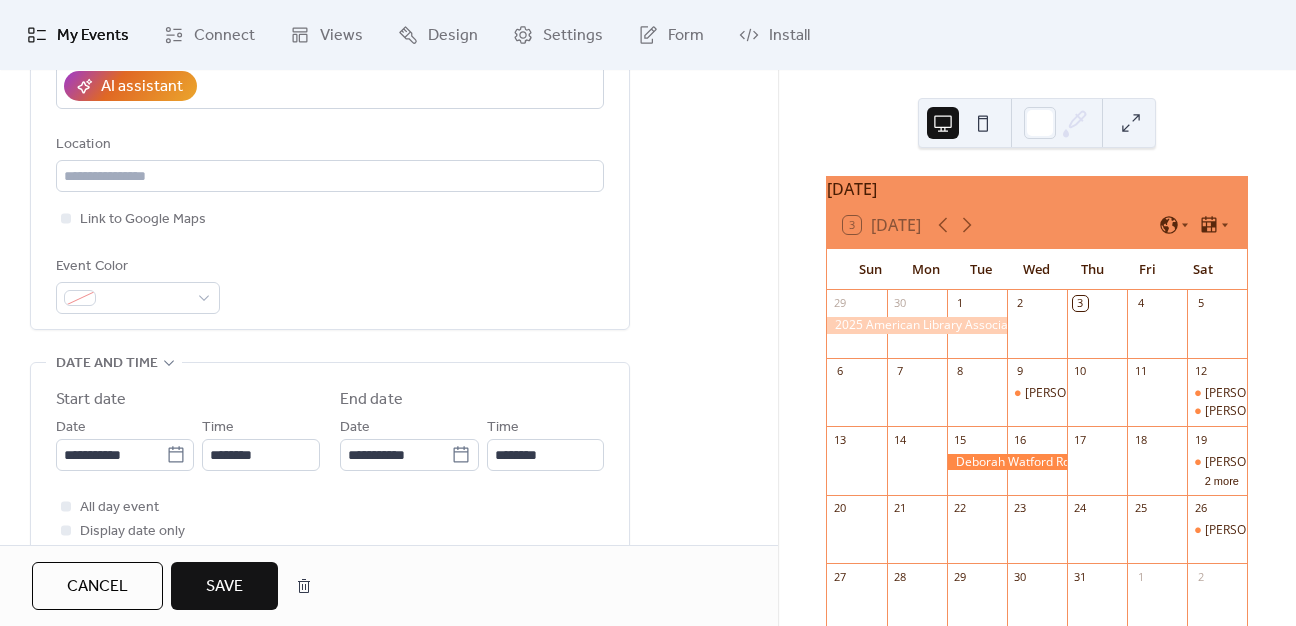 scroll, scrollTop: 0, scrollLeft: 0, axis: both 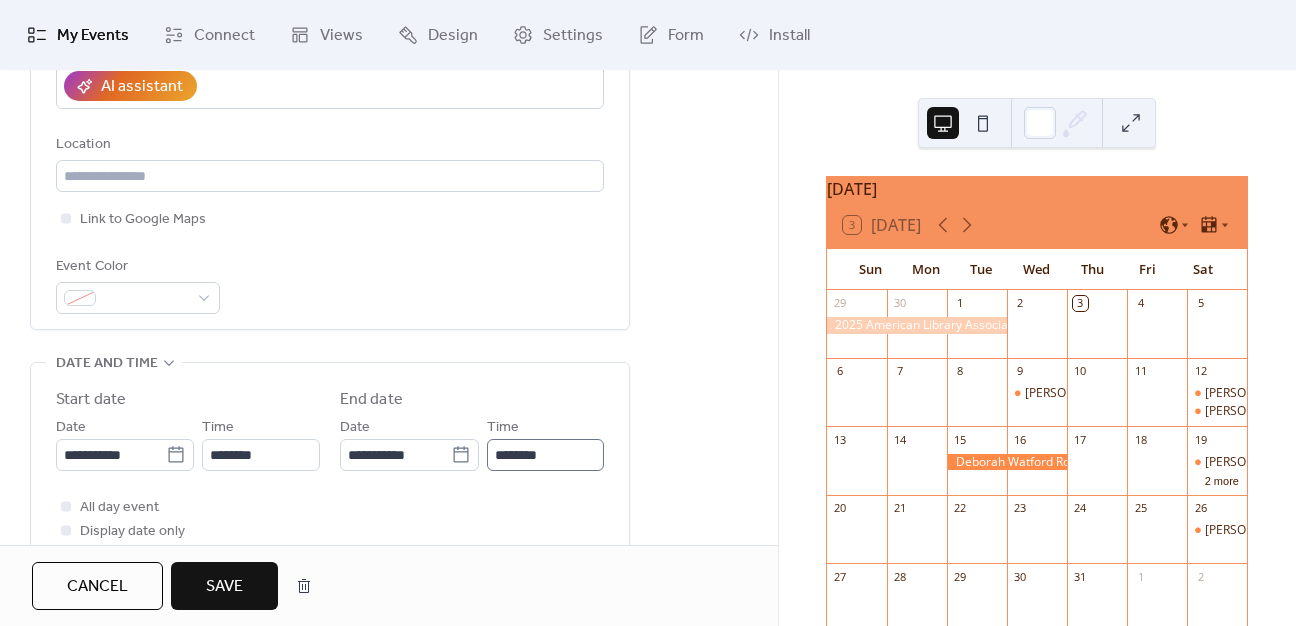drag, startPoint x: 432, startPoint y: 426, endPoint x: 488, endPoint y: 442, distance: 58.24088 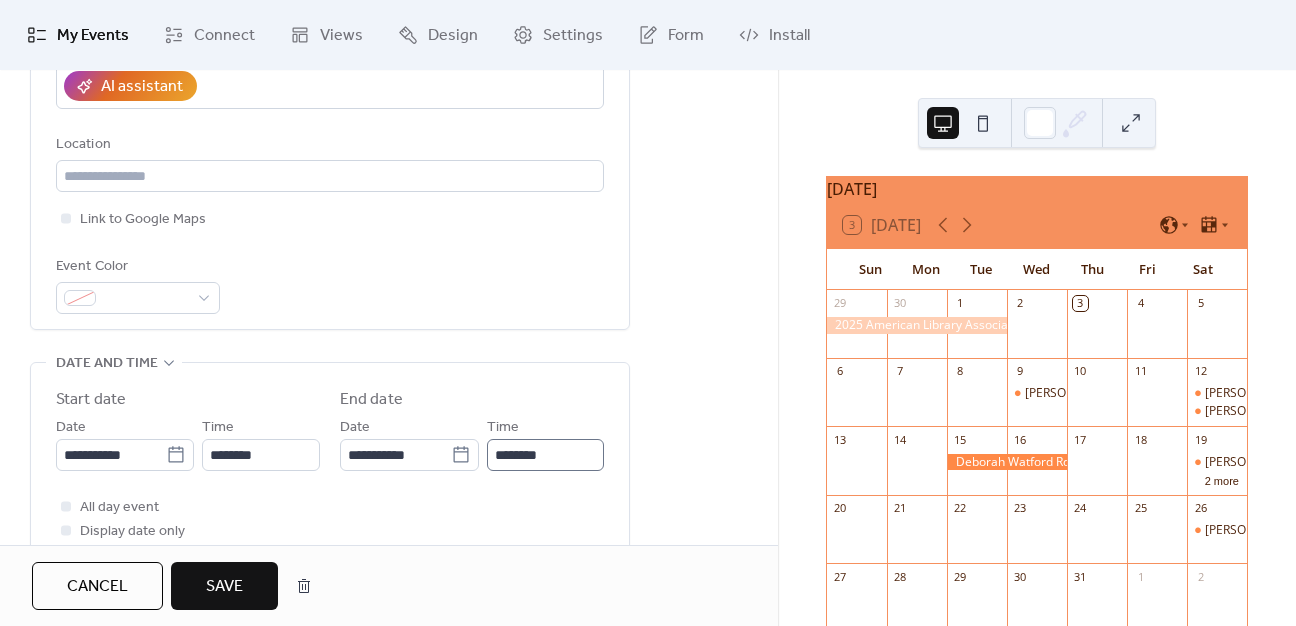 click on "**********" at bounding box center [409, 443] 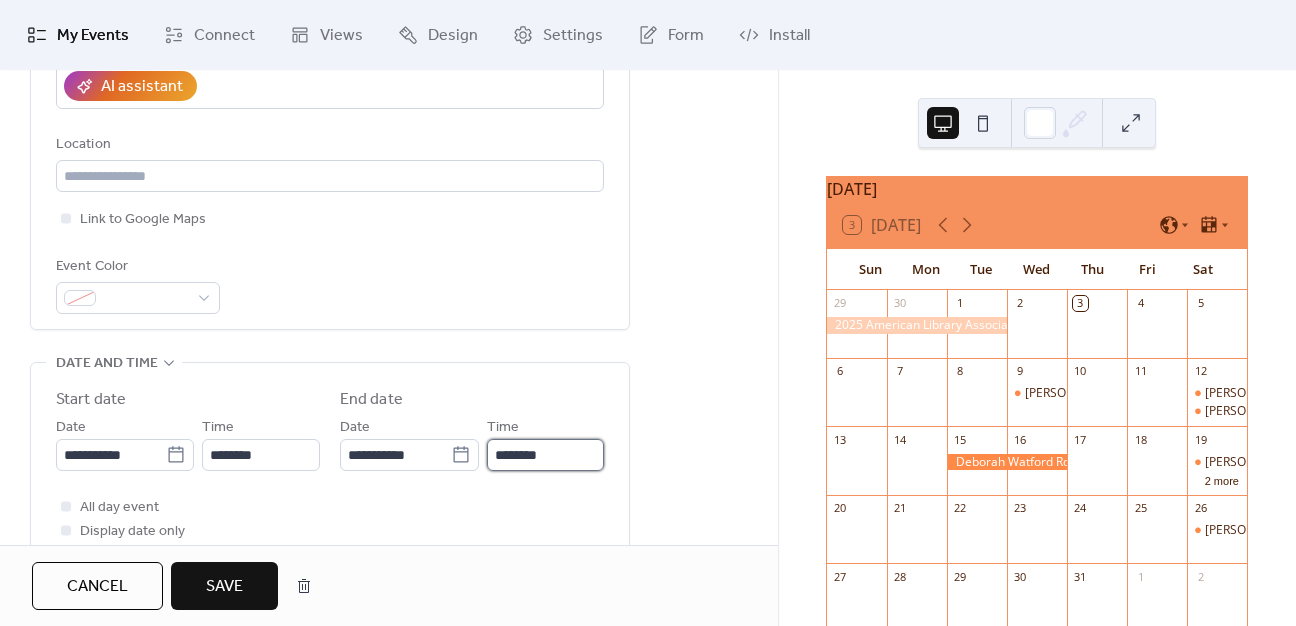 click on "********" at bounding box center [545, 455] 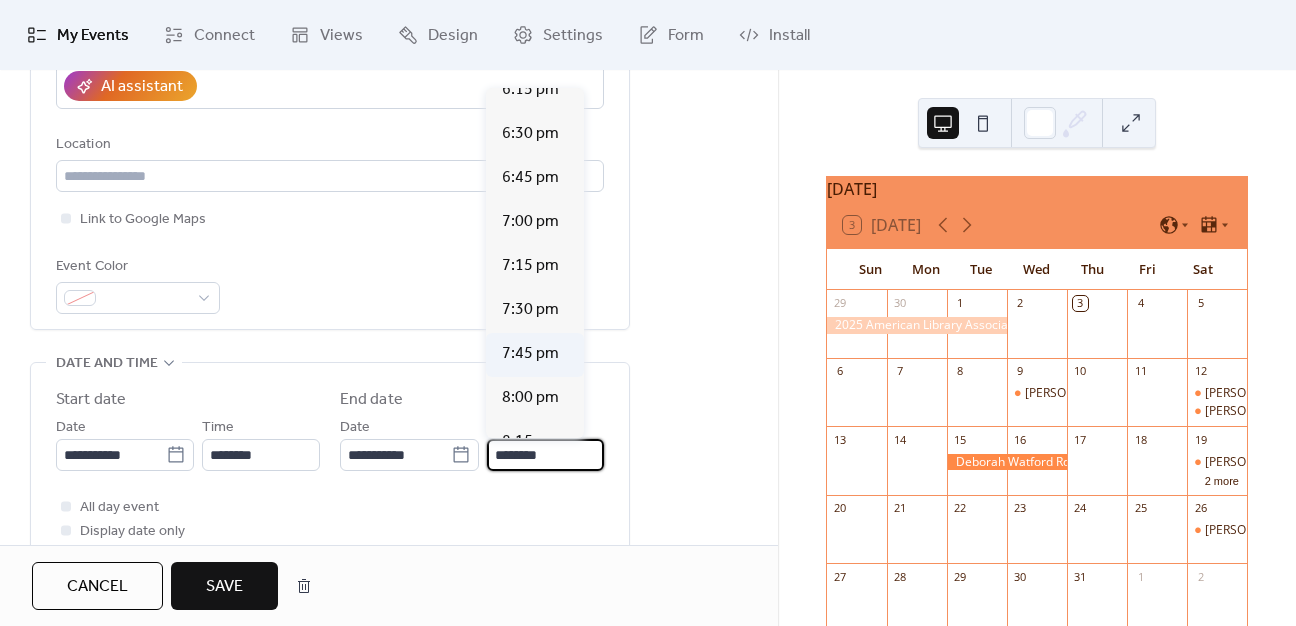 scroll, scrollTop: 1300, scrollLeft: 0, axis: vertical 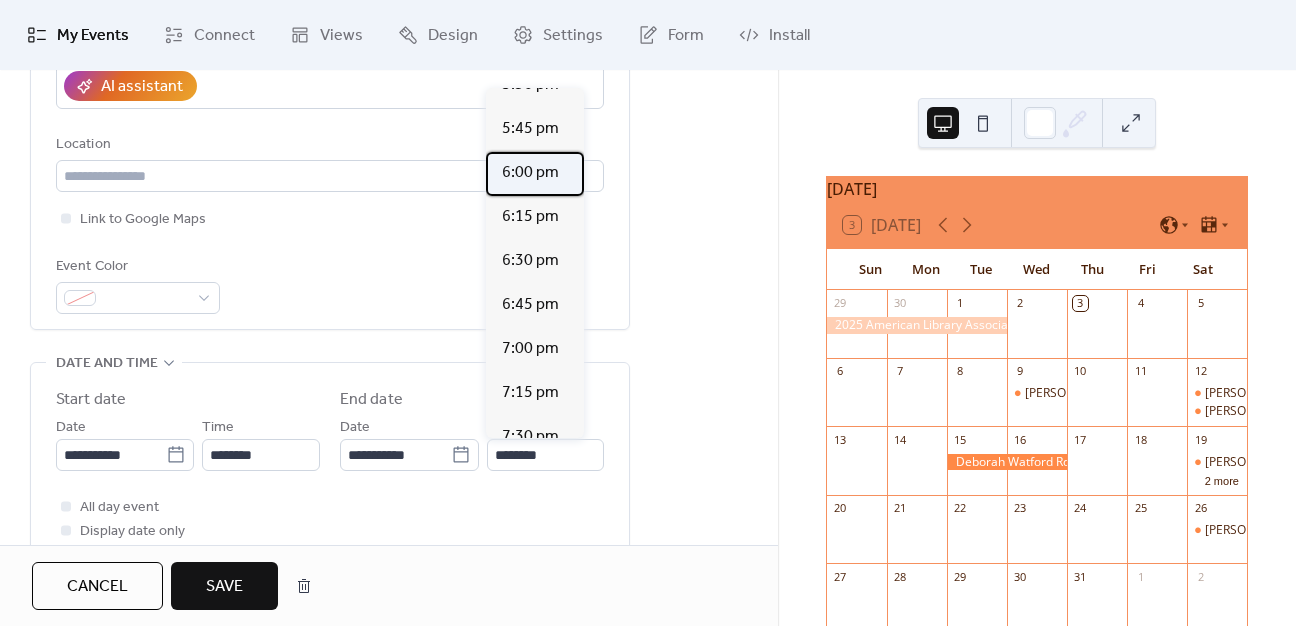 click on "6:00 pm" at bounding box center [530, 173] 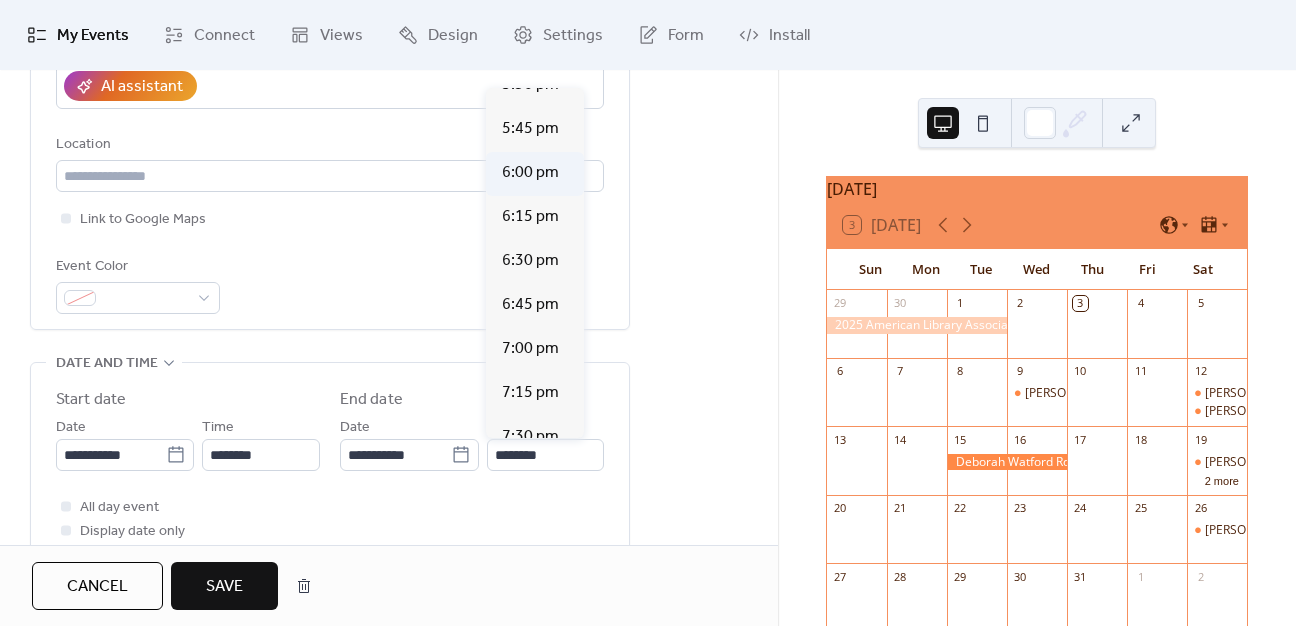 type on "*******" 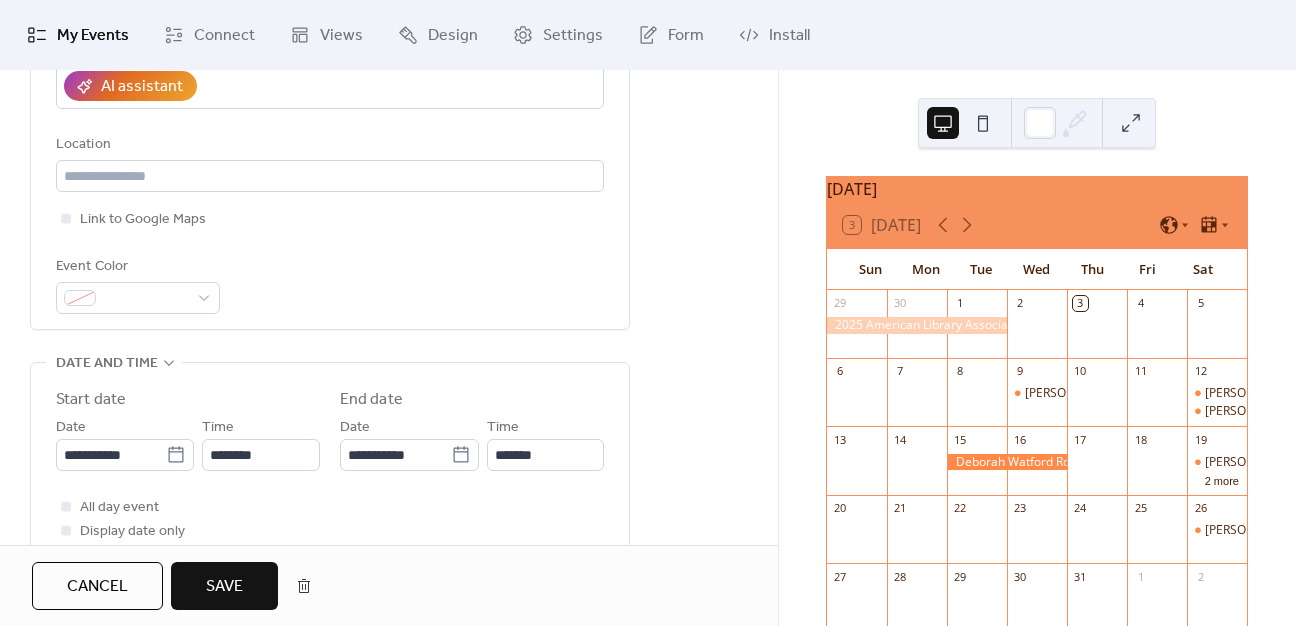 click on "All day event Display date only Hide event end time" at bounding box center (330, 531) 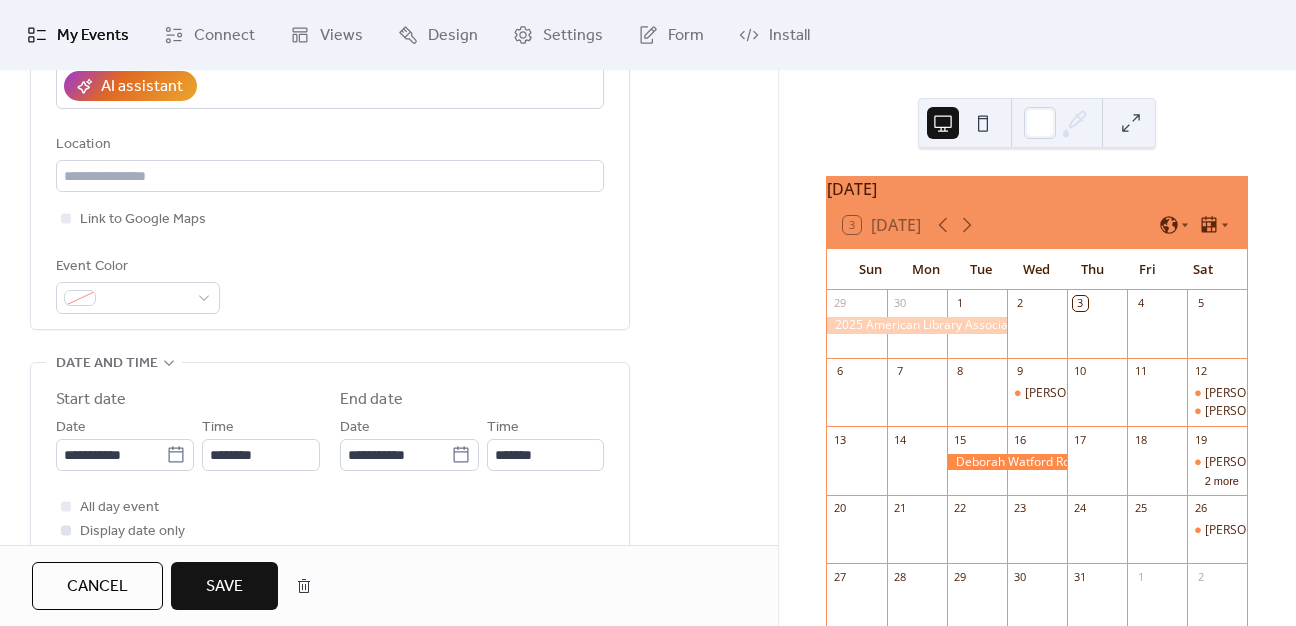 scroll, scrollTop: 500, scrollLeft: 0, axis: vertical 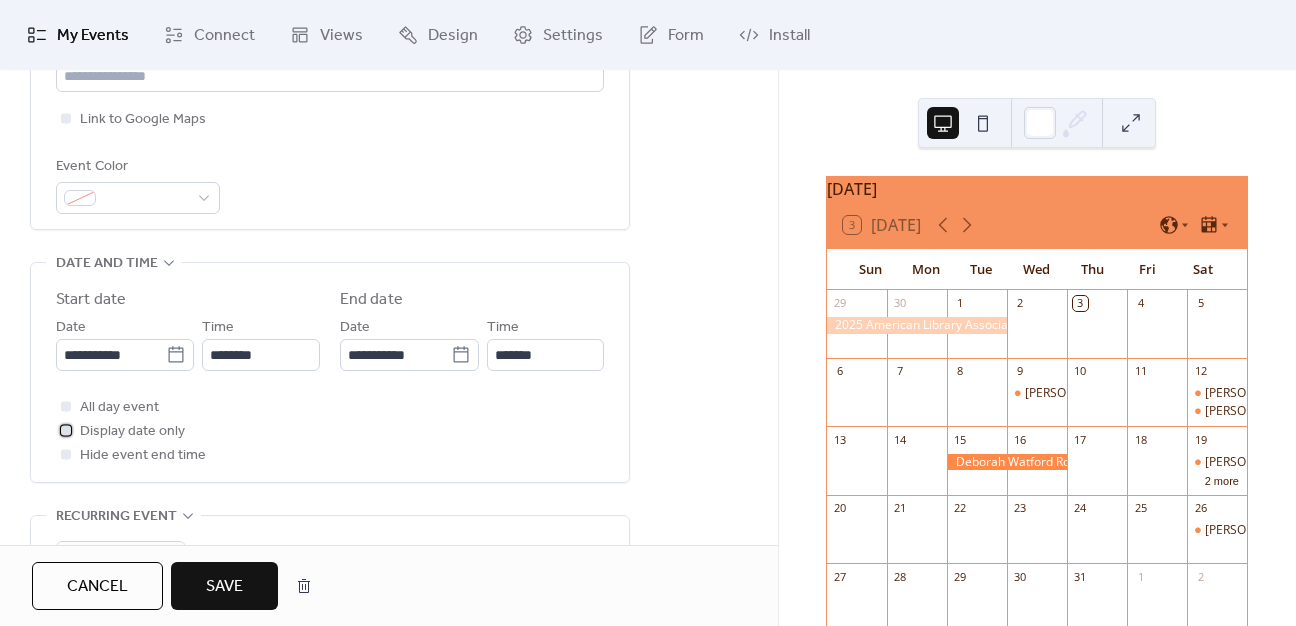 click at bounding box center (66, 430) 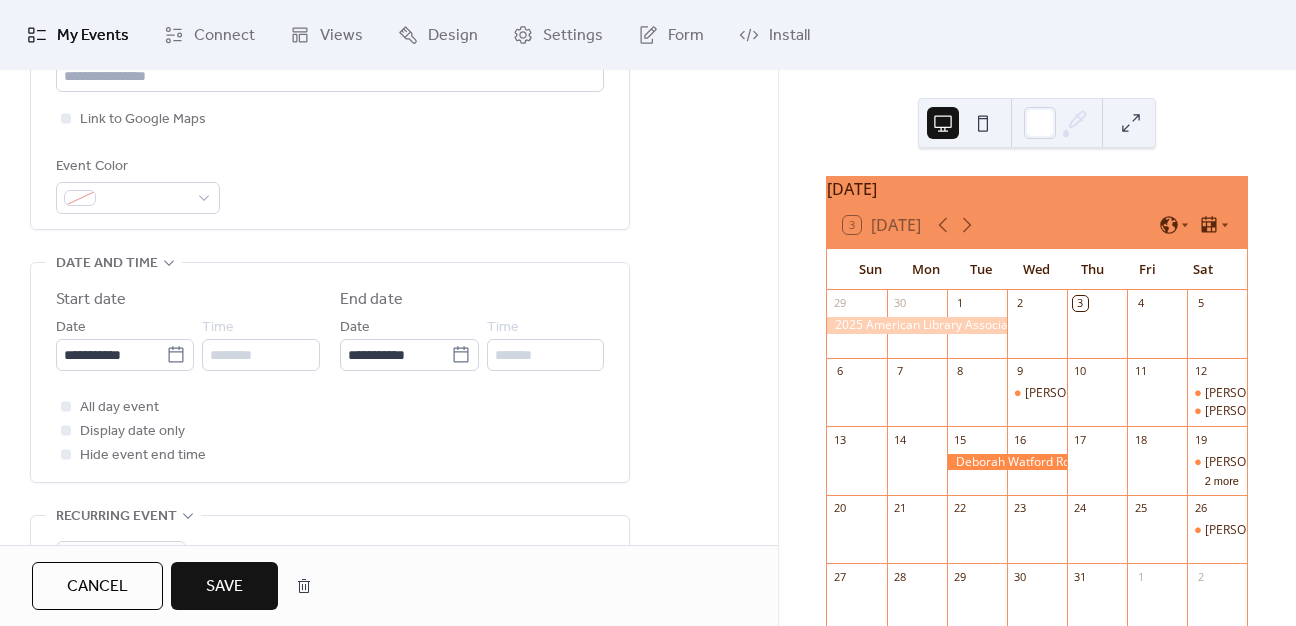 click on "Save" at bounding box center (224, 587) 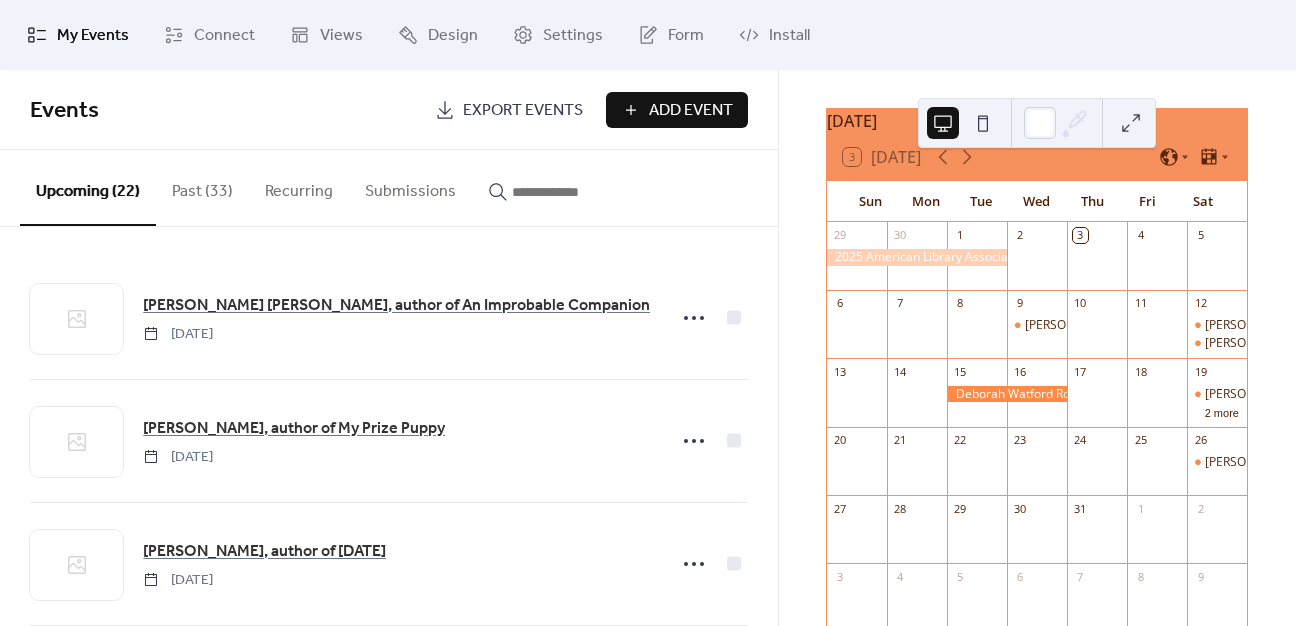 scroll, scrollTop: 100, scrollLeft: 0, axis: vertical 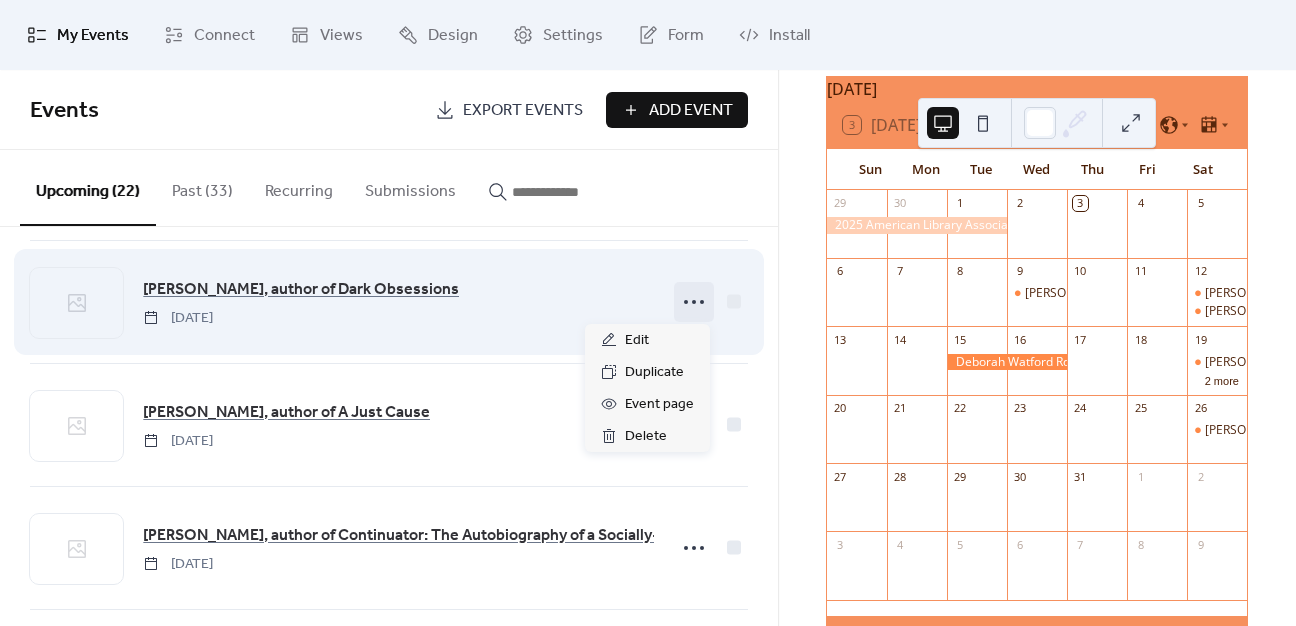 click 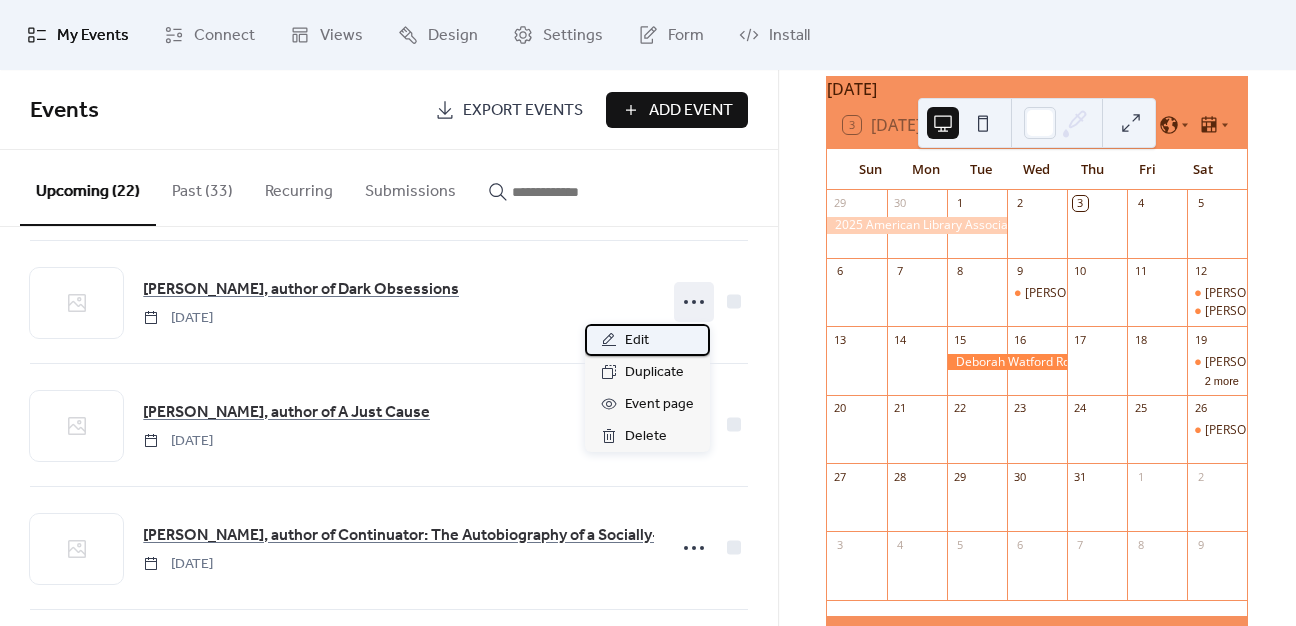 click on "Edit" at bounding box center [647, 340] 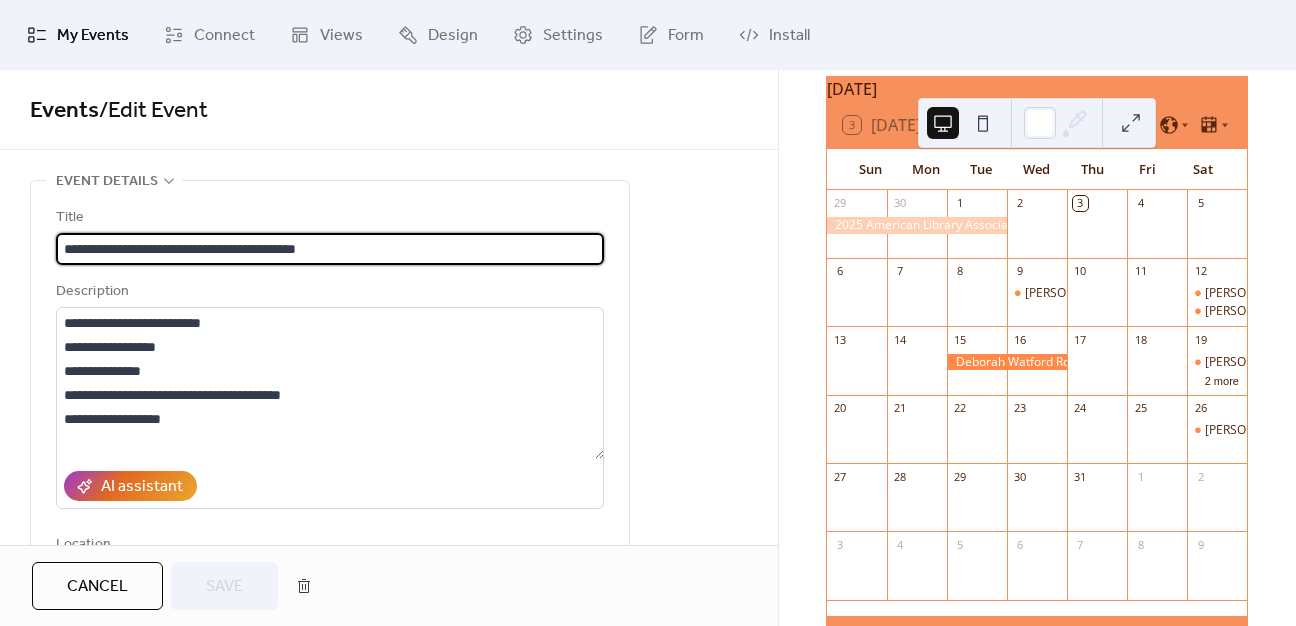 scroll, scrollTop: 500, scrollLeft: 0, axis: vertical 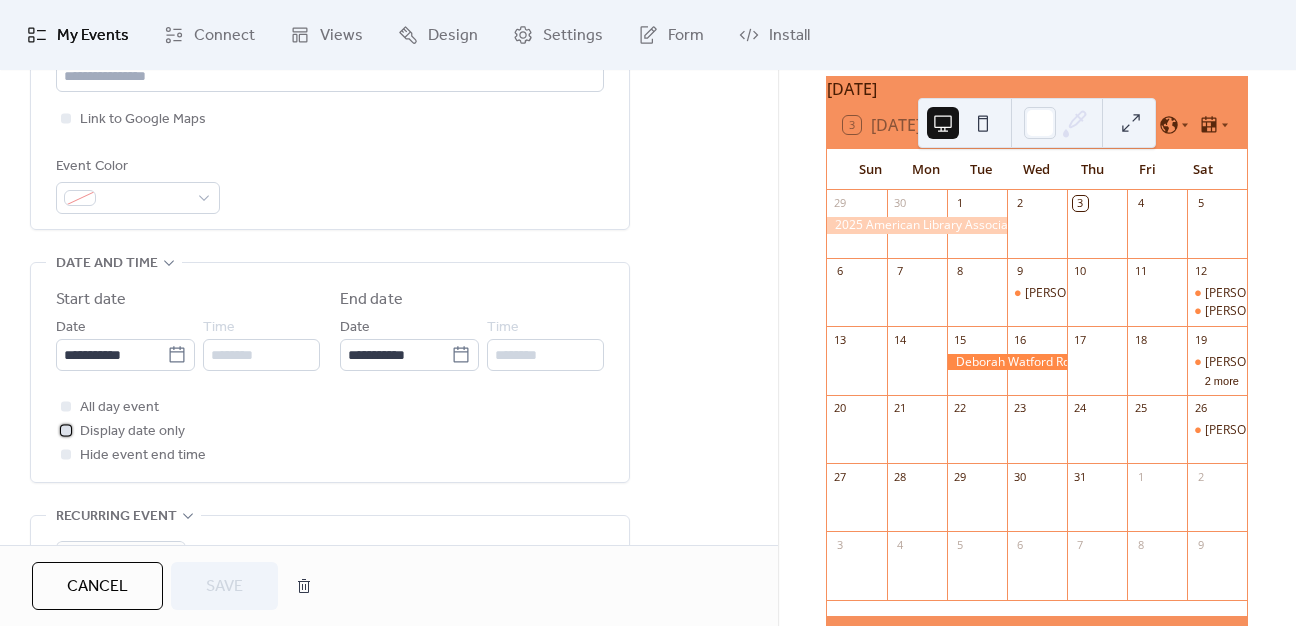 click 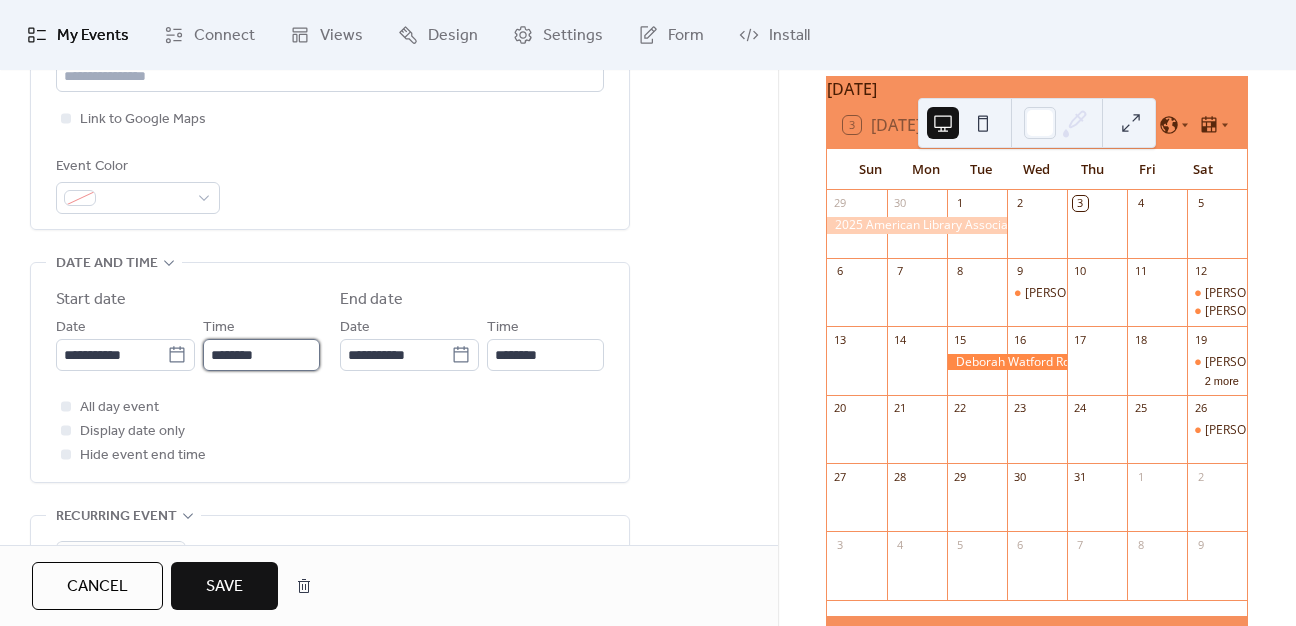 click on "**********" at bounding box center (648, 313) 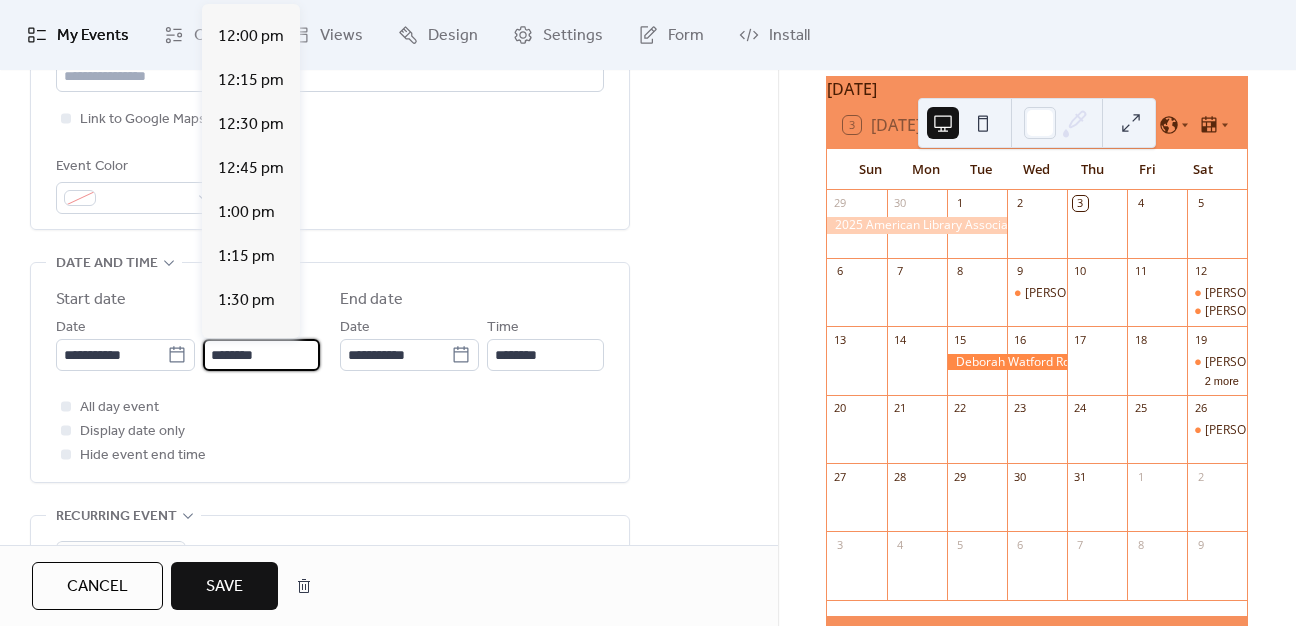 scroll, scrollTop: 2000, scrollLeft: 0, axis: vertical 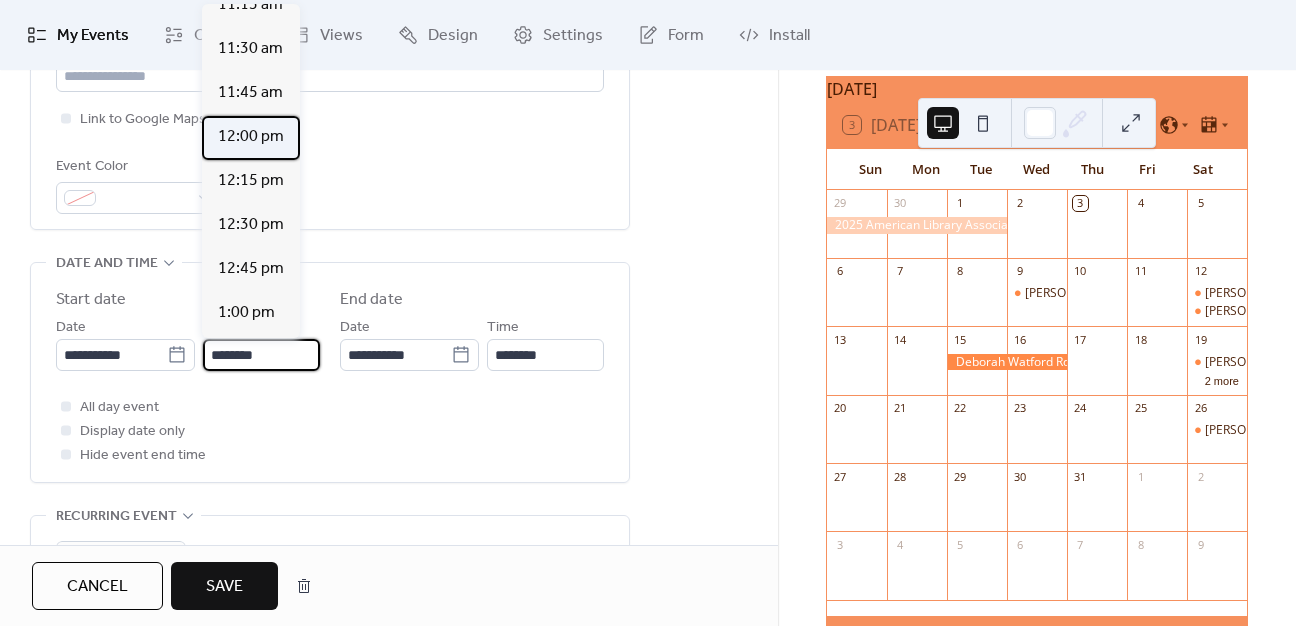 click on "12:00 pm" at bounding box center (251, 137) 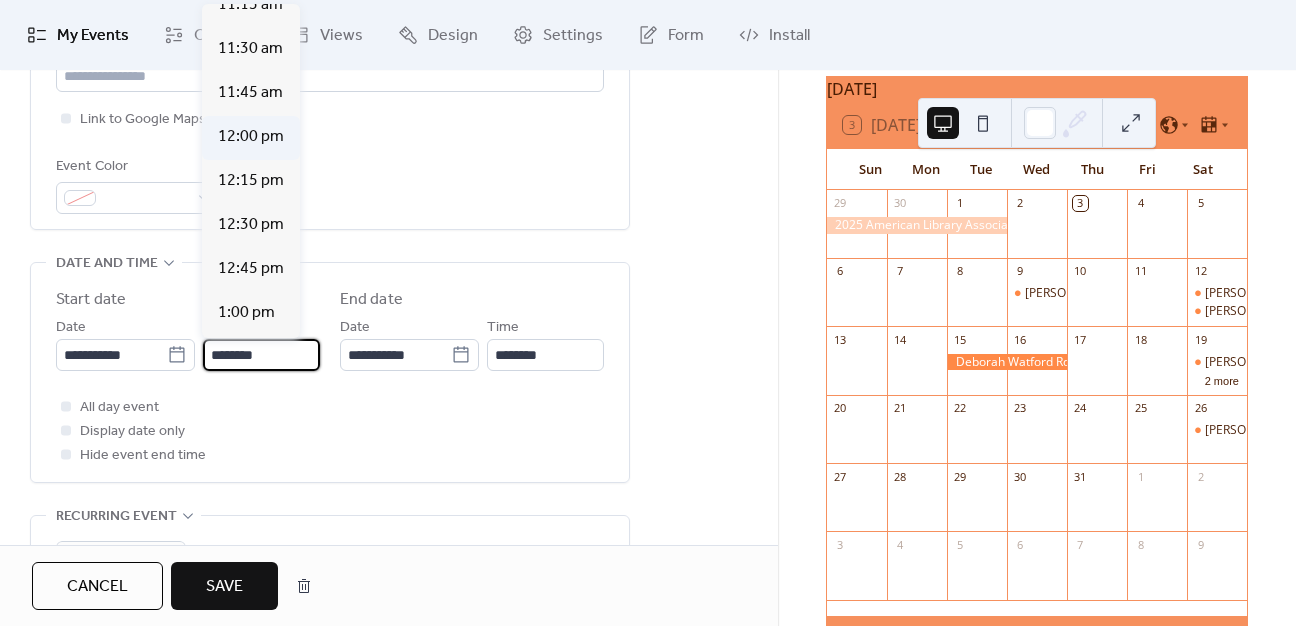 type on "********" 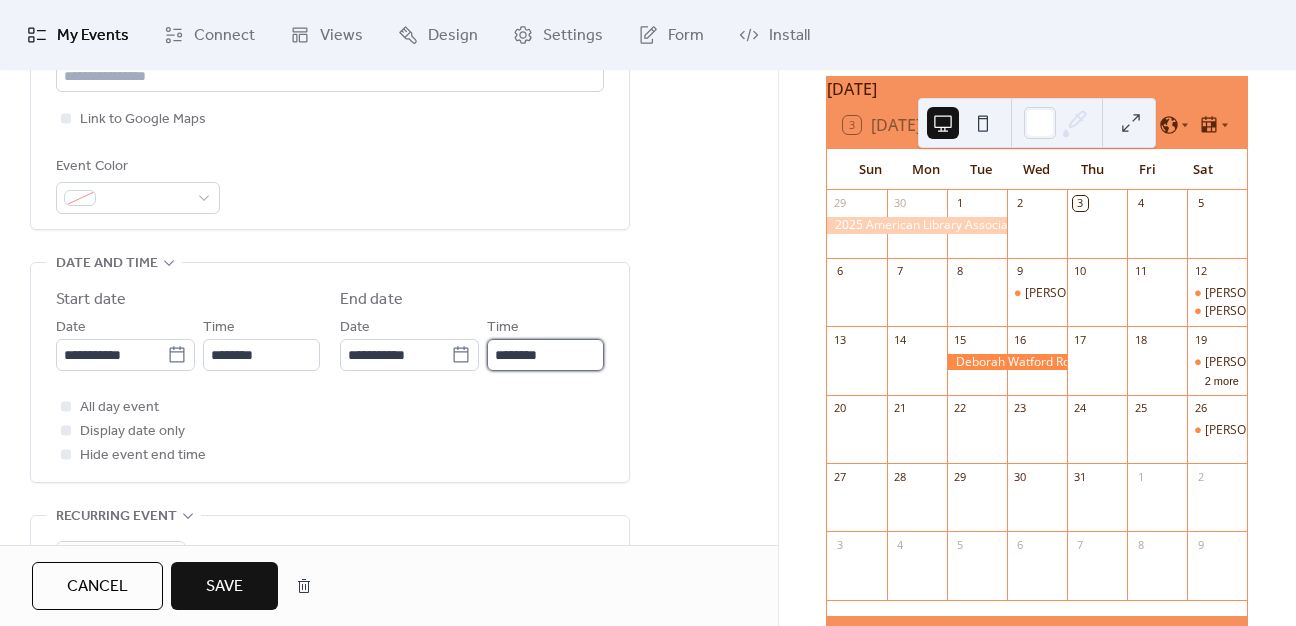 click on "********" at bounding box center [545, 355] 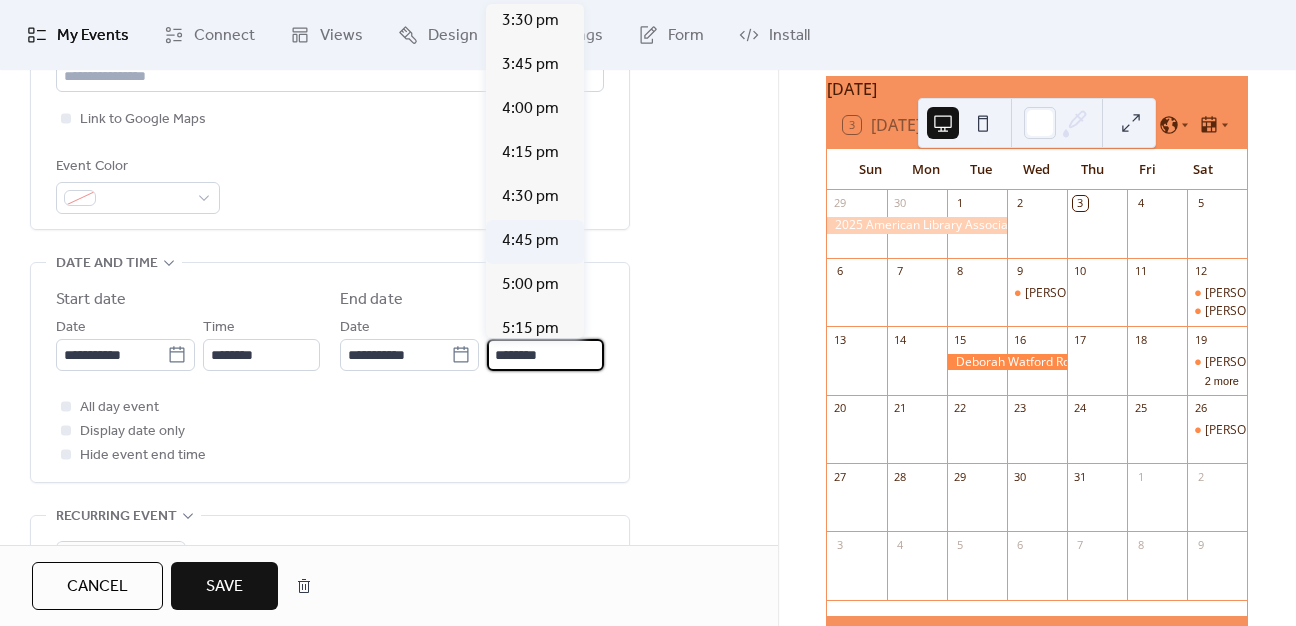 scroll, scrollTop: 700, scrollLeft: 0, axis: vertical 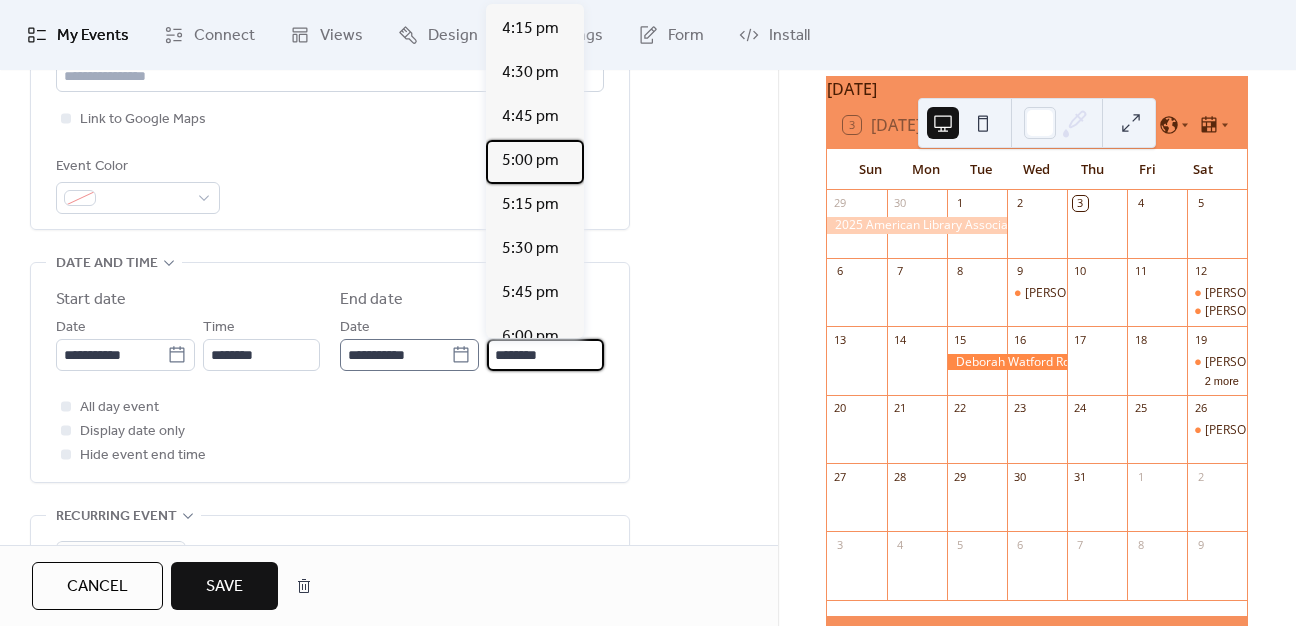 drag, startPoint x: 553, startPoint y: 163, endPoint x: 462, endPoint y: 349, distance: 207.06763 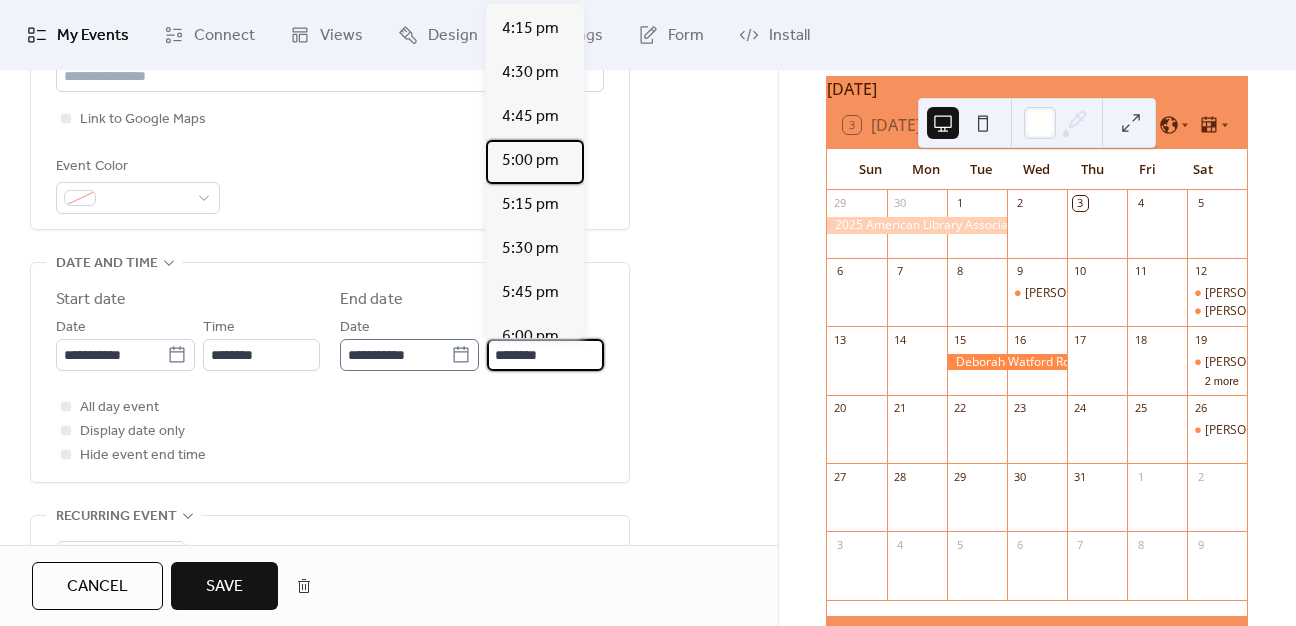 click on "5:00 pm" at bounding box center (530, 161) 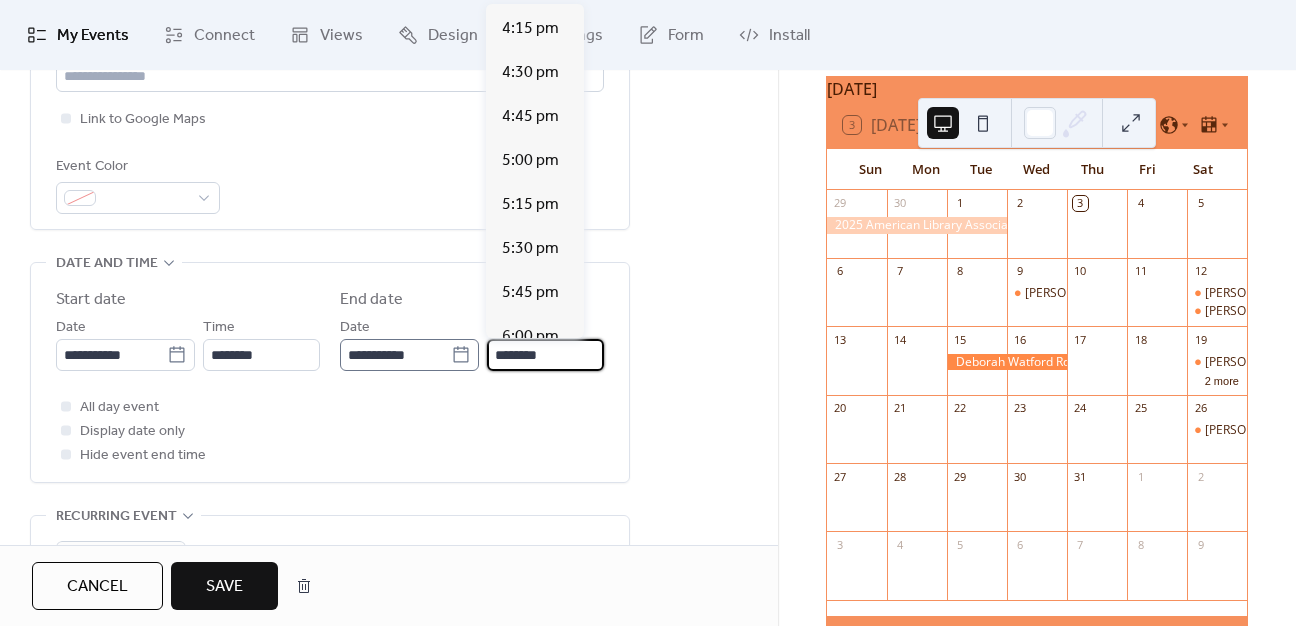 type on "*******" 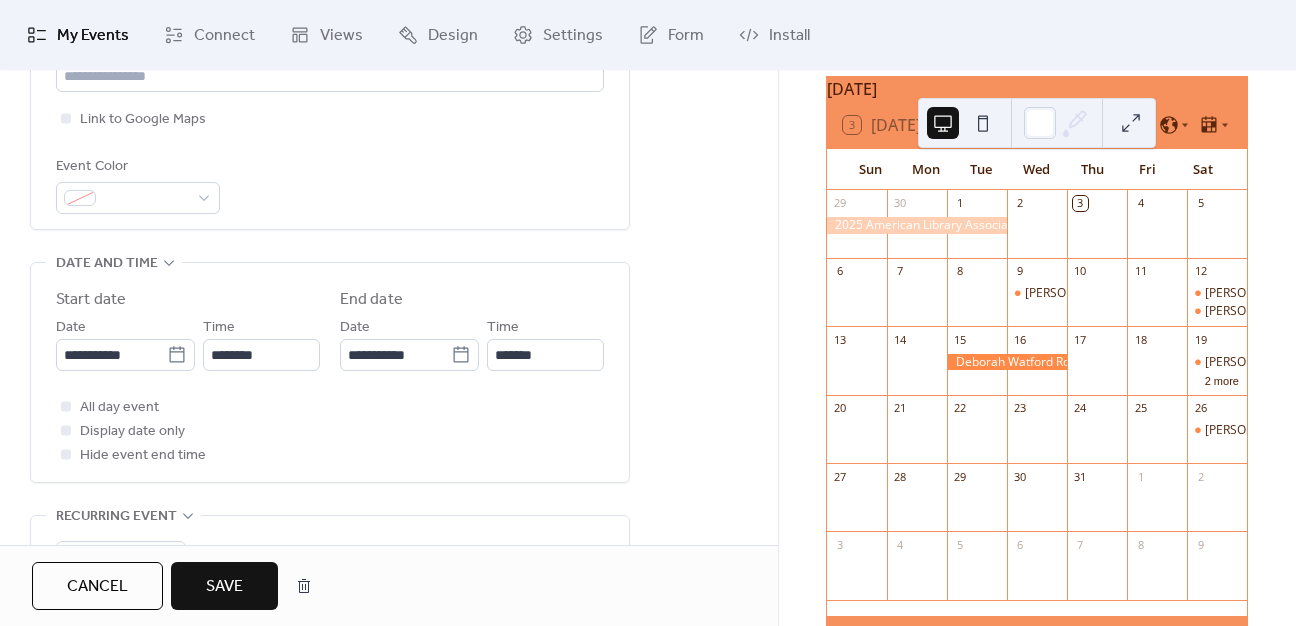 click on "All day event Display date only Hide event end time" at bounding box center (330, 431) 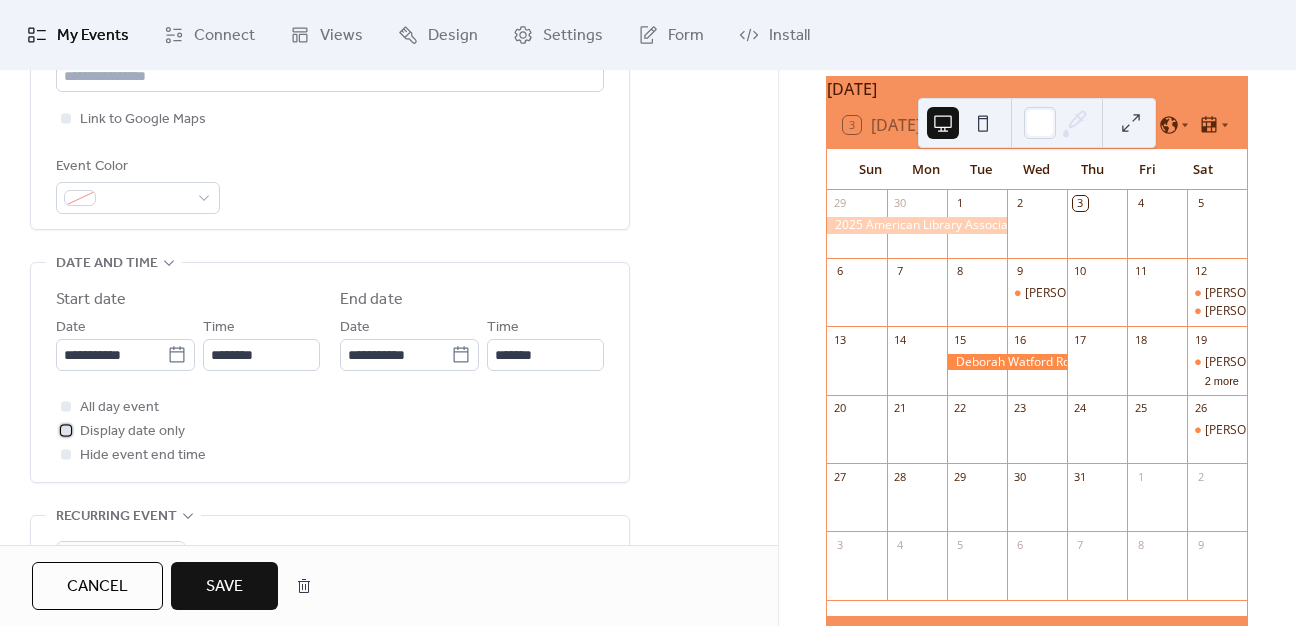 click at bounding box center [66, 430] 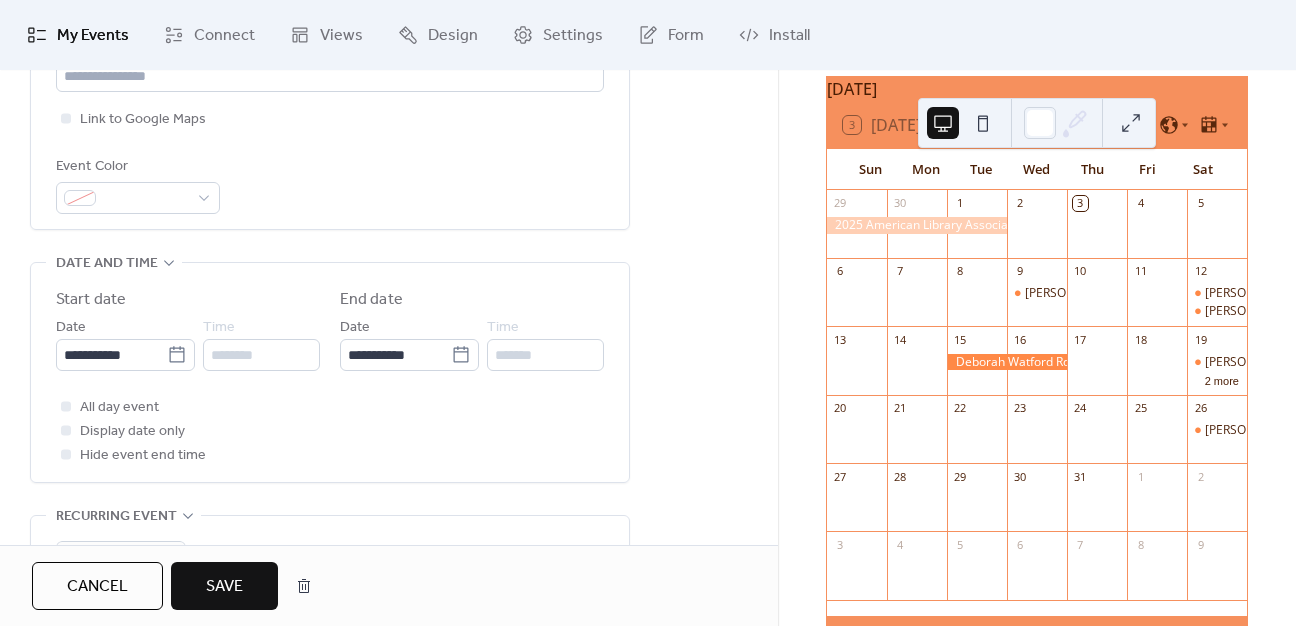 click on "Save" at bounding box center (224, 587) 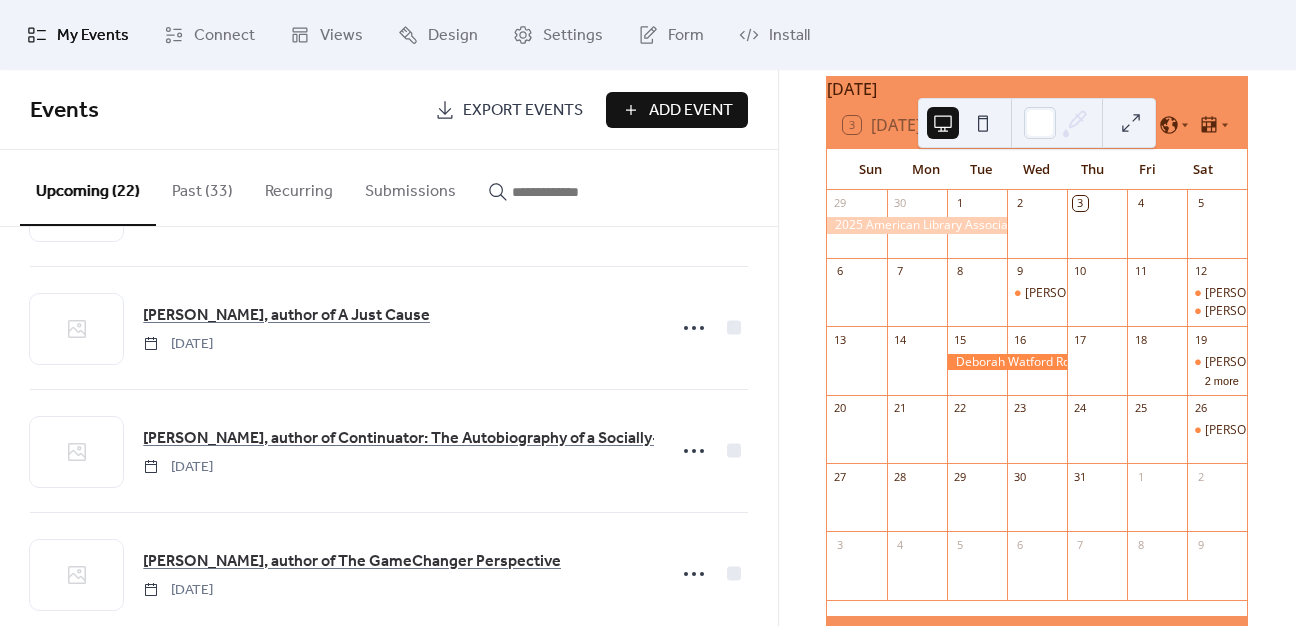 scroll, scrollTop: 1100, scrollLeft: 0, axis: vertical 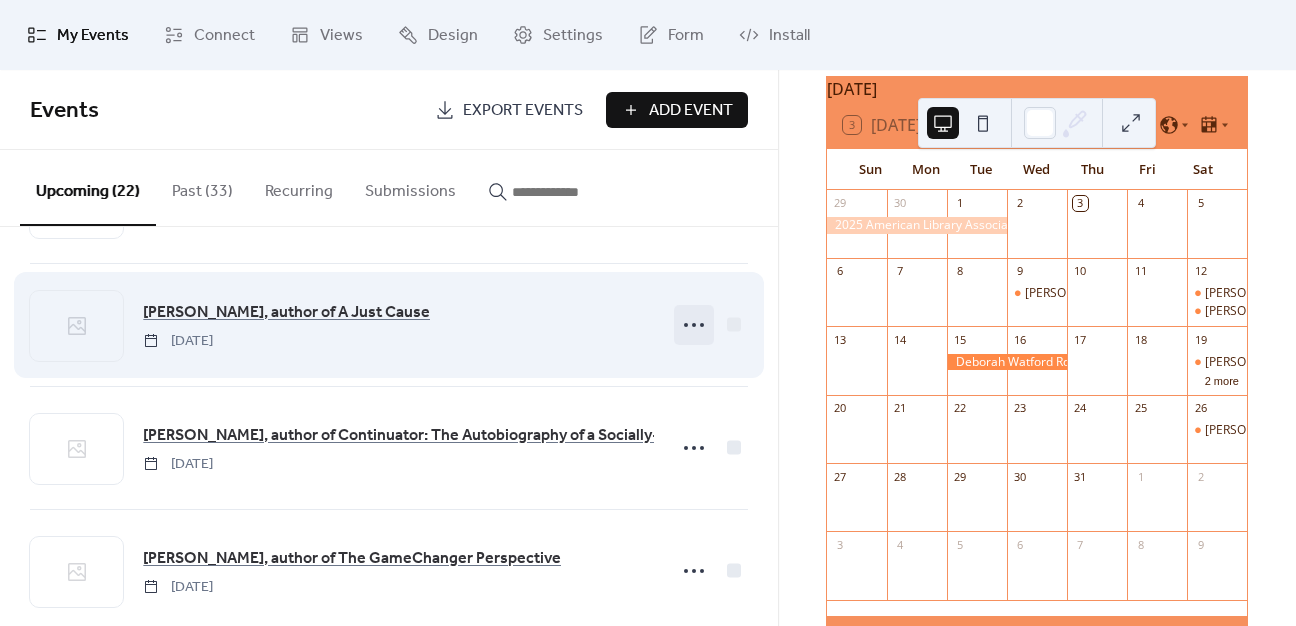 click 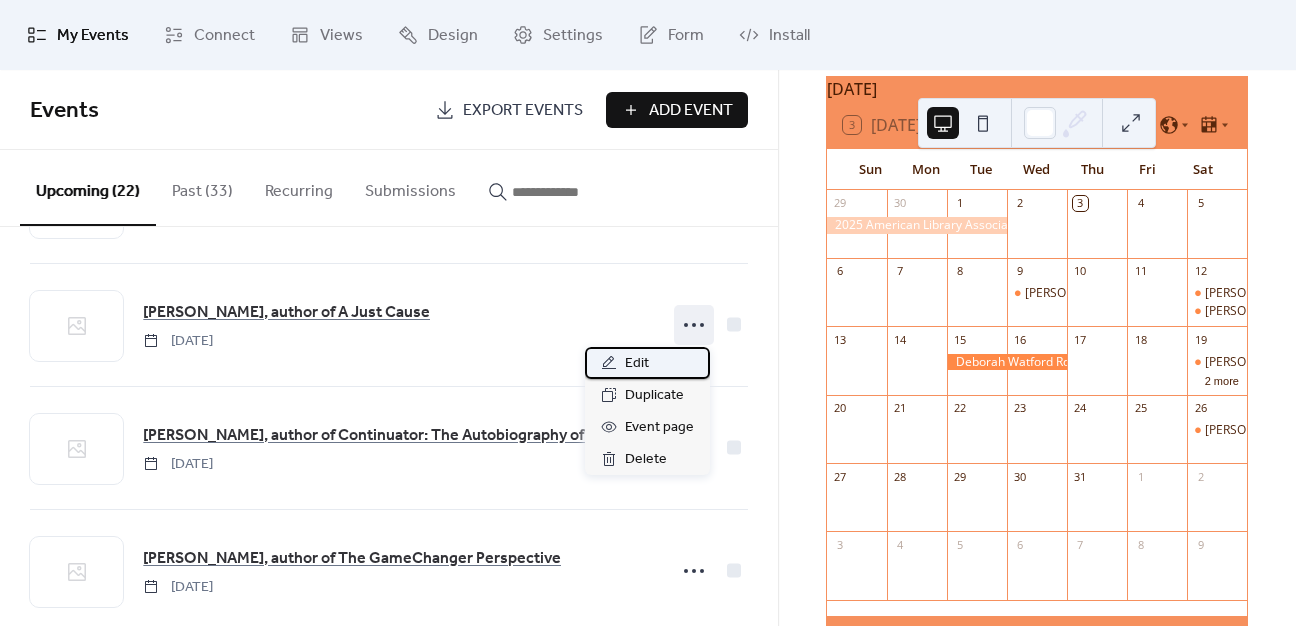 click 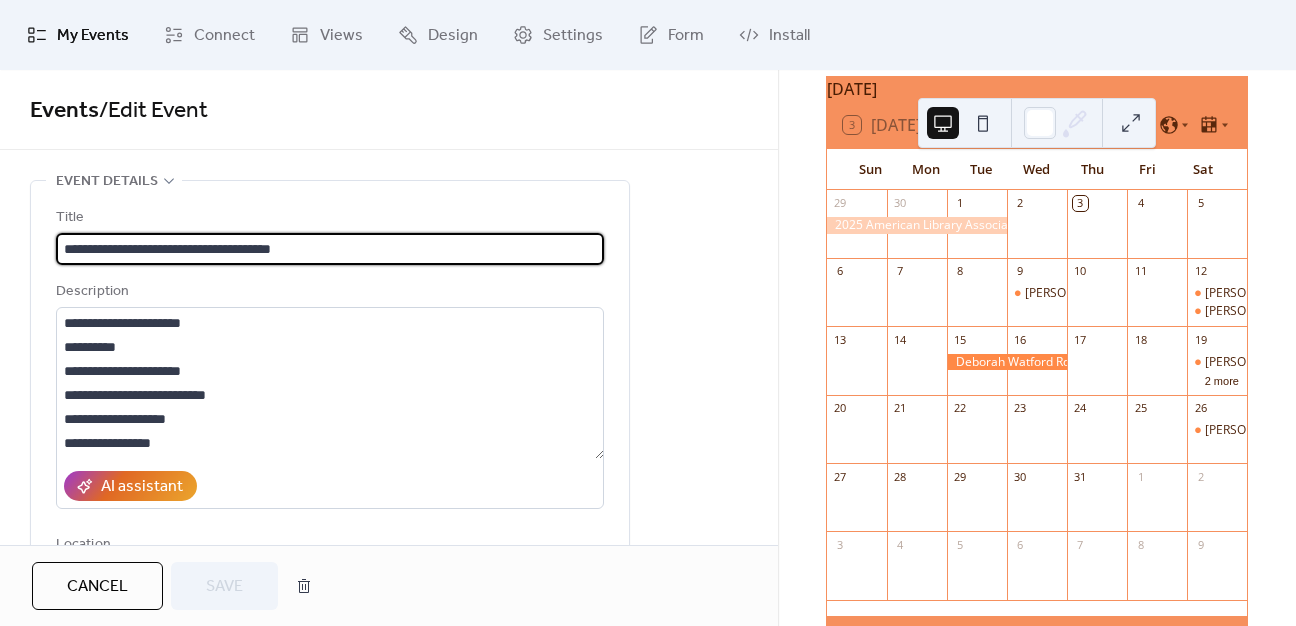 scroll, scrollTop: 400, scrollLeft: 0, axis: vertical 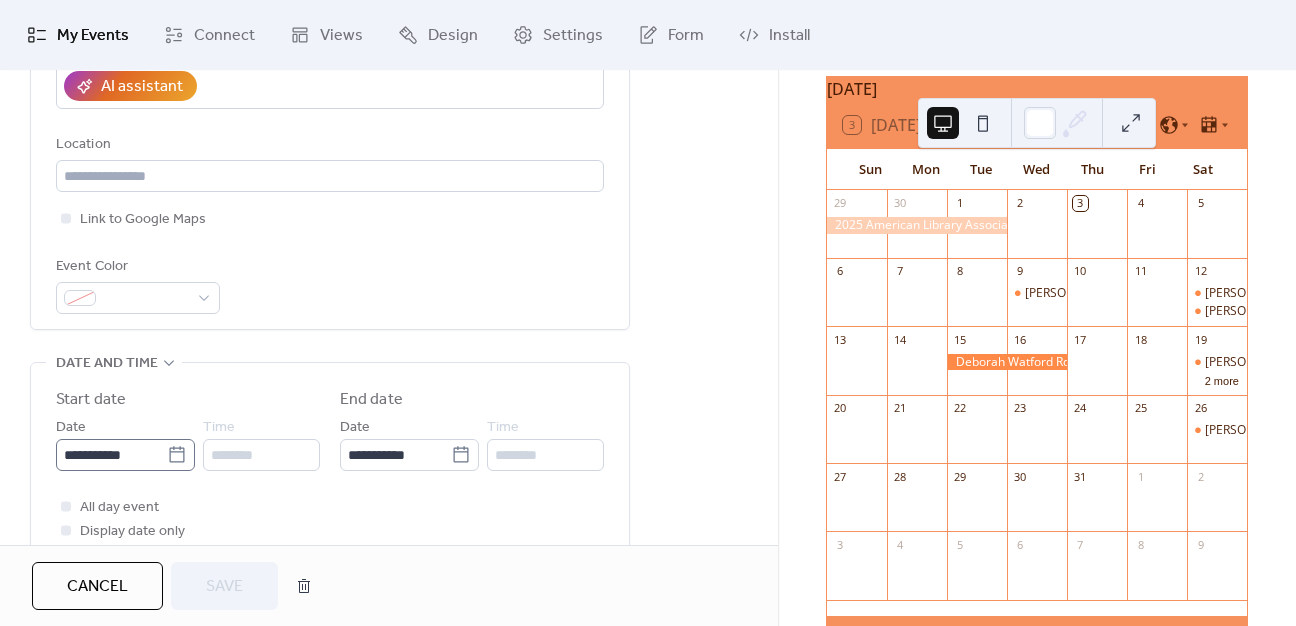 click 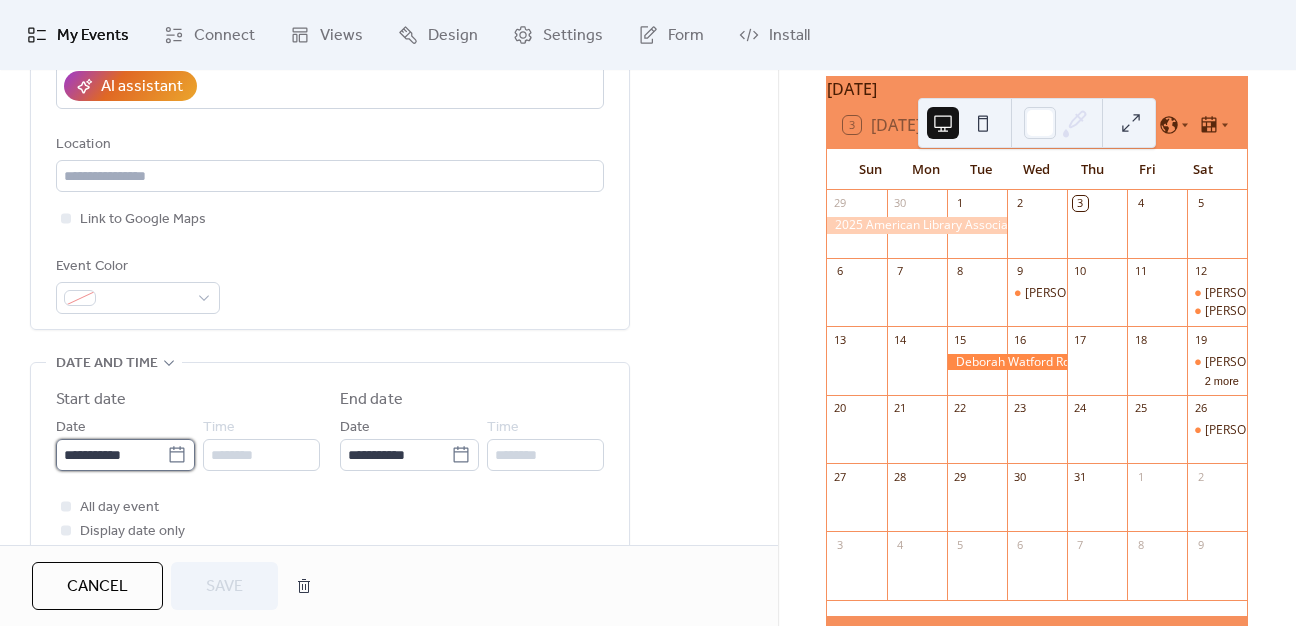 click on "**********" at bounding box center (111, 455) 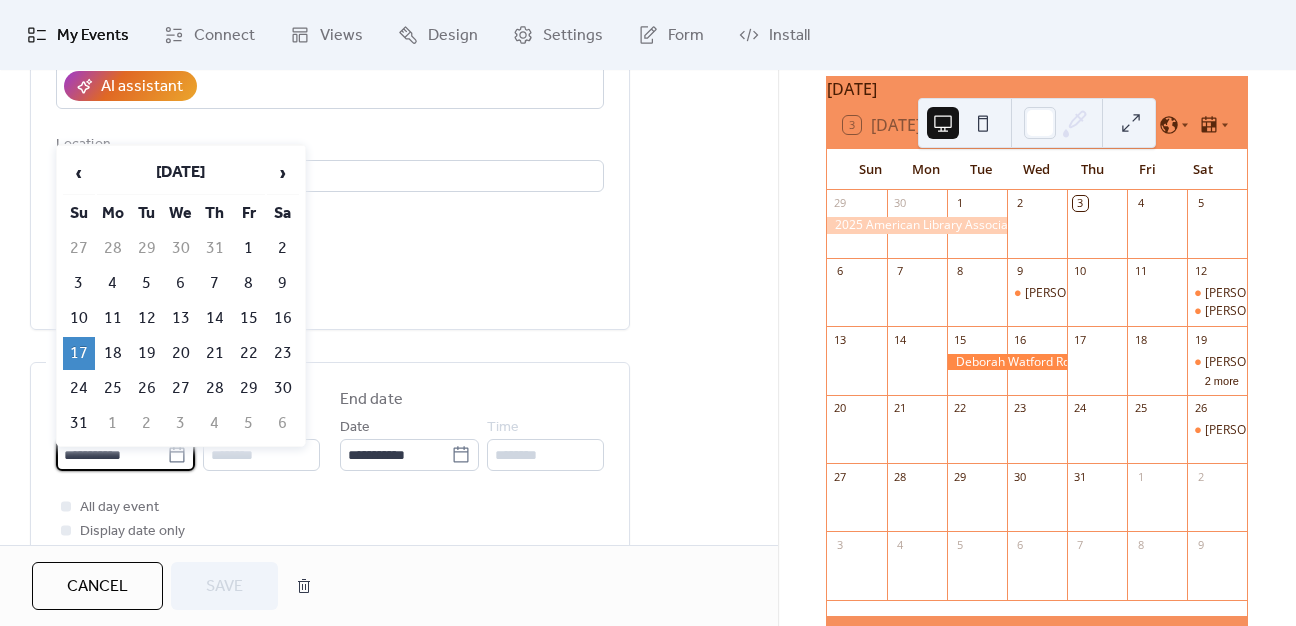 click on "All day event Display date only Hide event end time" at bounding box center (330, 531) 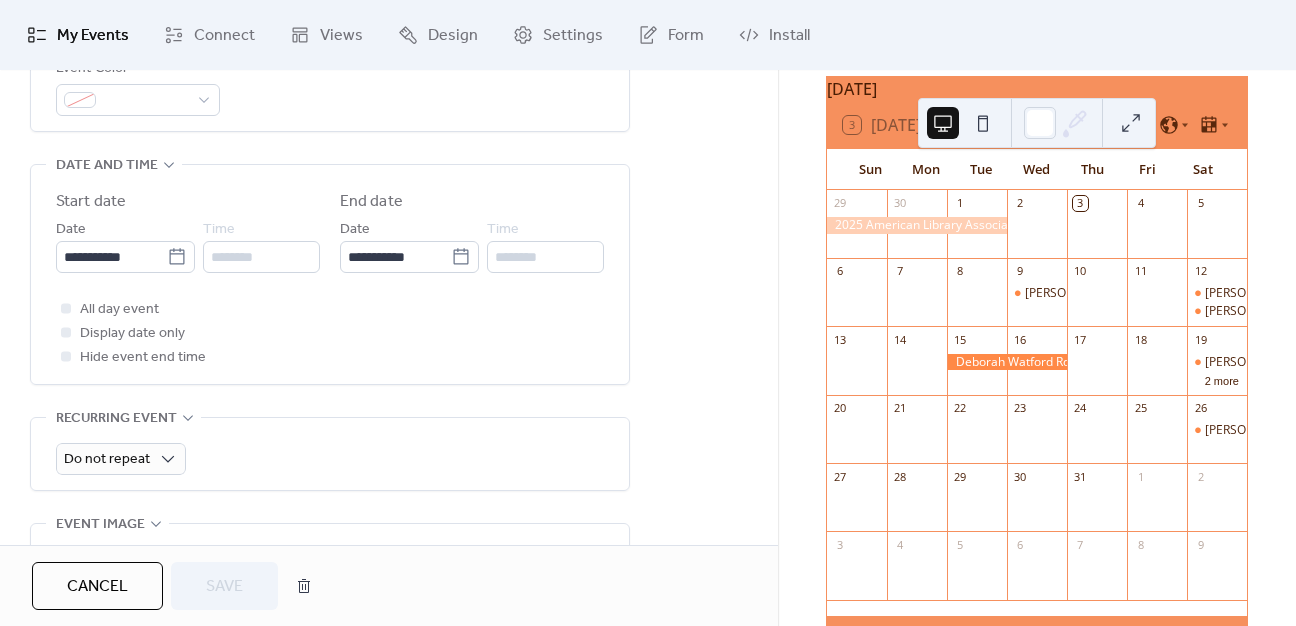 scroll, scrollTop: 600, scrollLeft: 0, axis: vertical 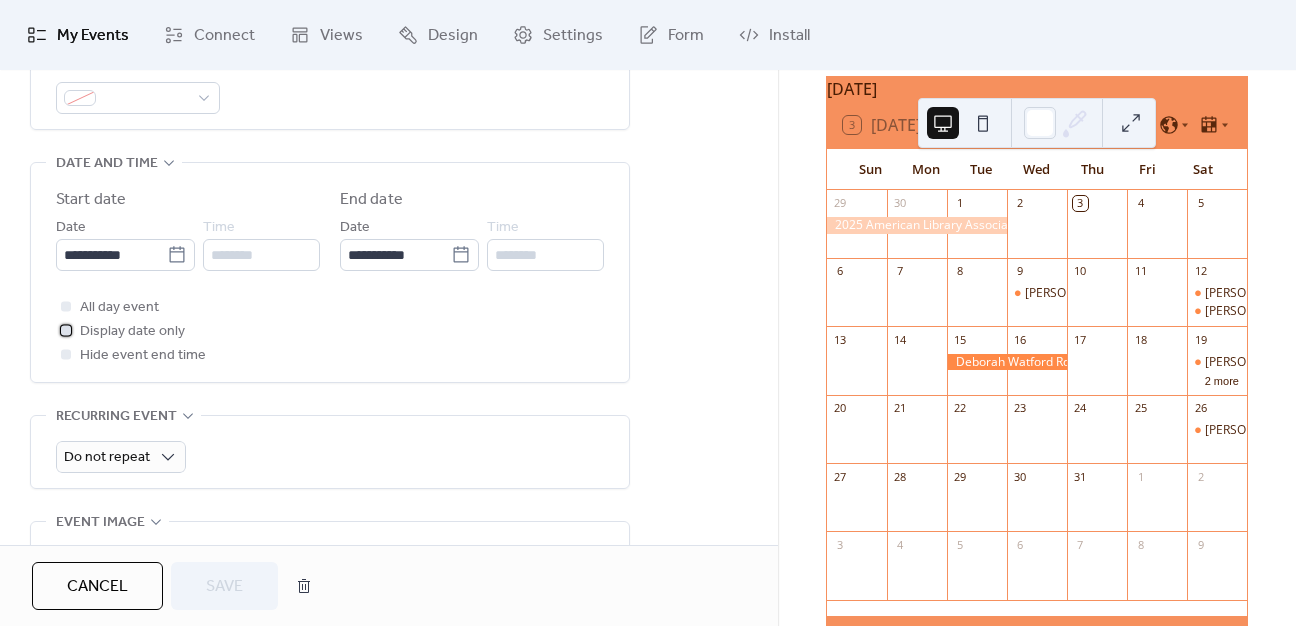 click at bounding box center [66, 330] 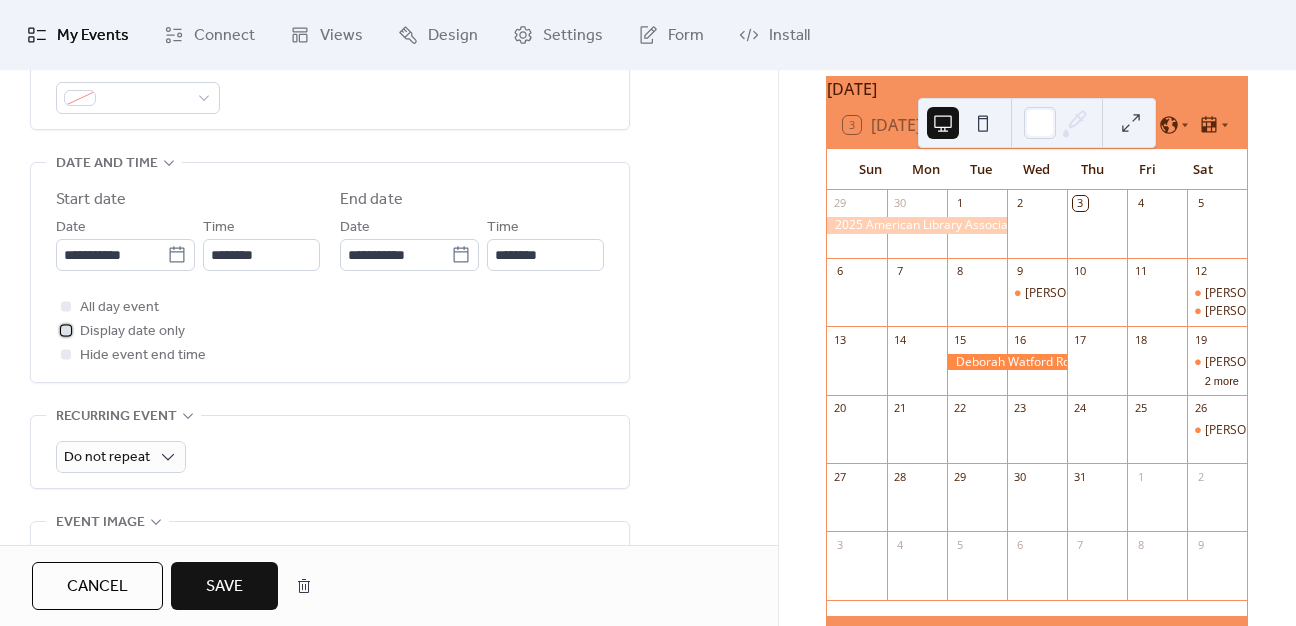 click at bounding box center (66, 330) 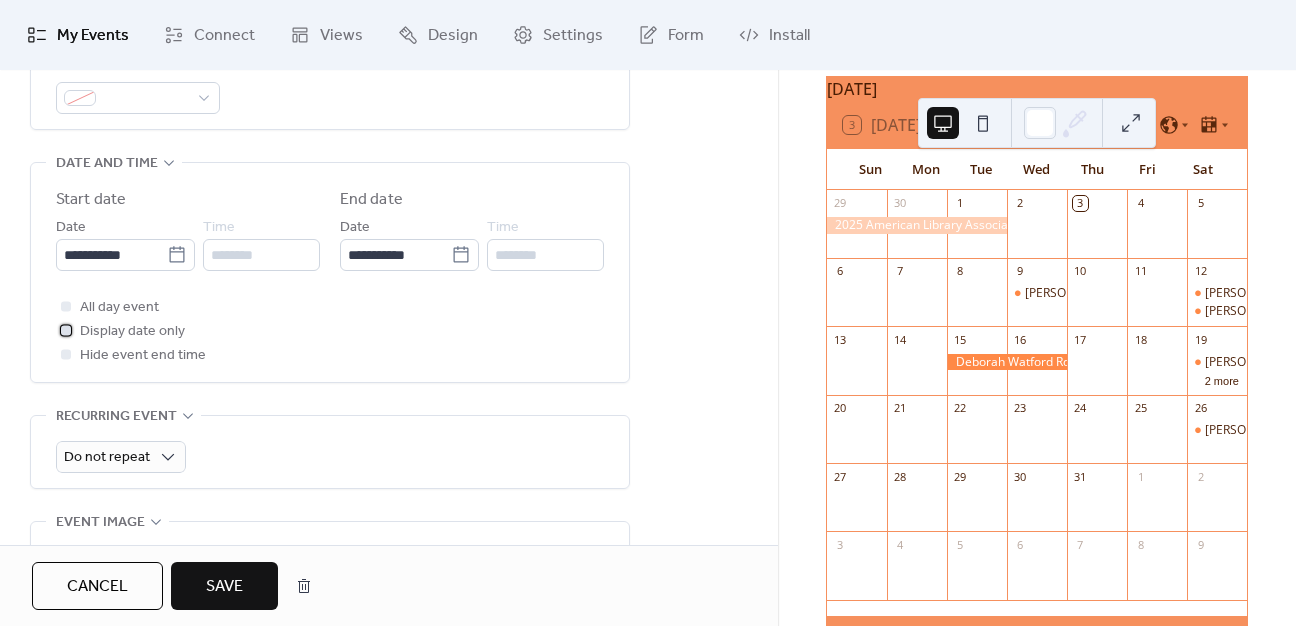 click 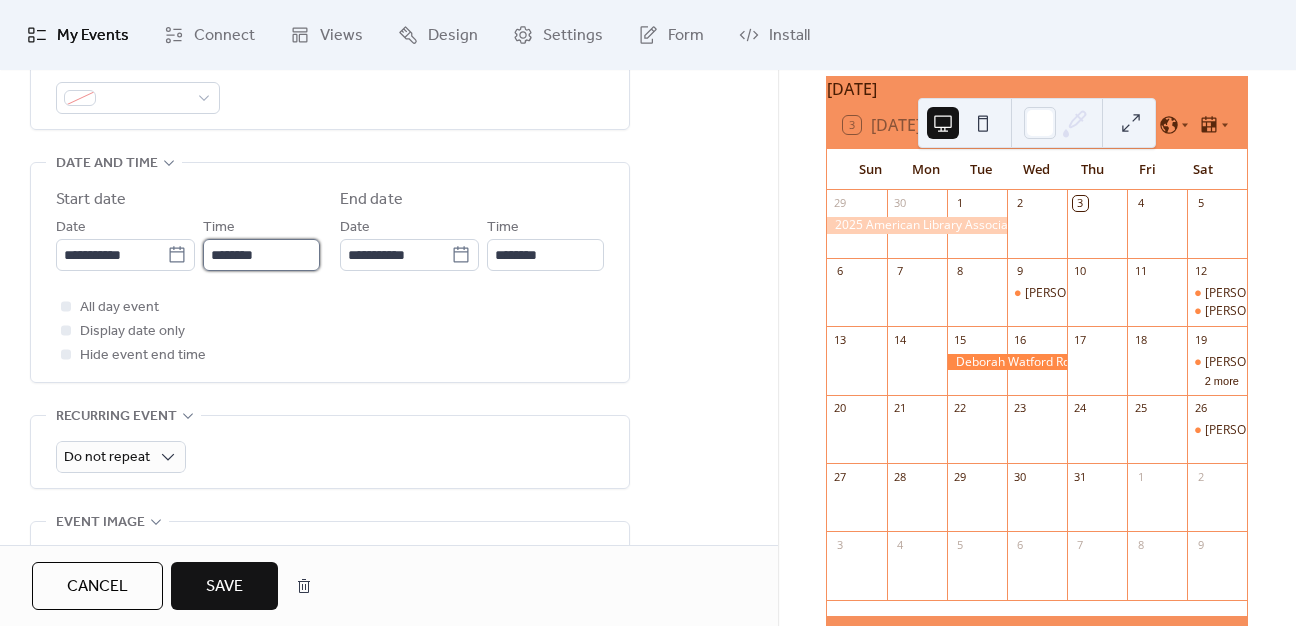 click on "********" at bounding box center [261, 255] 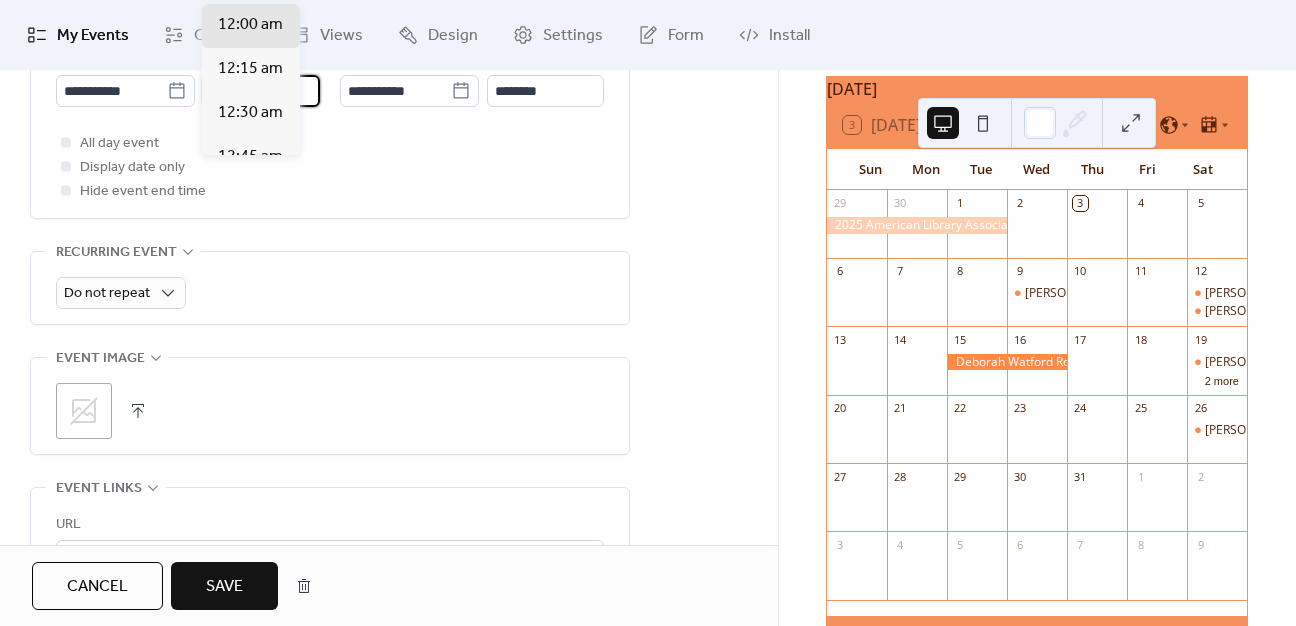 scroll, scrollTop: 688, scrollLeft: 0, axis: vertical 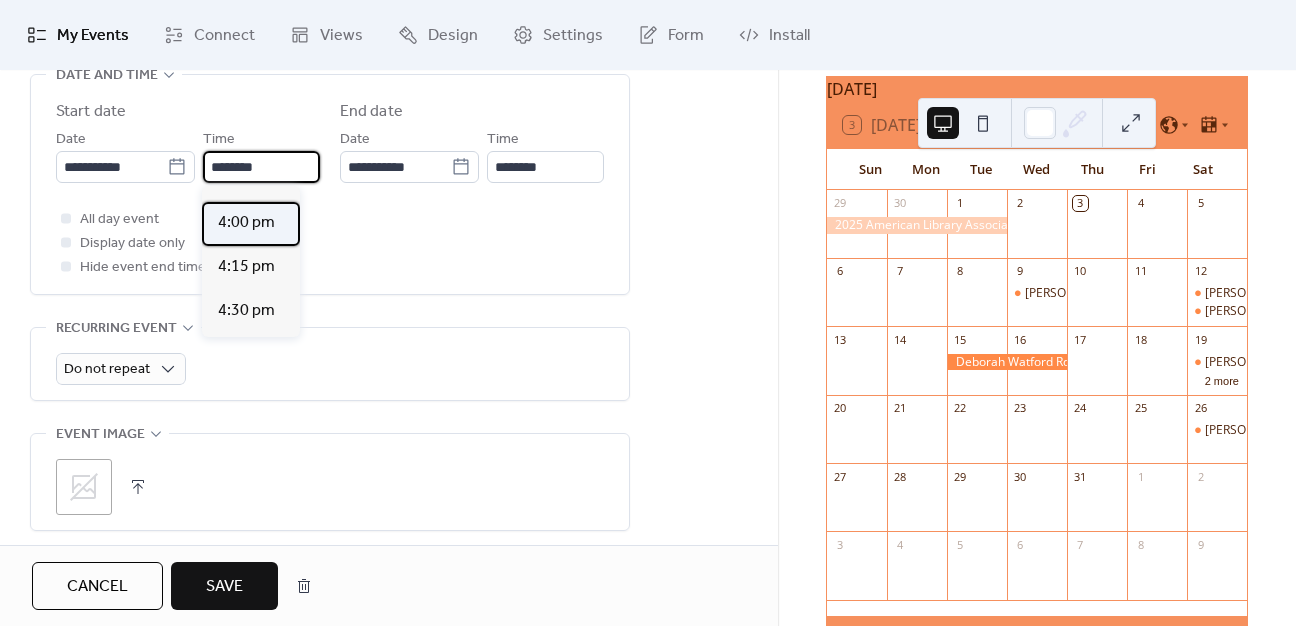click on "4:00 pm" at bounding box center [246, 223] 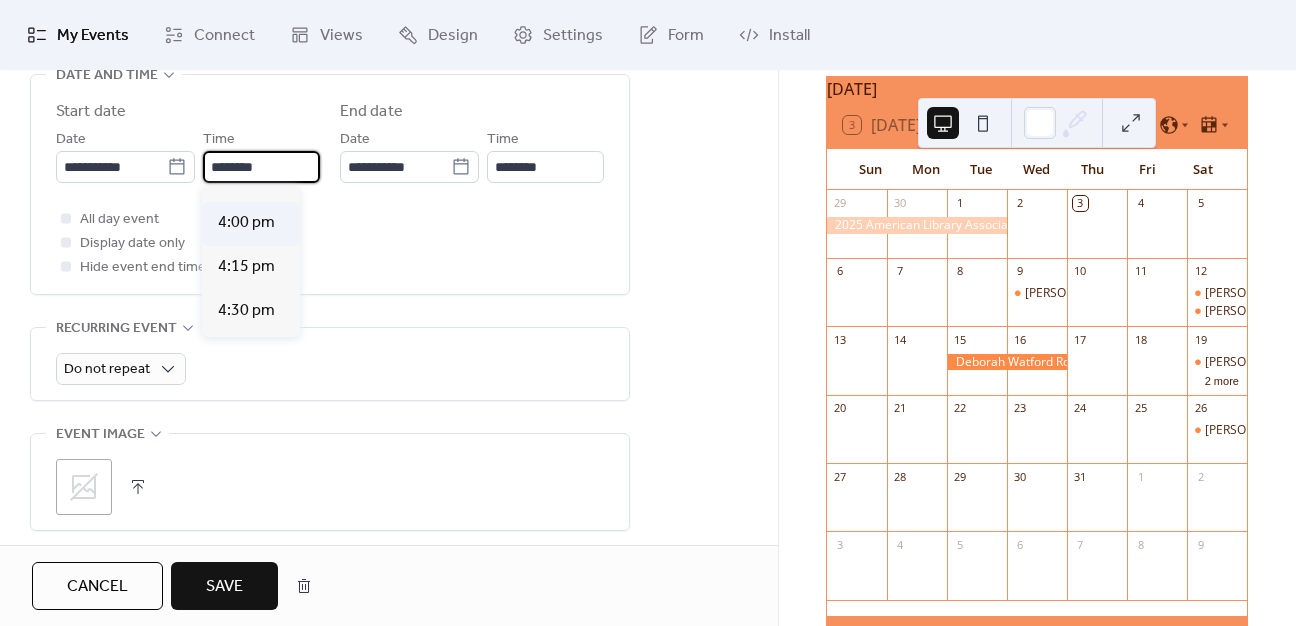 type on "*******" 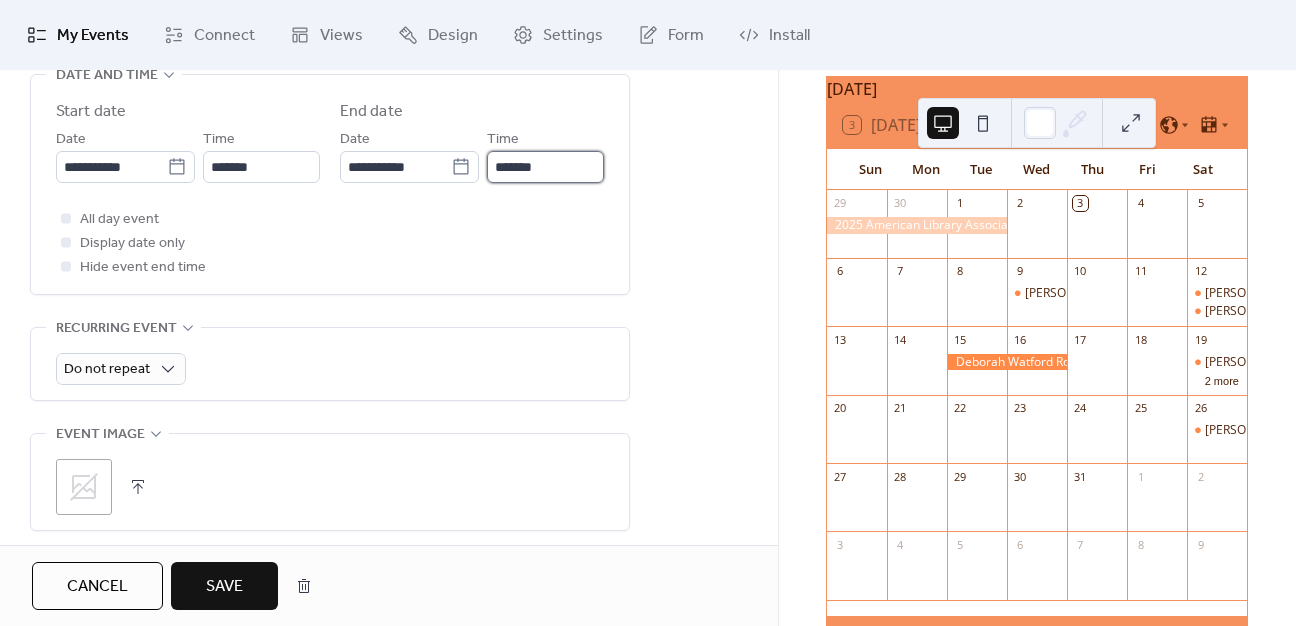 click on "*******" at bounding box center (545, 167) 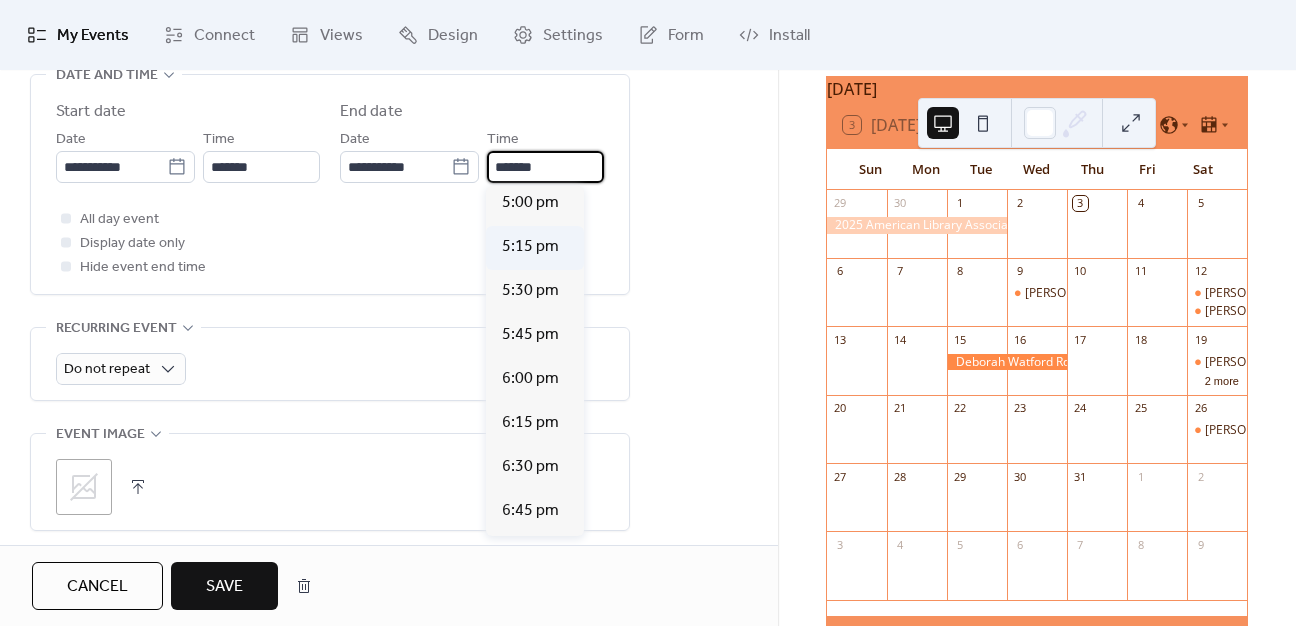 scroll, scrollTop: 200, scrollLeft: 0, axis: vertical 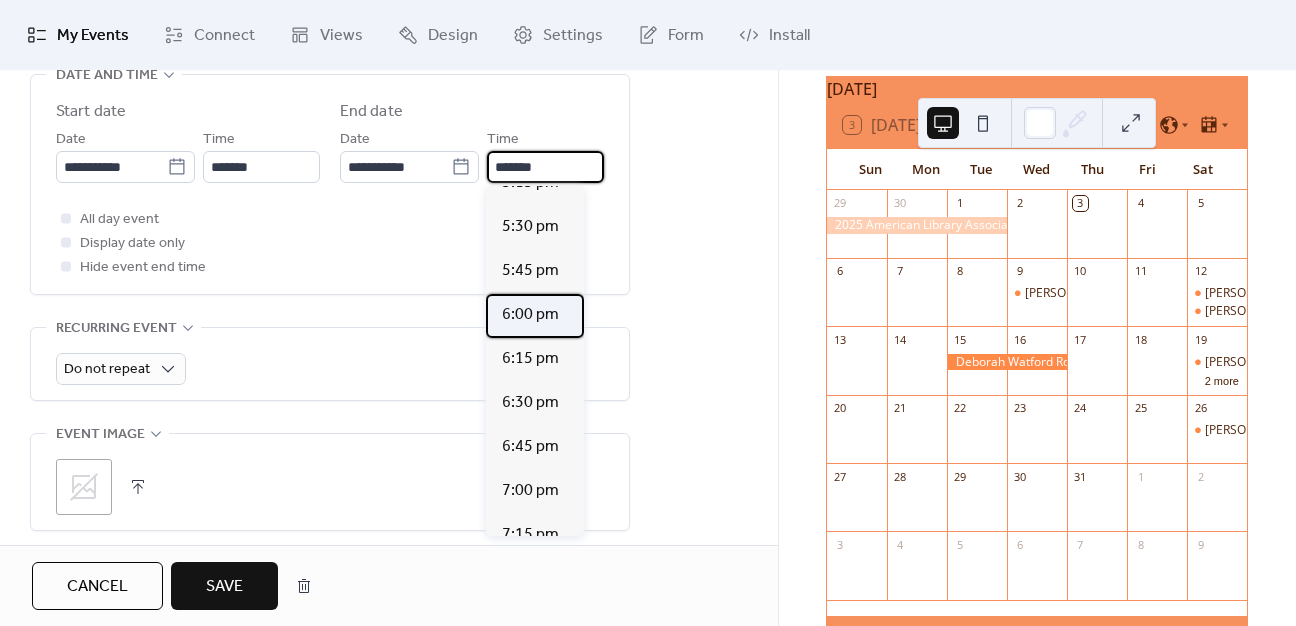 click on "6:00 pm" at bounding box center [530, 315] 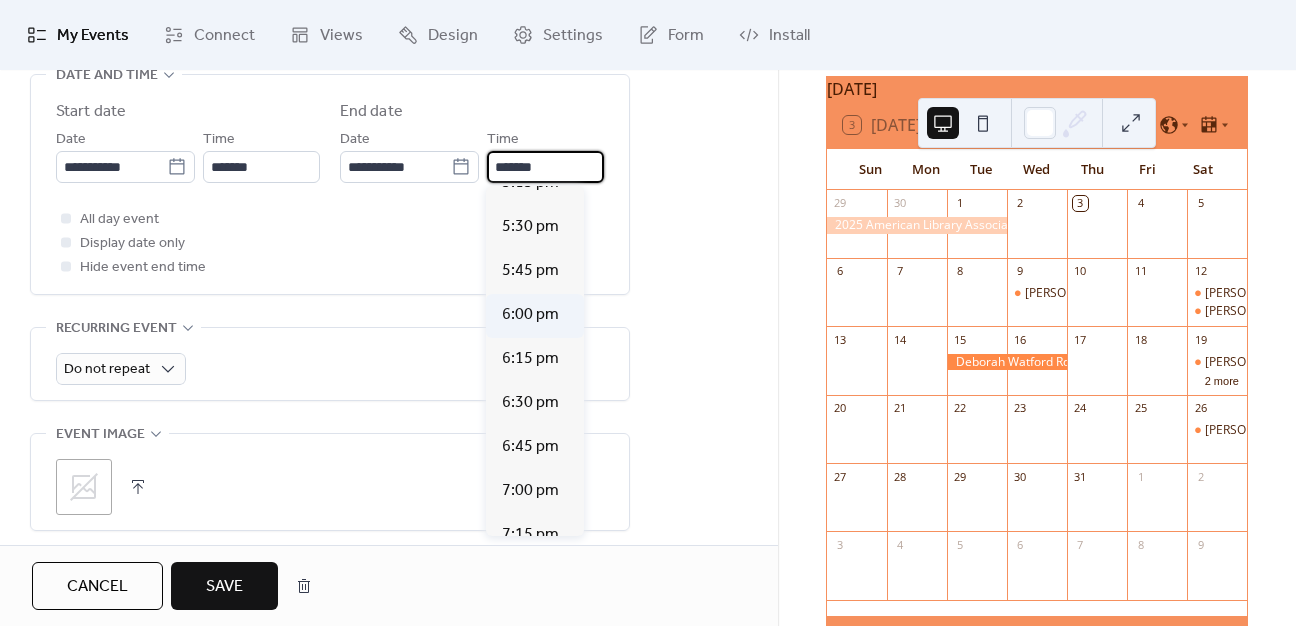 type on "*******" 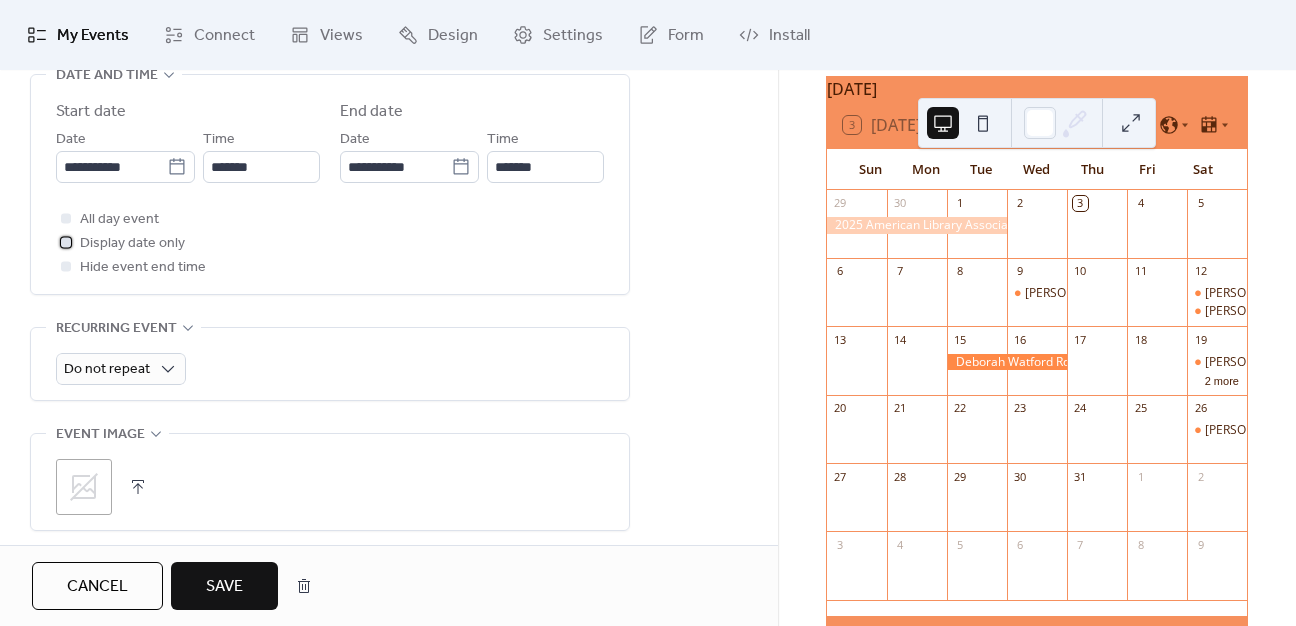 click at bounding box center [66, 242] 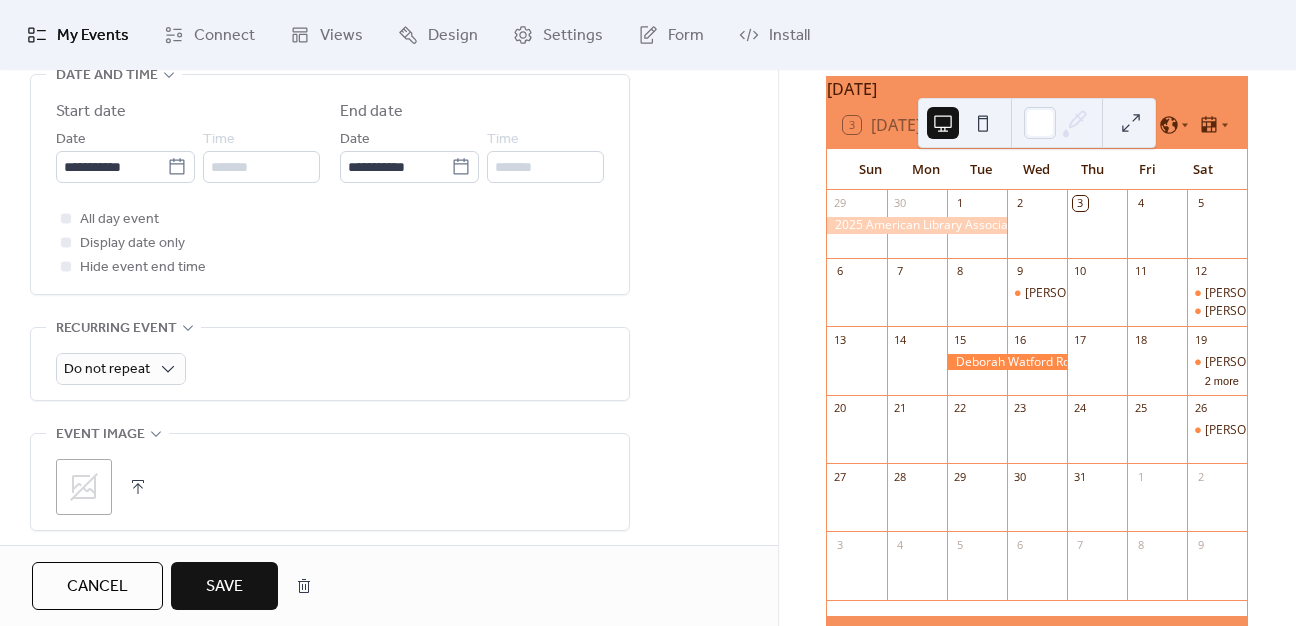 click on "Save" at bounding box center (224, 586) 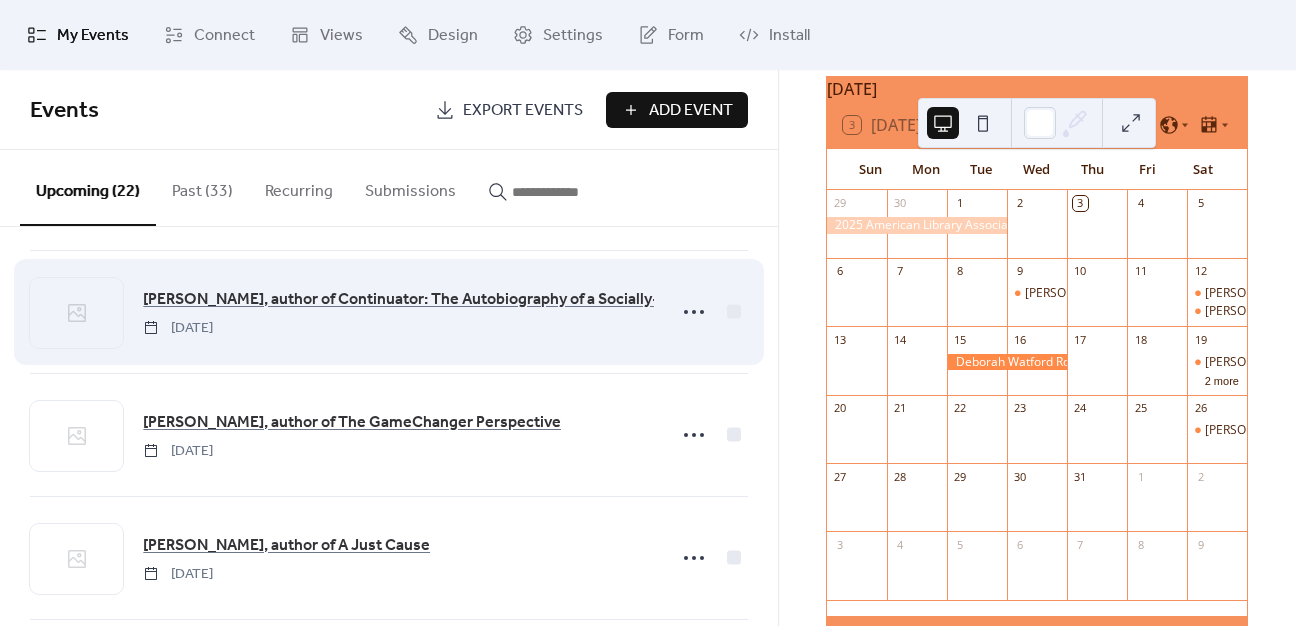 scroll, scrollTop: 1100, scrollLeft: 0, axis: vertical 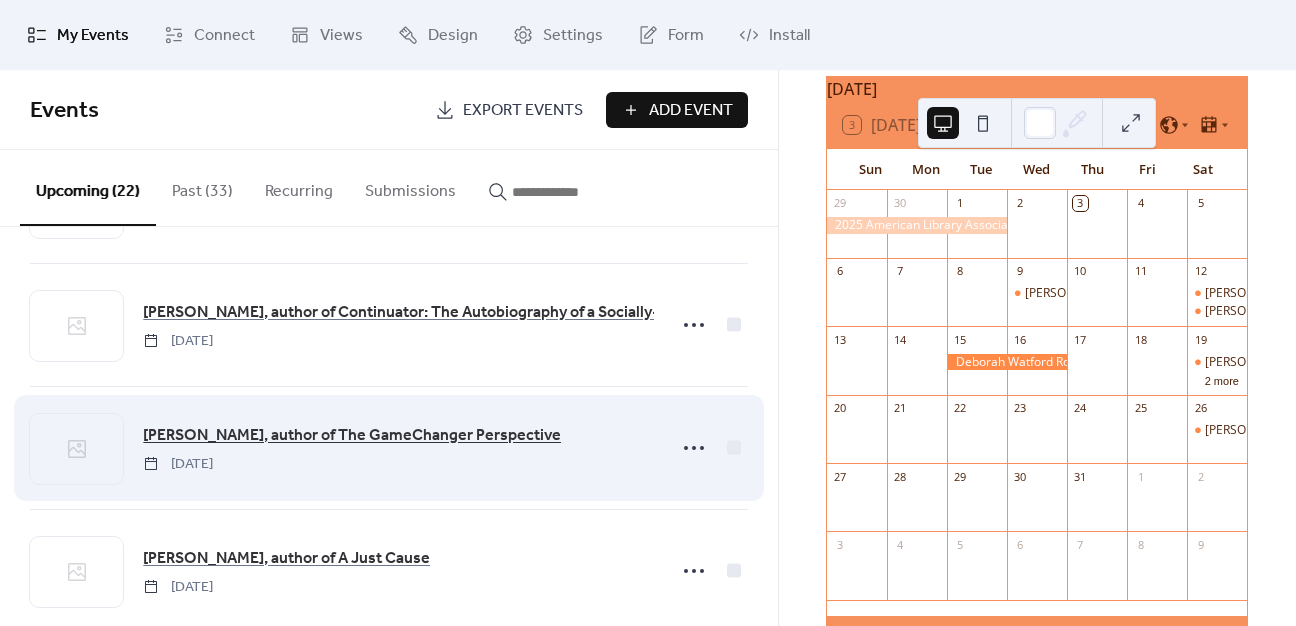 click on "[PERSON_NAME], author of The GameChanger Perspective" at bounding box center (352, 436) 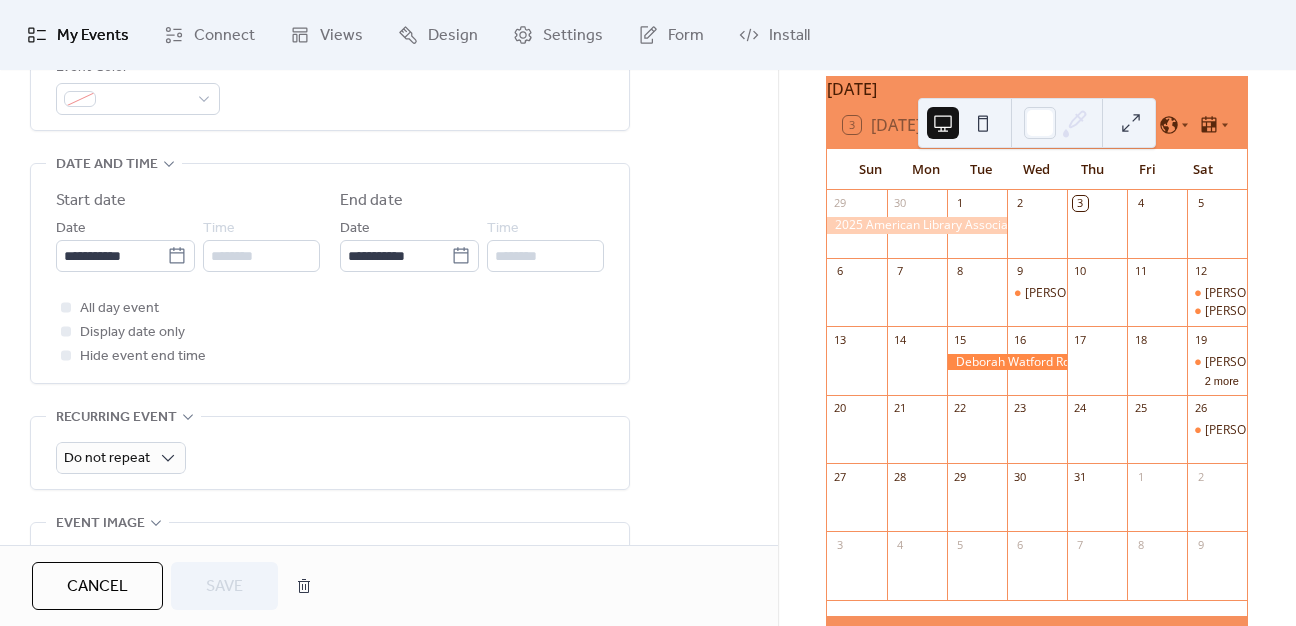 scroll, scrollTop: 600, scrollLeft: 0, axis: vertical 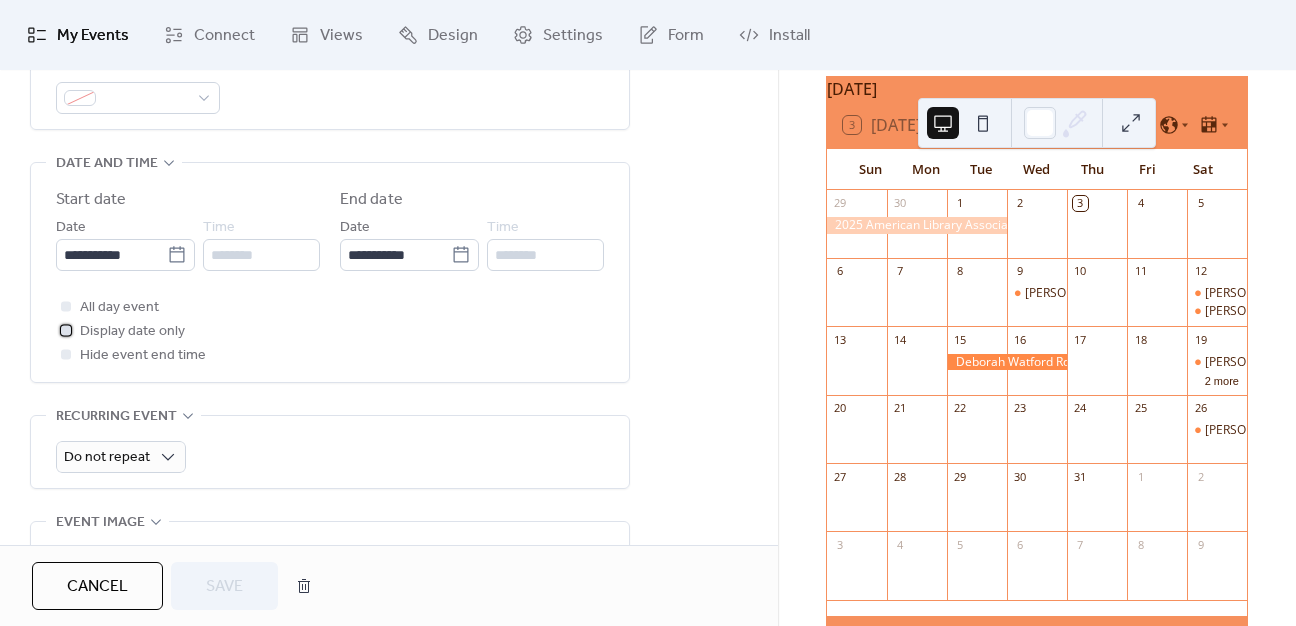 click 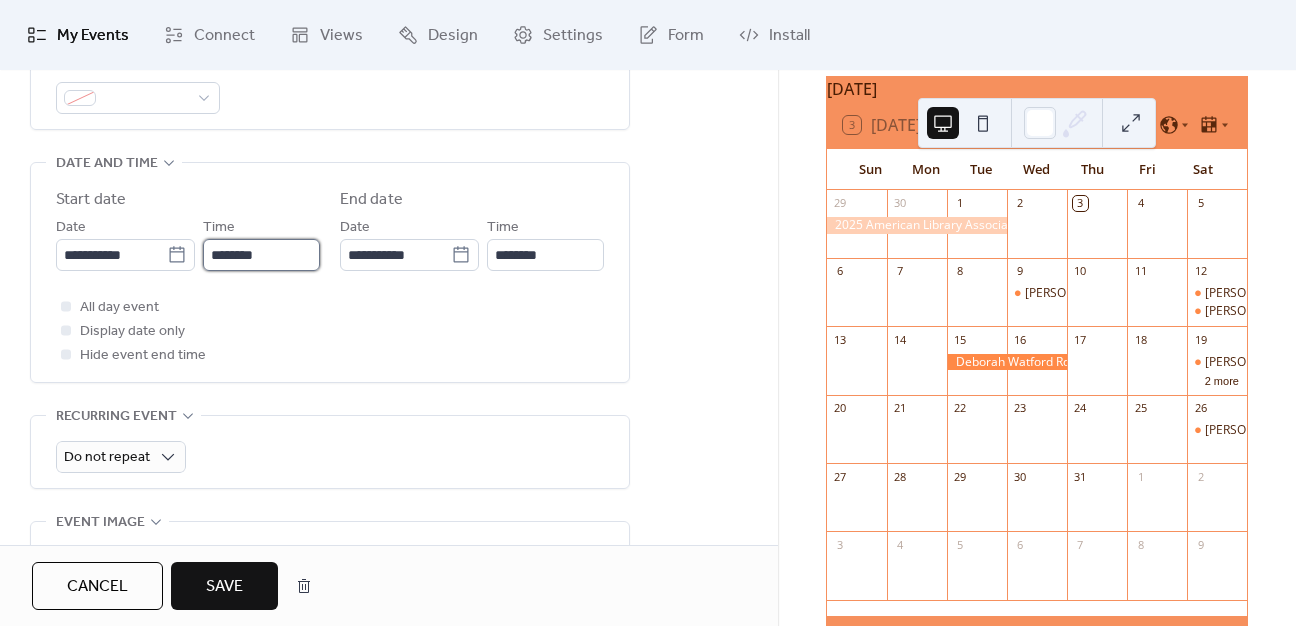click on "********" at bounding box center (261, 255) 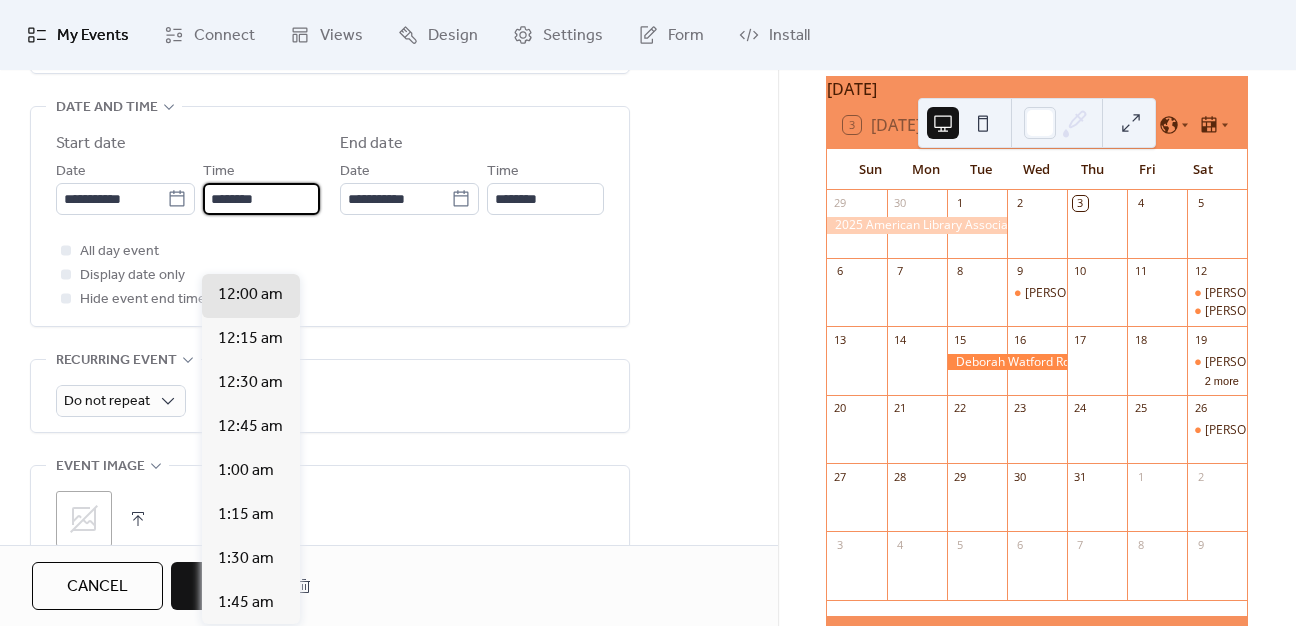 scroll, scrollTop: 700, scrollLeft: 0, axis: vertical 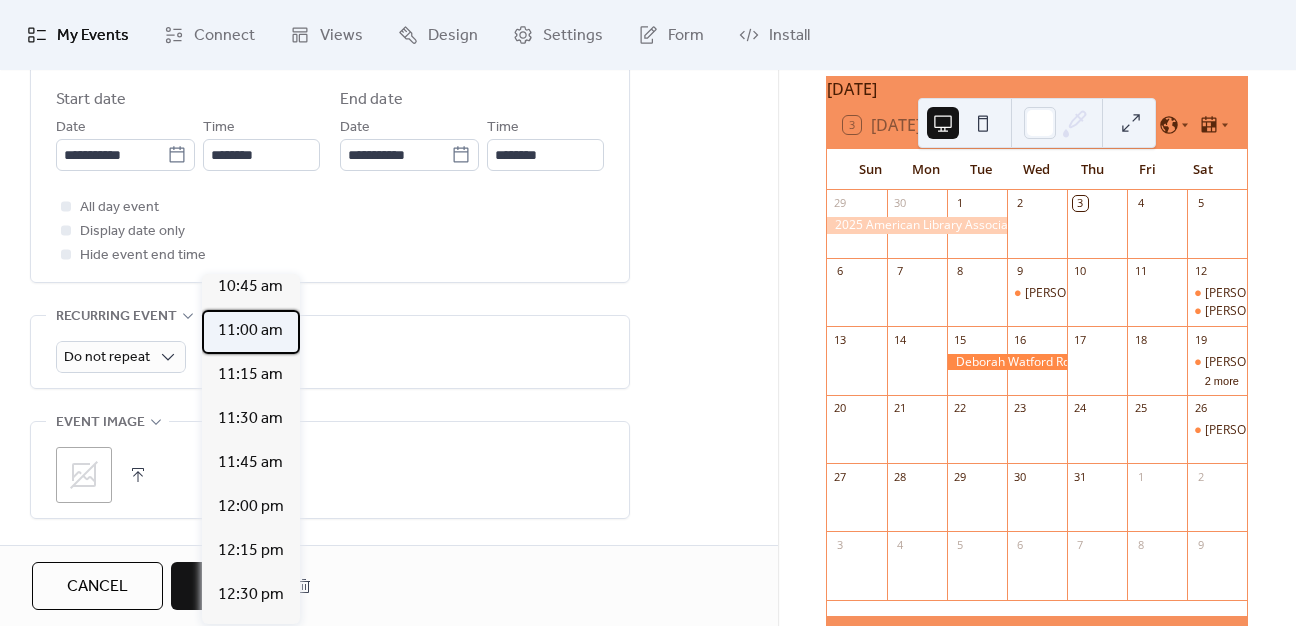 click on "11:00 am" at bounding box center [250, 331] 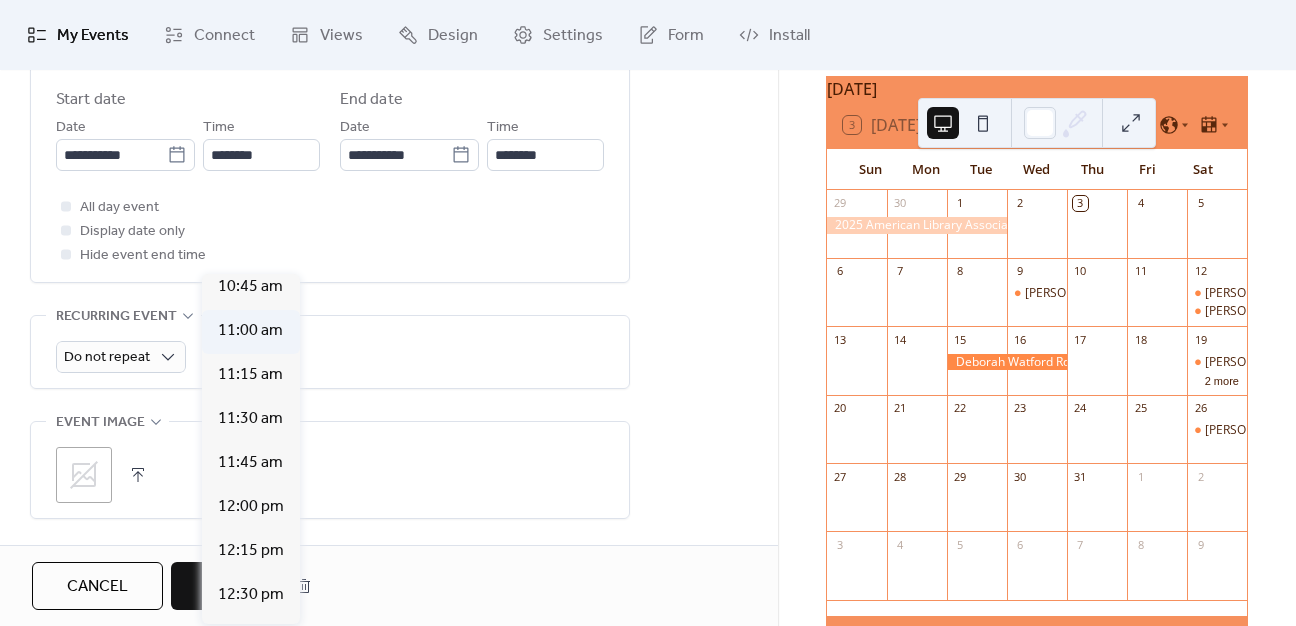 type on "********" 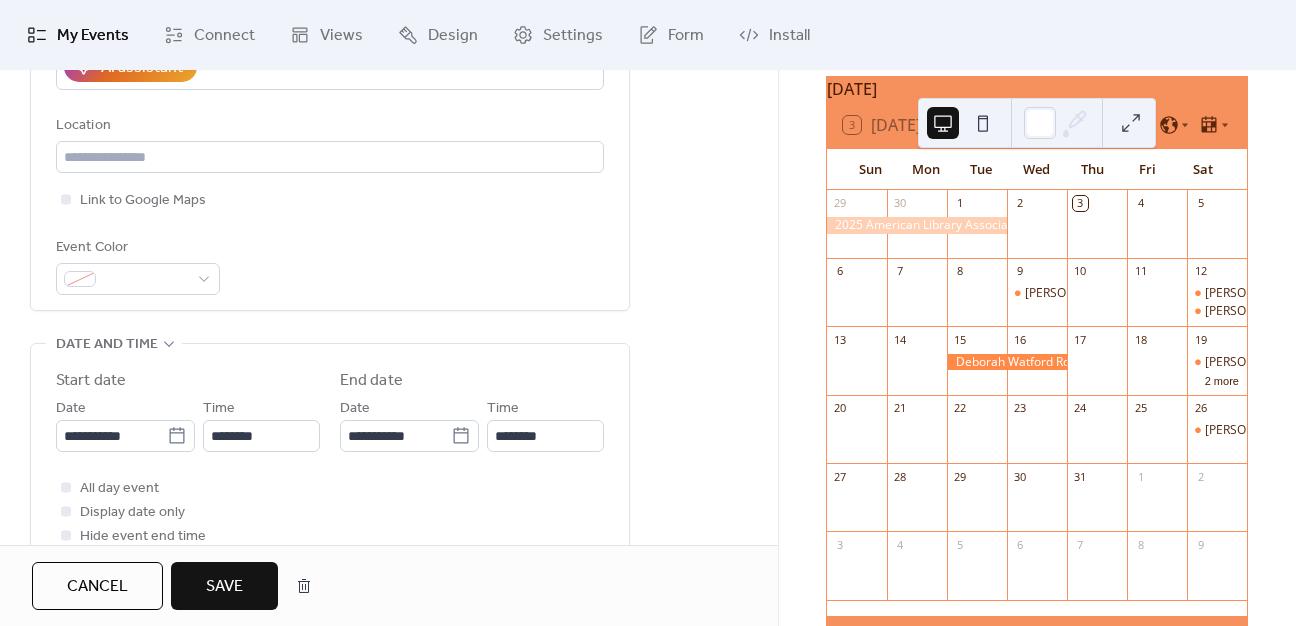 scroll, scrollTop: 700, scrollLeft: 0, axis: vertical 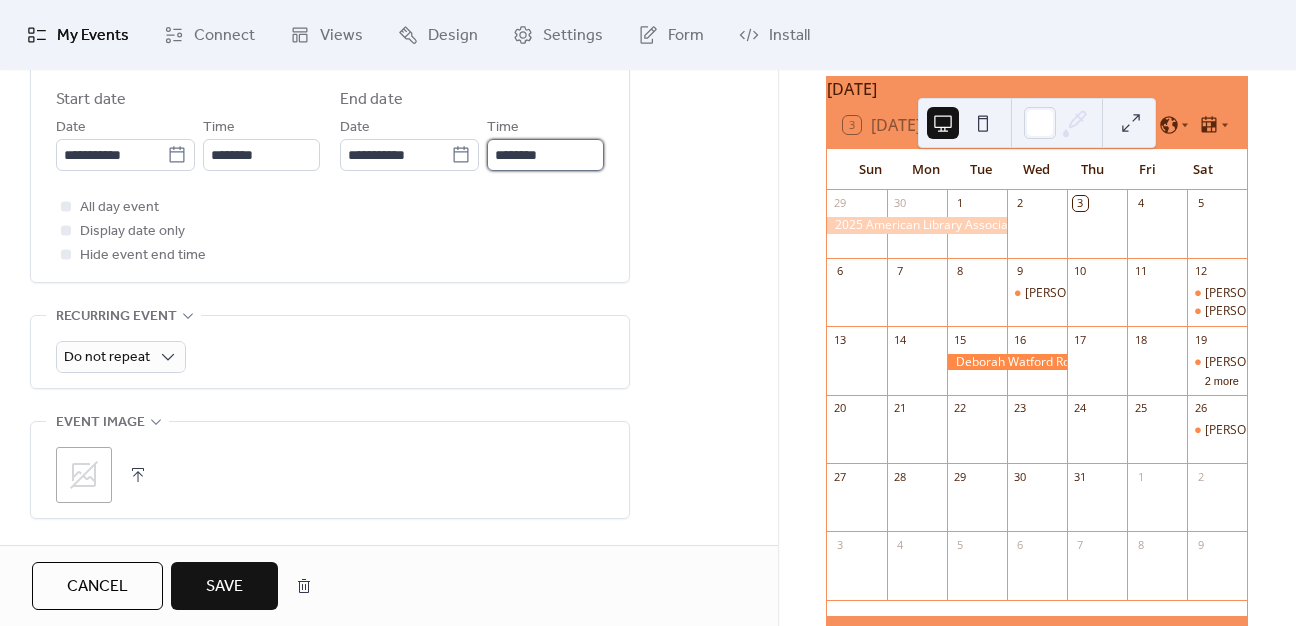 click on "********" at bounding box center [545, 155] 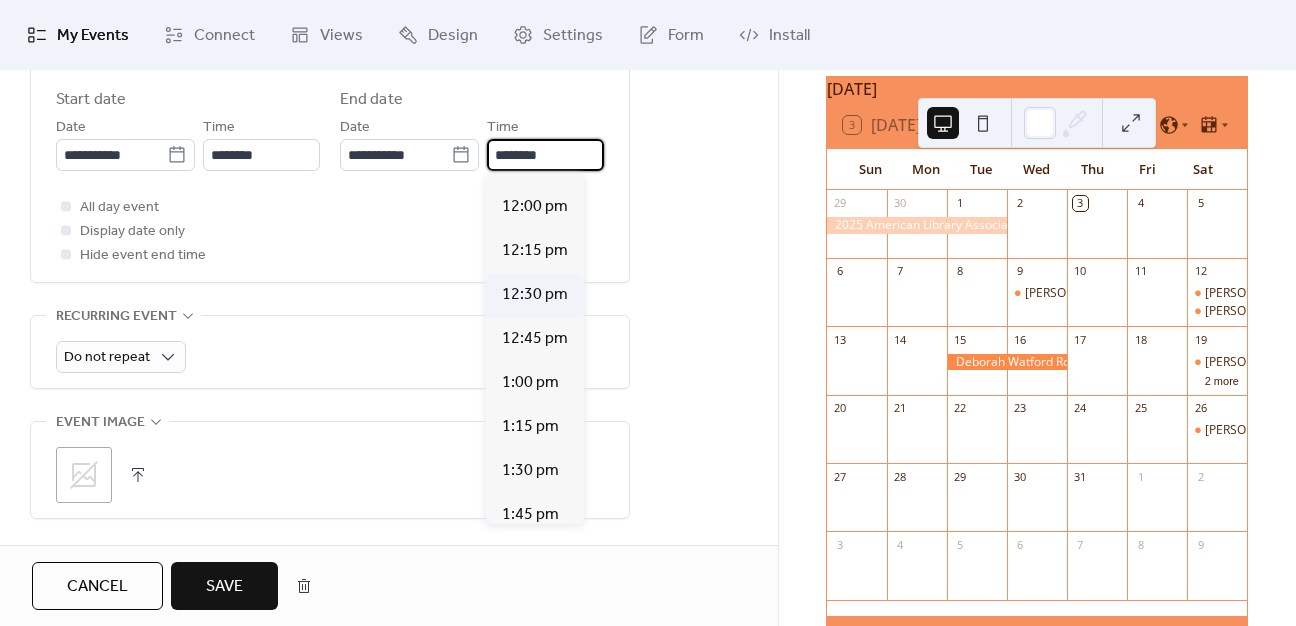 scroll, scrollTop: 300, scrollLeft: 0, axis: vertical 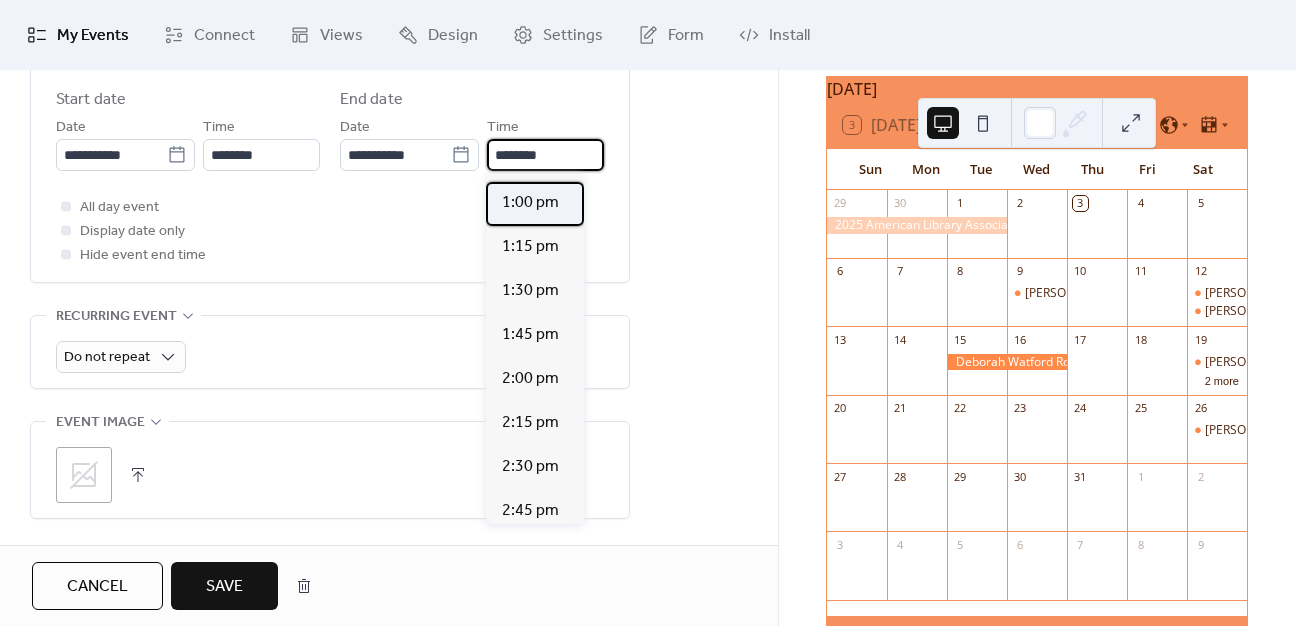 click on "1:00 pm" at bounding box center [530, 203] 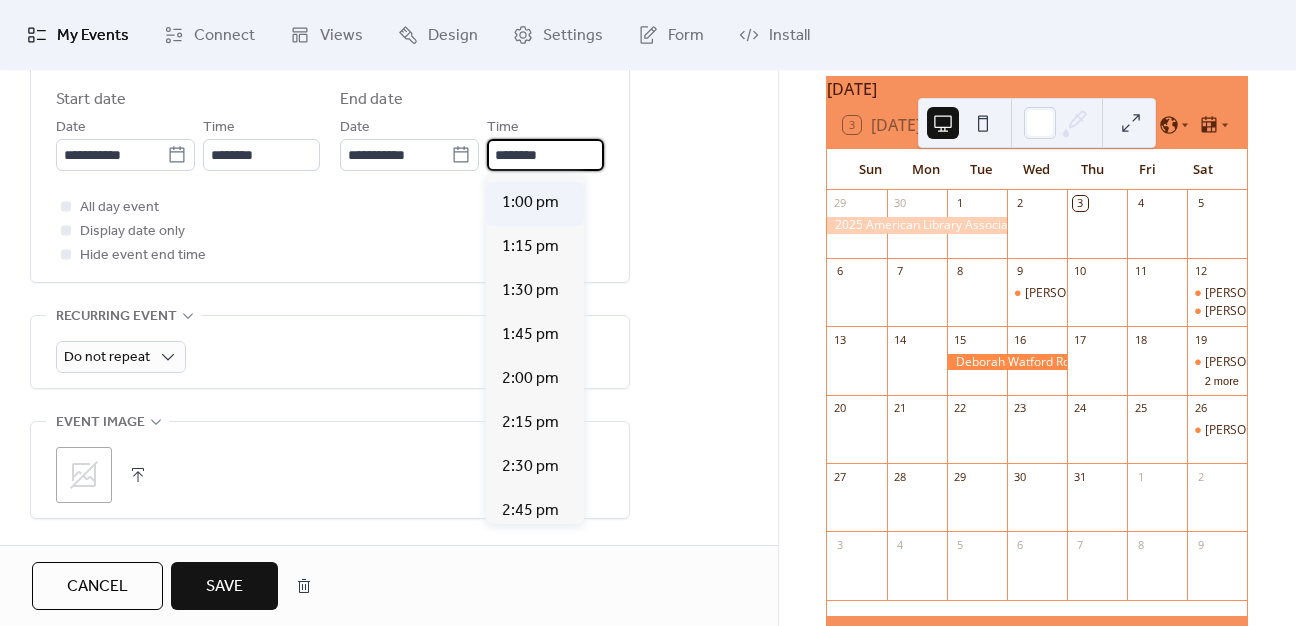 type on "*******" 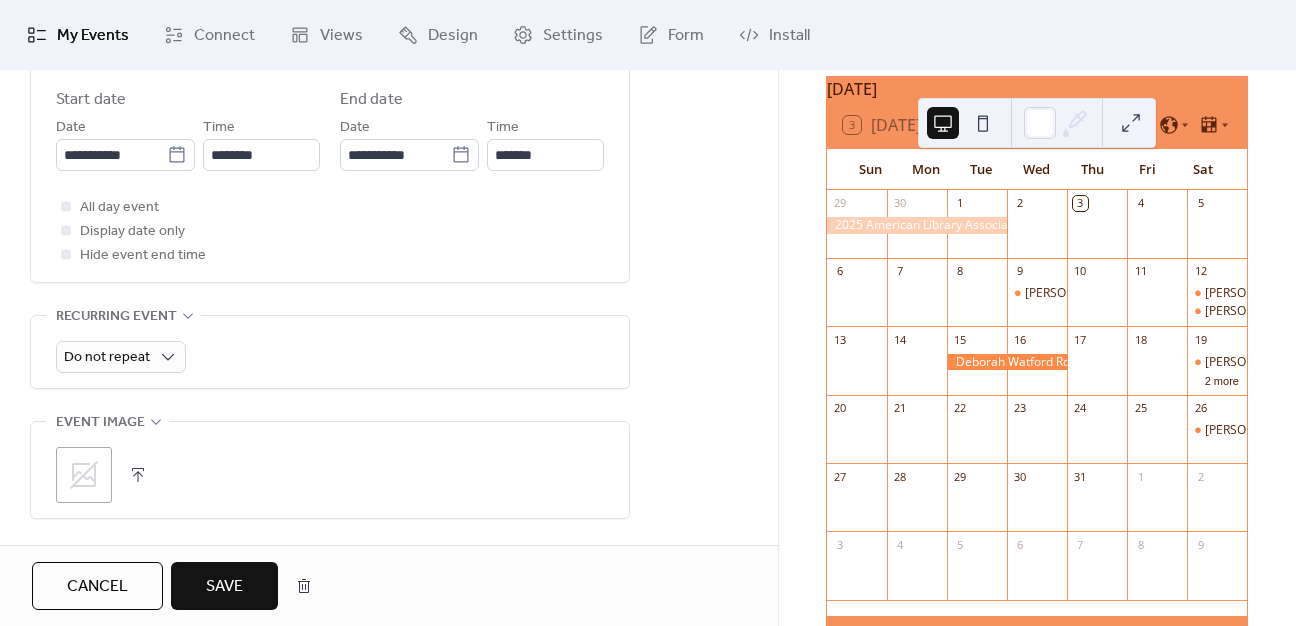 click on "All day event Display date only Hide event end time" at bounding box center (330, 231) 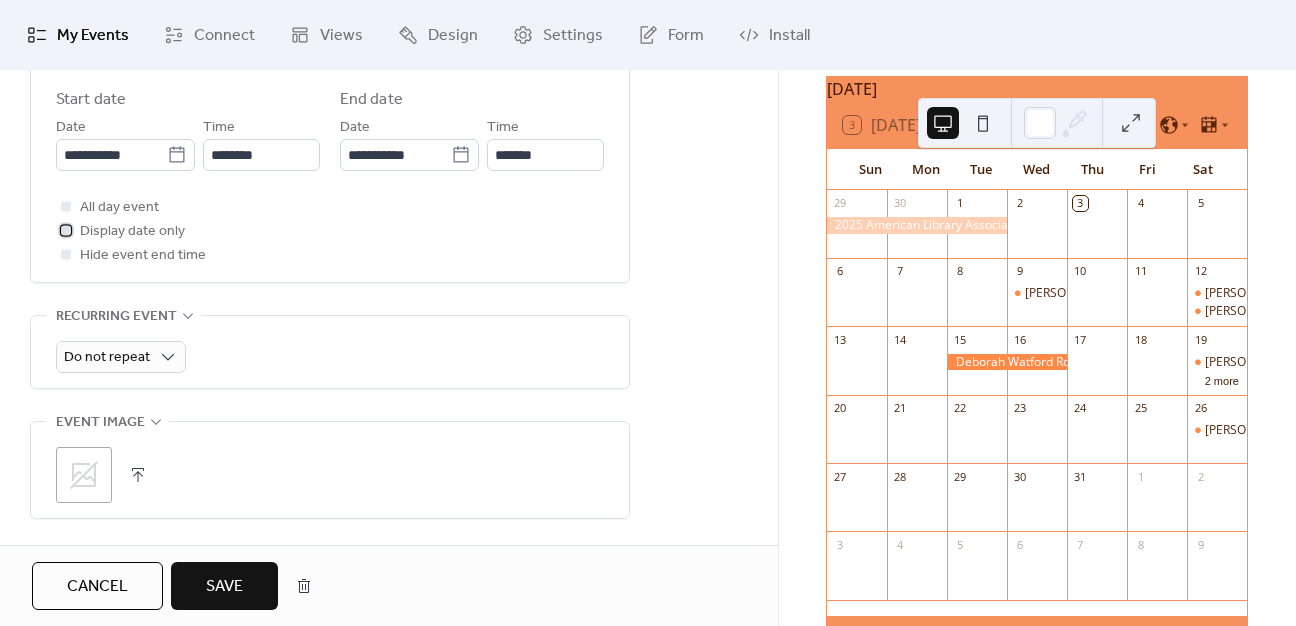 click at bounding box center [66, 230] 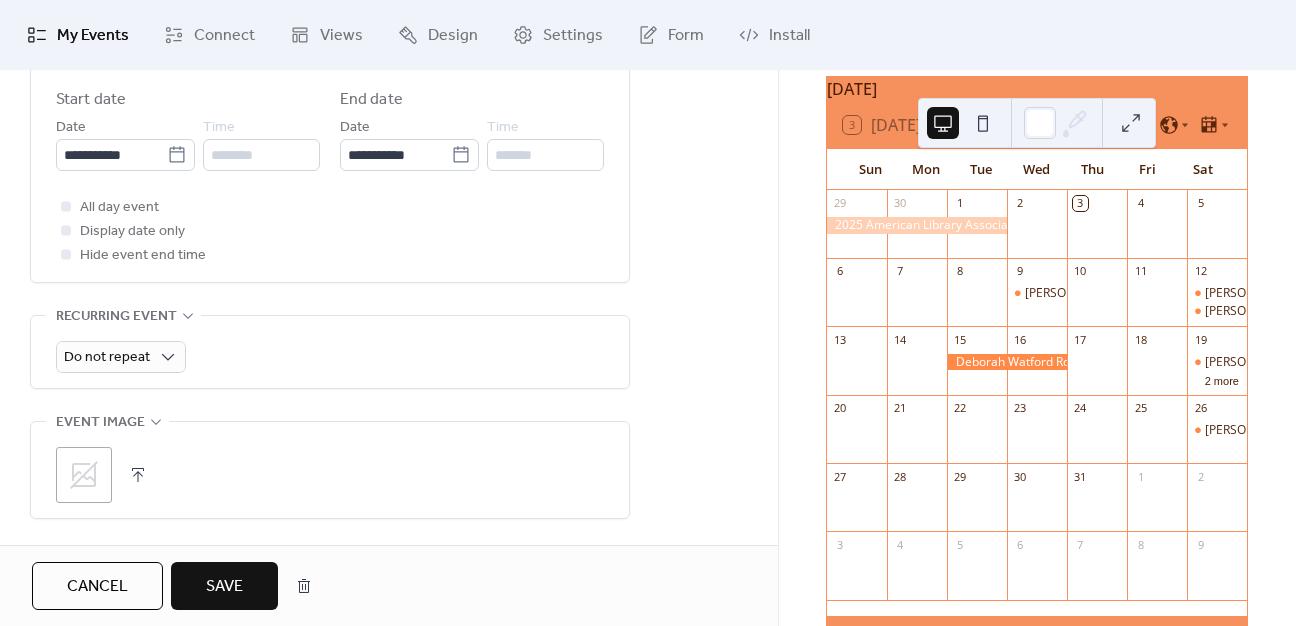 click on "Save" at bounding box center [224, 587] 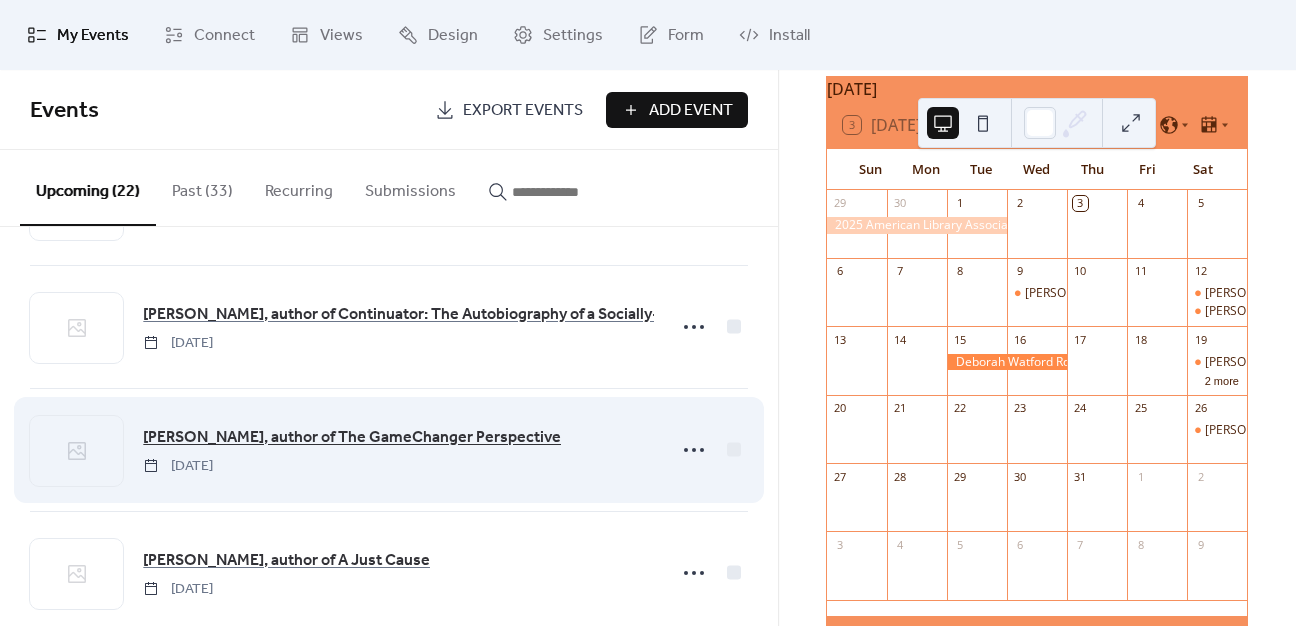 scroll, scrollTop: 1000, scrollLeft: 0, axis: vertical 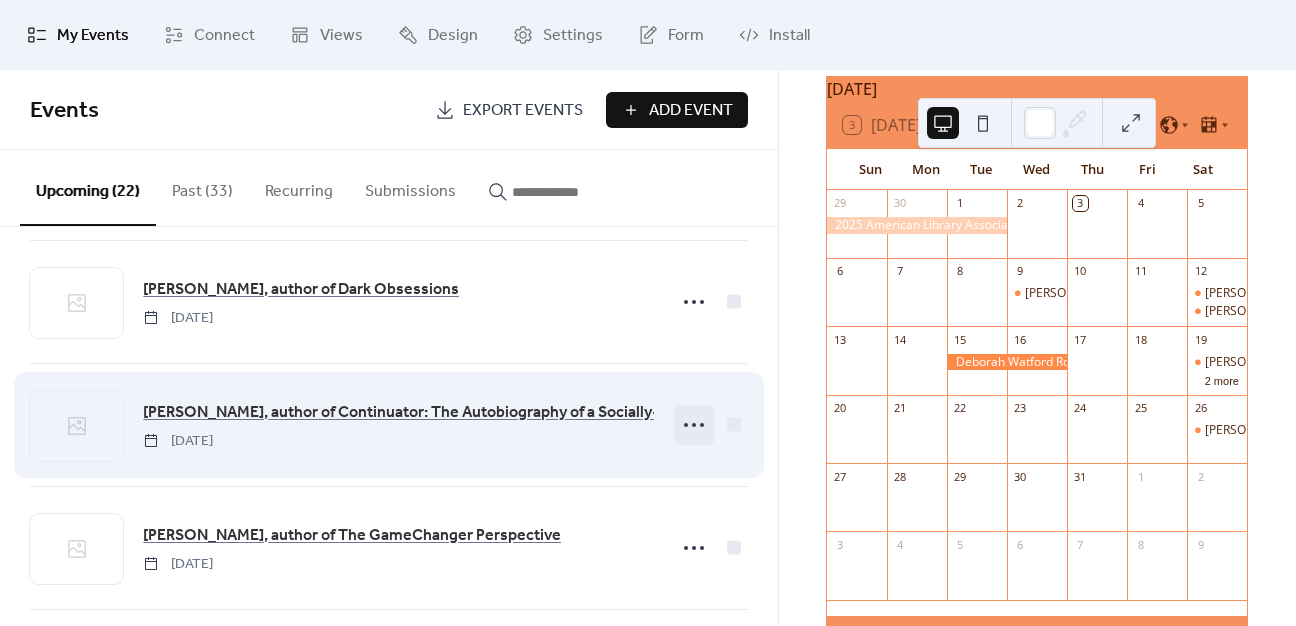click 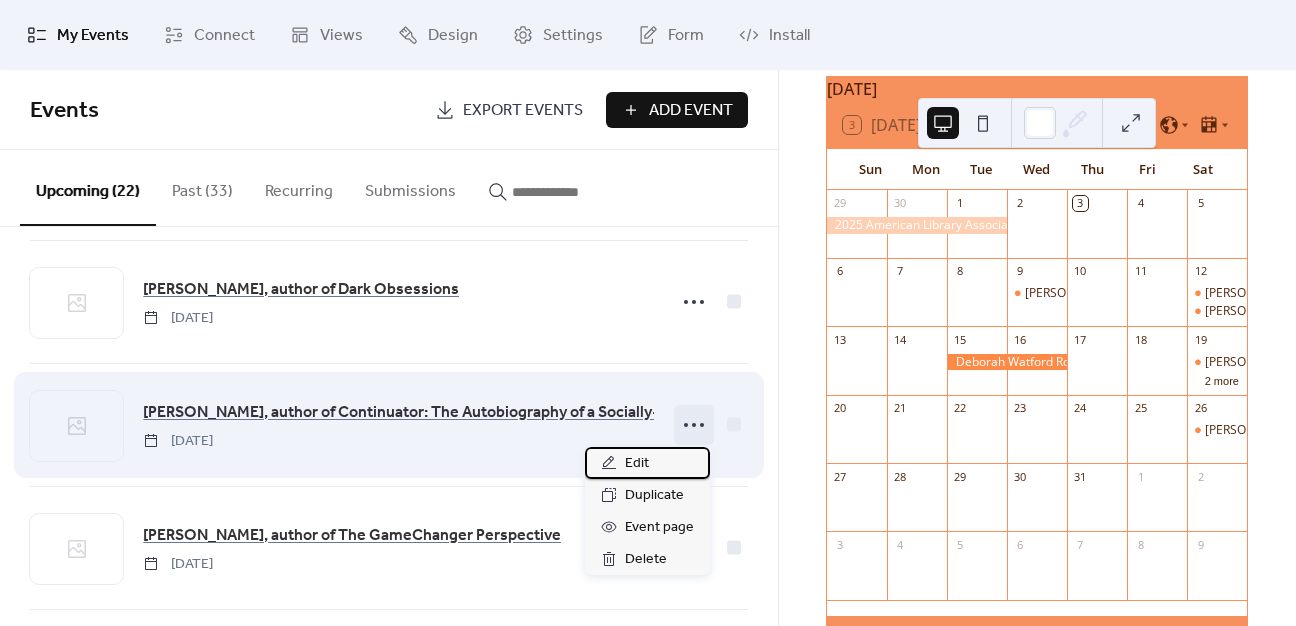 click on "Edit" at bounding box center (647, 463) 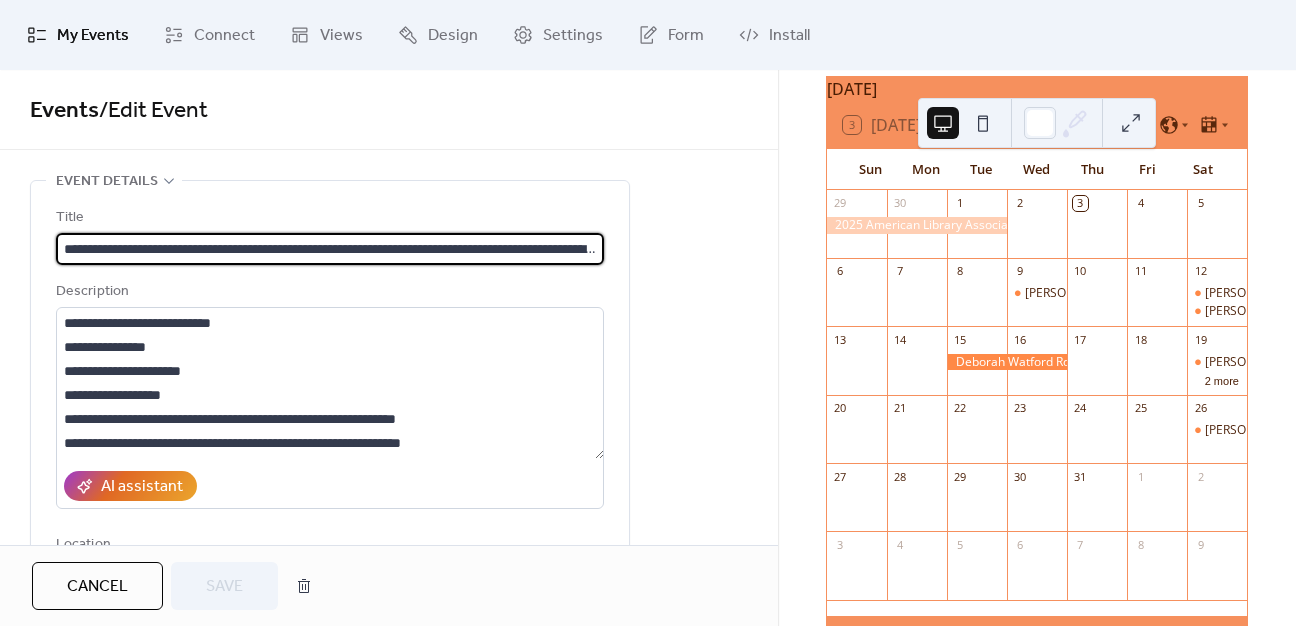 scroll, scrollTop: 0, scrollLeft: 148, axis: horizontal 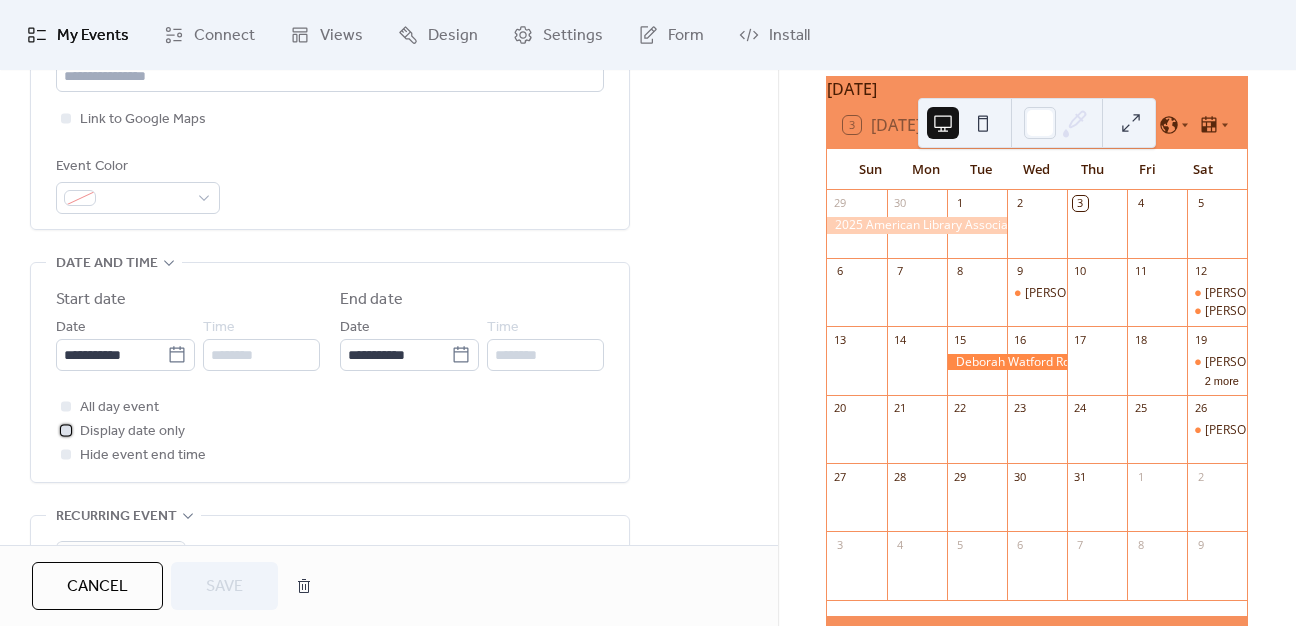 click at bounding box center [66, 430] 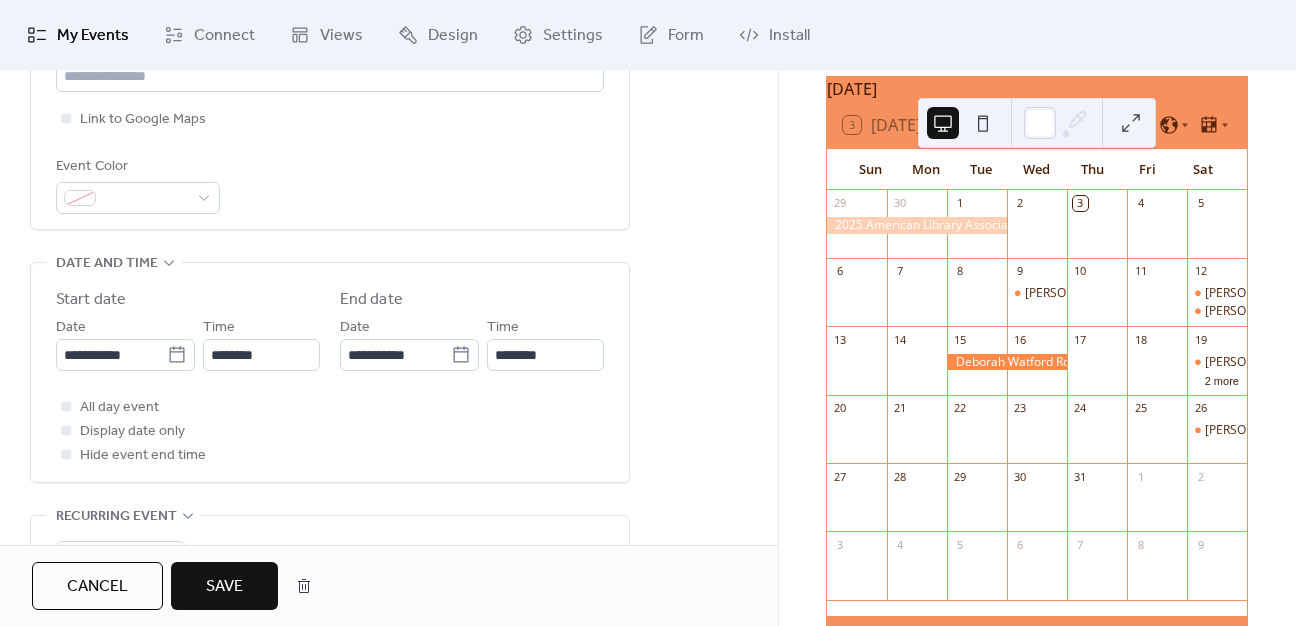 drag, startPoint x: 340, startPoint y: 306, endPoint x: 298, endPoint y: 335, distance: 51.0392 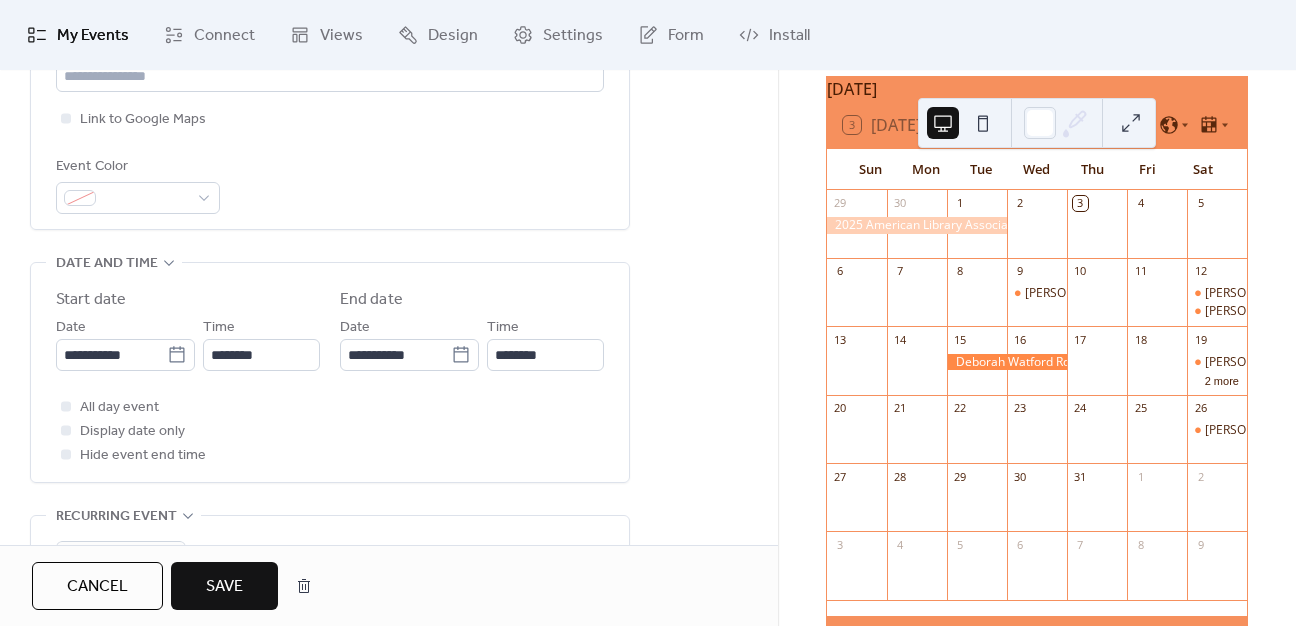 click on "**********" at bounding box center [330, 329] 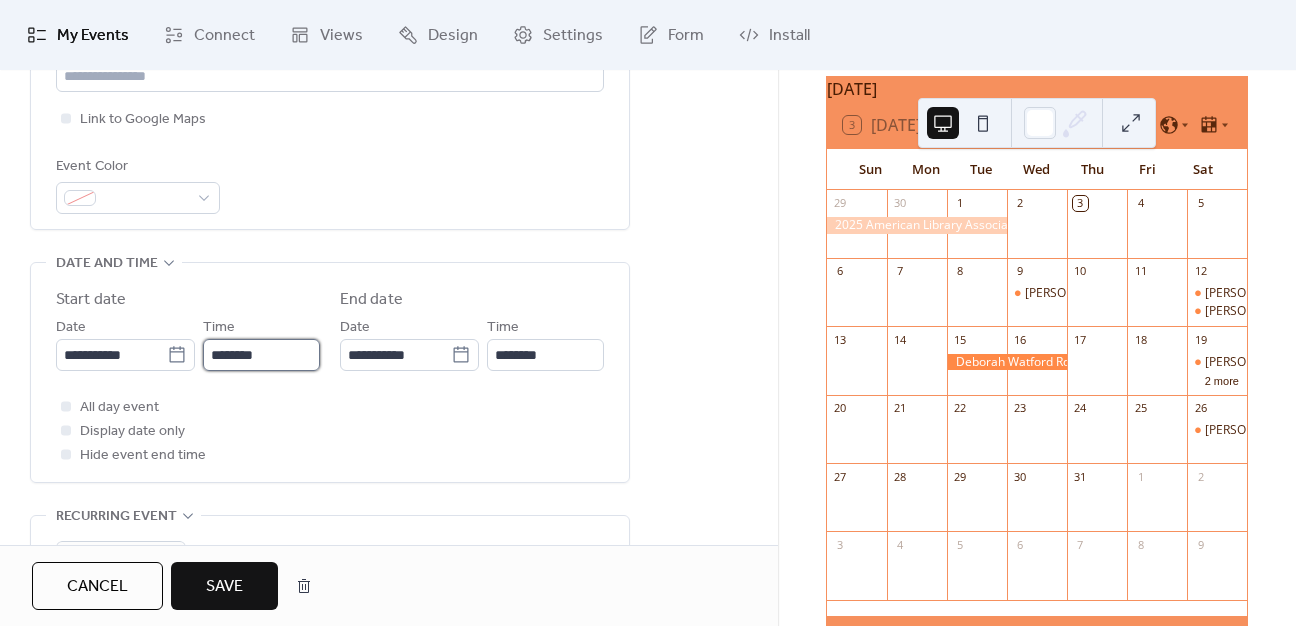 click on "********" at bounding box center [261, 355] 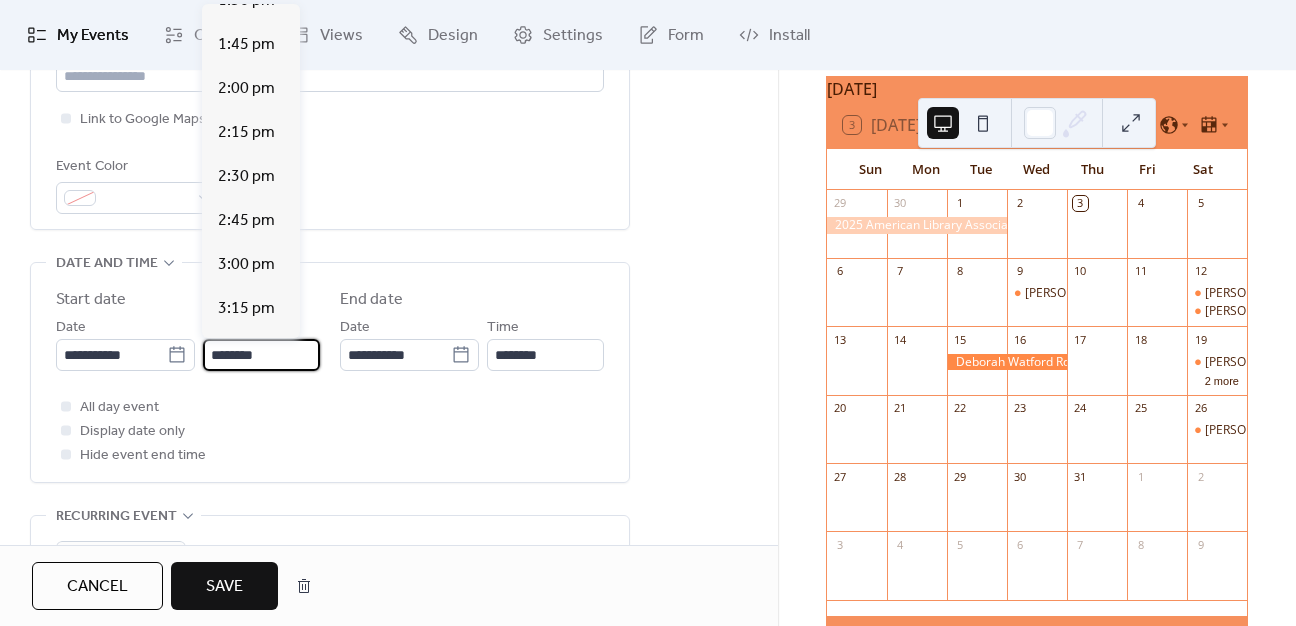 scroll, scrollTop: 2900, scrollLeft: 0, axis: vertical 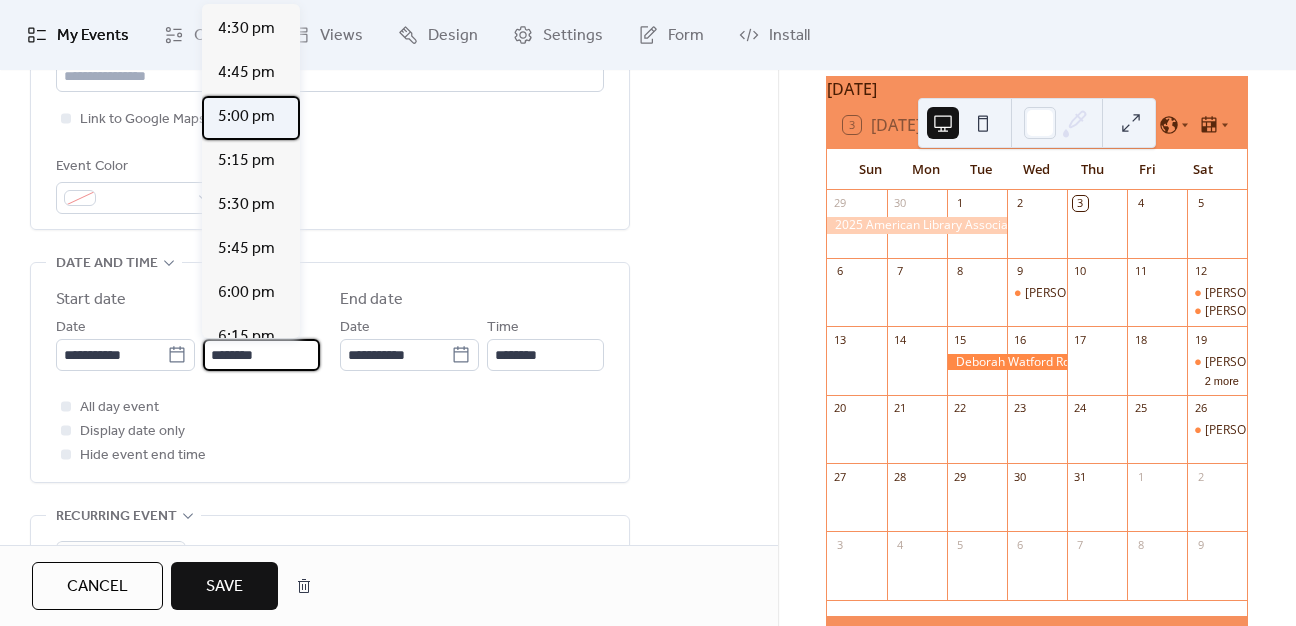 click on "5:00 pm" at bounding box center [246, 117] 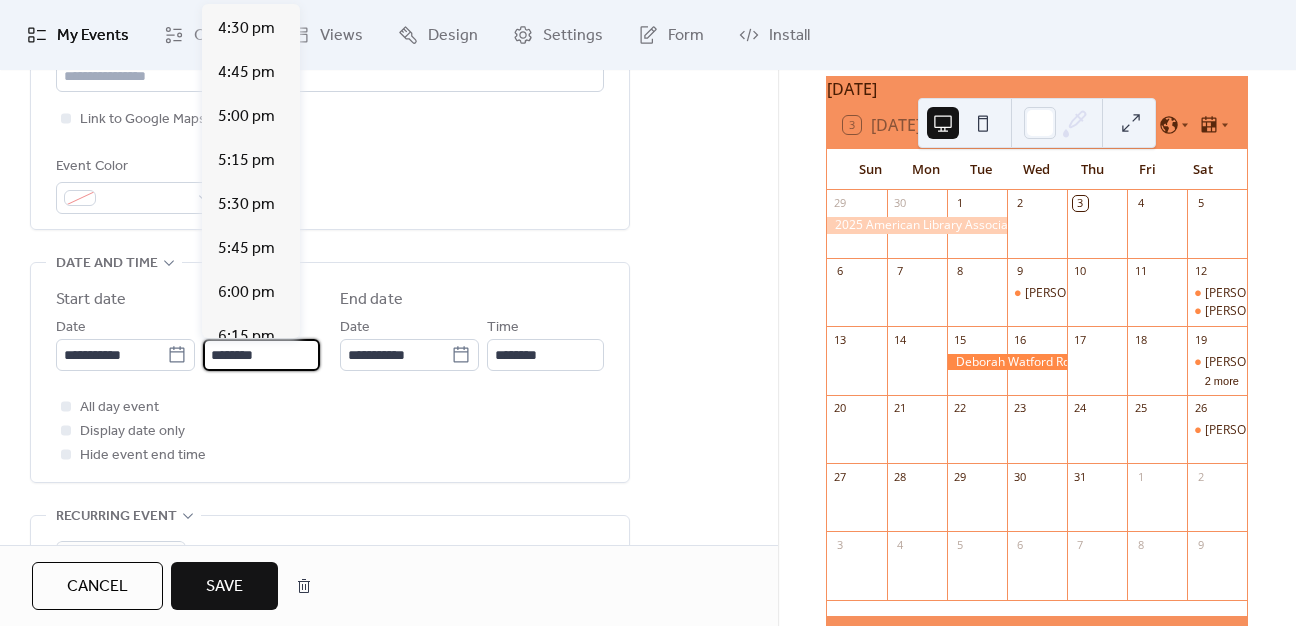 type on "*******" 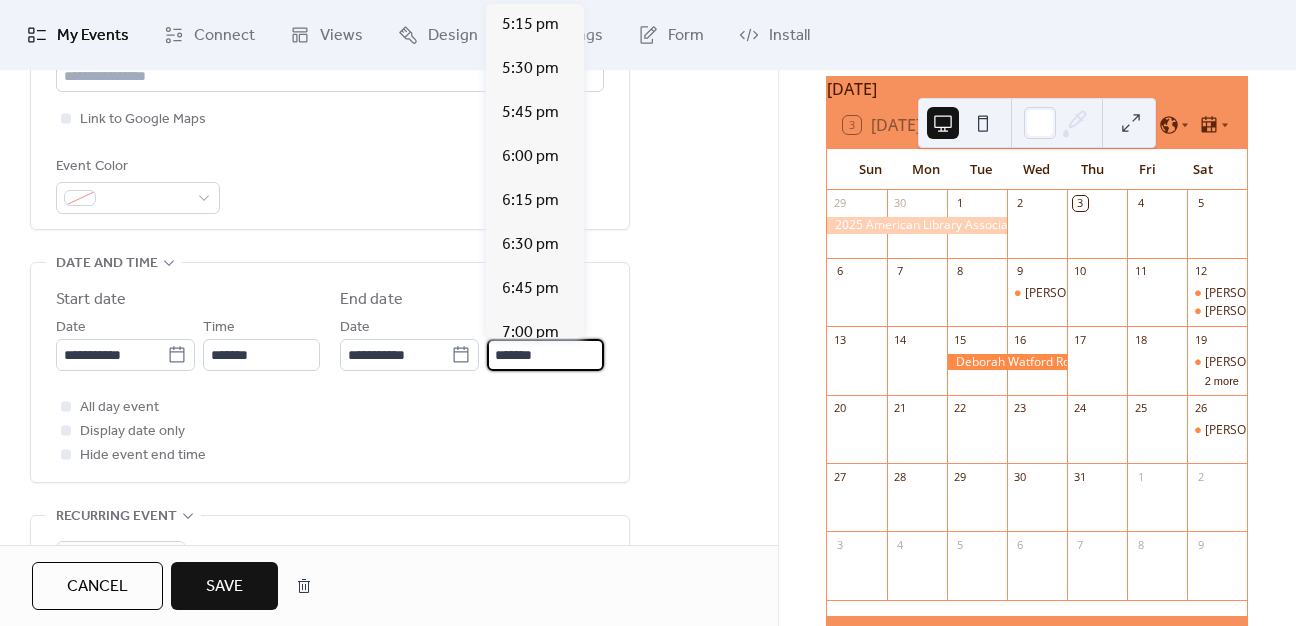 click on "*******" at bounding box center (545, 355) 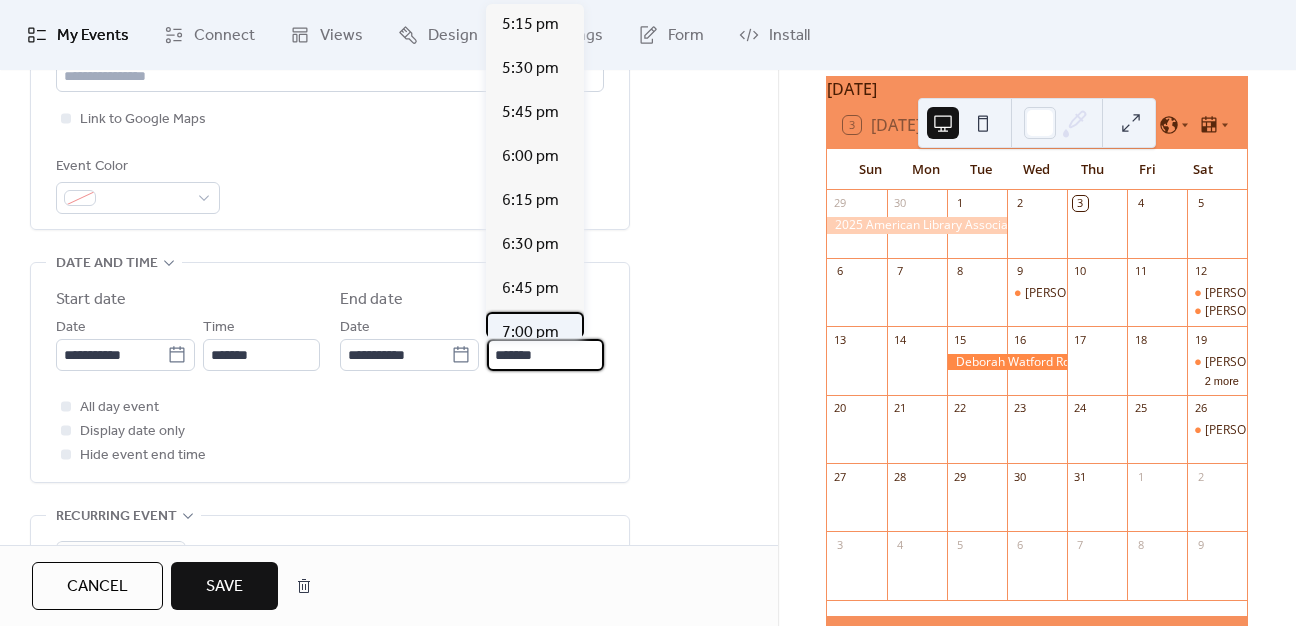click on "7:00 pm" at bounding box center (530, 333) 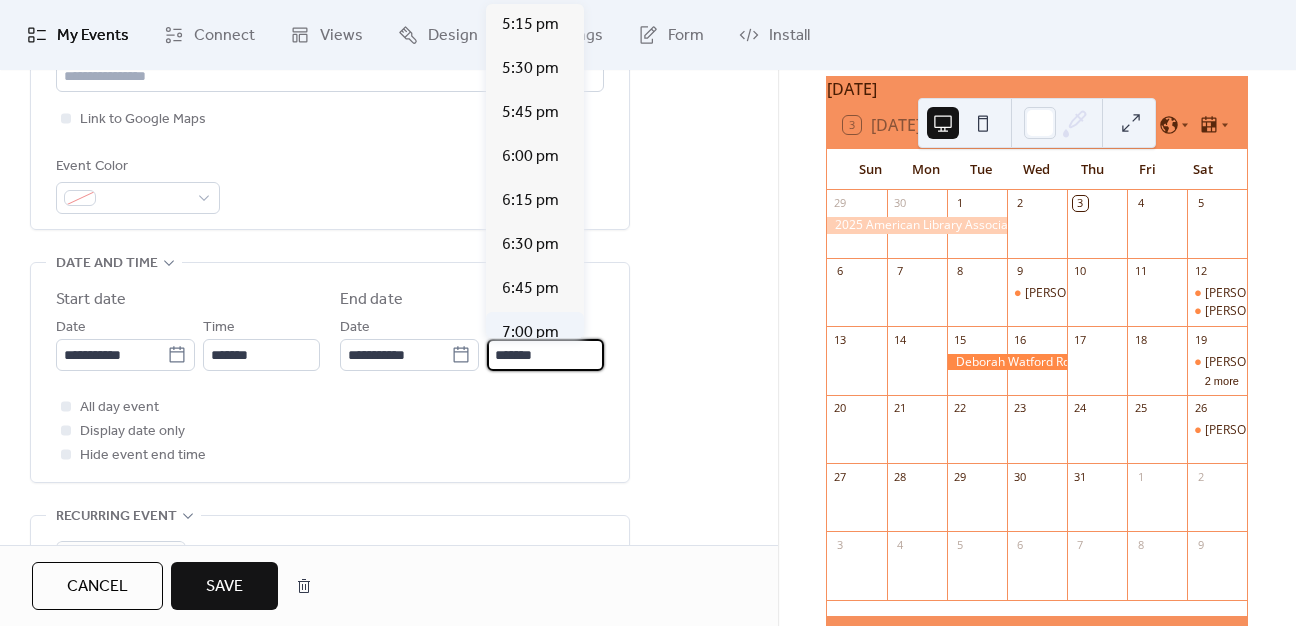 type on "*******" 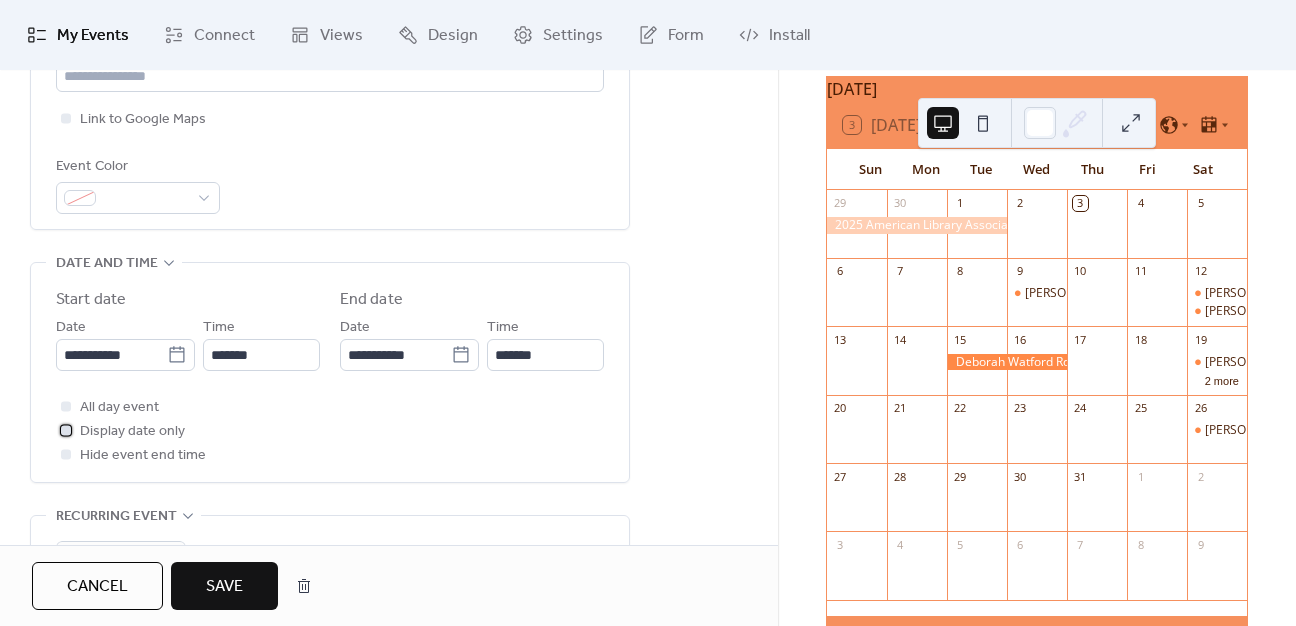 click at bounding box center (66, 430) 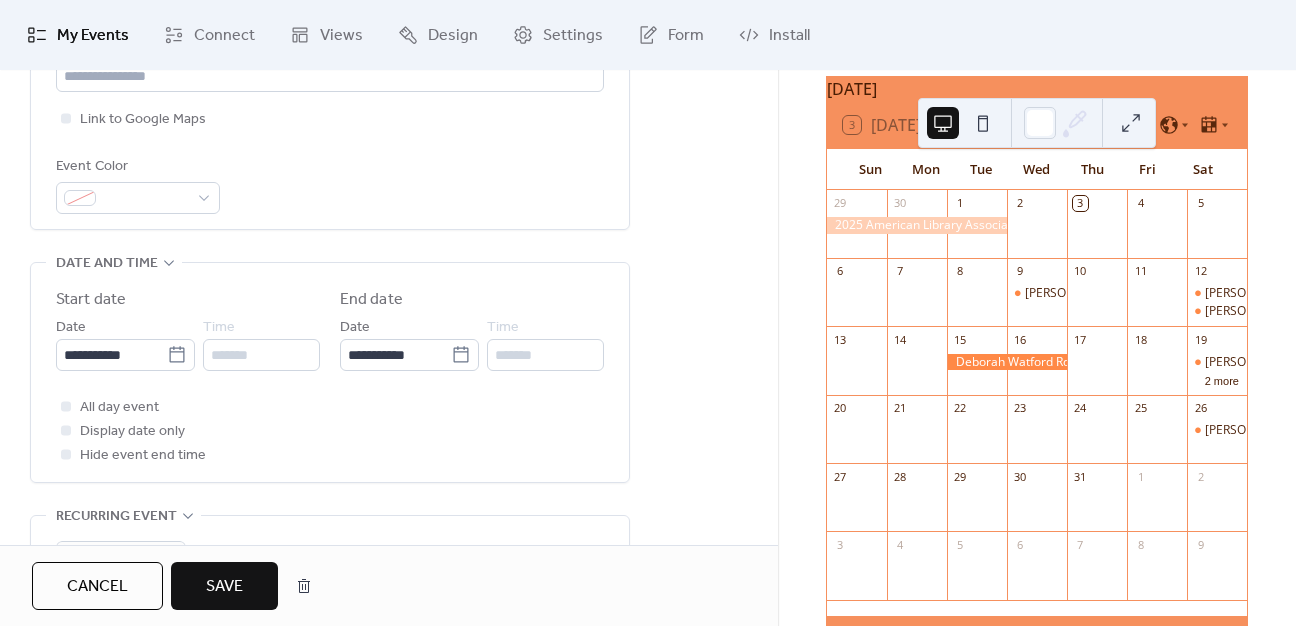 click on "Save" at bounding box center [224, 587] 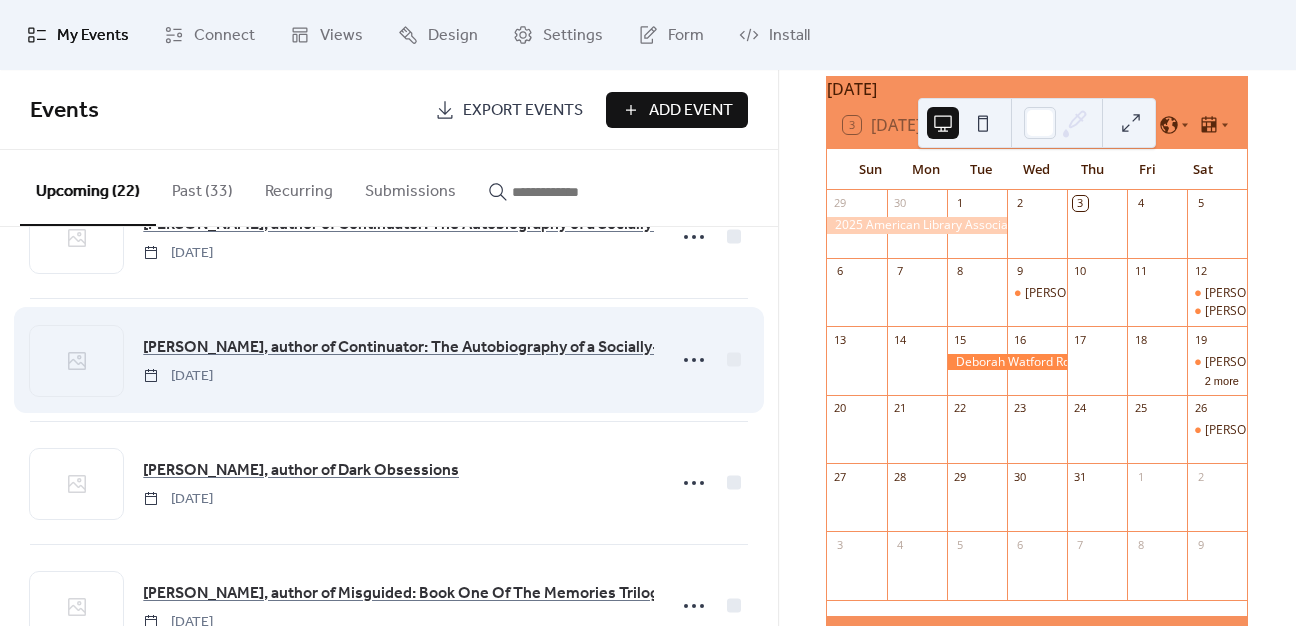 scroll, scrollTop: 1400, scrollLeft: 0, axis: vertical 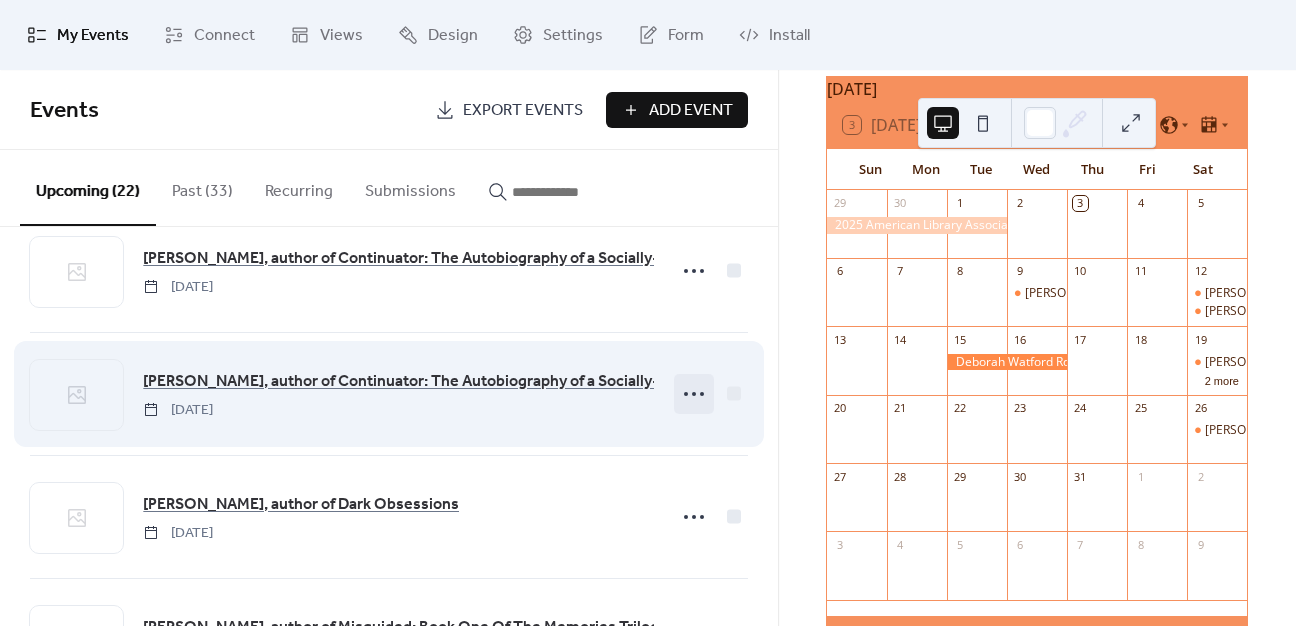 click 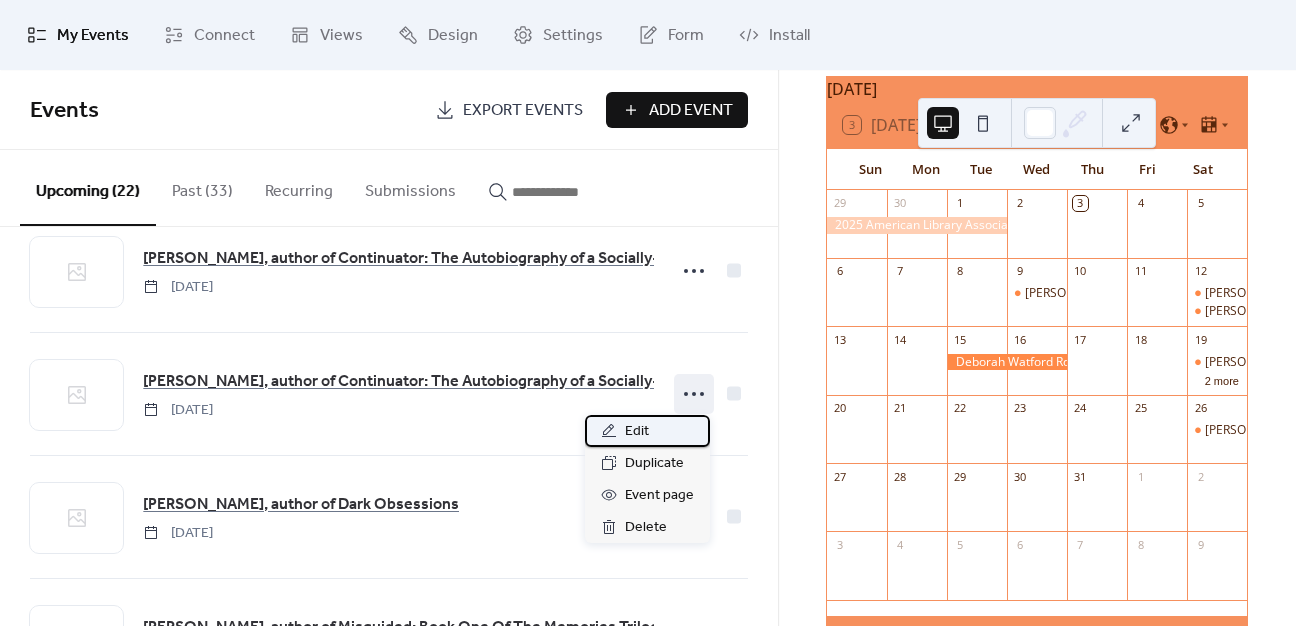 click on "Edit" at bounding box center (647, 431) 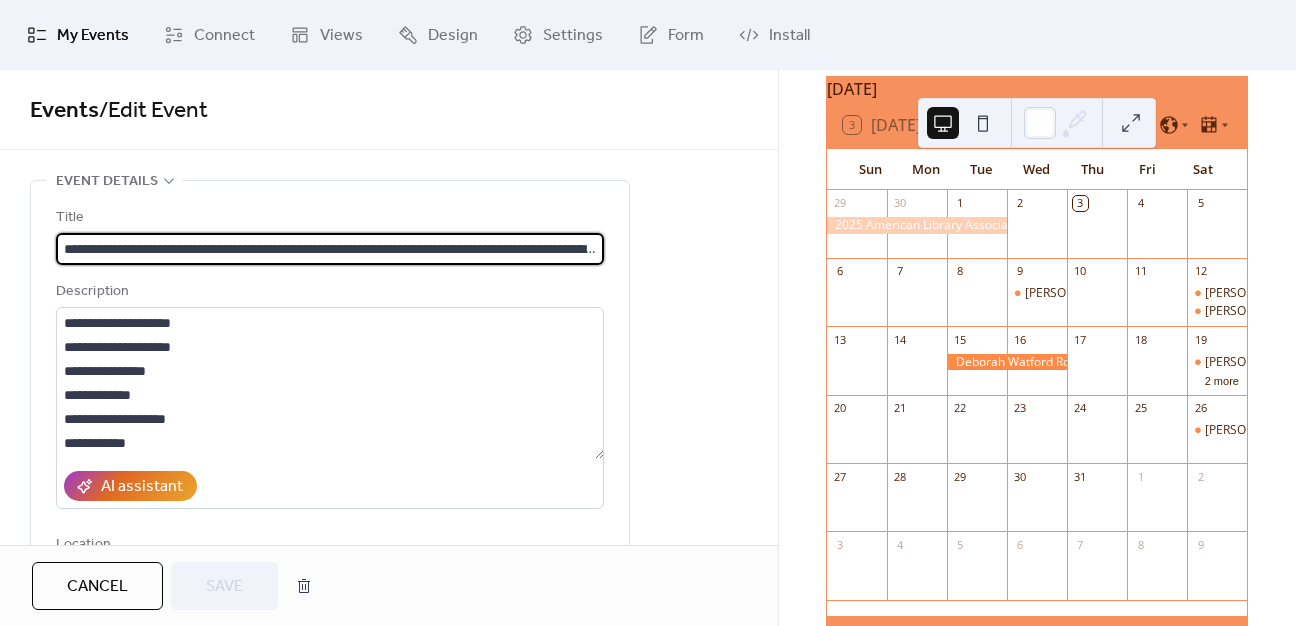 scroll, scrollTop: 0, scrollLeft: 148, axis: horizontal 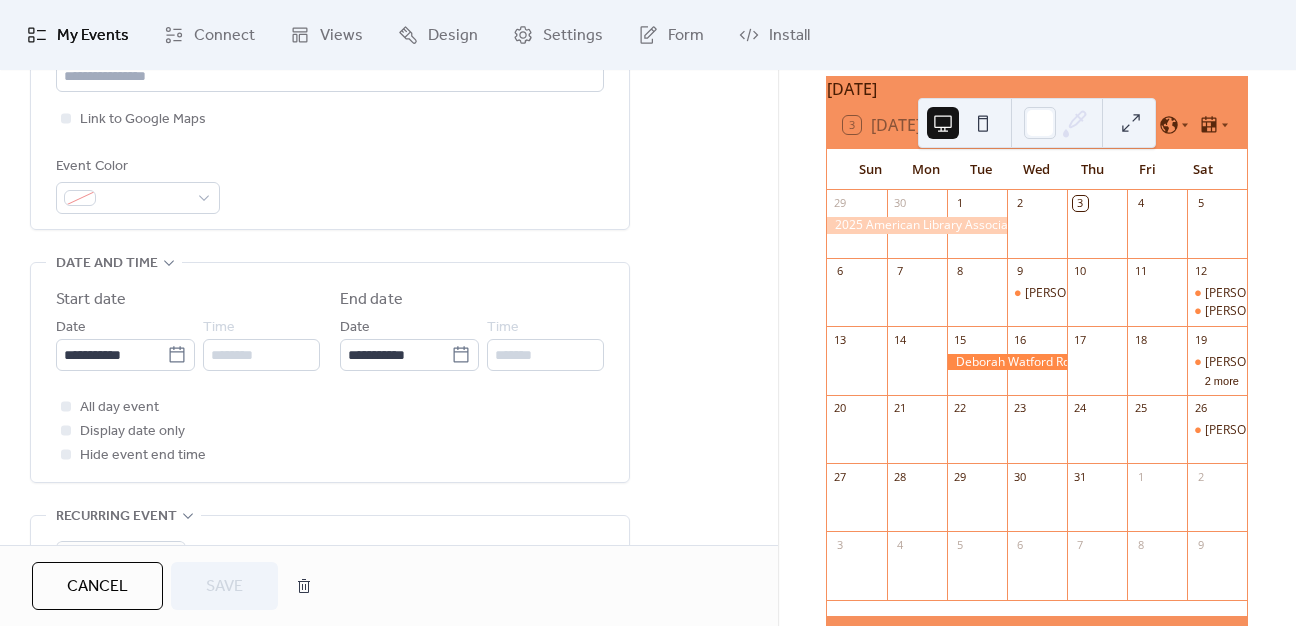 click on "Cancel" at bounding box center [97, 587] 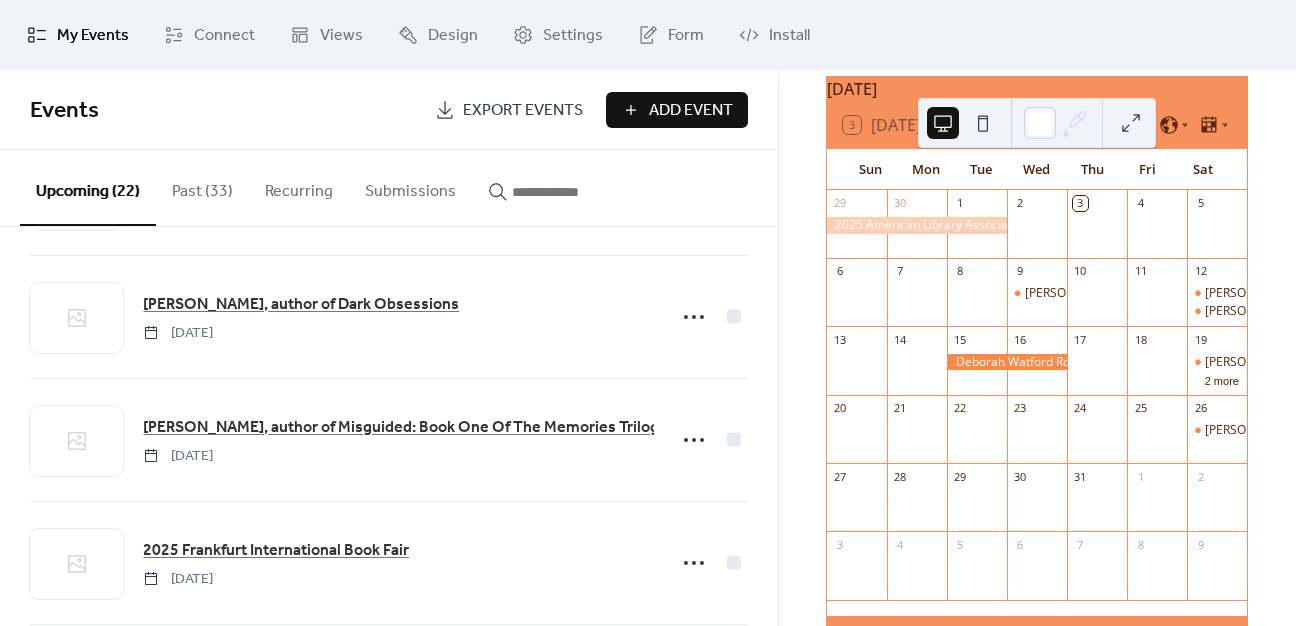 scroll, scrollTop: 1400, scrollLeft: 0, axis: vertical 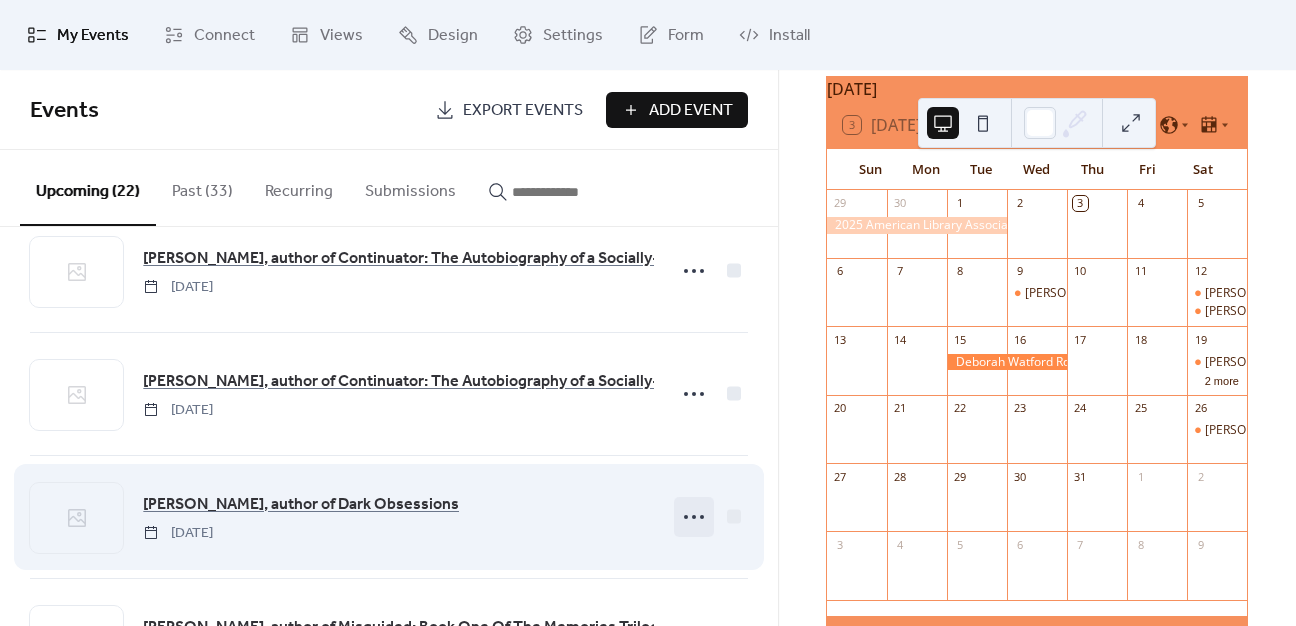 click 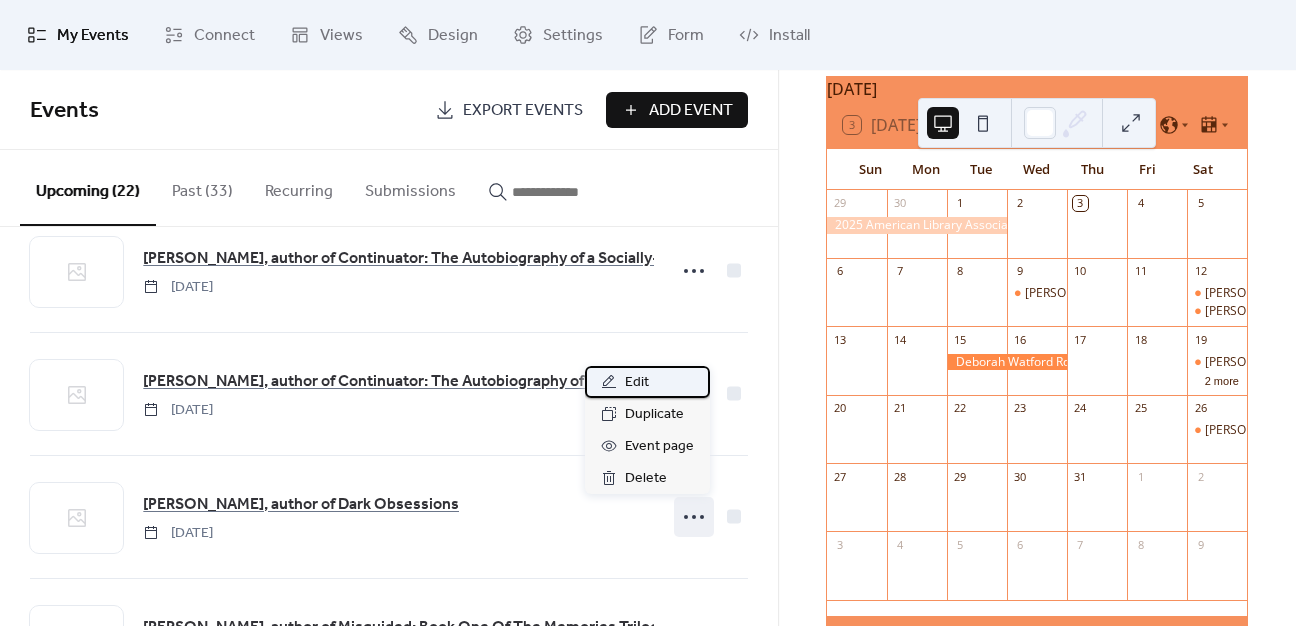 click on "Edit" at bounding box center (647, 382) 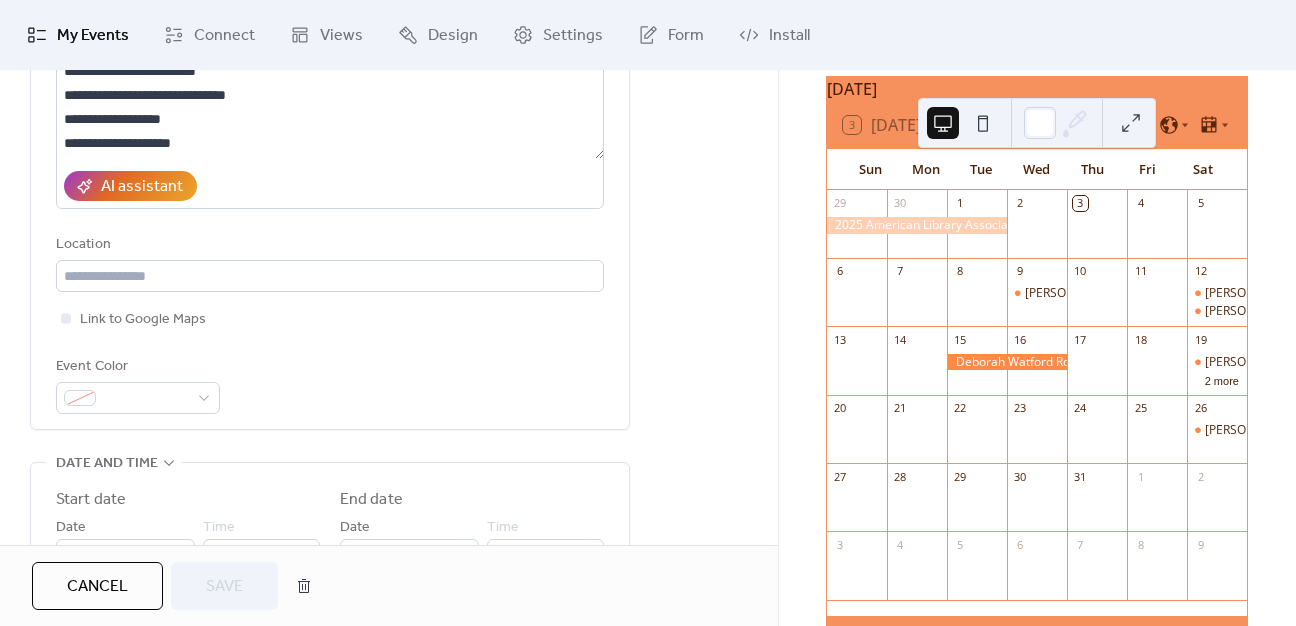 scroll, scrollTop: 500, scrollLeft: 0, axis: vertical 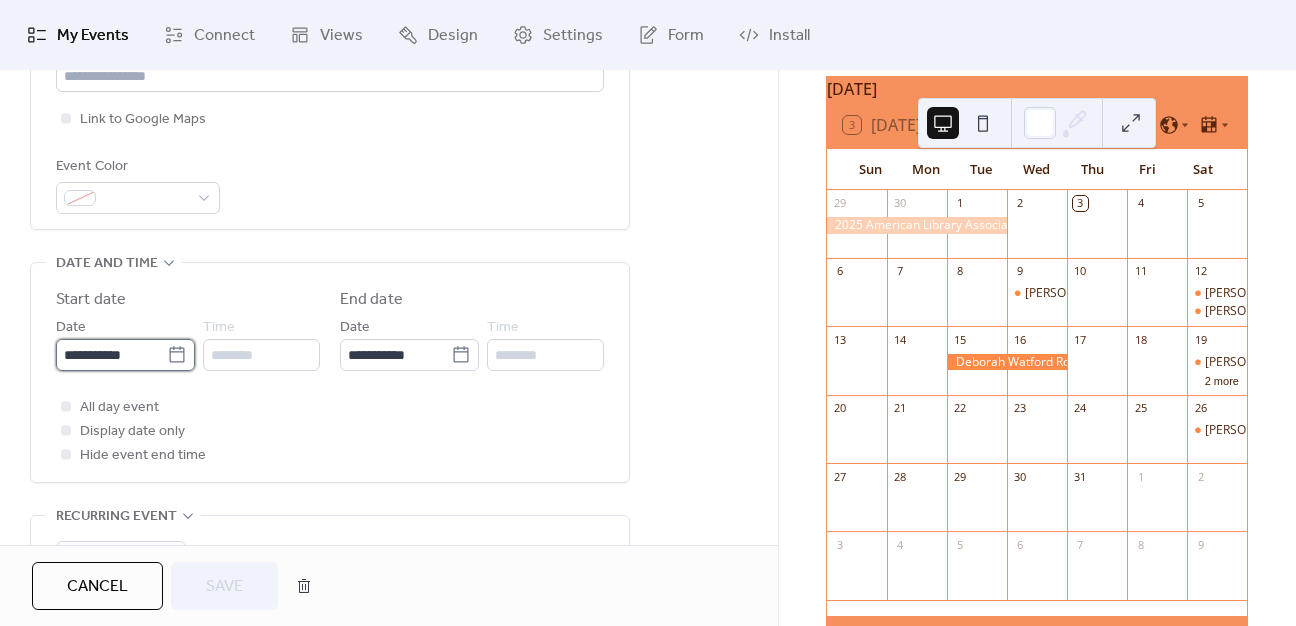 click on "**********" at bounding box center [111, 355] 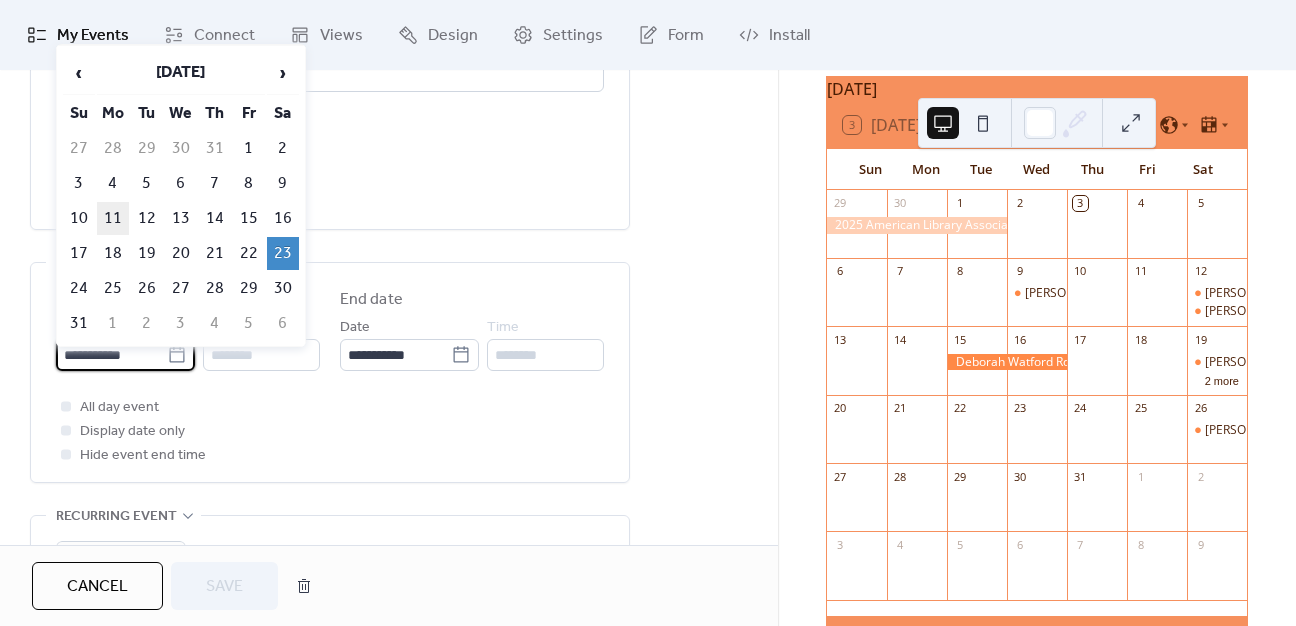 click on "11" at bounding box center [113, 218] 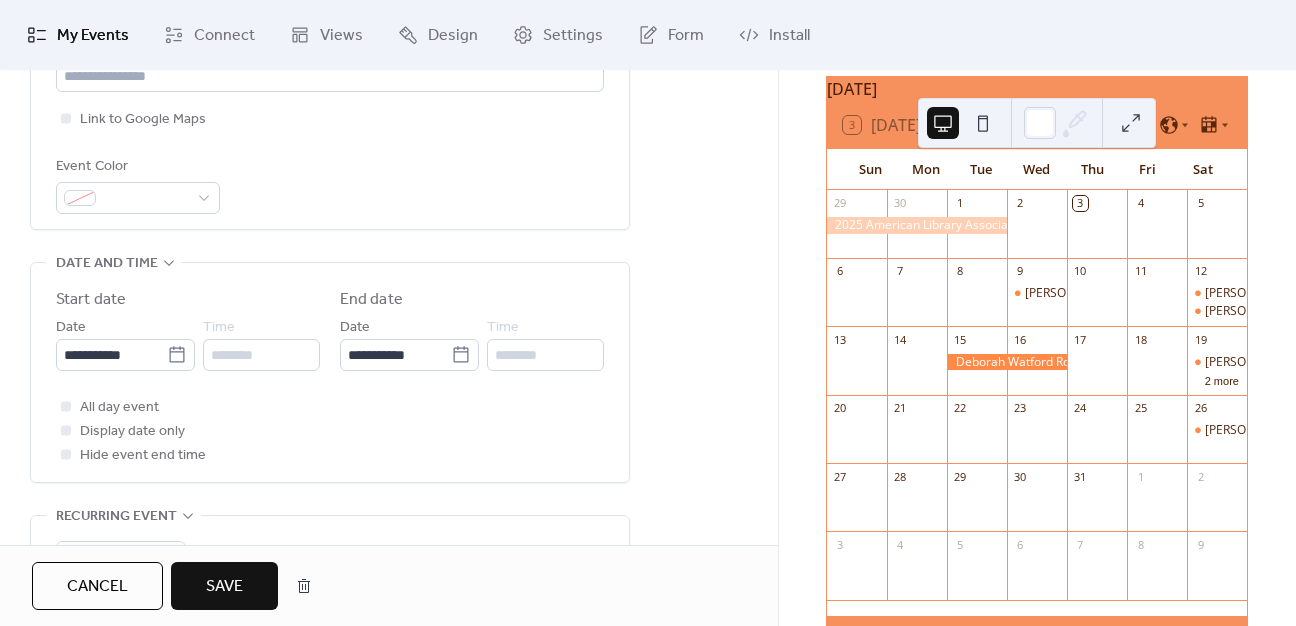 click on "All day event Display date only Hide event end time" at bounding box center (330, 431) 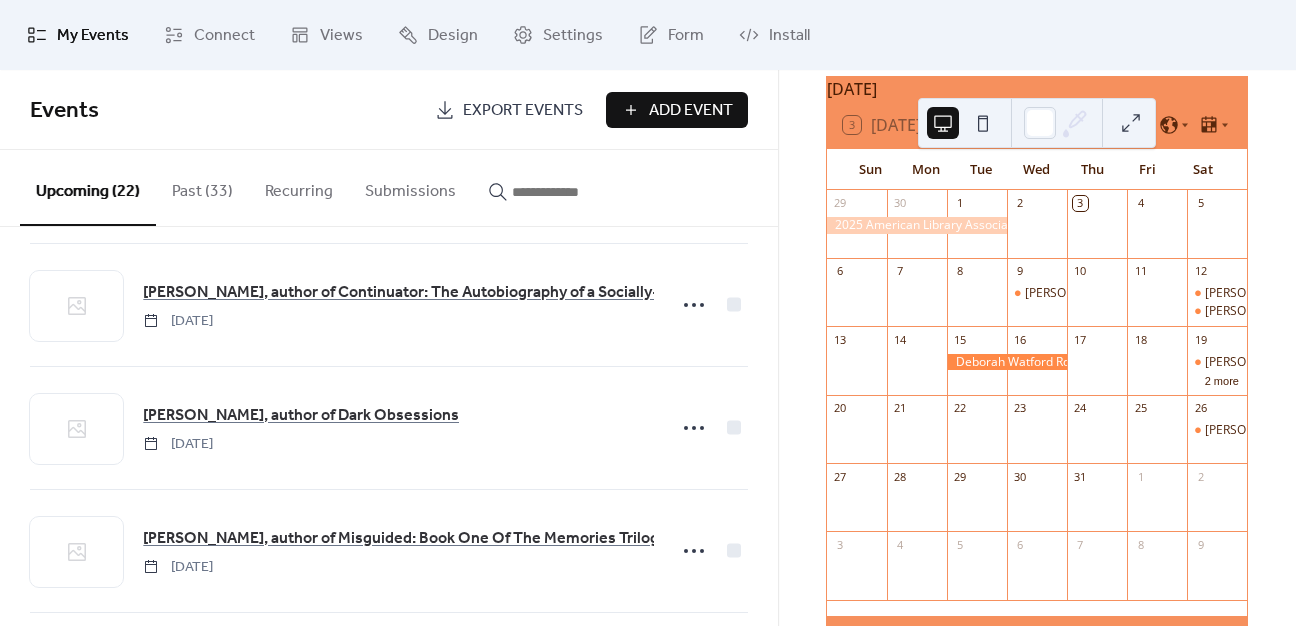 scroll, scrollTop: 1500, scrollLeft: 0, axis: vertical 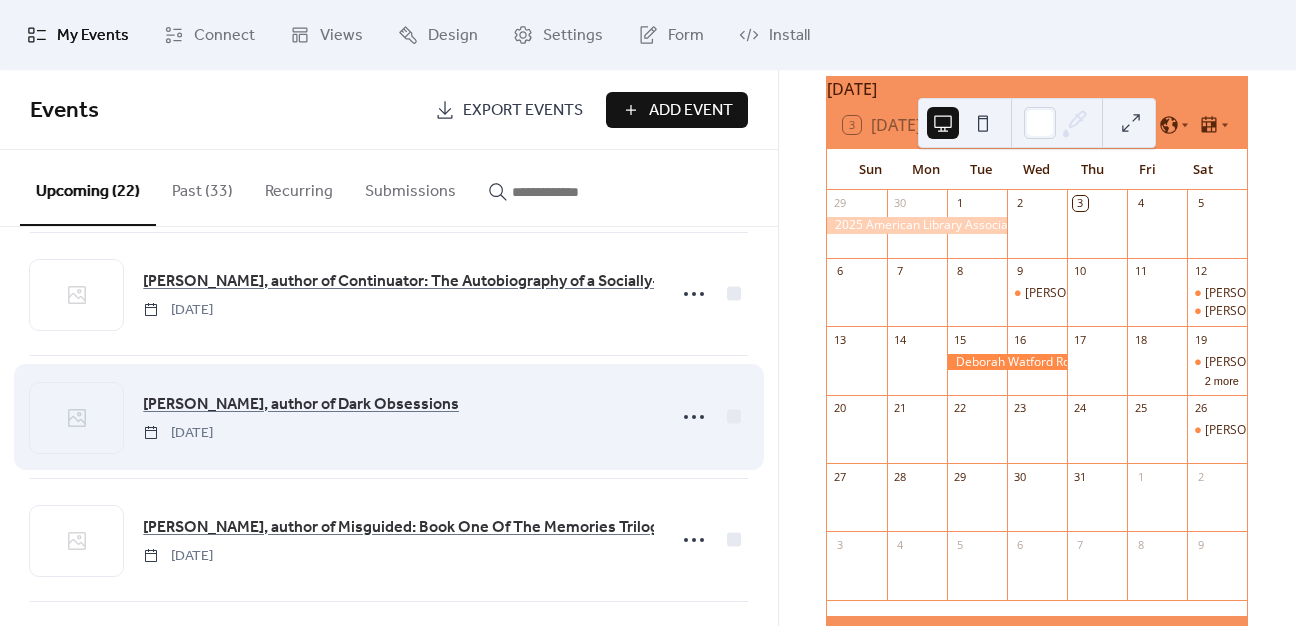 drag, startPoint x: 679, startPoint y: 422, endPoint x: 662, endPoint y: 432, distance: 19.723083 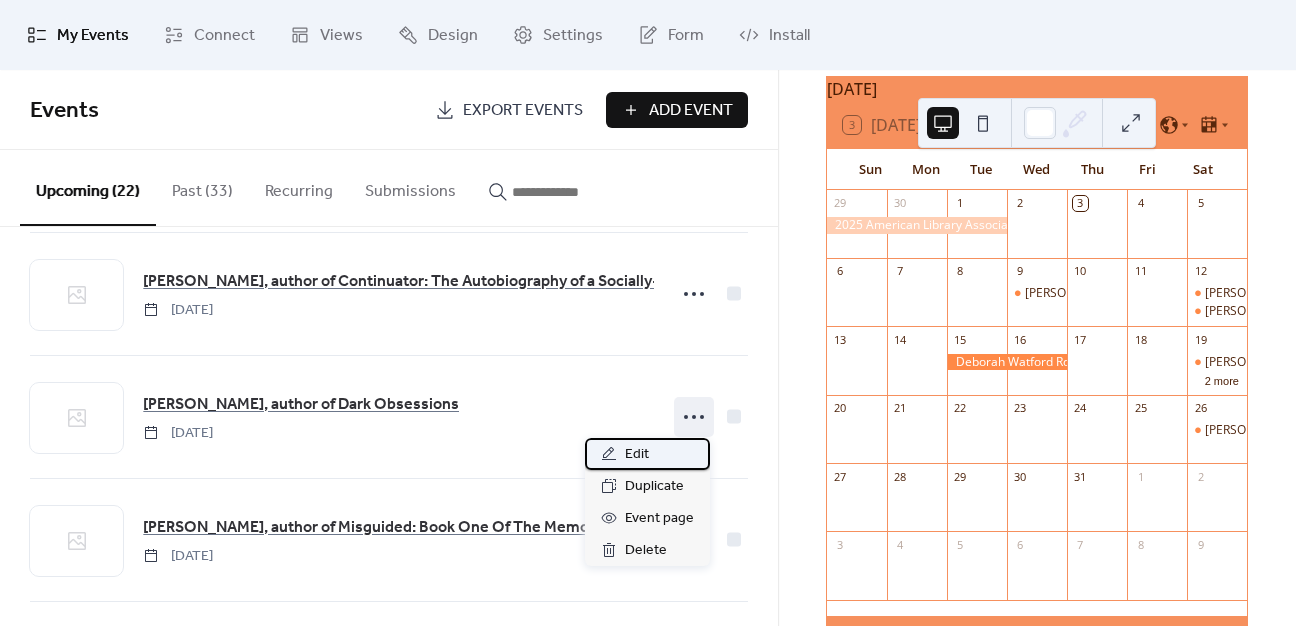 click on "Edit" at bounding box center [637, 455] 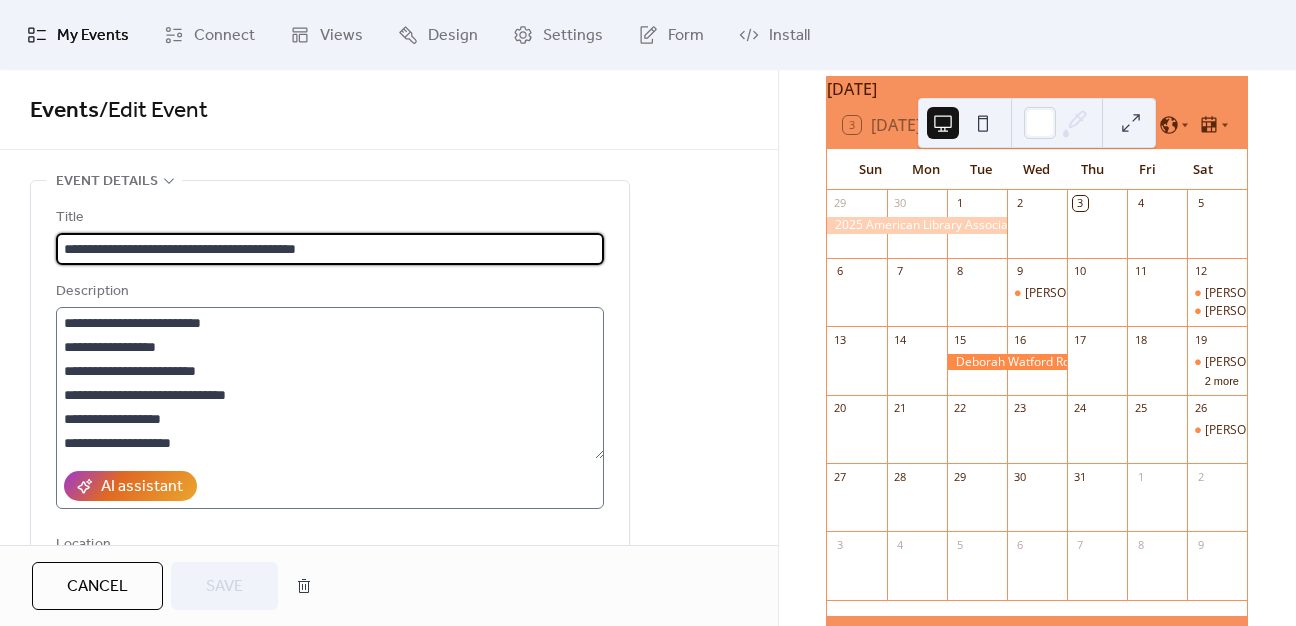 scroll, scrollTop: 48, scrollLeft: 0, axis: vertical 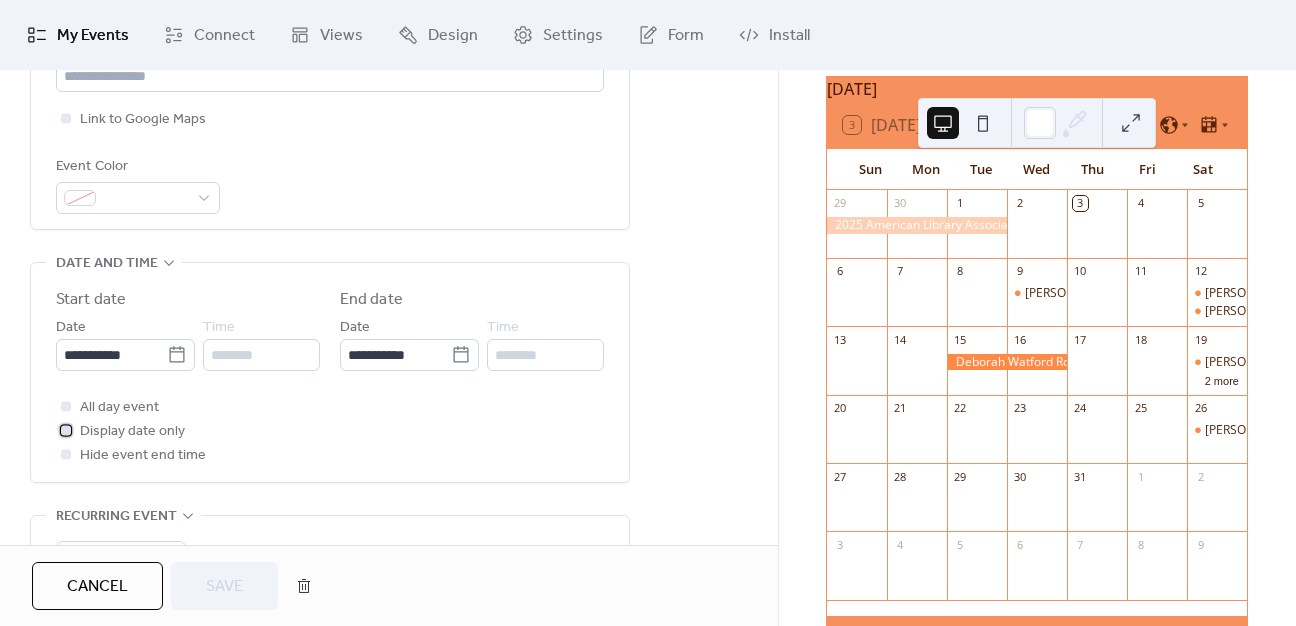 click at bounding box center [66, 430] 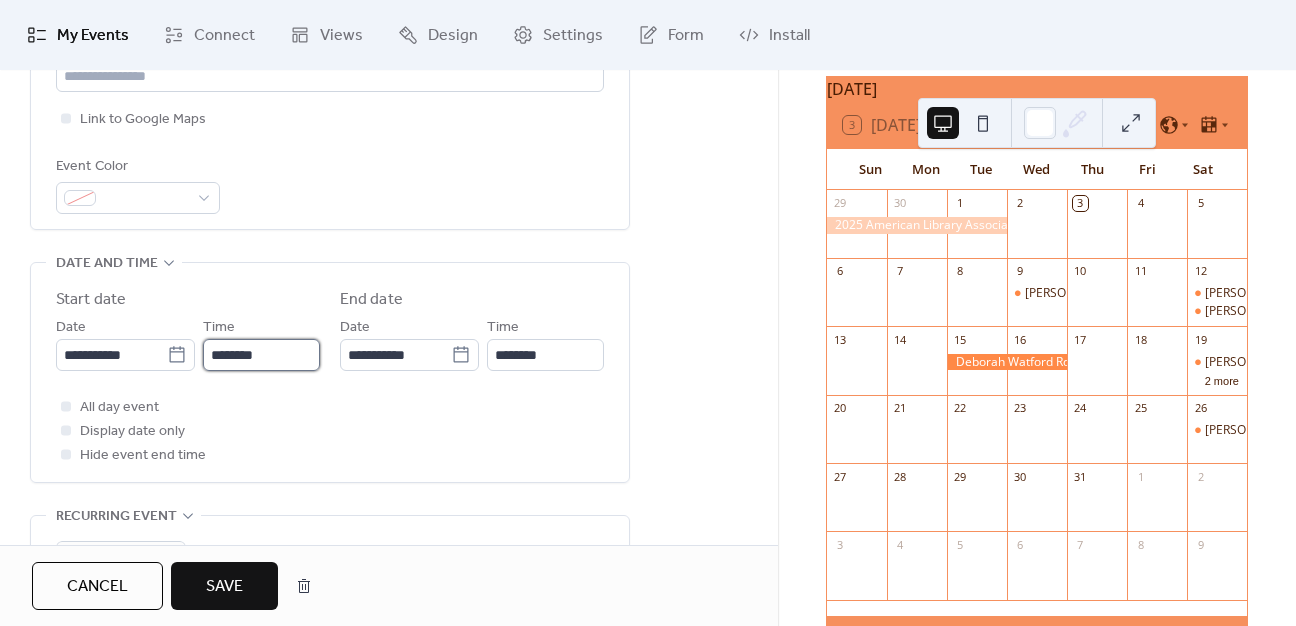 click on "********" at bounding box center [261, 355] 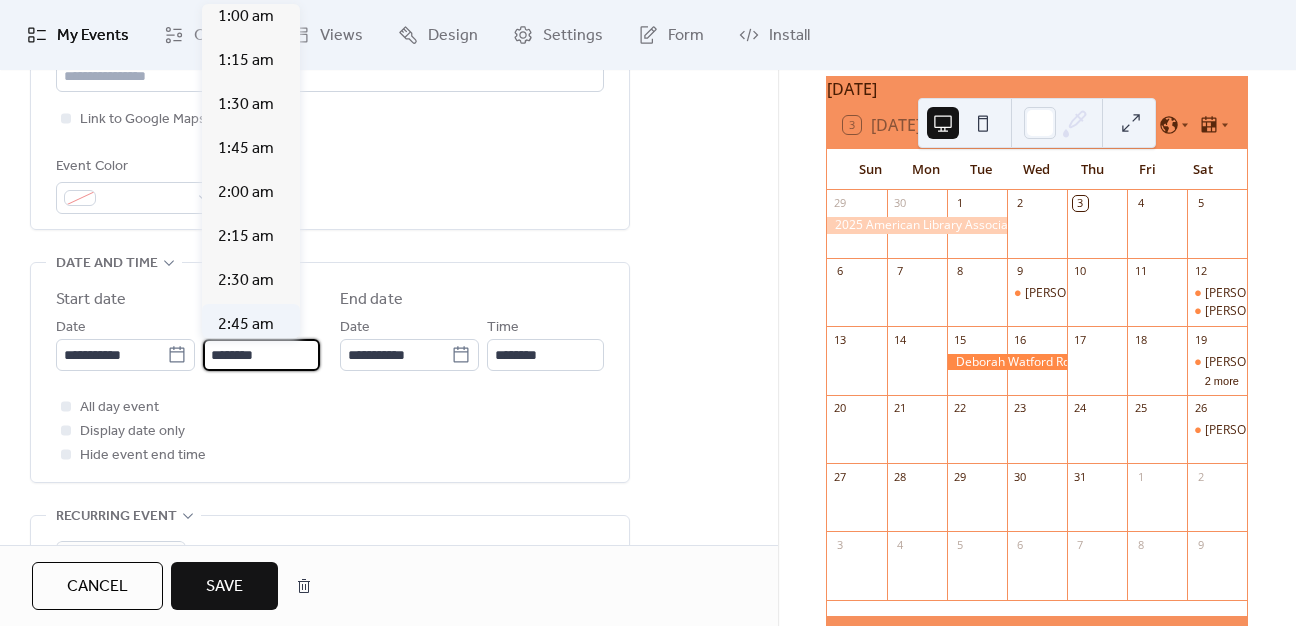 scroll, scrollTop: 100, scrollLeft: 0, axis: vertical 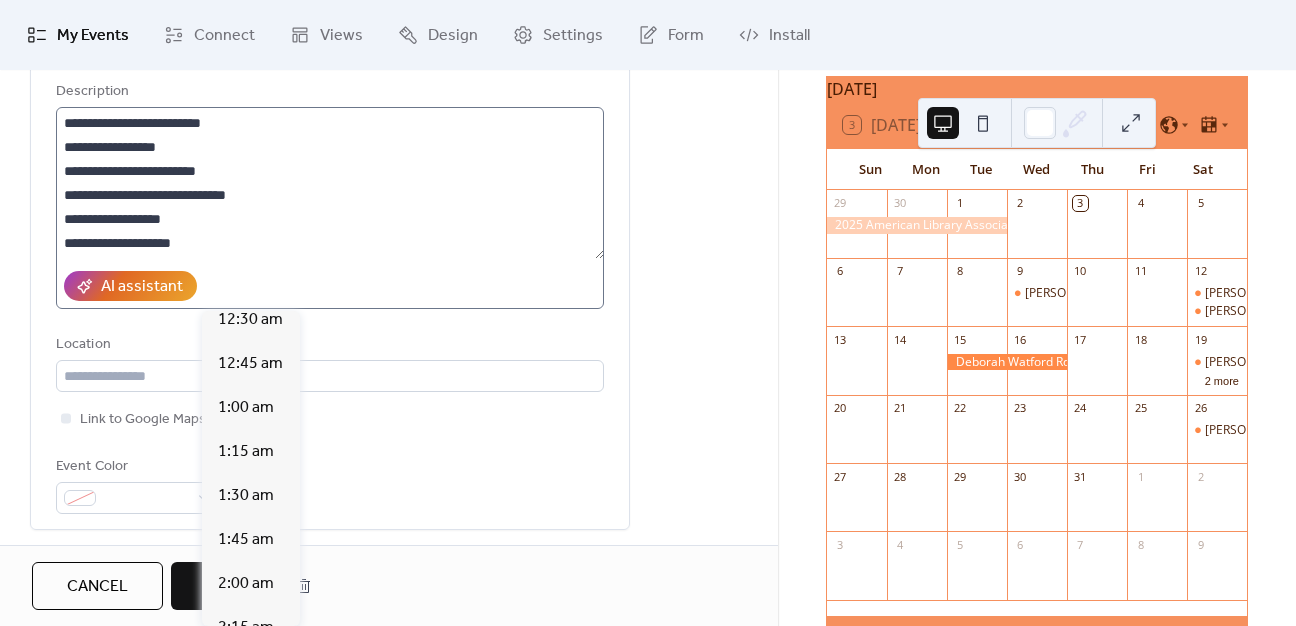 click on "AI assistant" at bounding box center [330, 286] 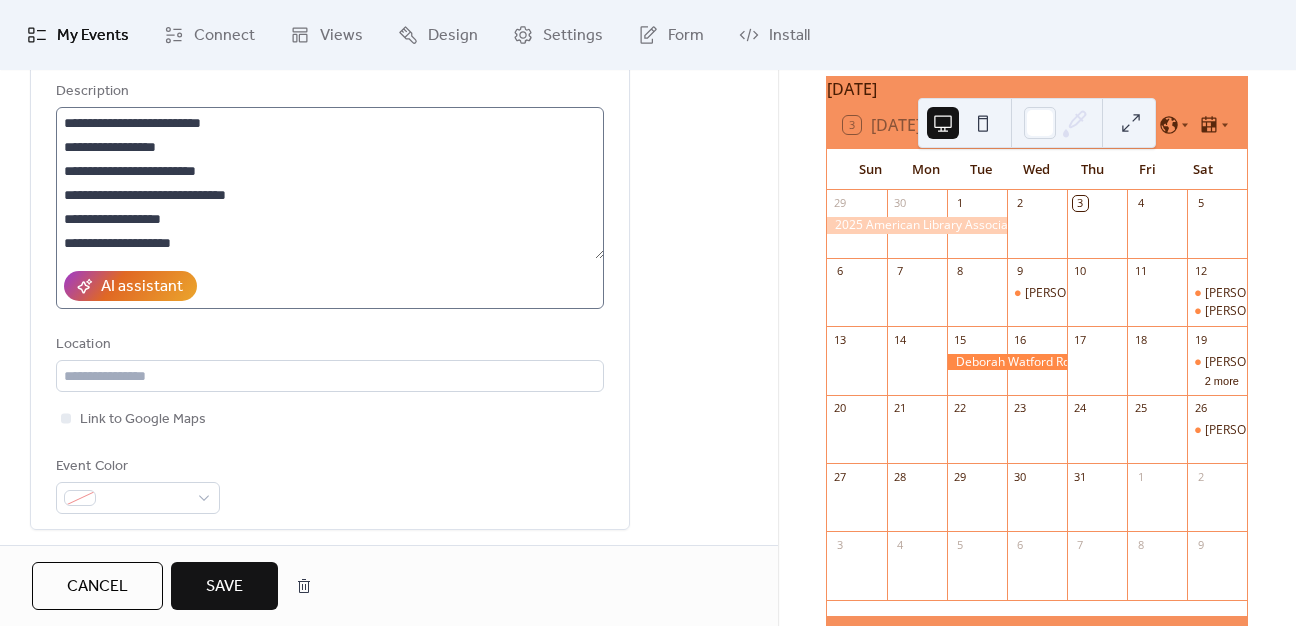 scroll, scrollTop: 0, scrollLeft: 0, axis: both 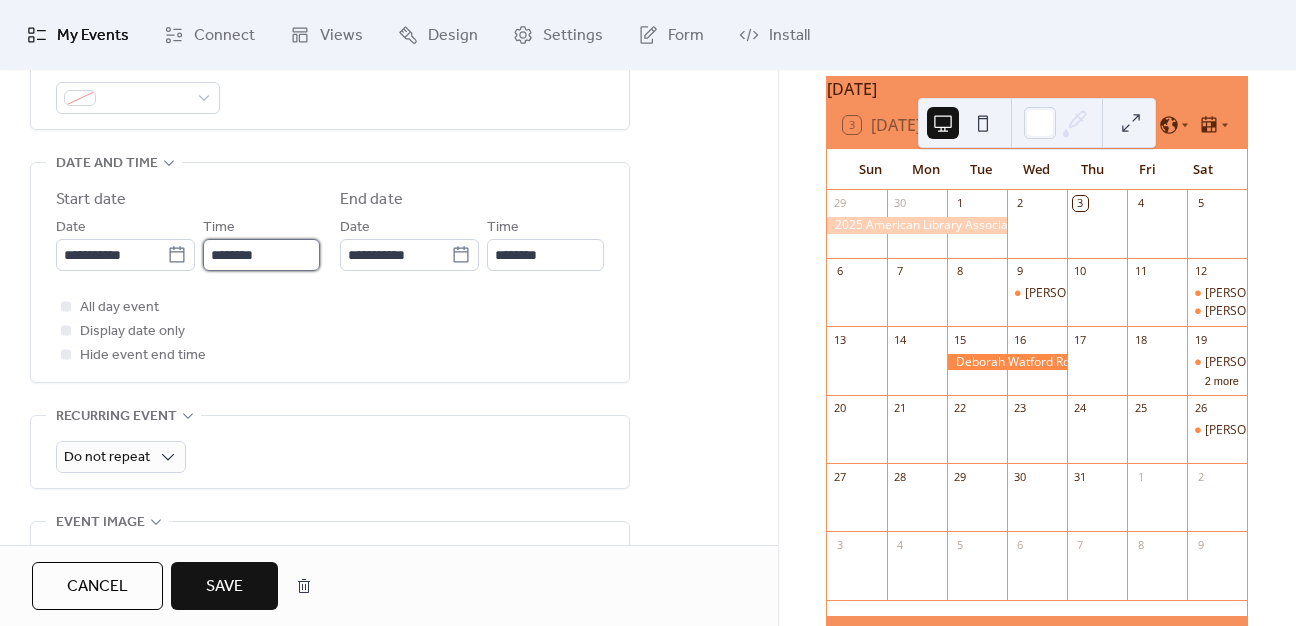 click on "********" at bounding box center (261, 255) 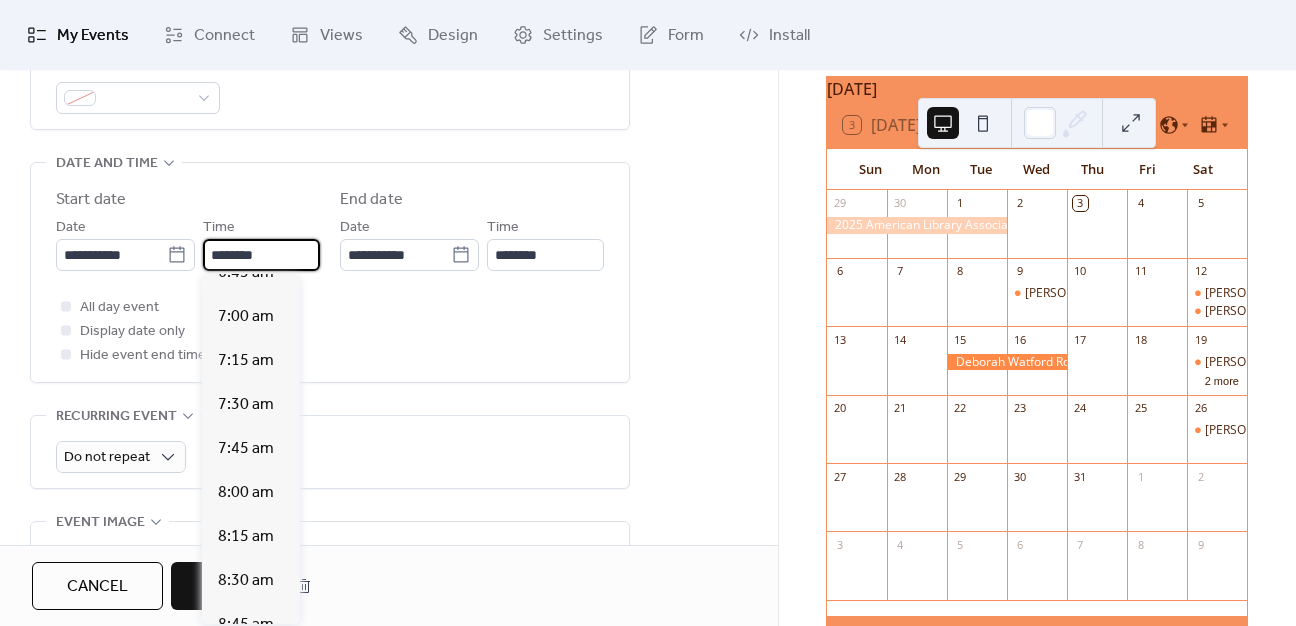 scroll, scrollTop: 1300, scrollLeft: 0, axis: vertical 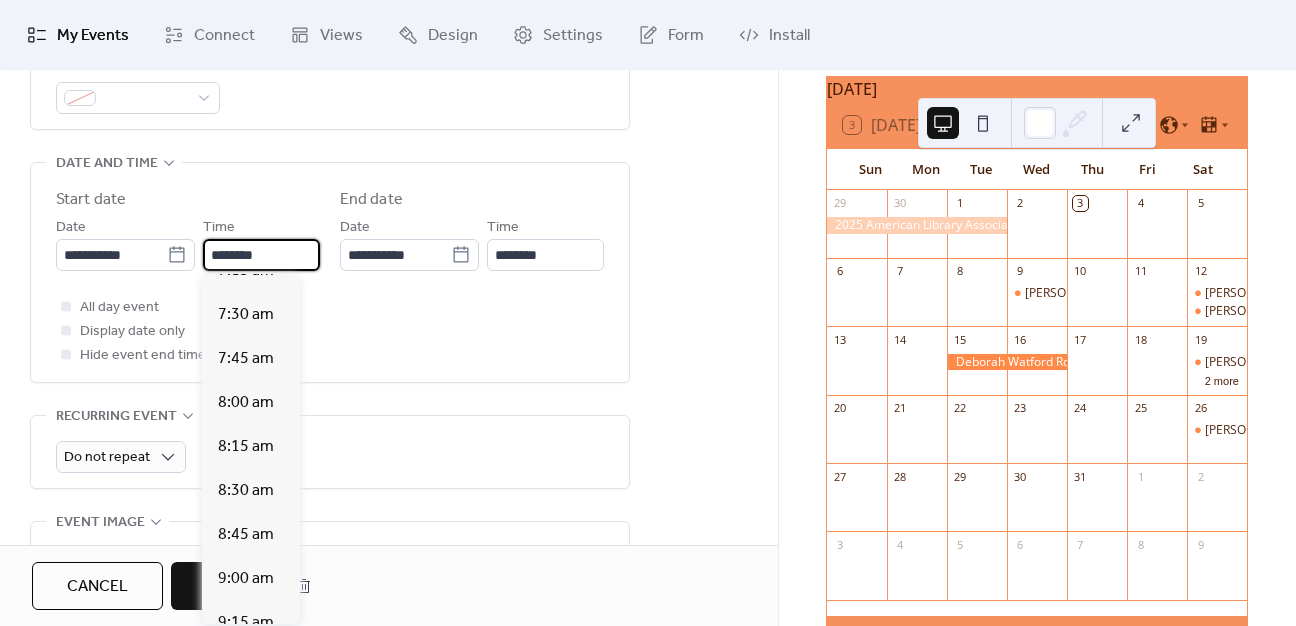 click on "********" at bounding box center (261, 255) 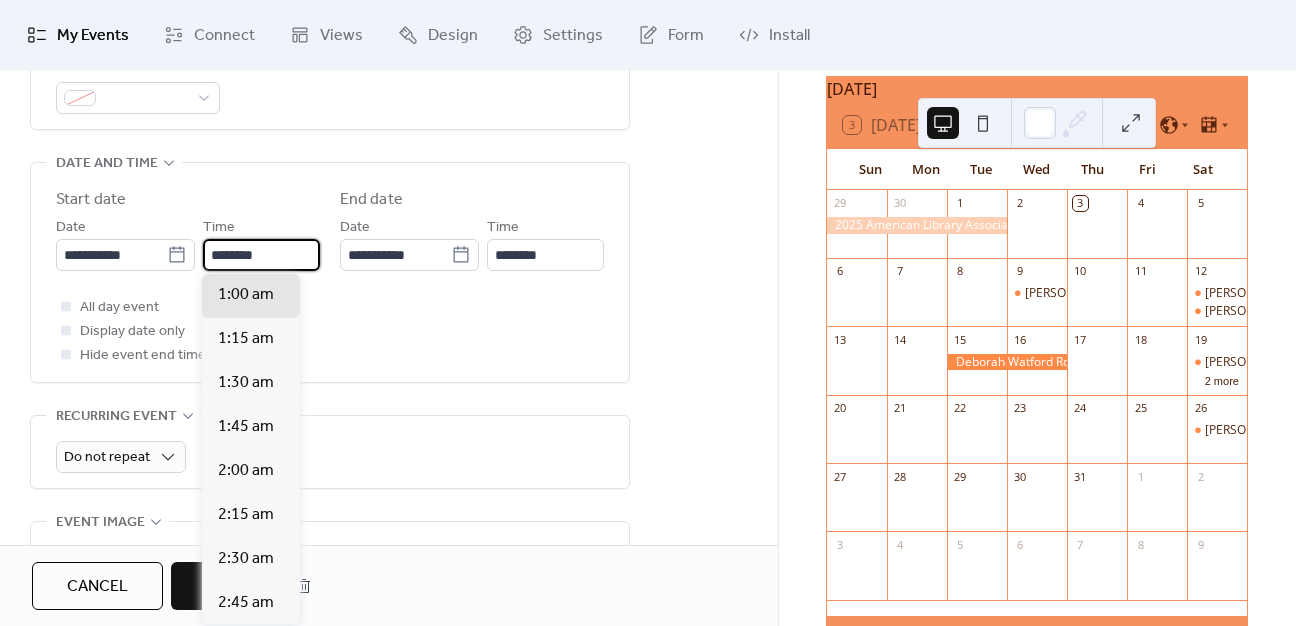 scroll, scrollTop: 1936, scrollLeft: 0, axis: vertical 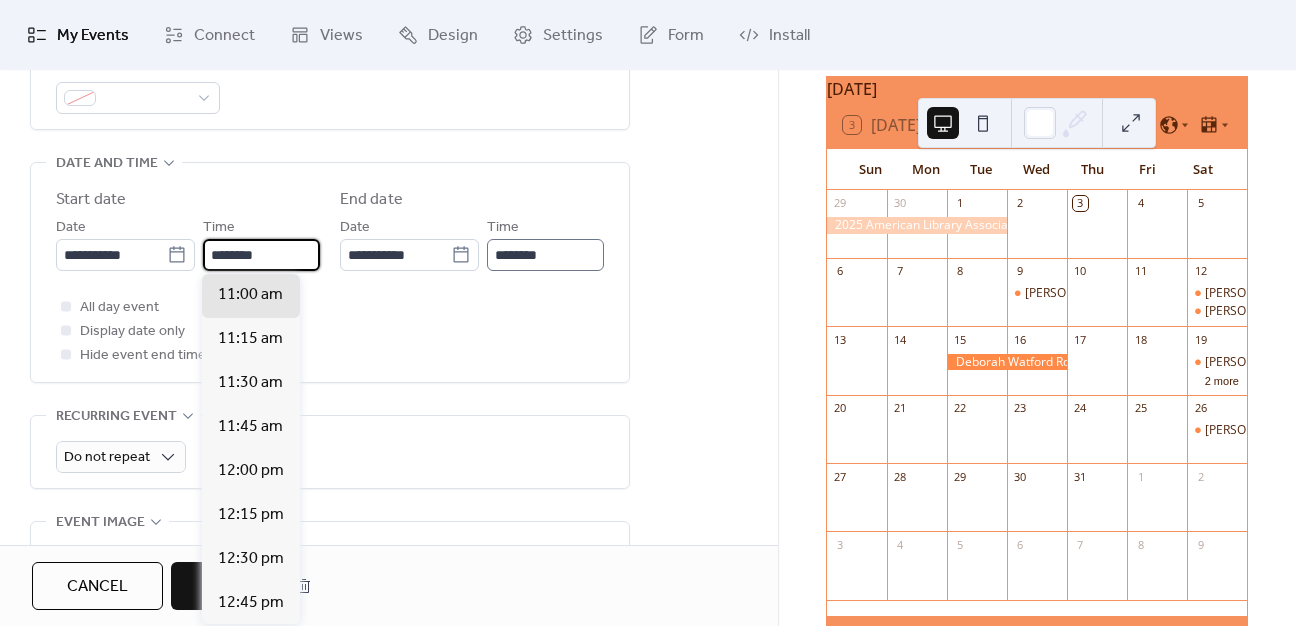 type on "********" 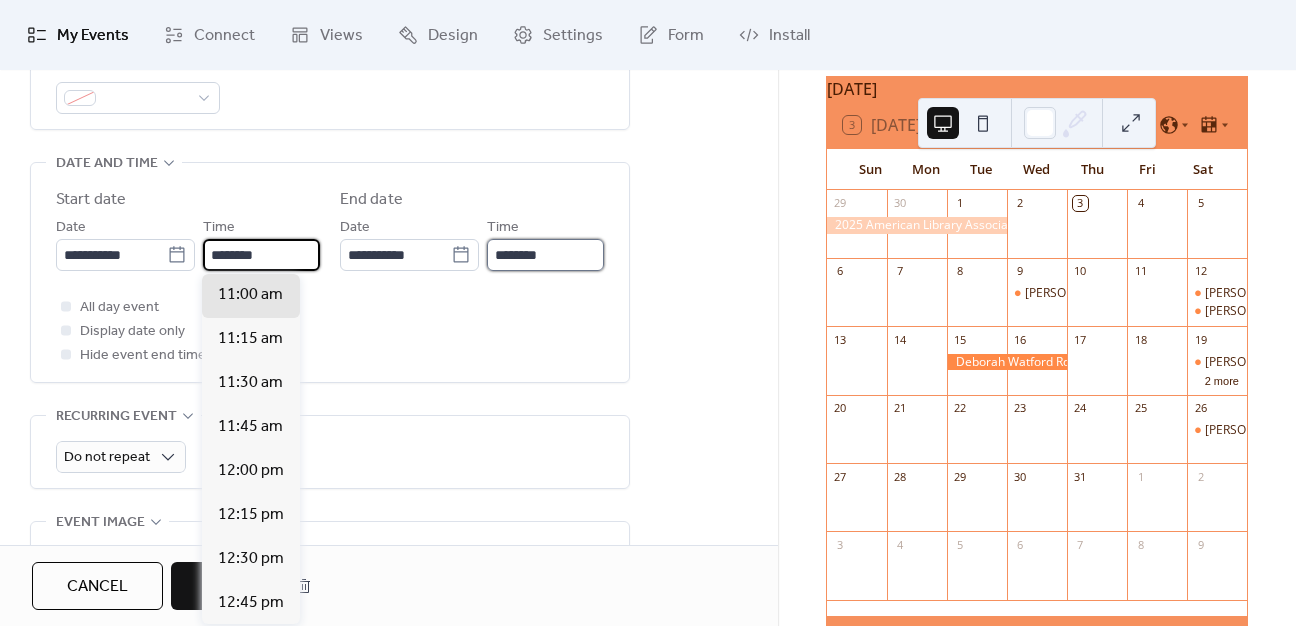 click on "********" at bounding box center [545, 255] 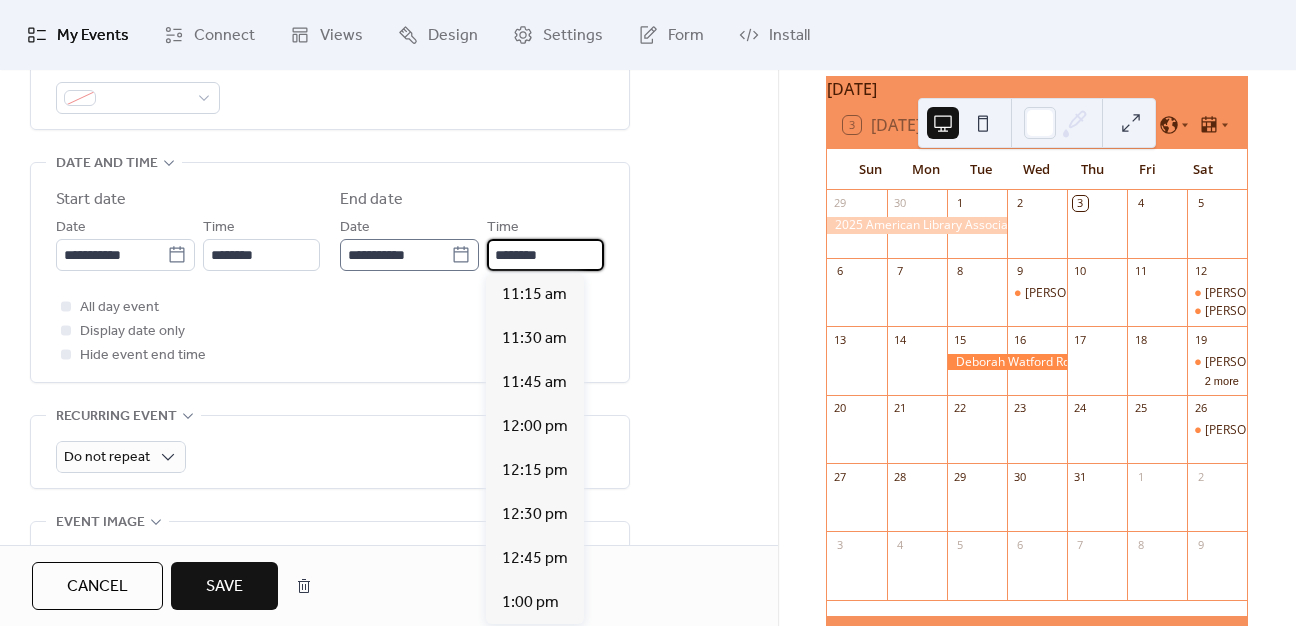 drag, startPoint x: 548, startPoint y: 251, endPoint x: 384, endPoint y: 249, distance: 164.01219 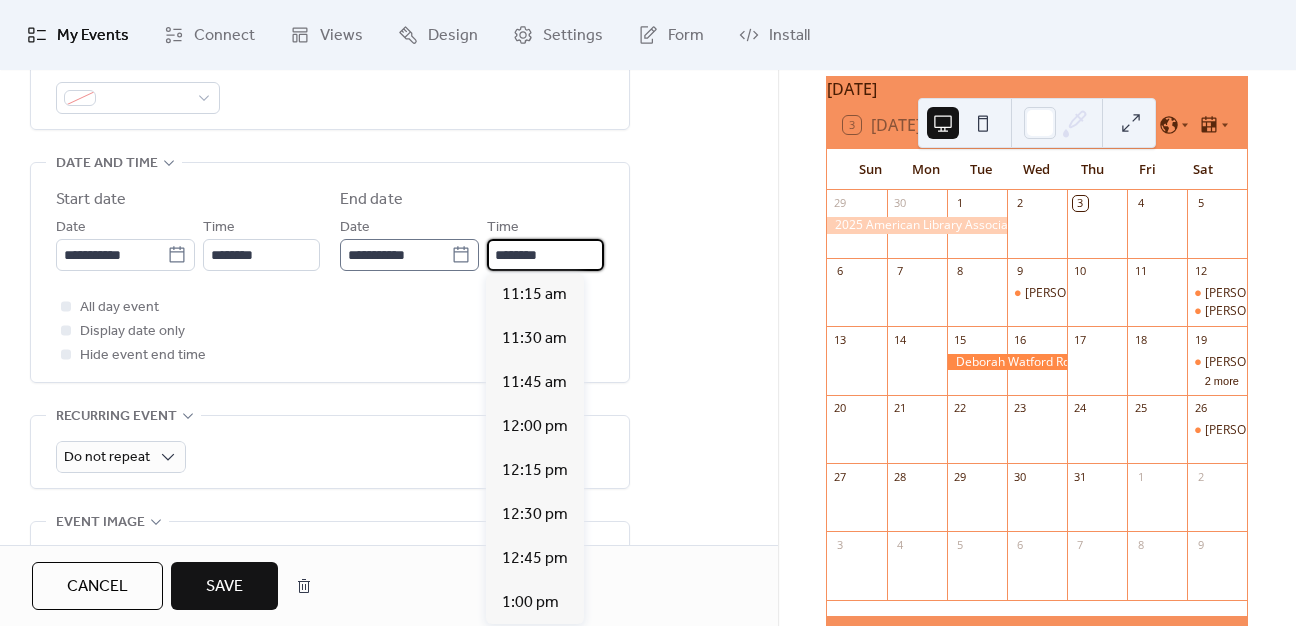click on "**********" at bounding box center (472, 243) 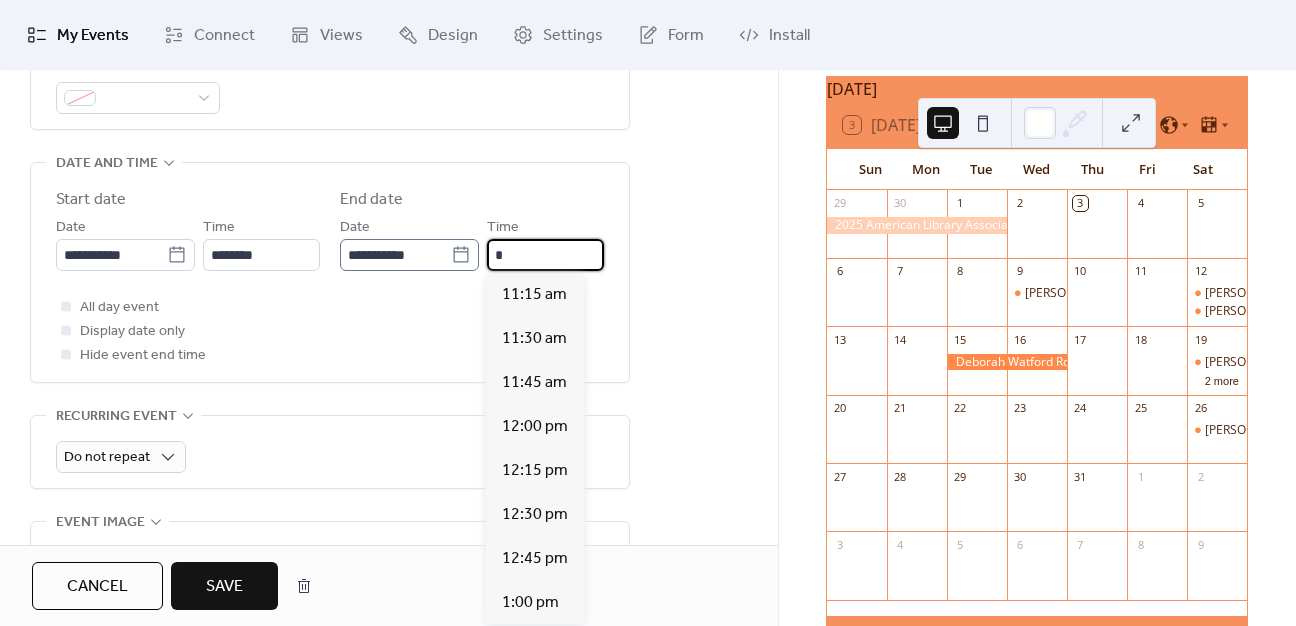 scroll, scrollTop: 660, scrollLeft: 0, axis: vertical 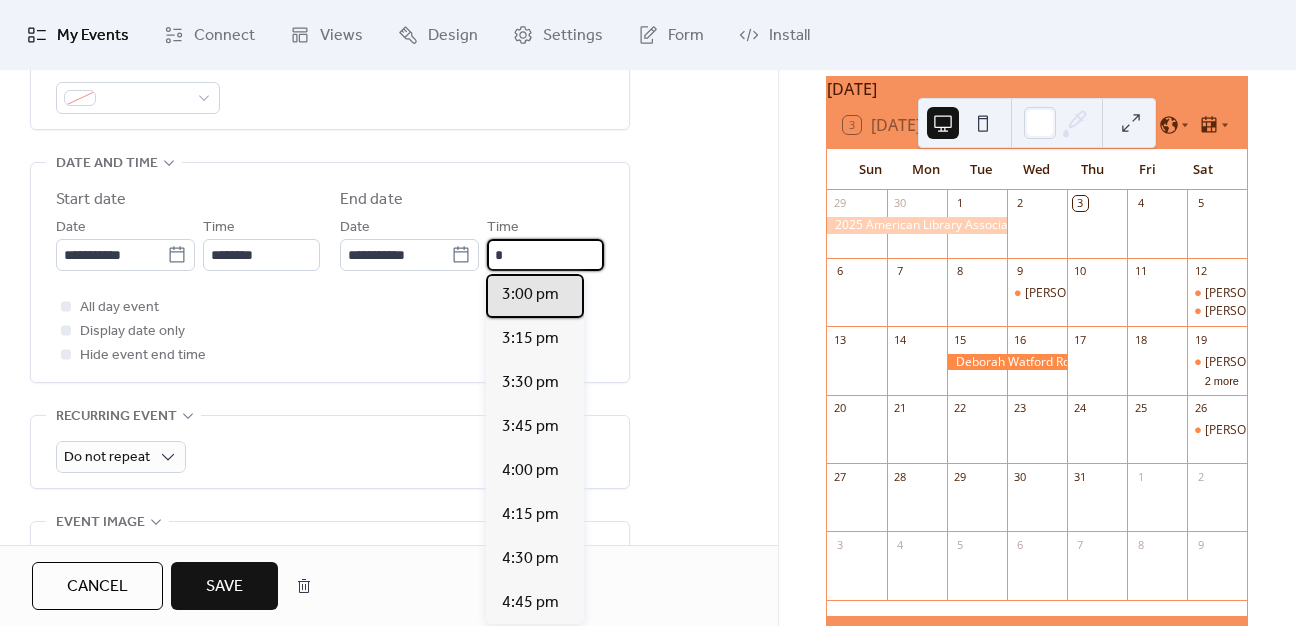 drag, startPoint x: 548, startPoint y: 298, endPoint x: 508, endPoint y: 305, distance: 40.60788 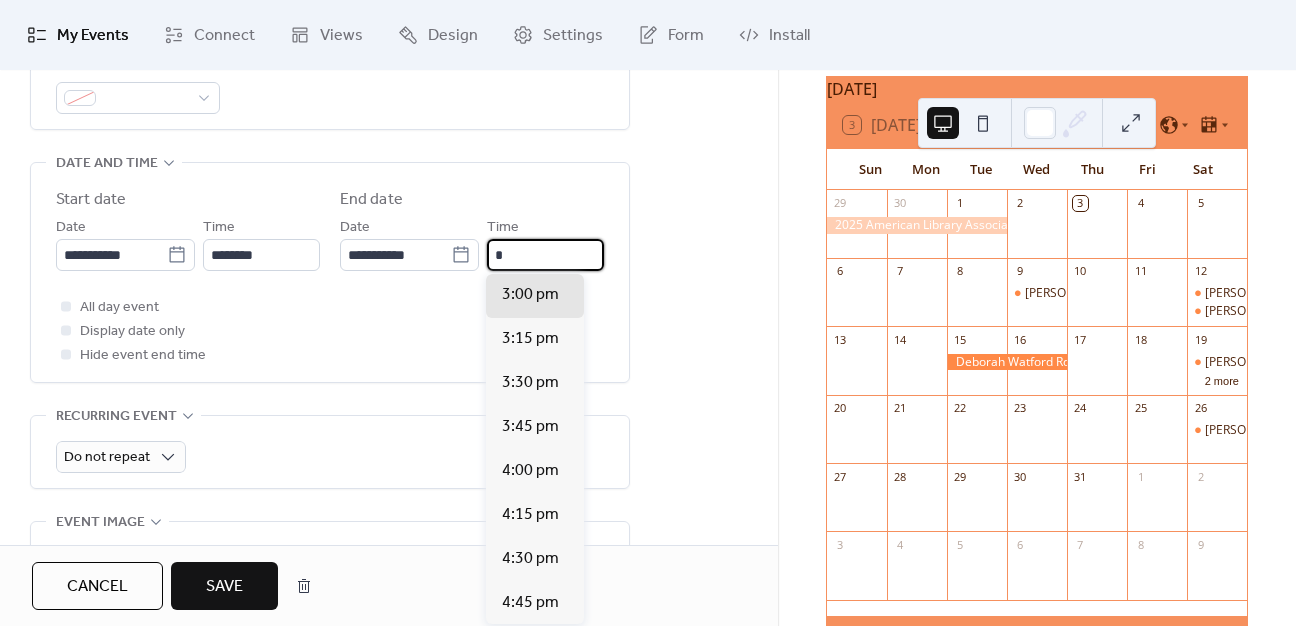 type on "*******" 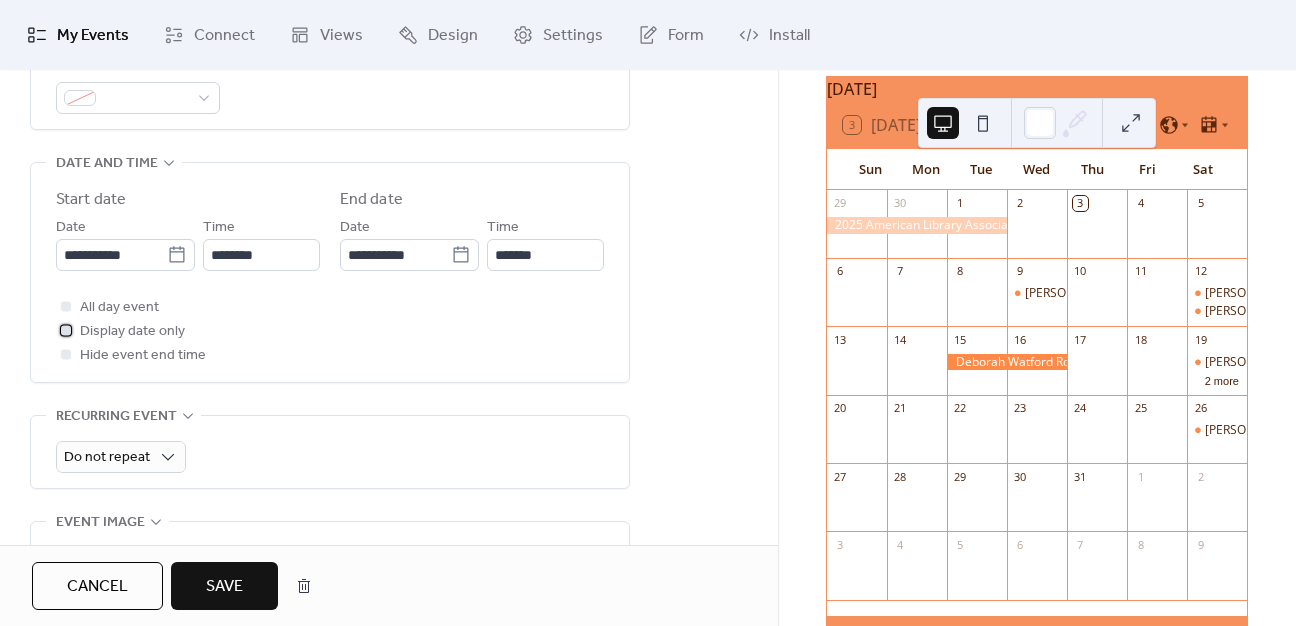 click at bounding box center (66, 330) 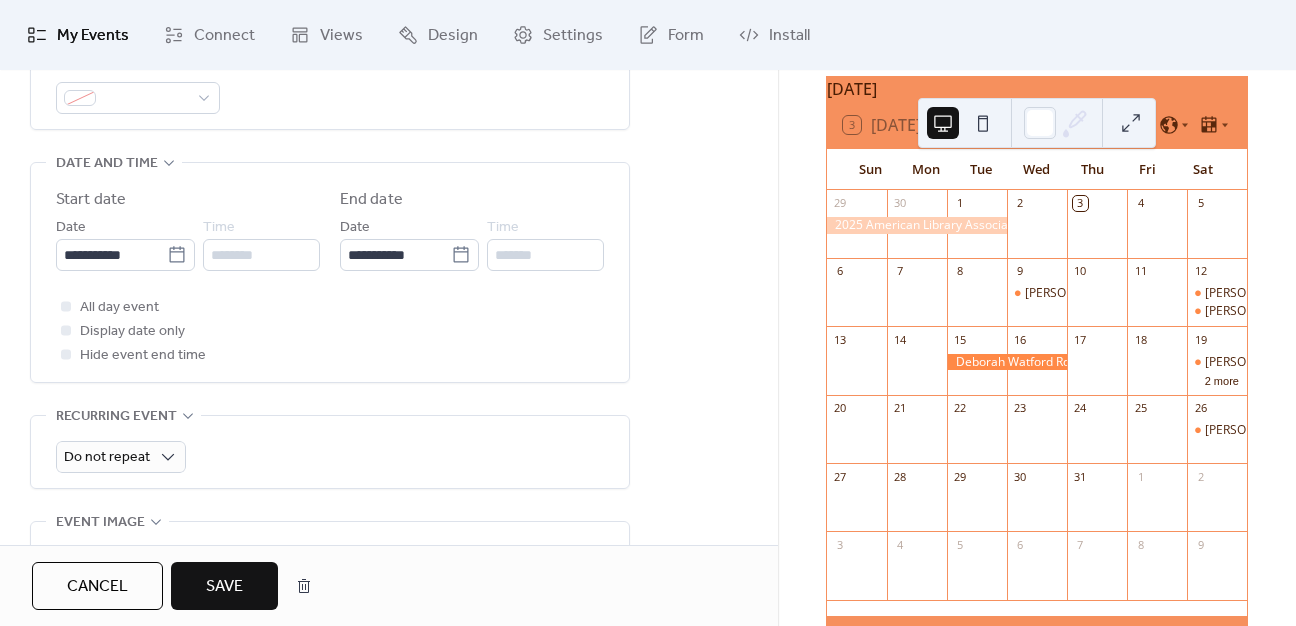 click on "Save" at bounding box center (224, 587) 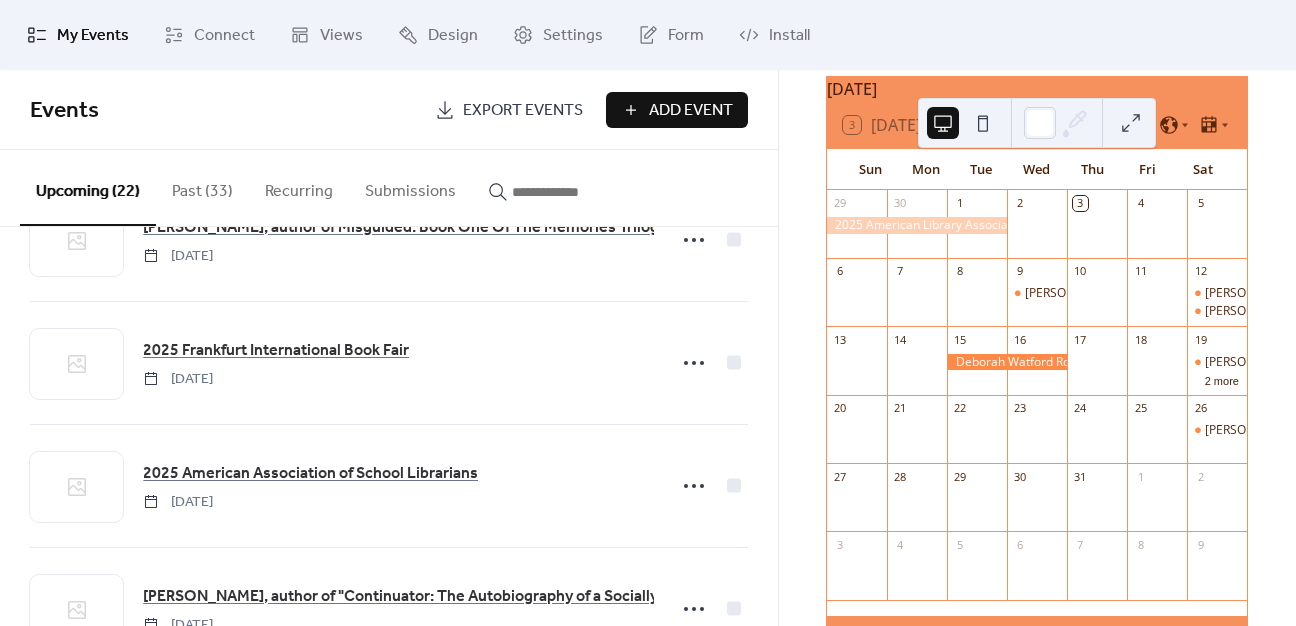 scroll, scrollTop: 2000, scrollLeft: 0, axis: vertical 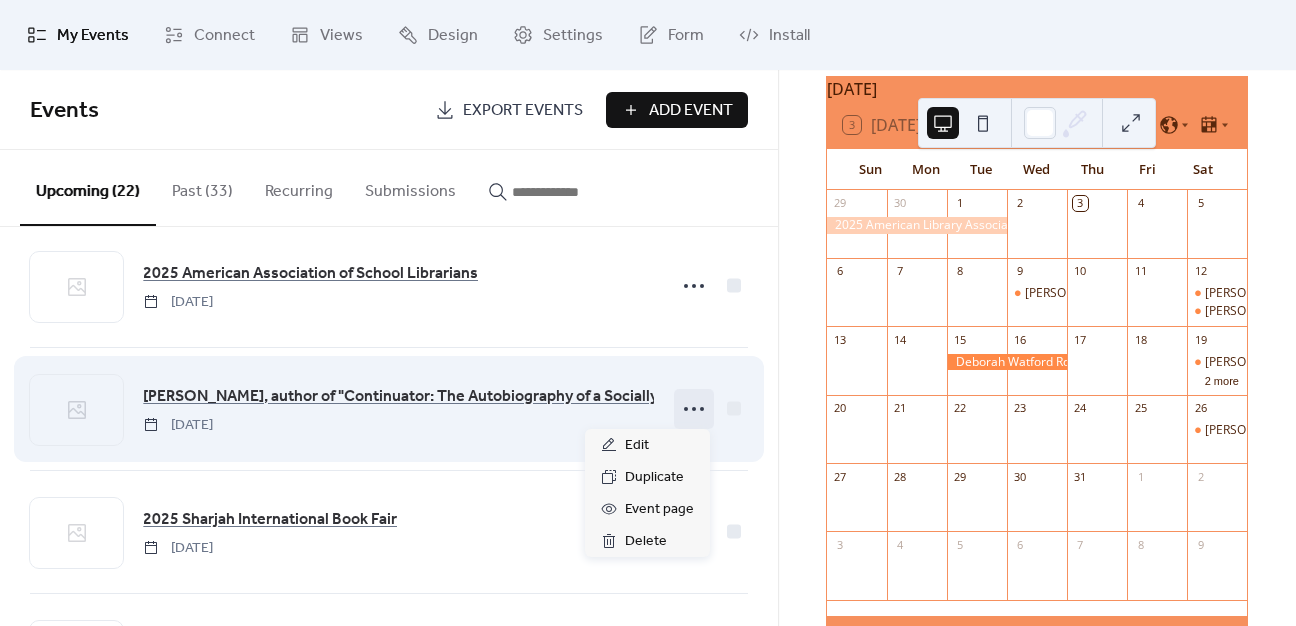 drag, startPoint x: 685, startPoint y: 405, endPoint x: 672, endPoint y: 417, distance: 17.691807 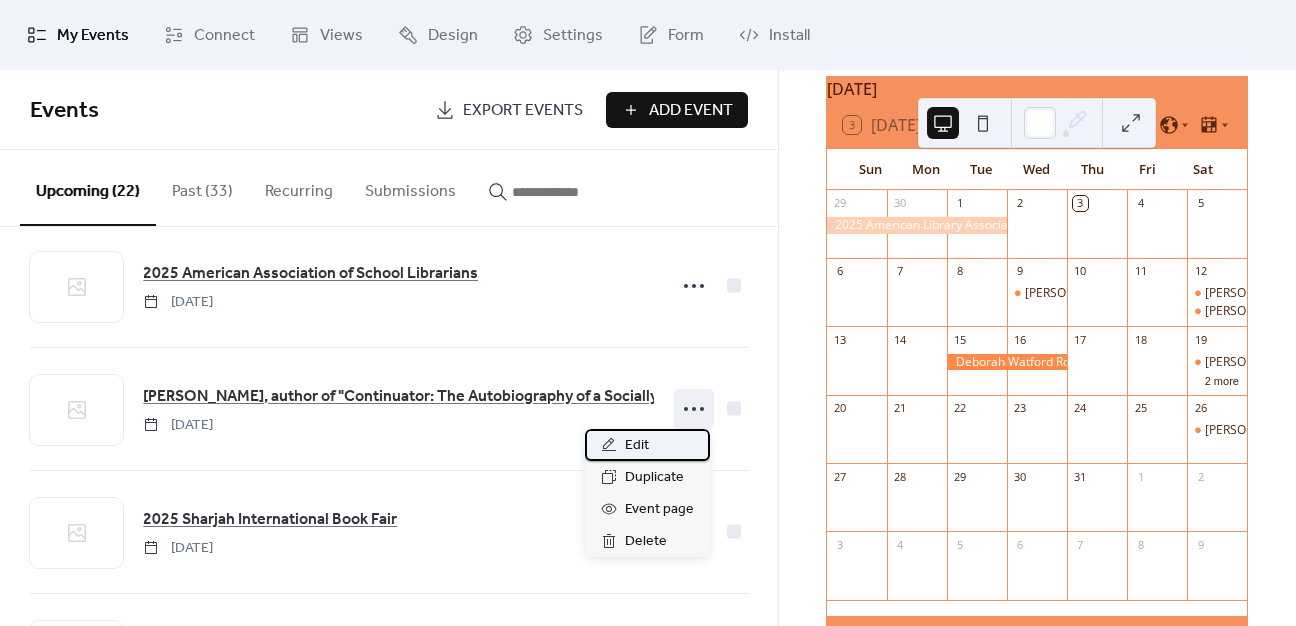 click on "Edit" at bounding box center (637, 446) 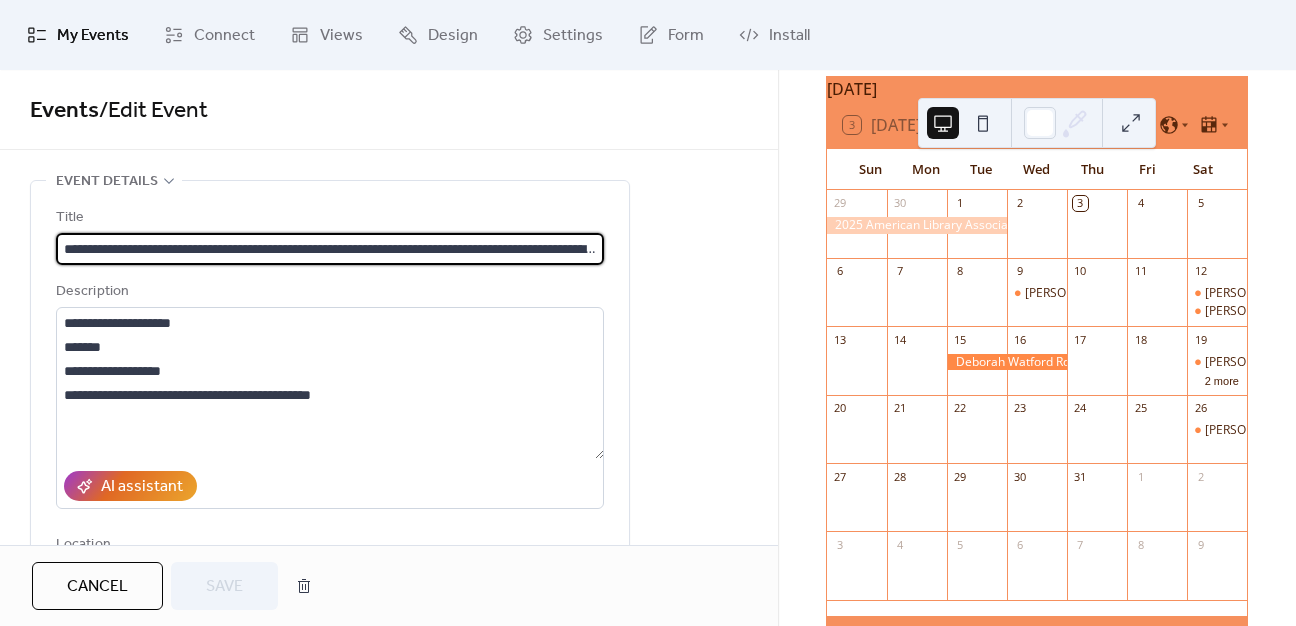 scroll, scrollTop: 0, scrollLeft: 157, axis: horizontal 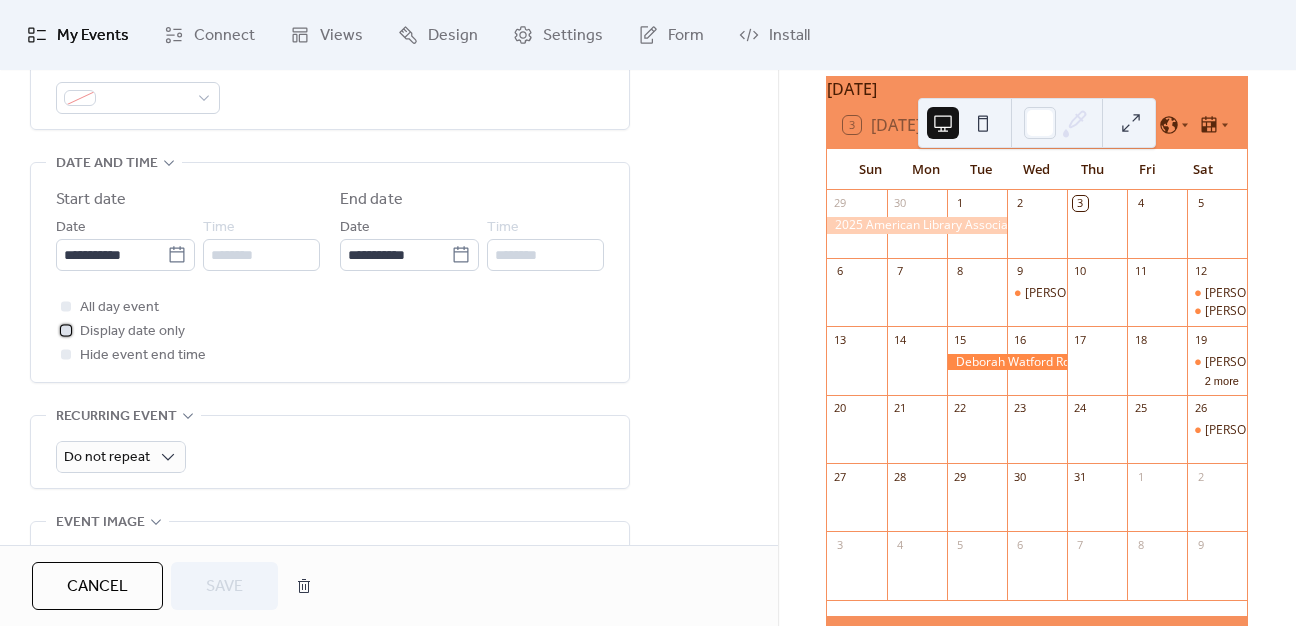 click 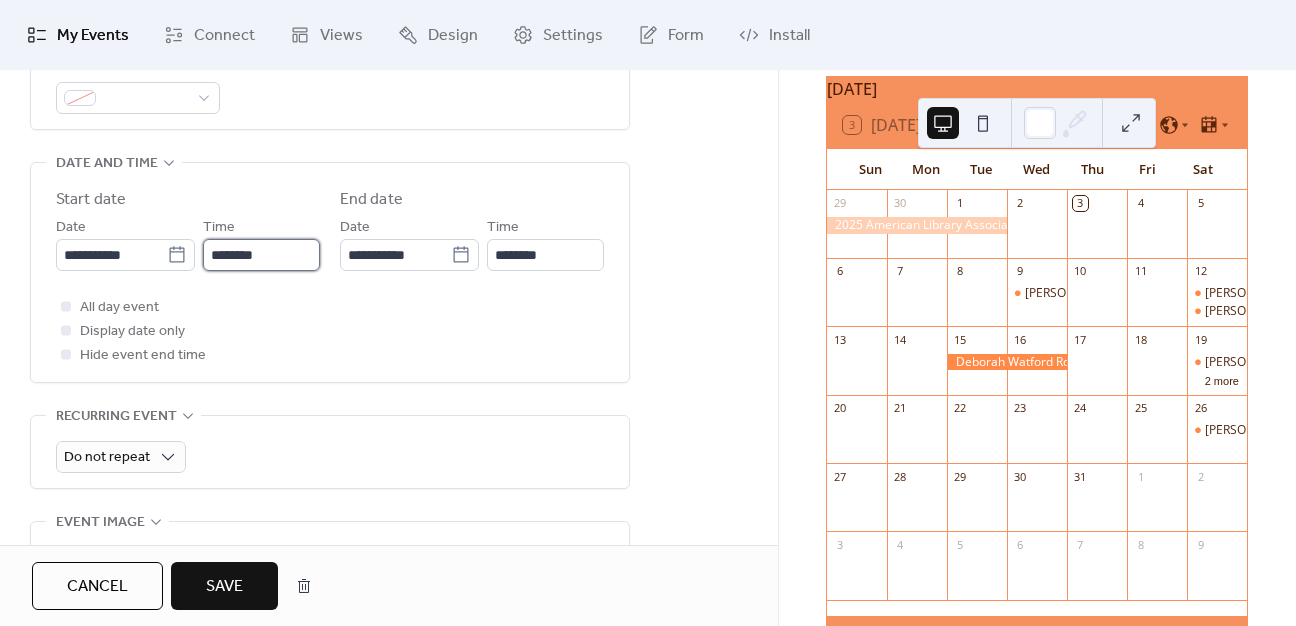 click on "********" at bounding box center (261, 255) 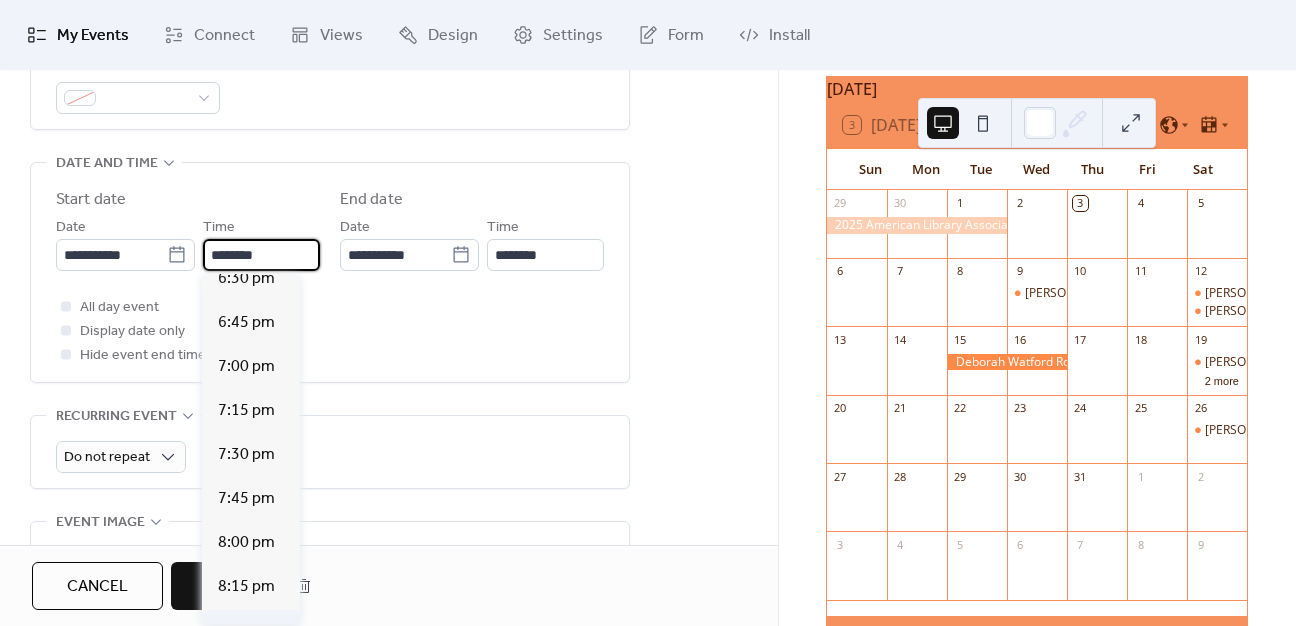 scroll, scrollTop: 3273, scrollLeft: 0, axis: vertical 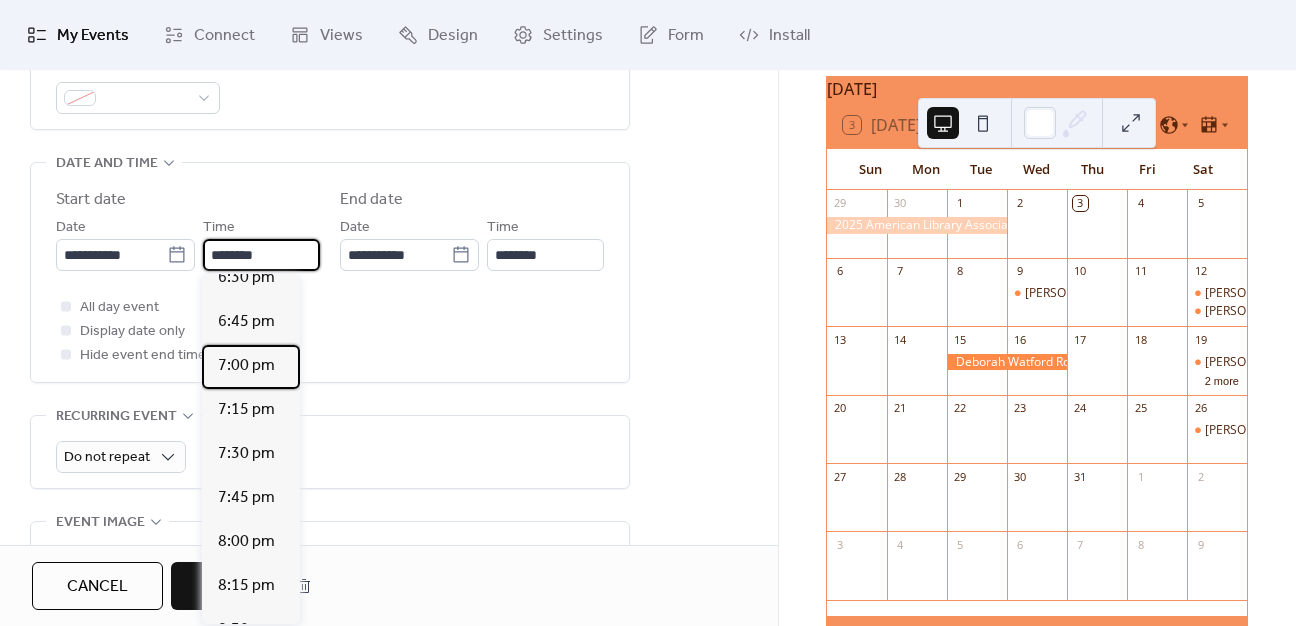 click on "7:00 pm" at bounding box center (251, 367) 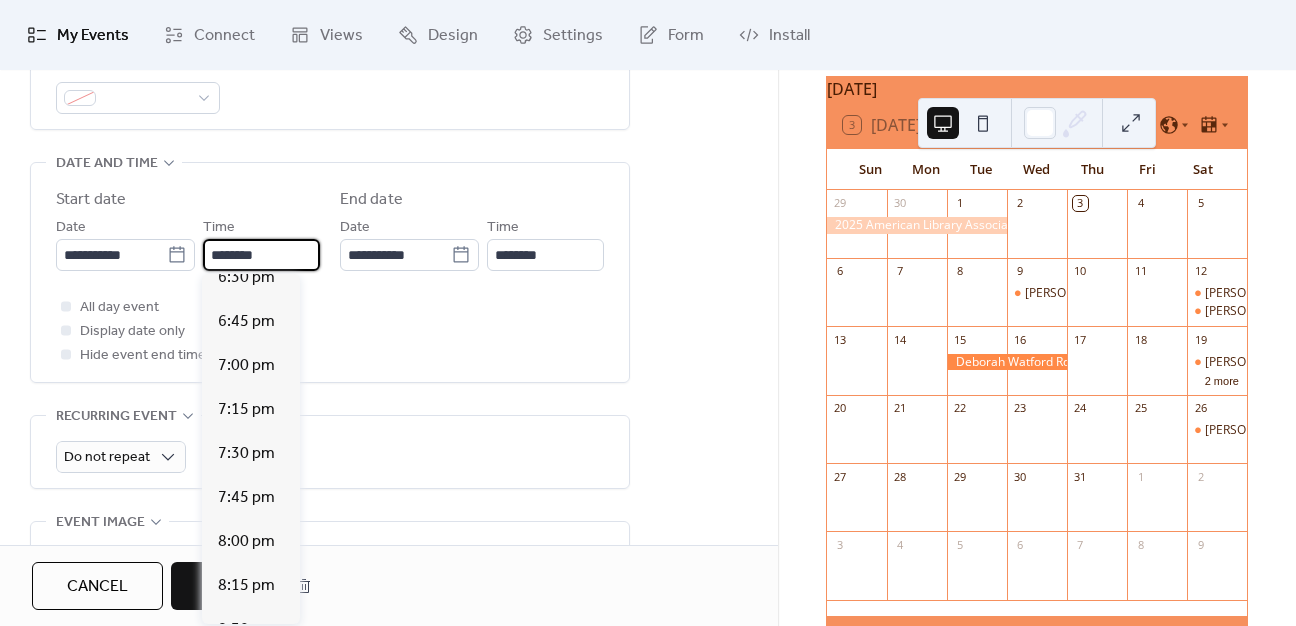 type on "*******" 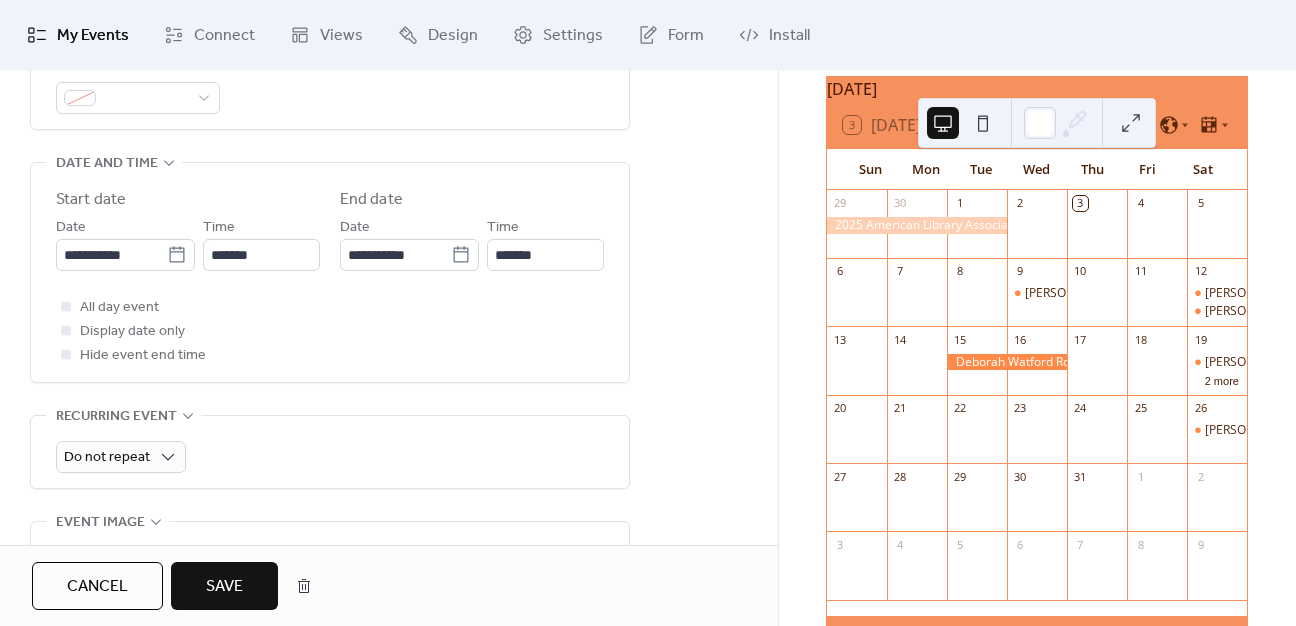 click on "All day event Display date only Hide event end time" at bounding box center [330, 331] 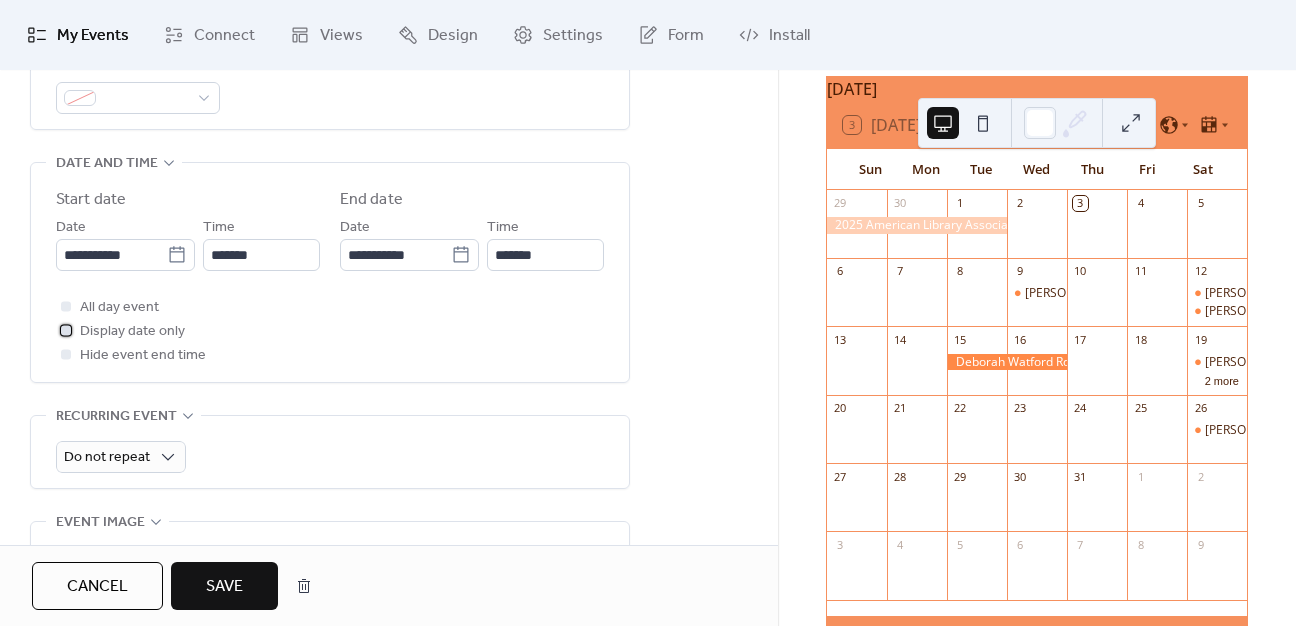 click at bounding box center (66, 330) 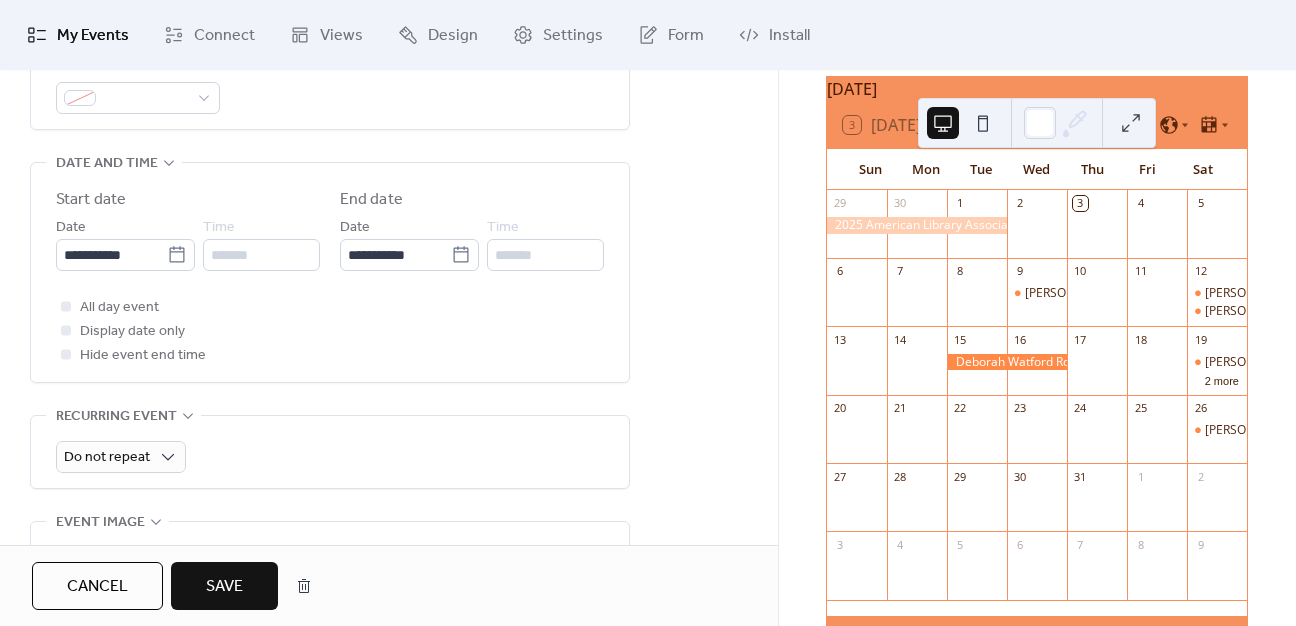 drag, startPoint x: 296, startPoint y: 619, endPoint x: 232, endPoint y: 584, distance: 72.94518 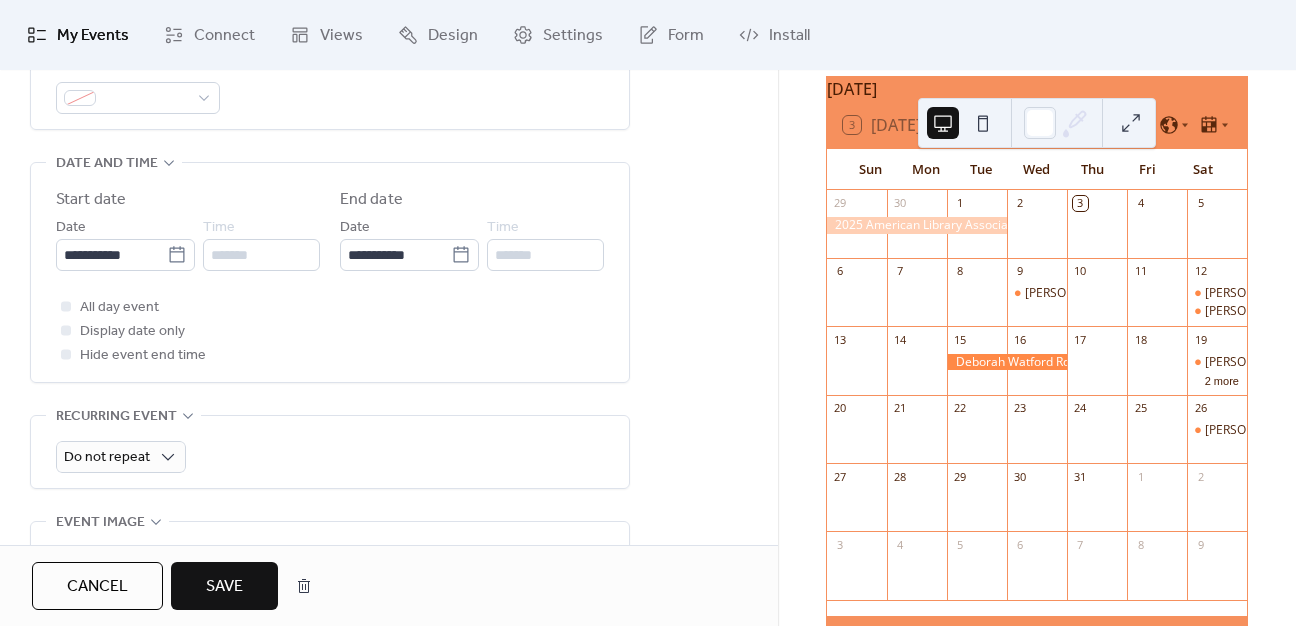 click on "Cancel Save" at bounding box center (389, 585) 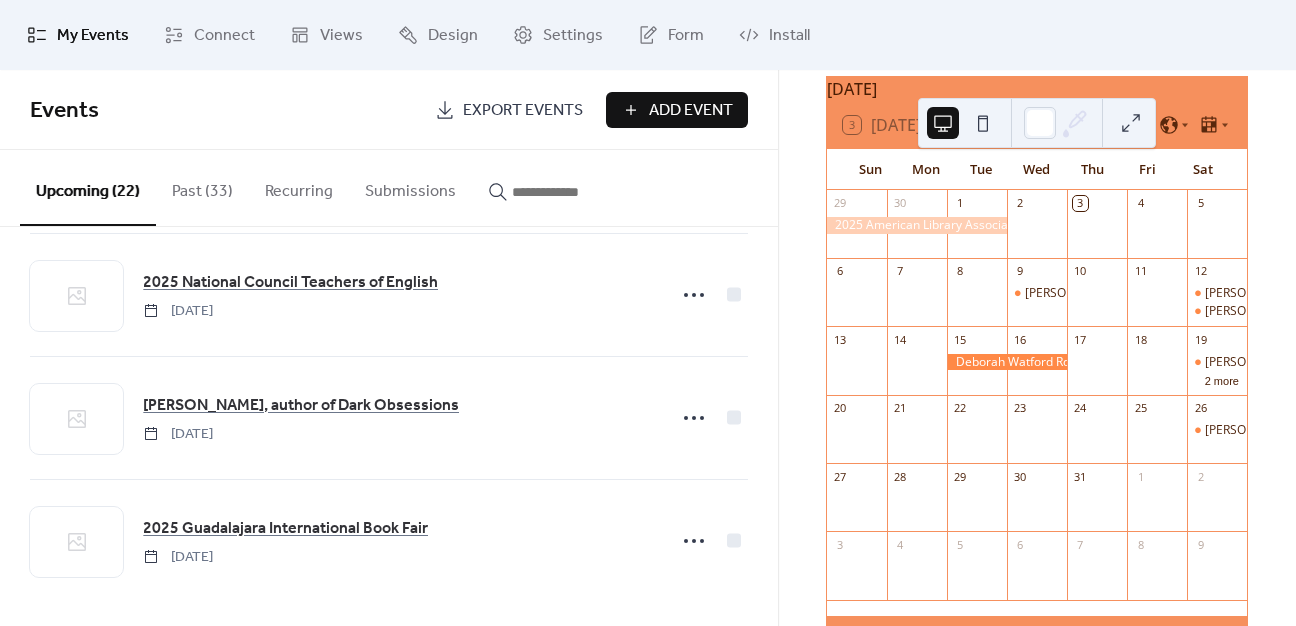 scroll, scrollTop: 2361, scrollLeft: 0, axis: vertical 